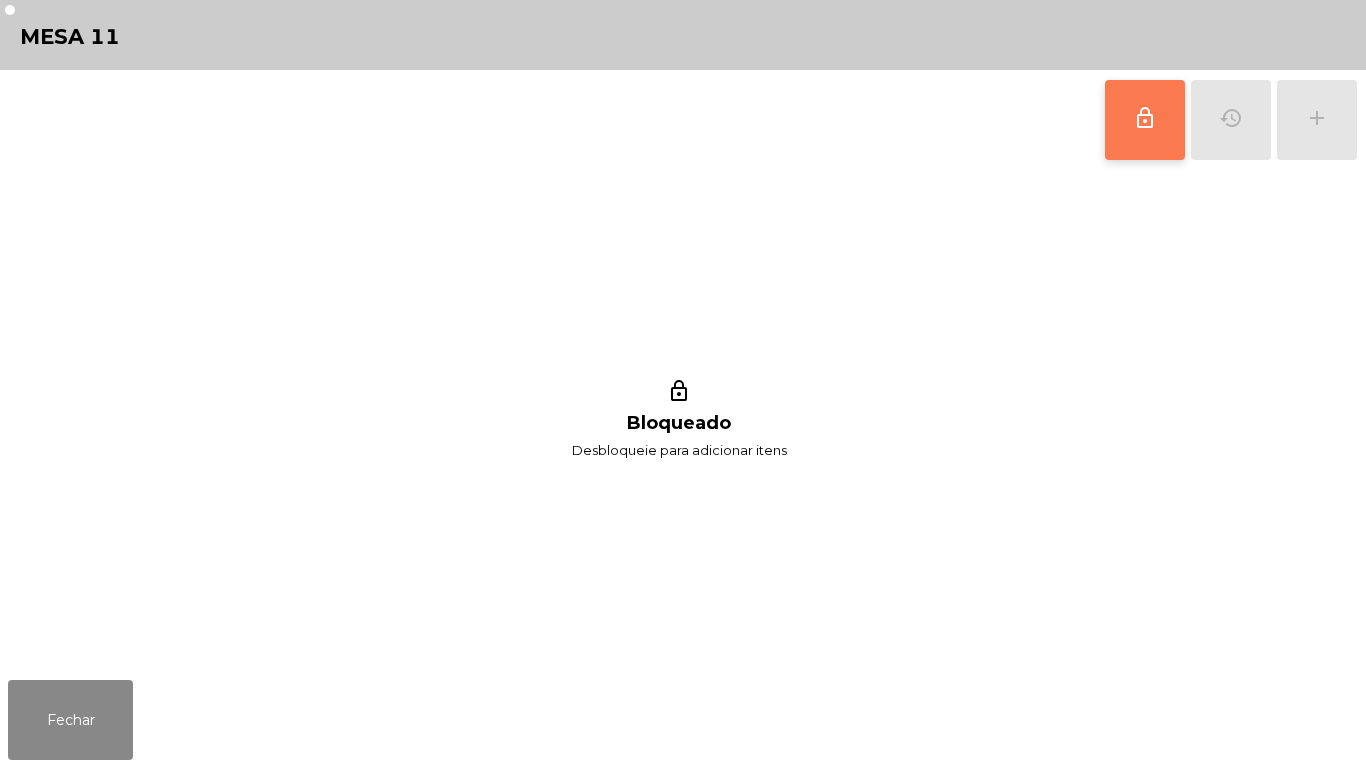 click on "lock_outline" 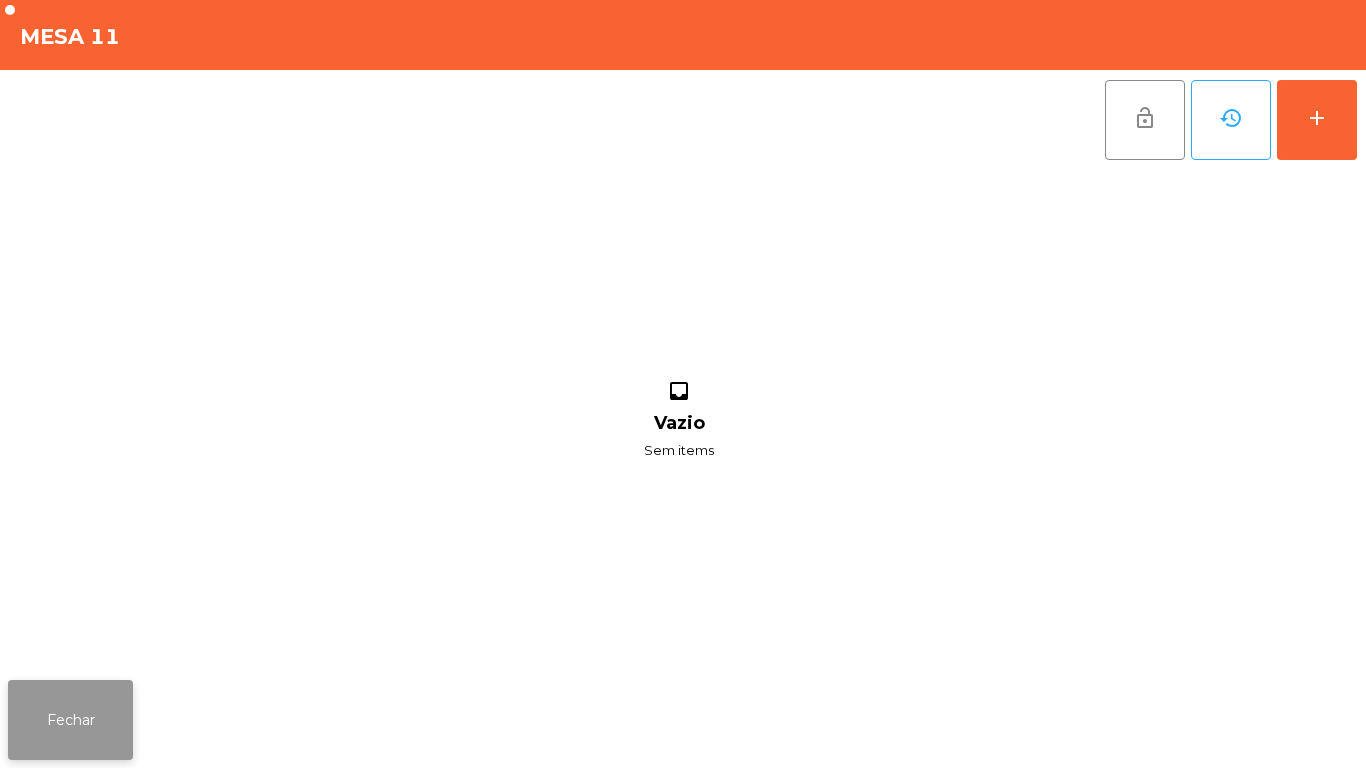 click on "Fechar" 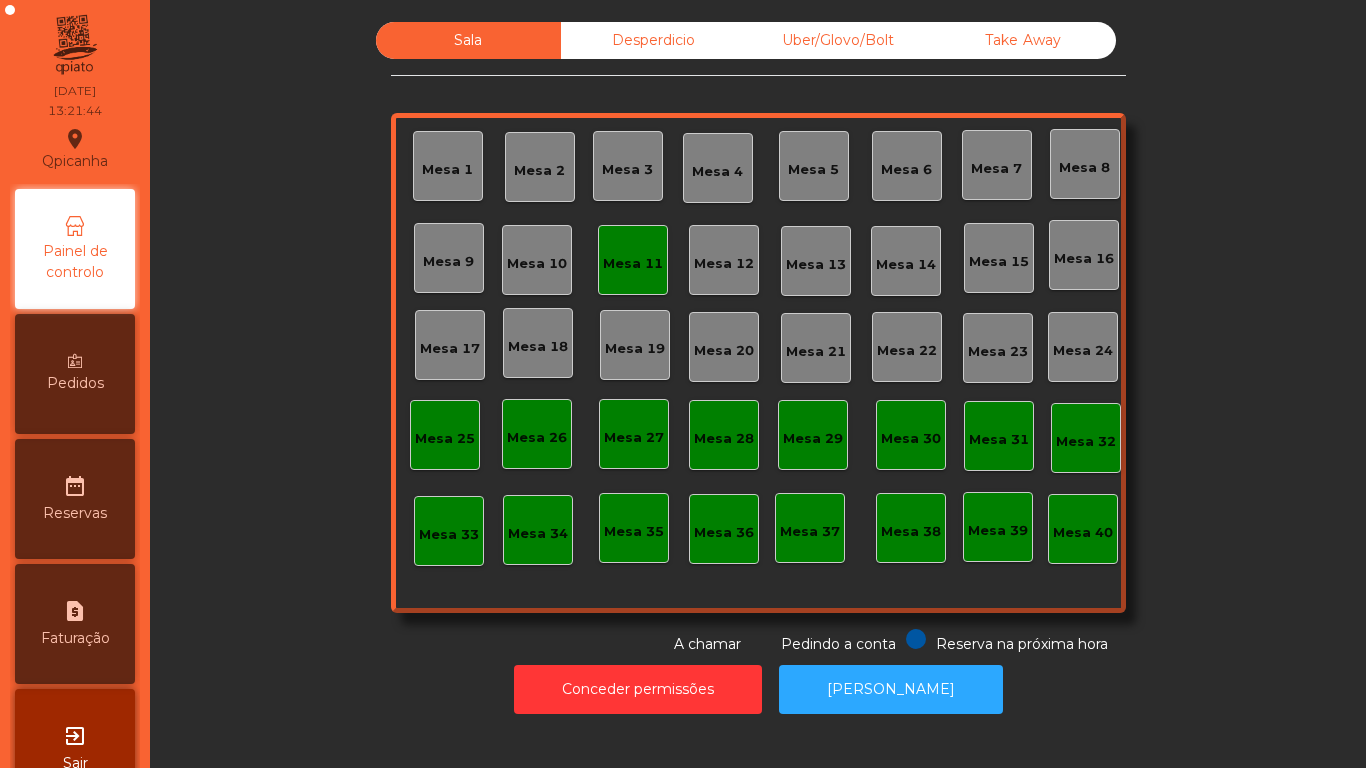 click on "Mesa 11" 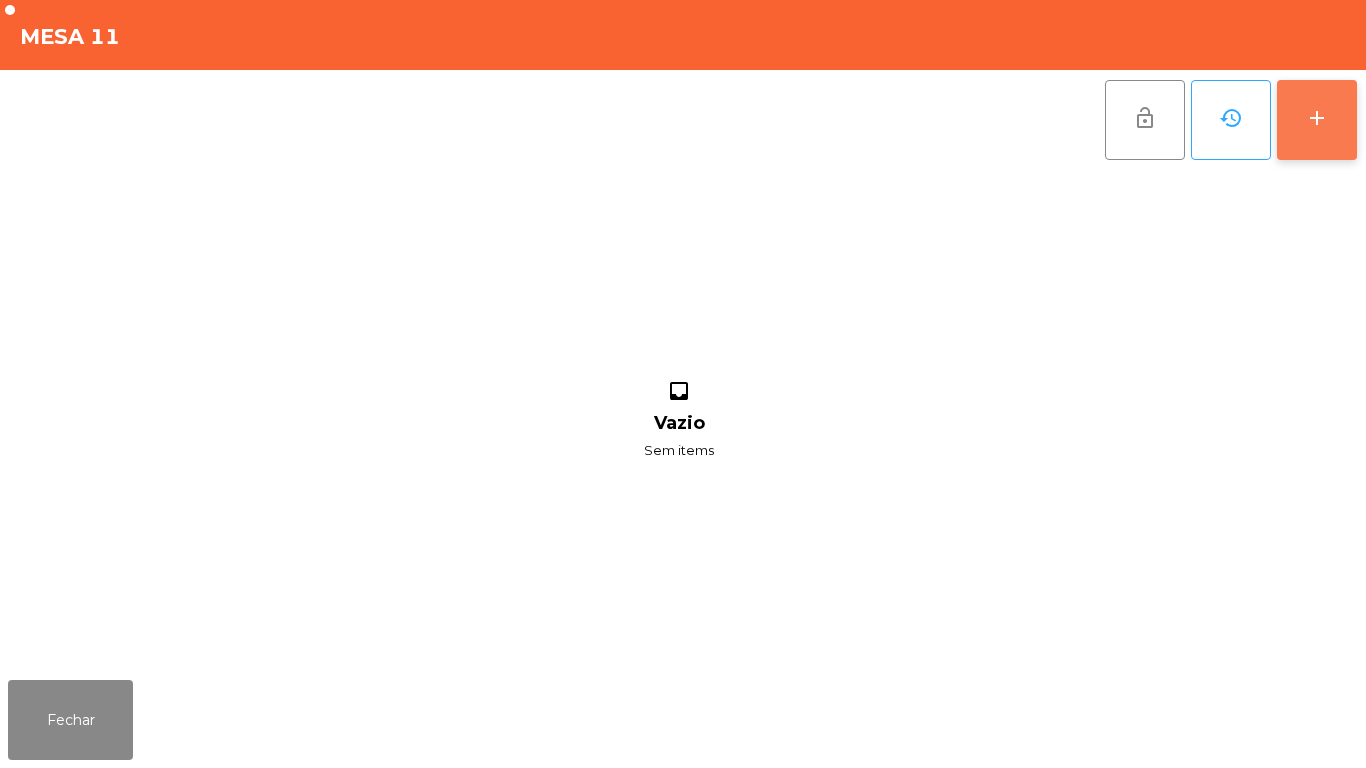 click on "add" 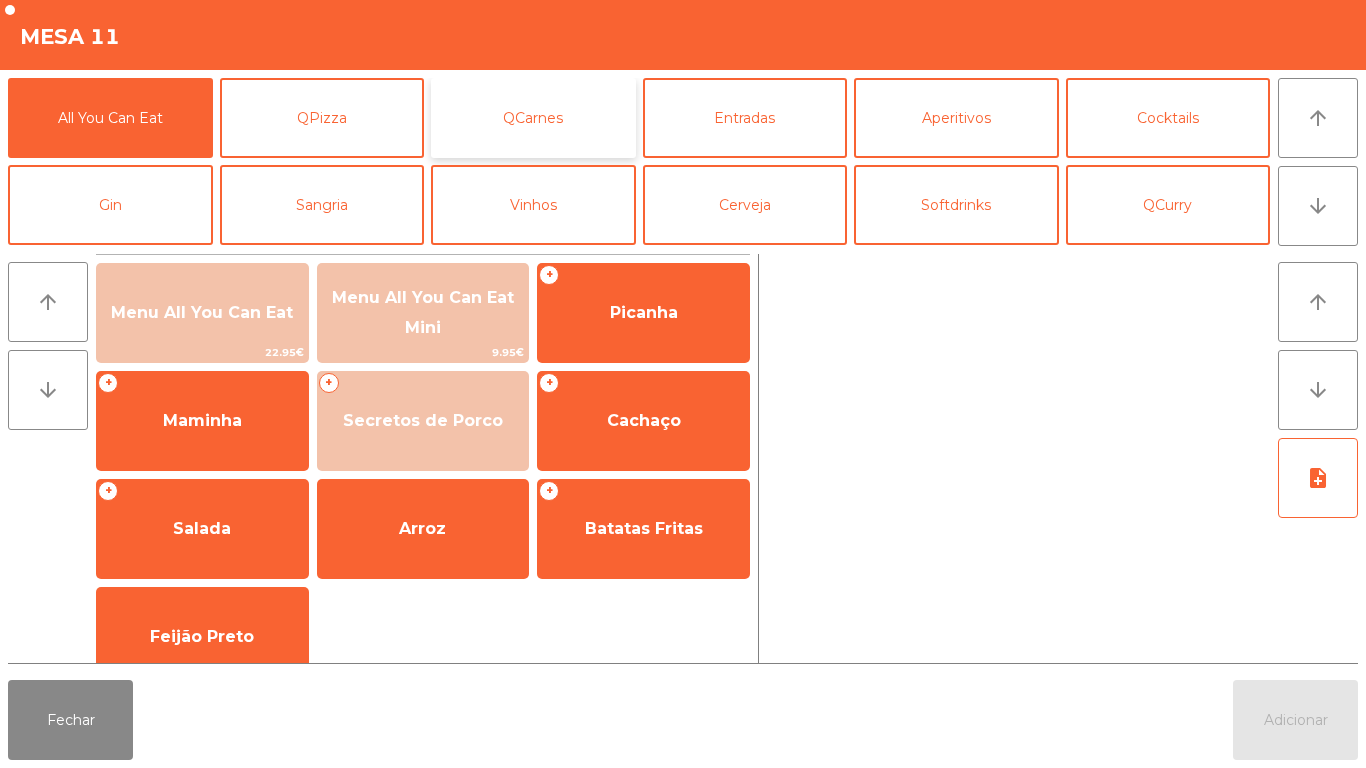click on "QCarnes" 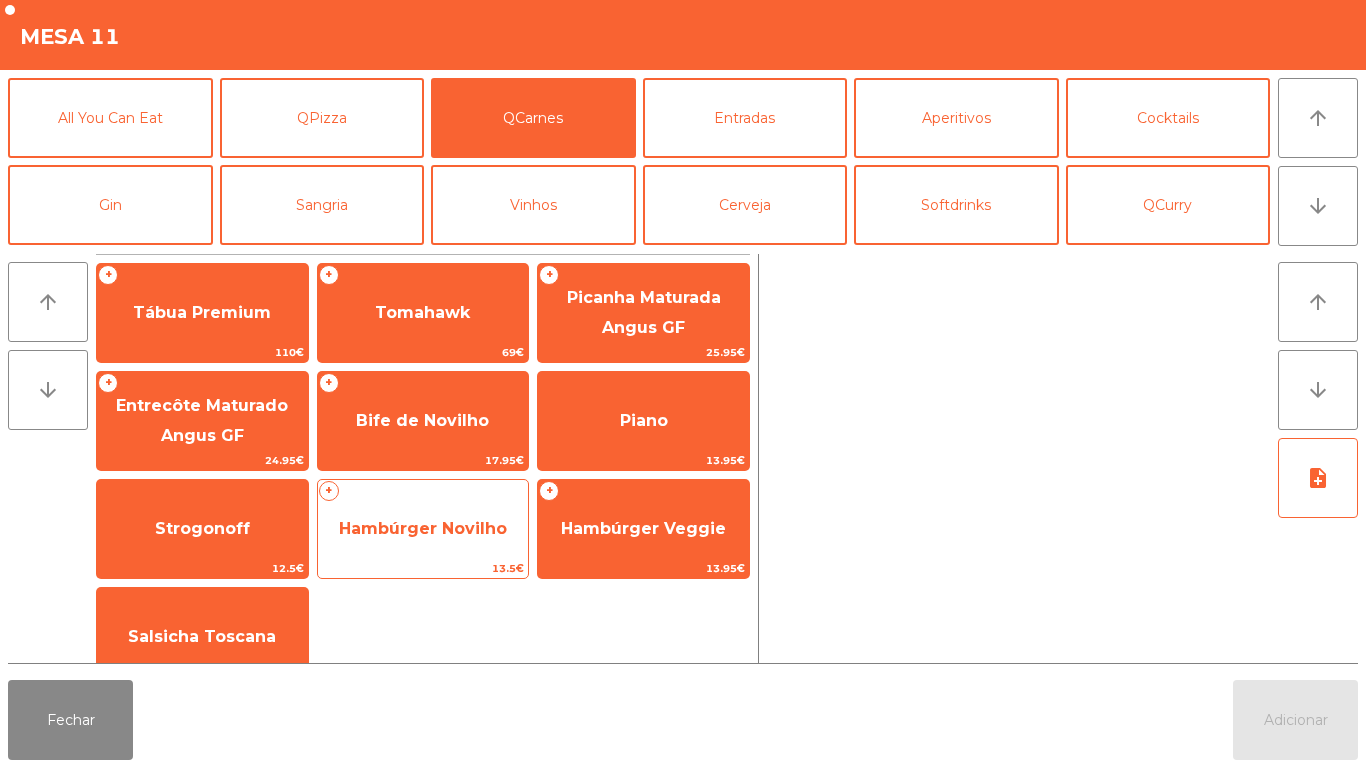 click on "Hambúrger Novilho" 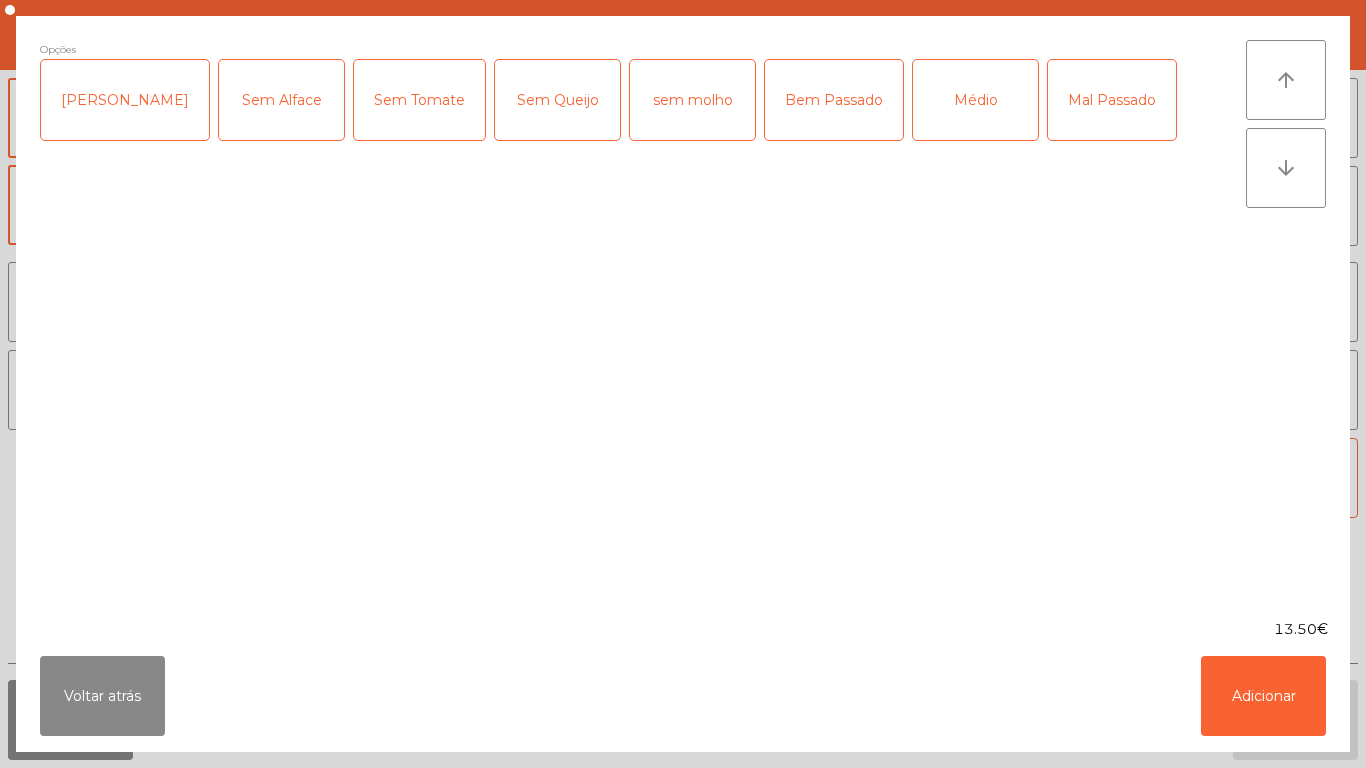 click on "[PERSON_NAME]" 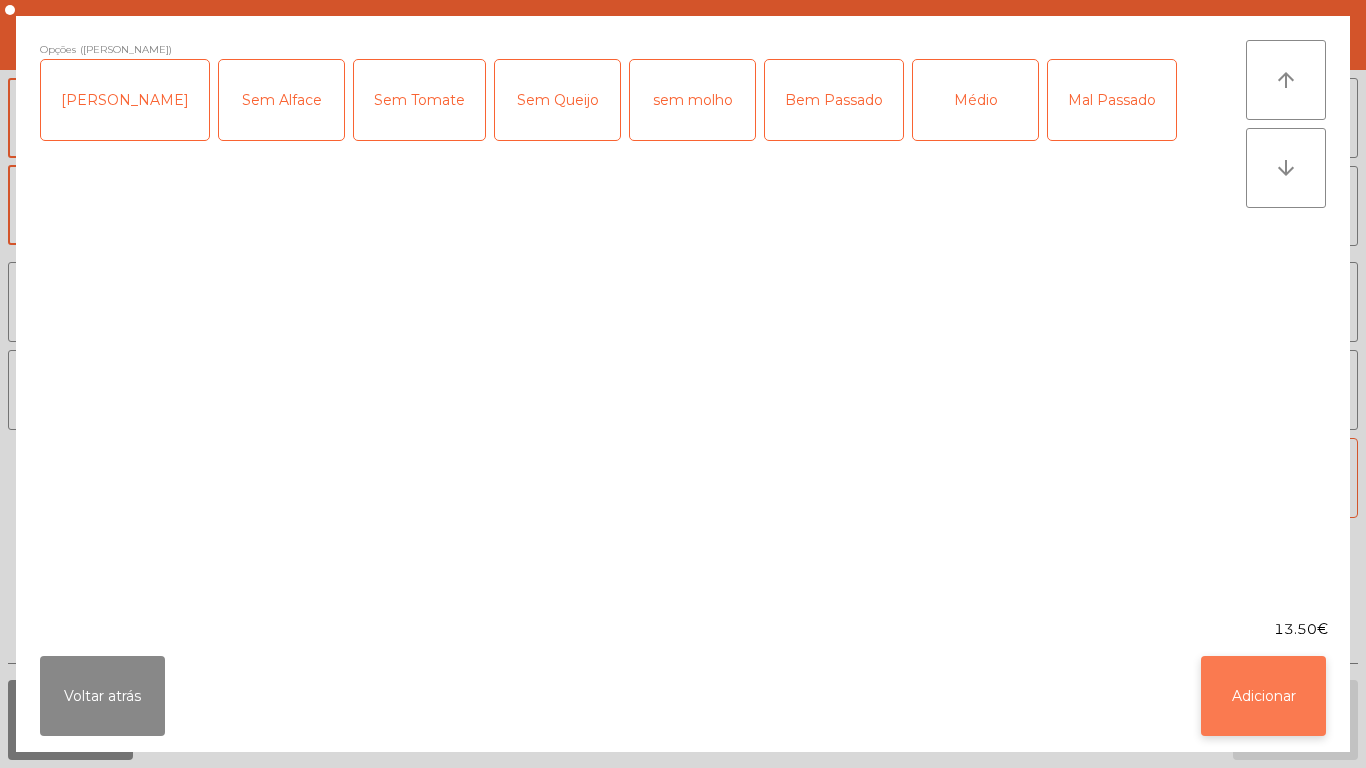 click on "Adicionar" 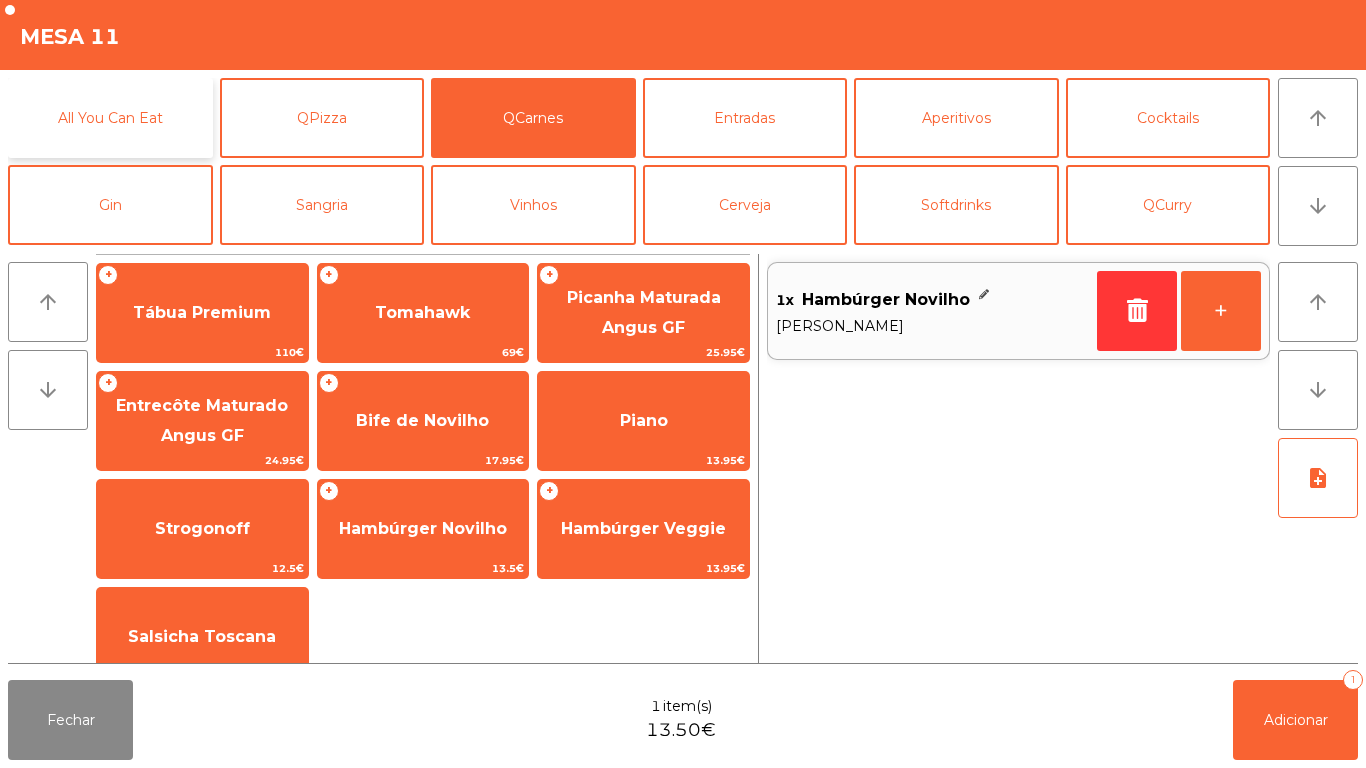 click on "All You Can Eat" 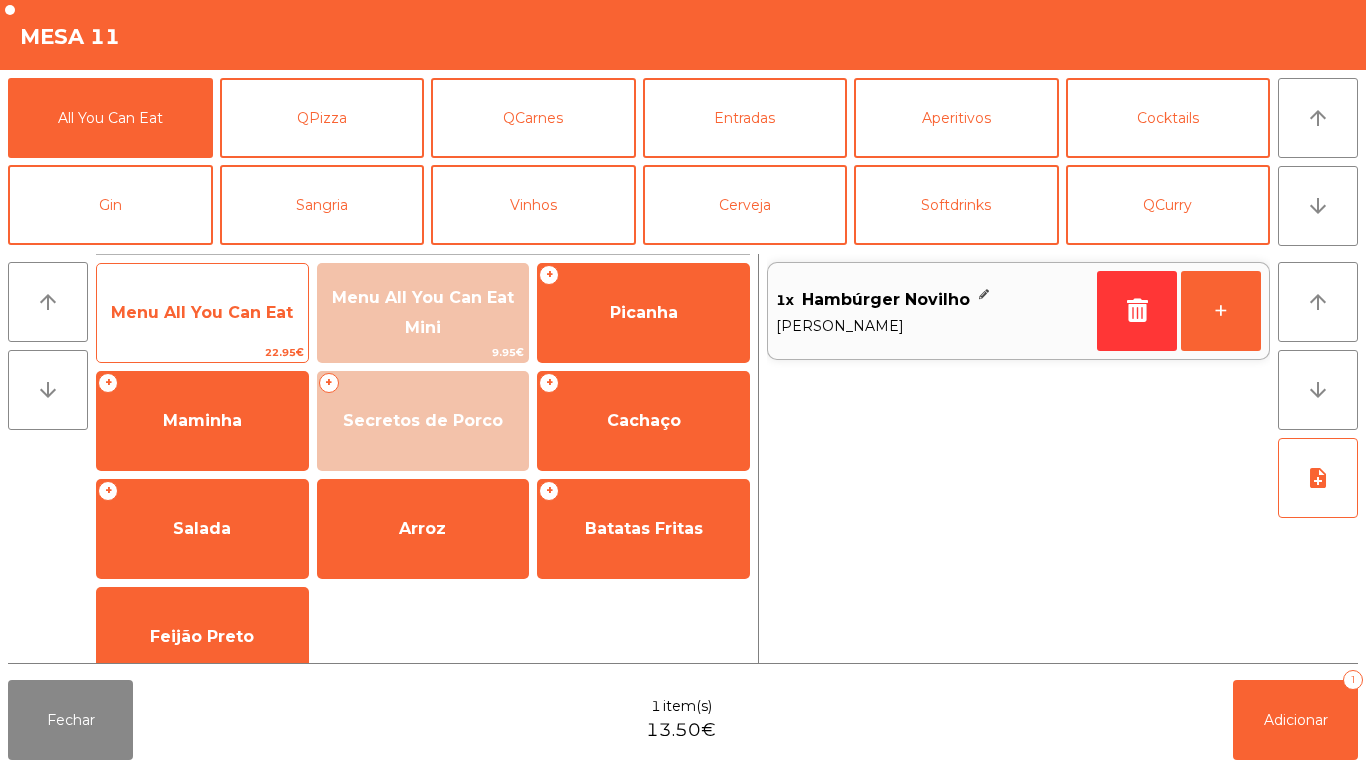 click on "Menu All You Can Eat" 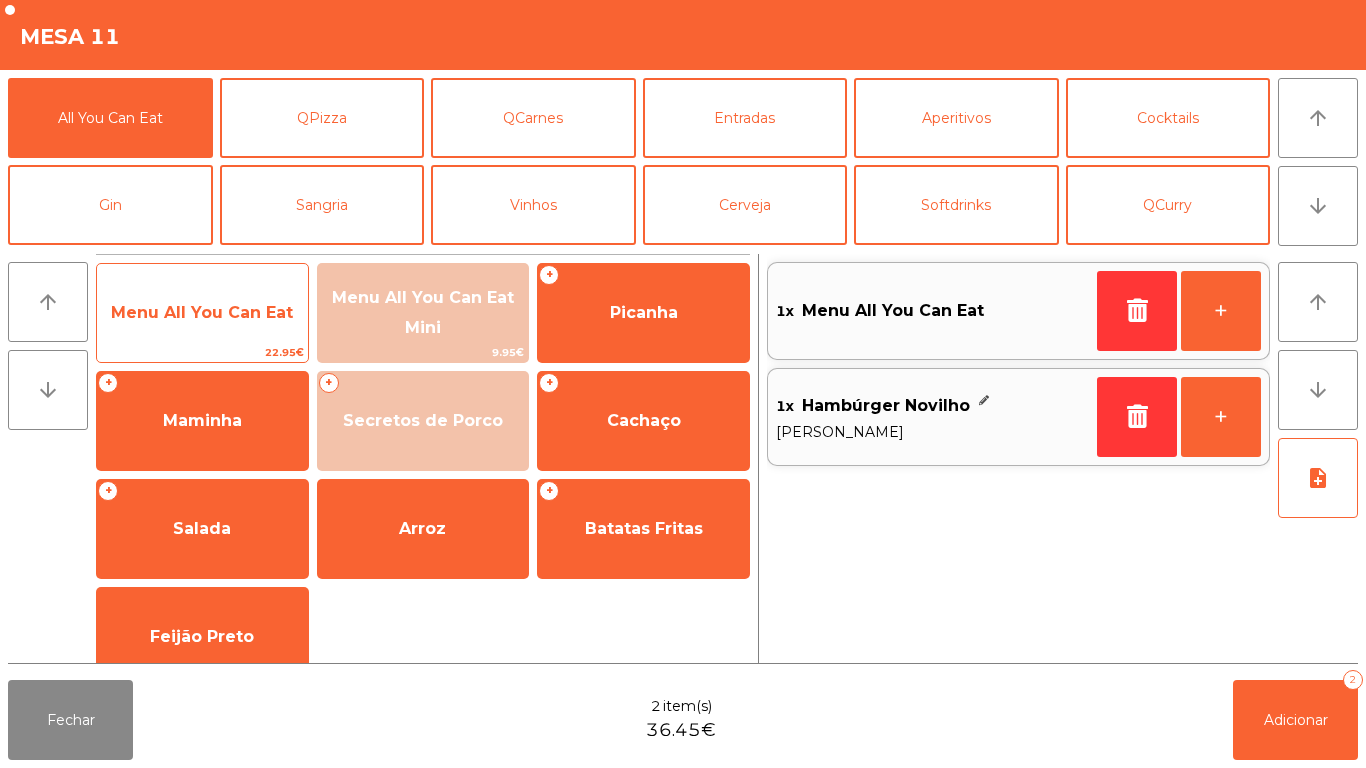 click on "Menu All You Can Eat" 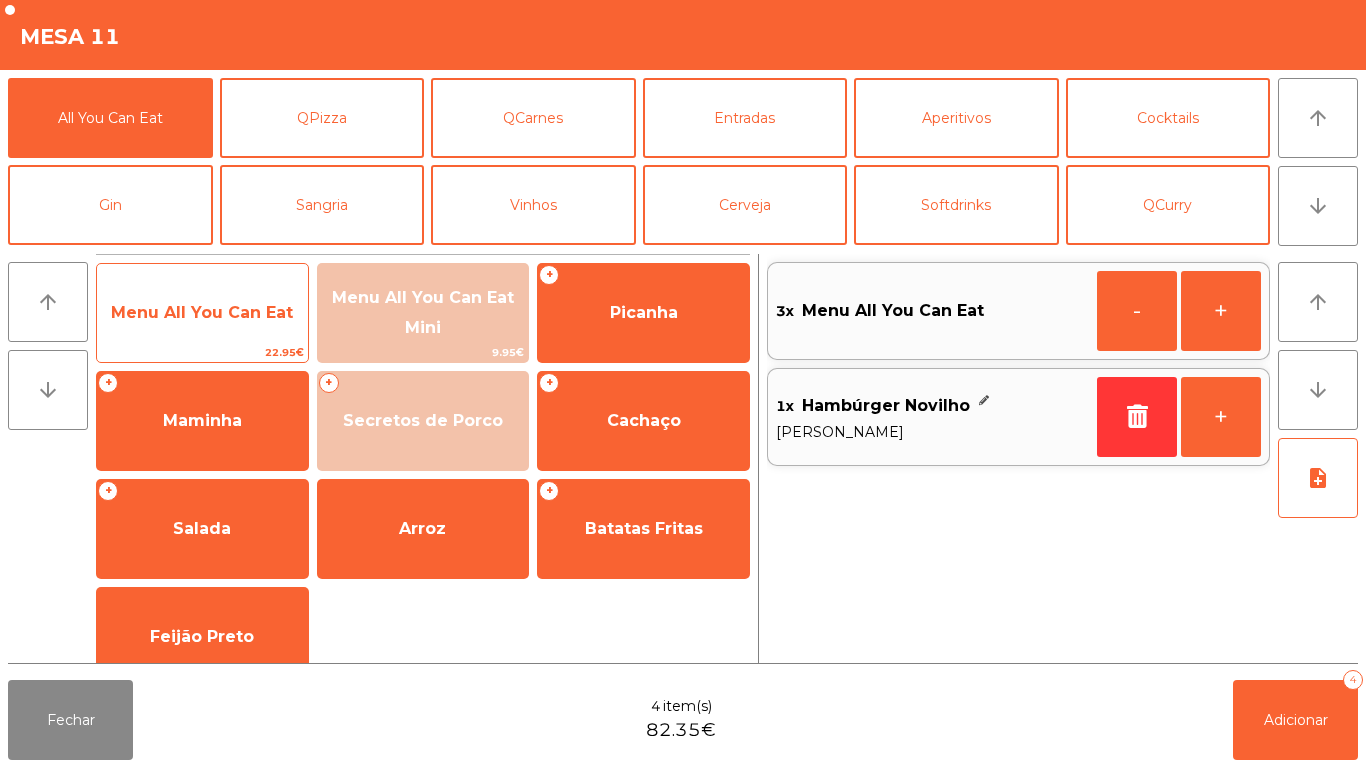 click on "Menu All You Can Eat" 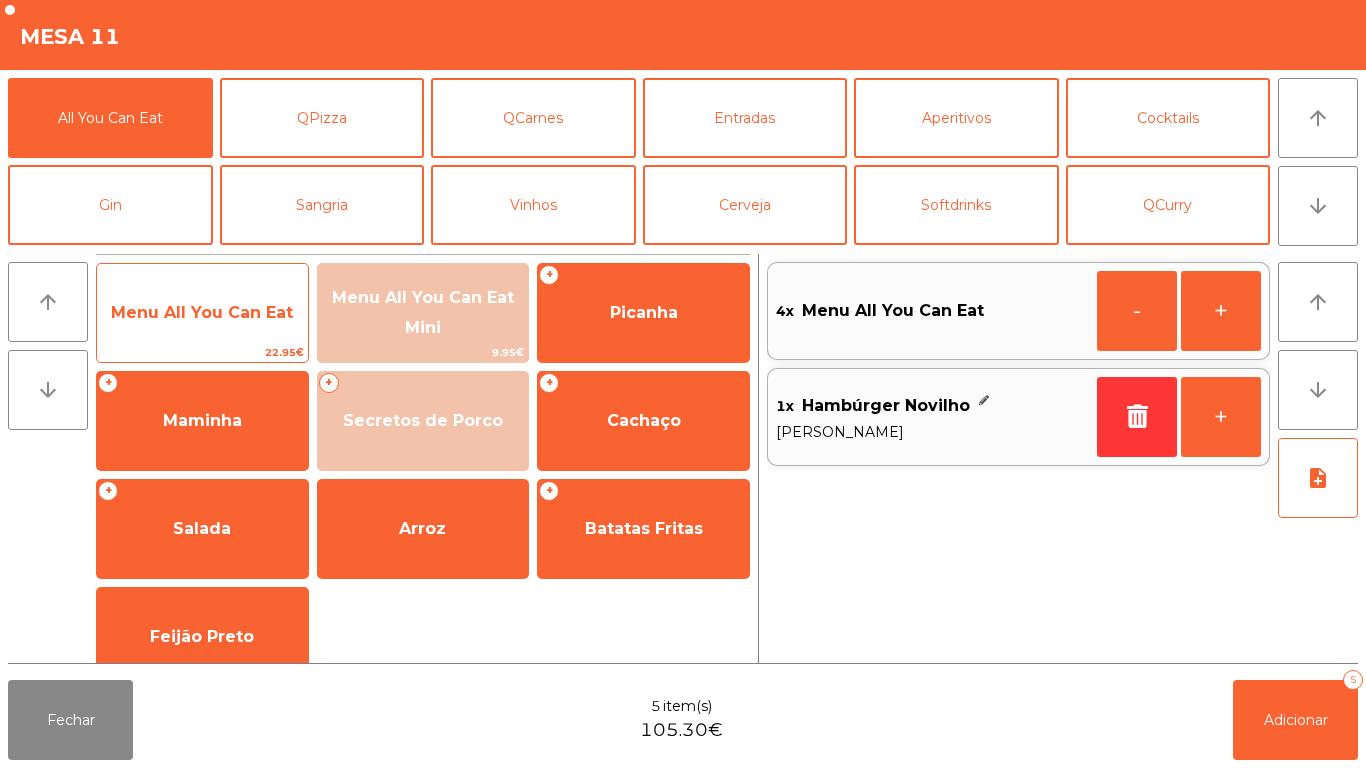 click on "Menu All You Can Eat" 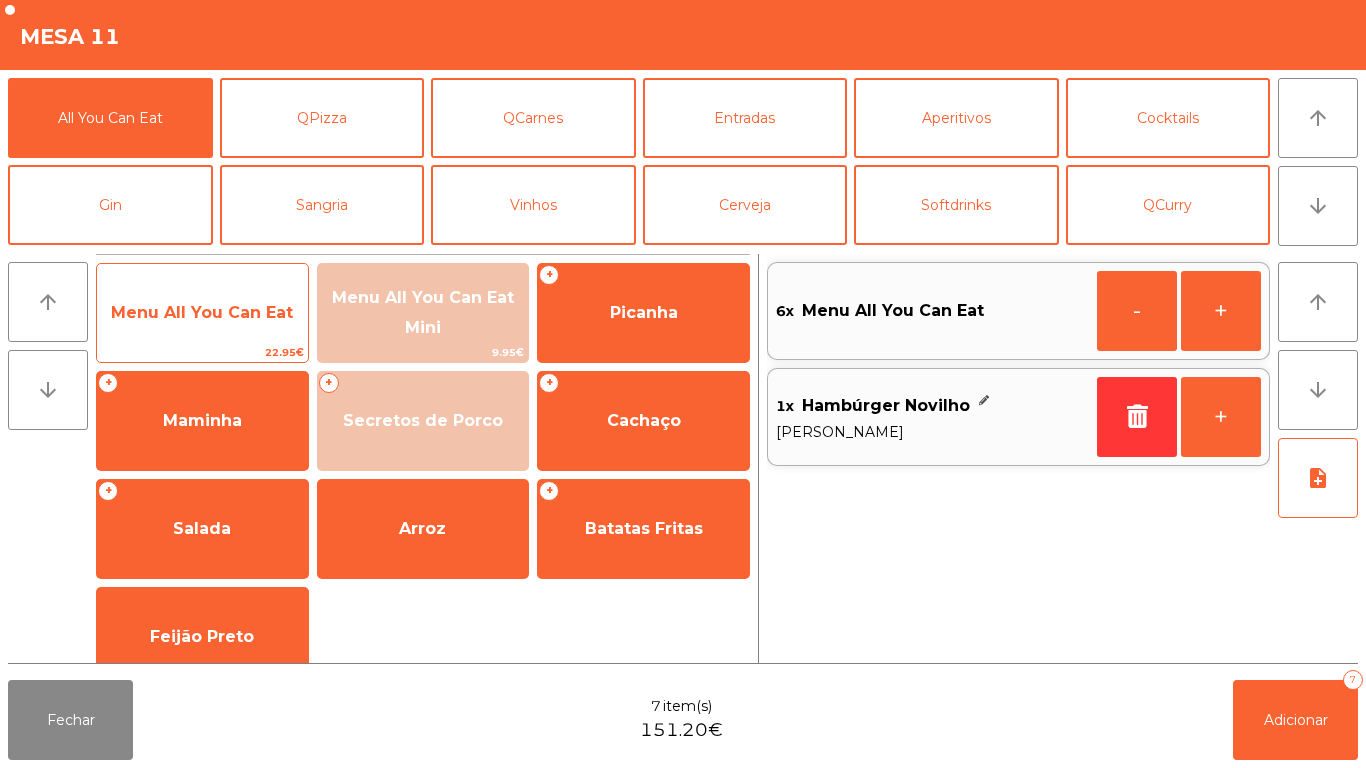click on "Menu All You Can Eat   22.95€" 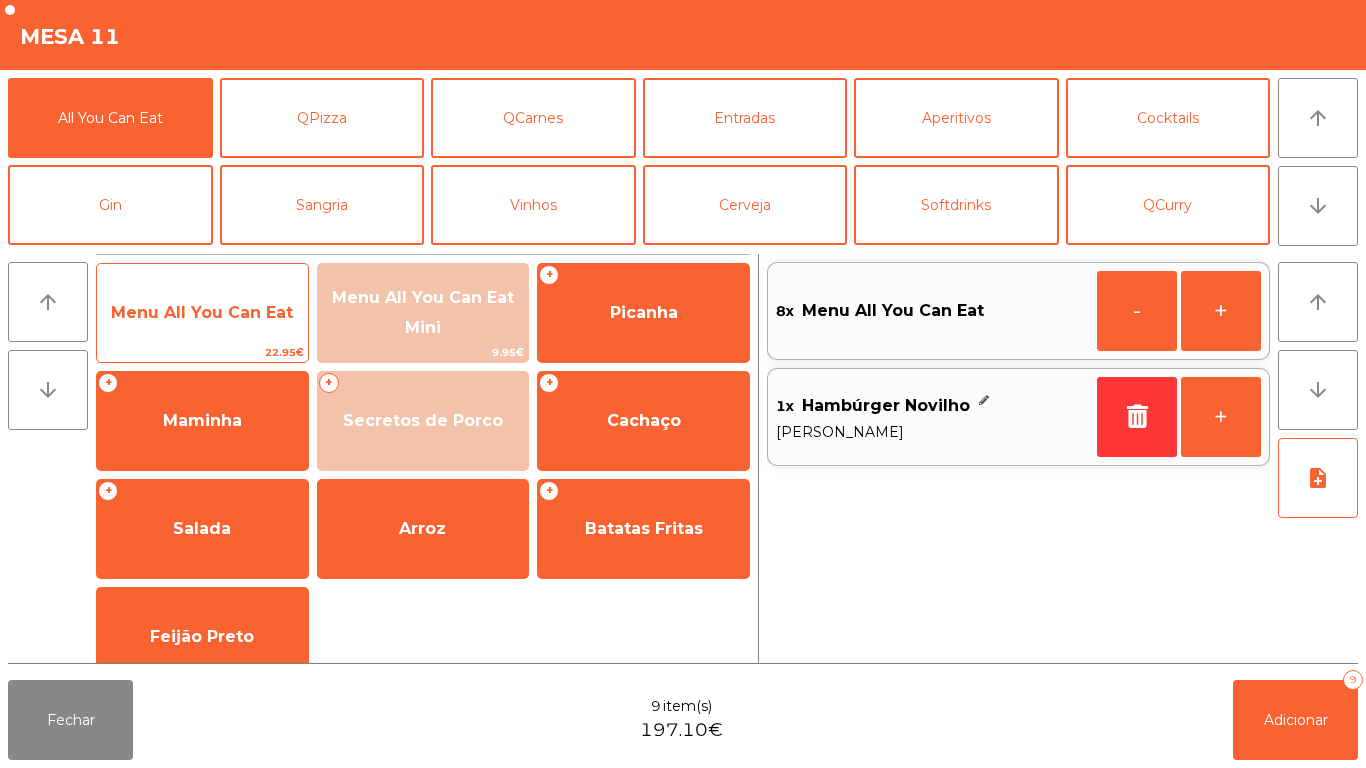 click on "Menu All You Can Eat" 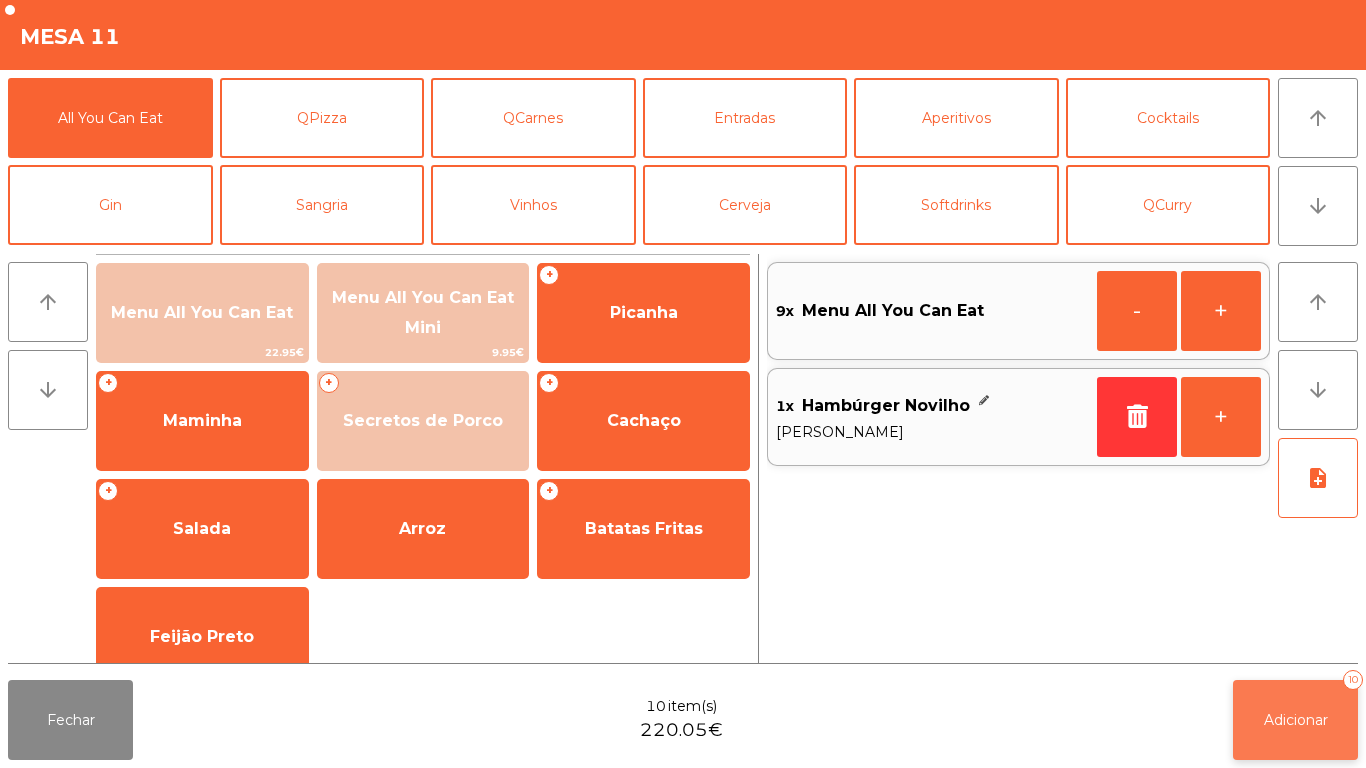 click on "Adicionar" 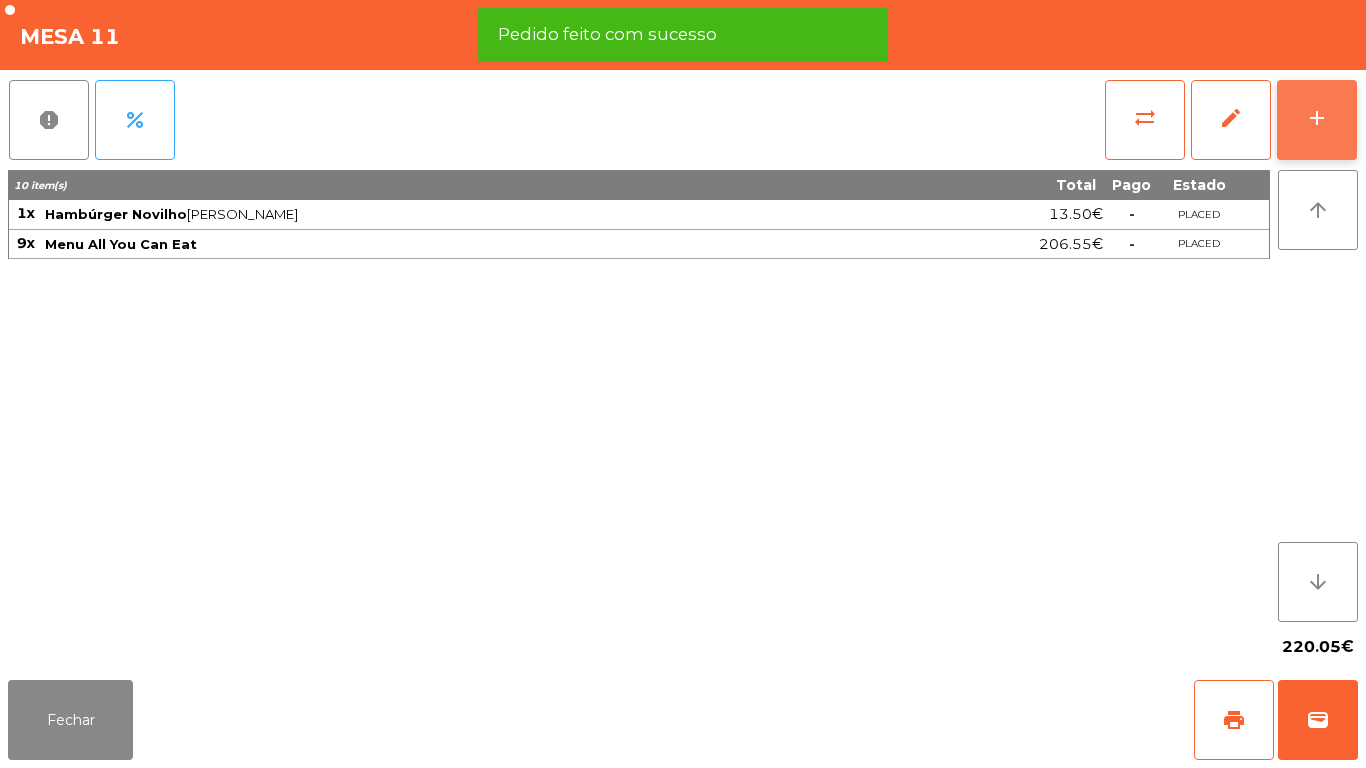 click on "add" 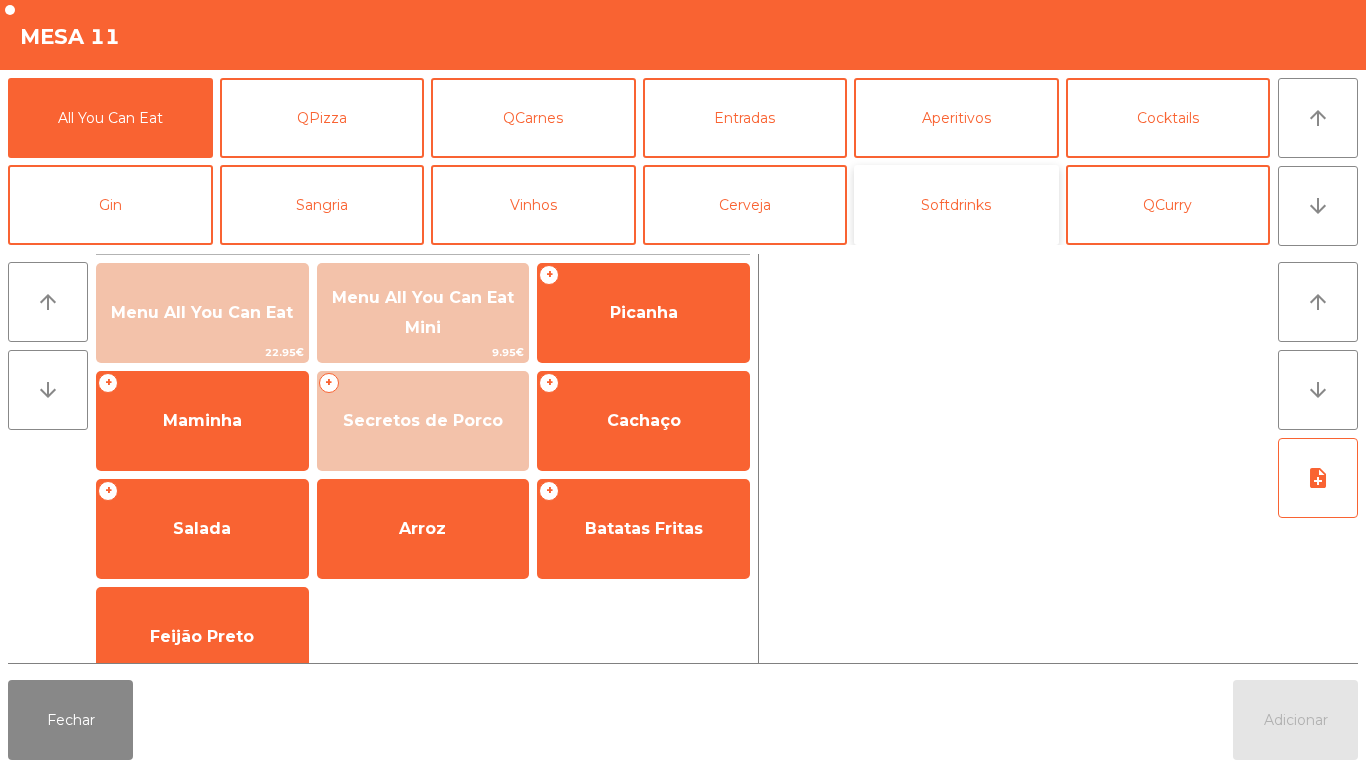 click on "Softdrinks" 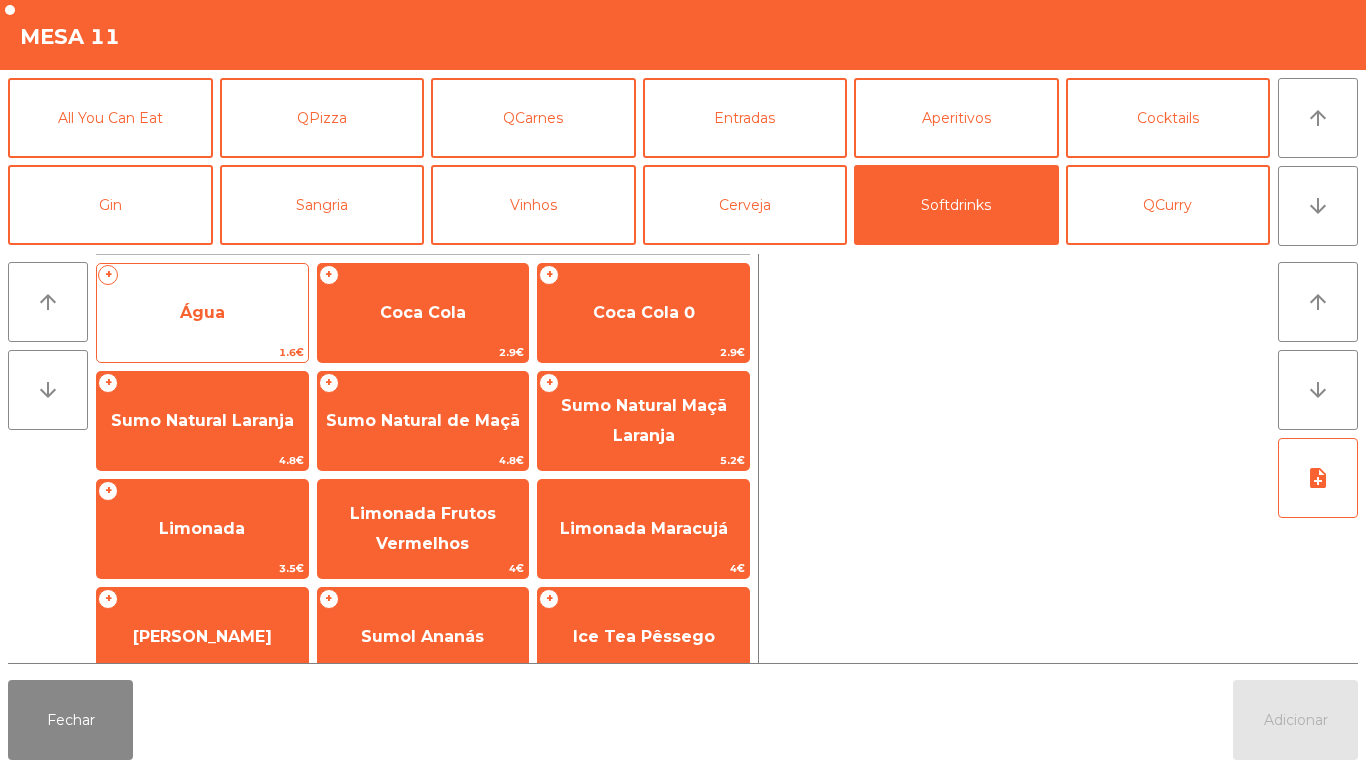 click on "Água" 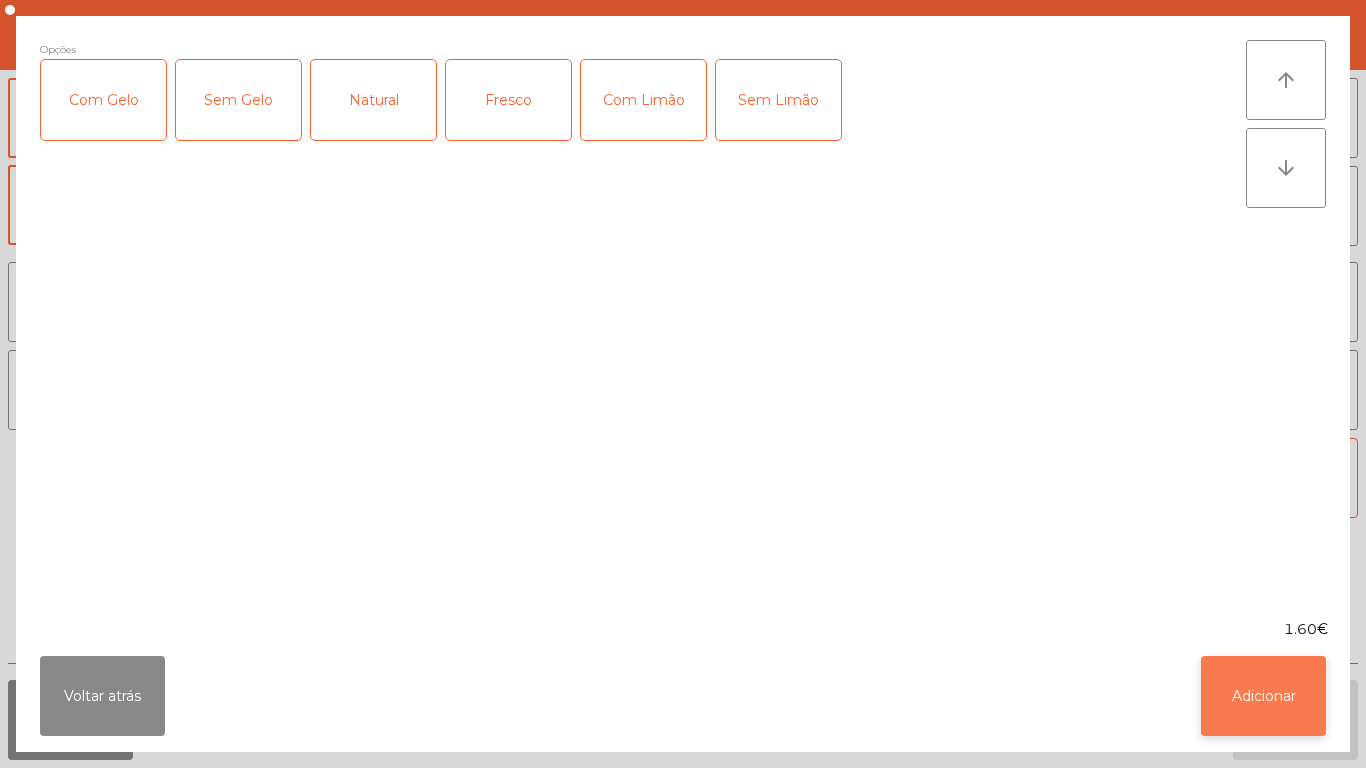 click on "Adicionar" 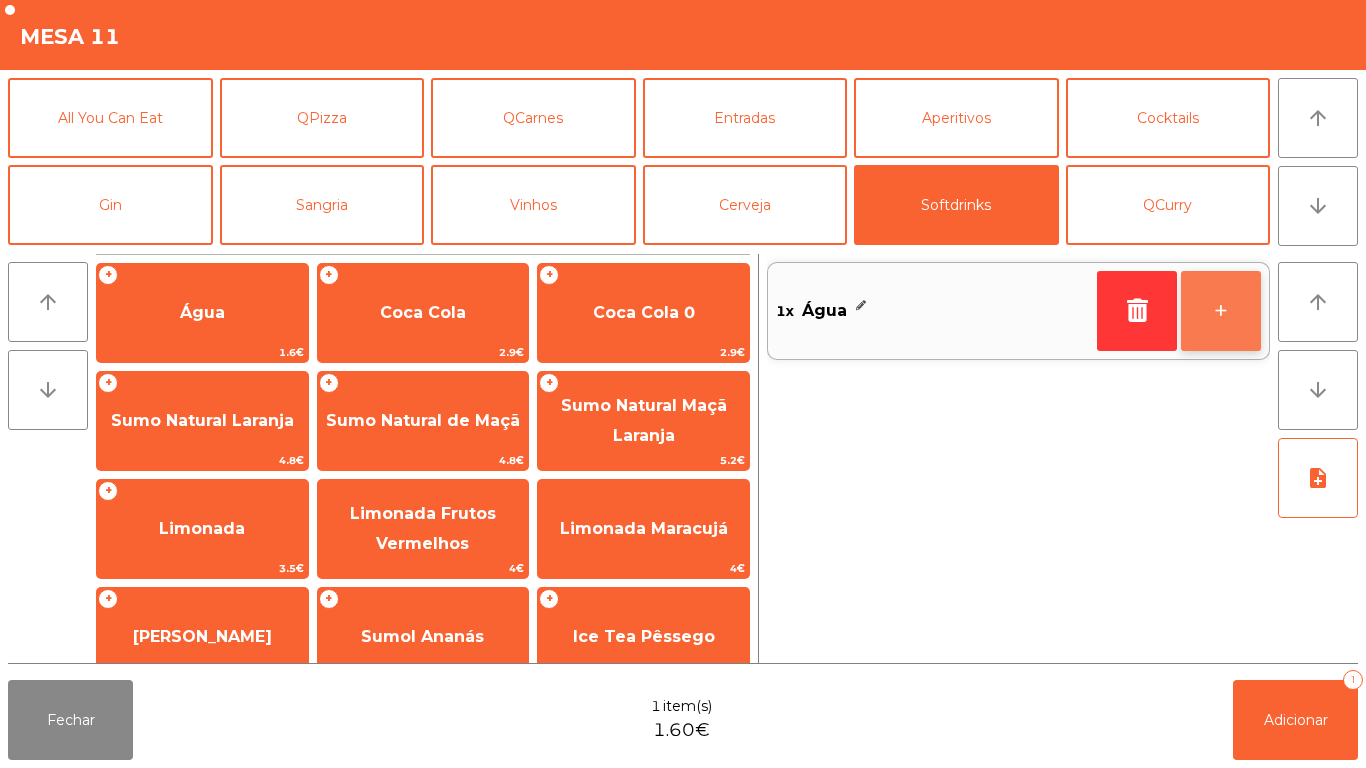 click on "+" 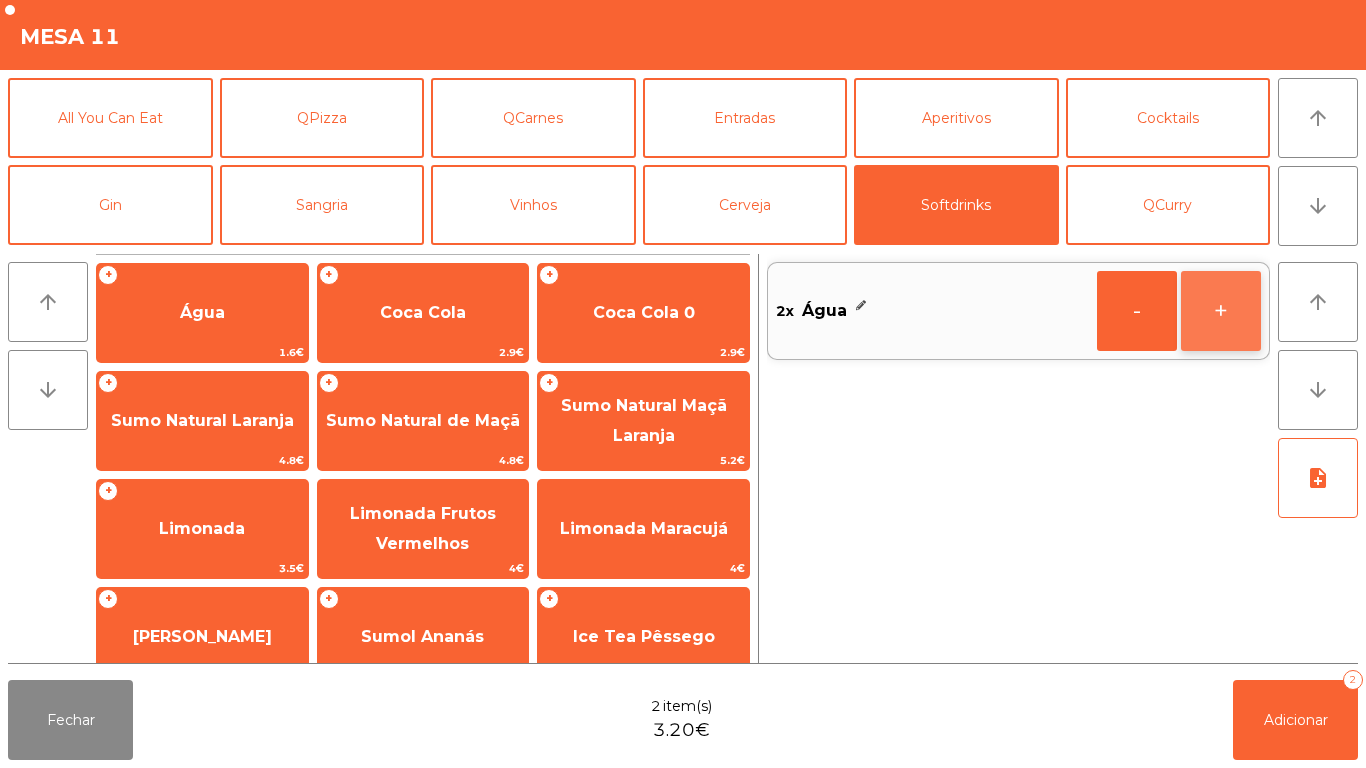 click on "+" 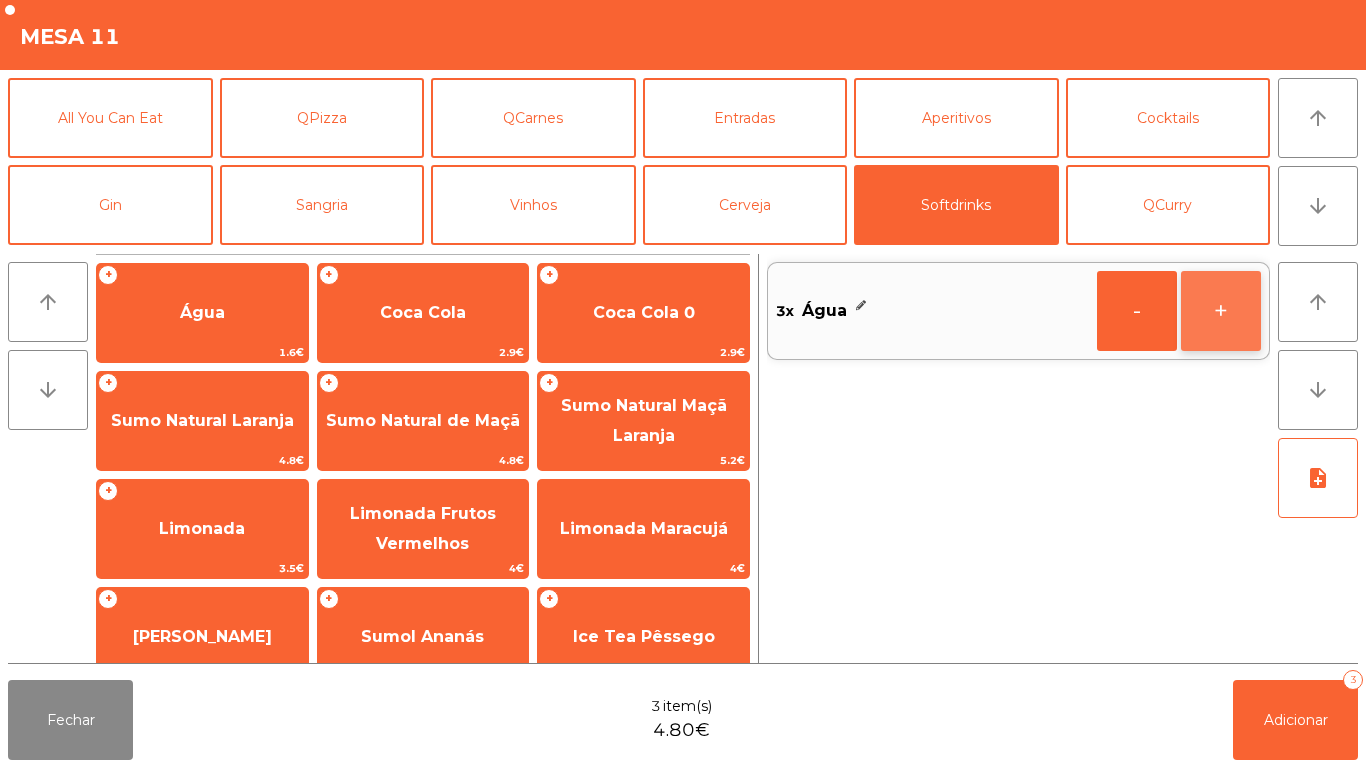 click on "+" 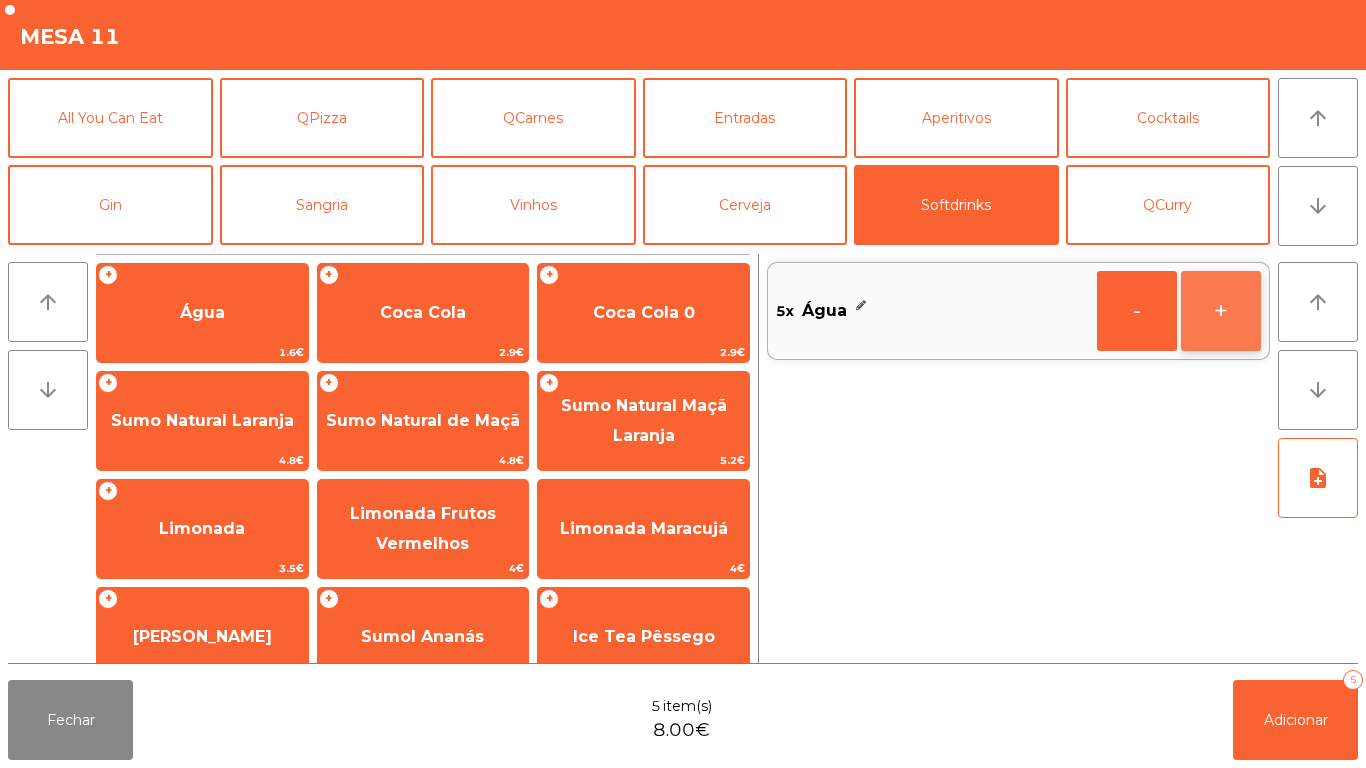 click on "+" 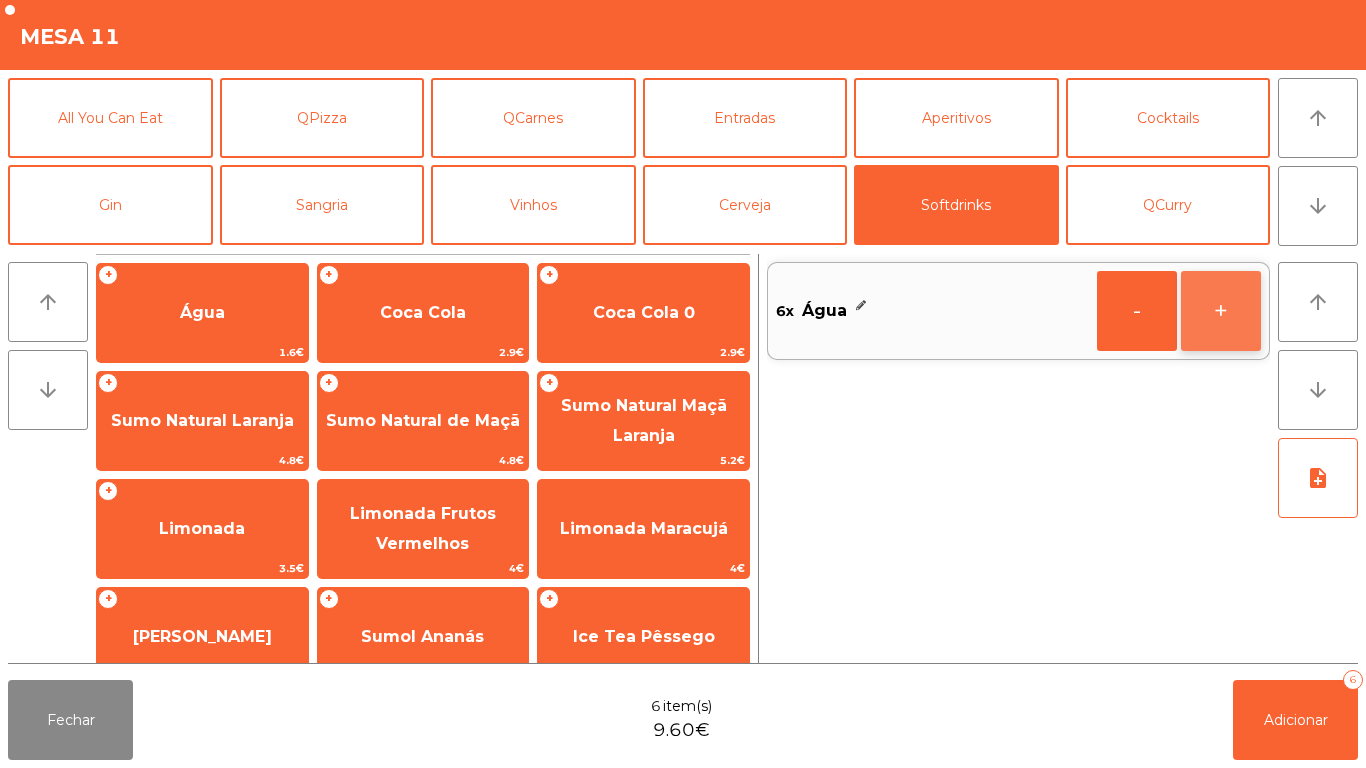 click on "+" 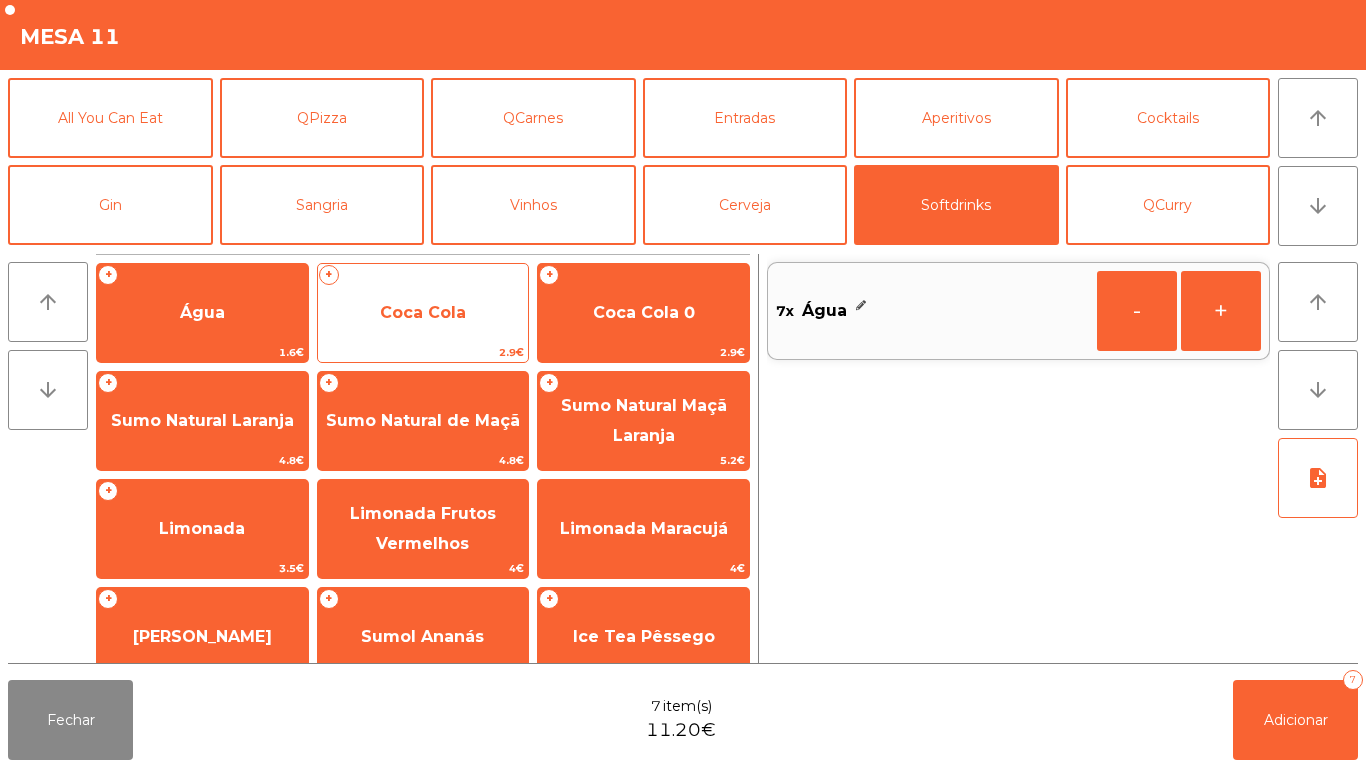 click on "Coca Cola" 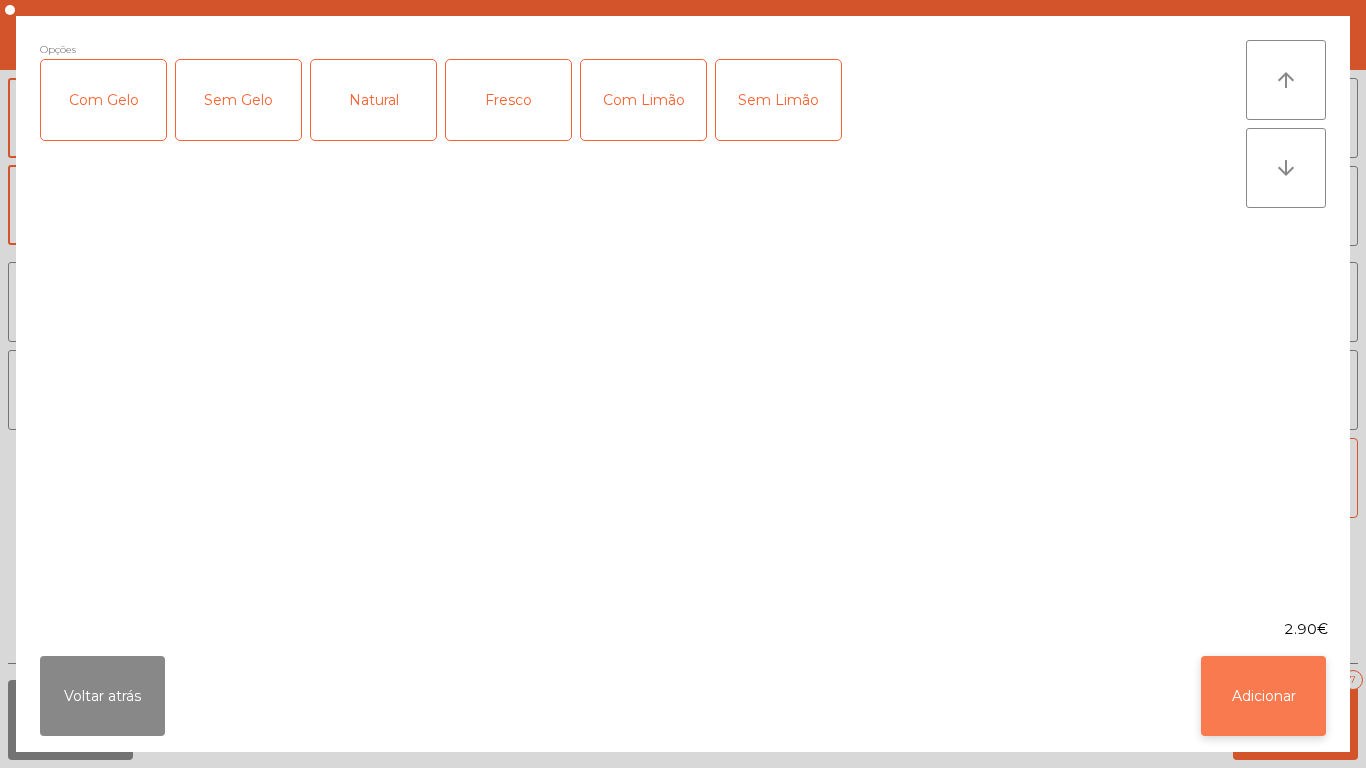 click on "Adicionar" 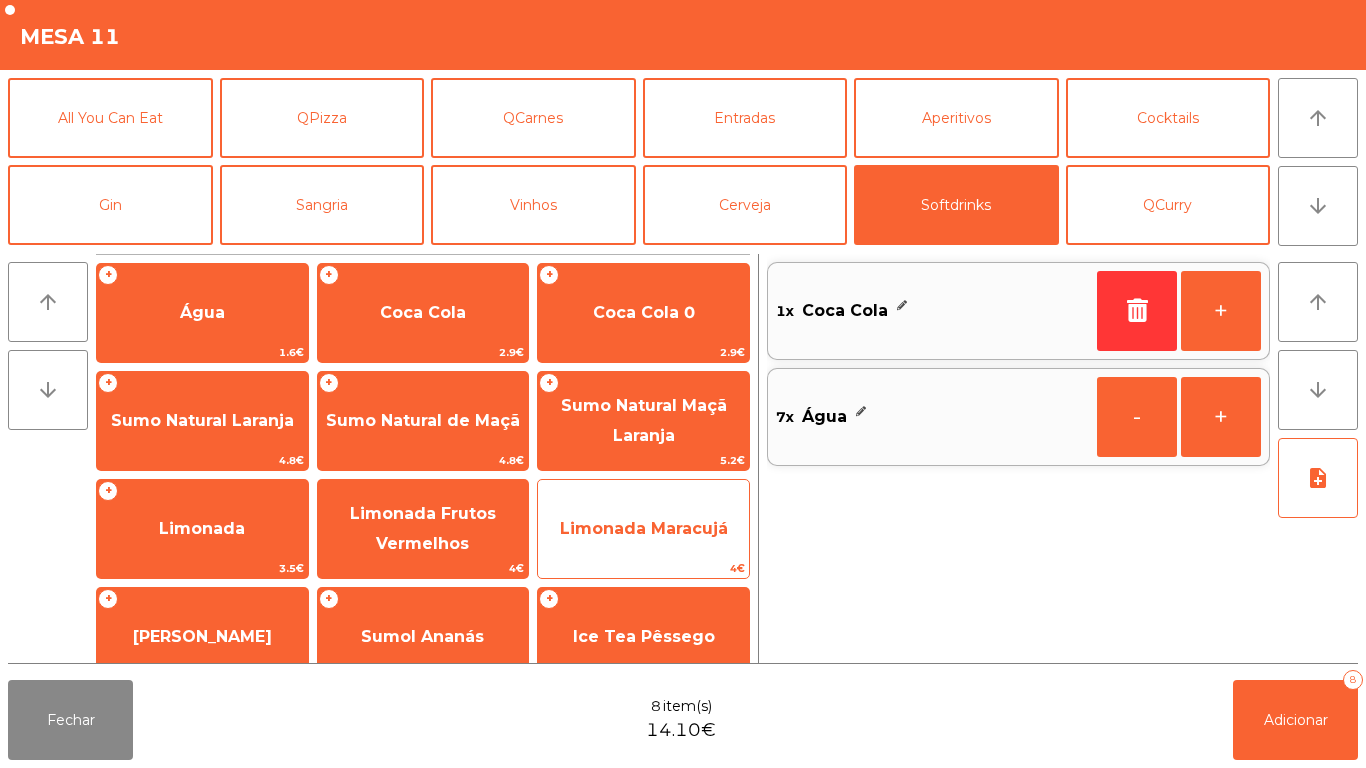 click on "Limonada Maracujá" 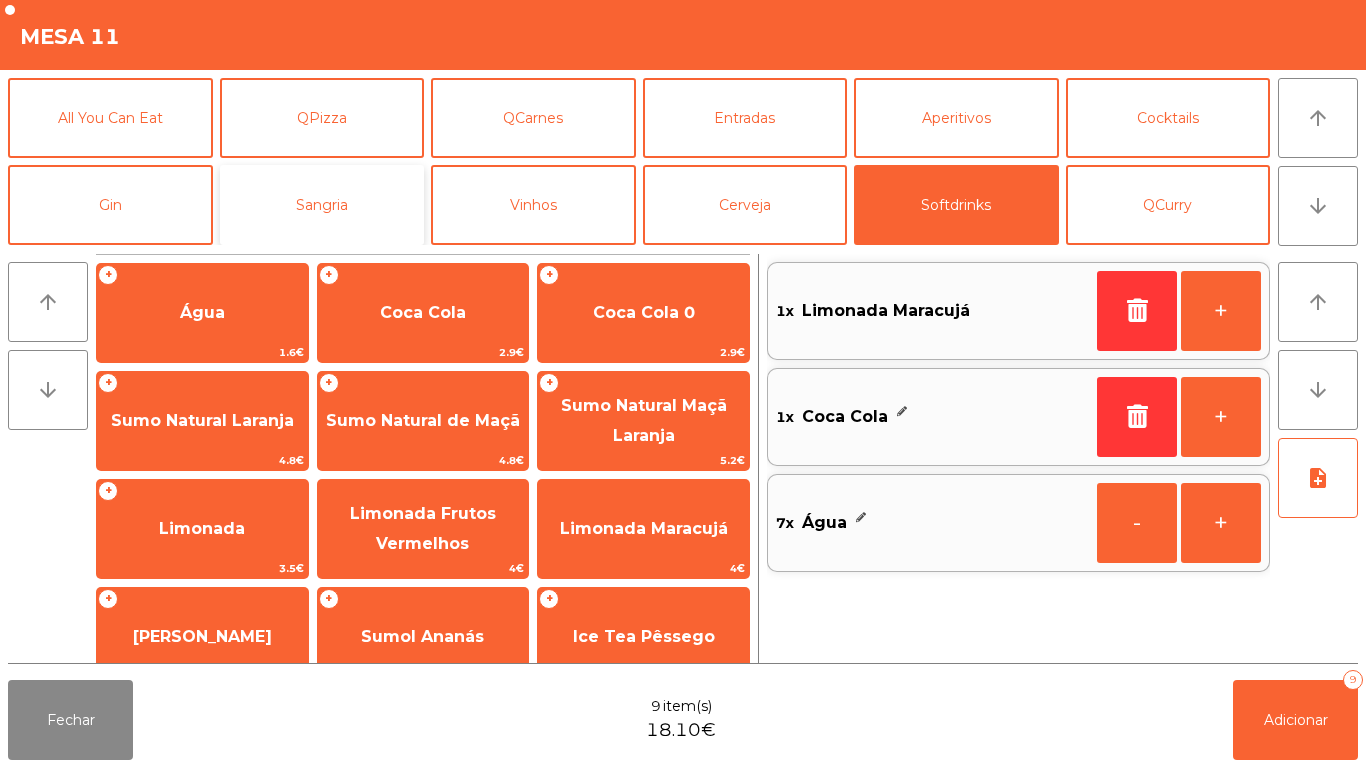 click on "Sangria" 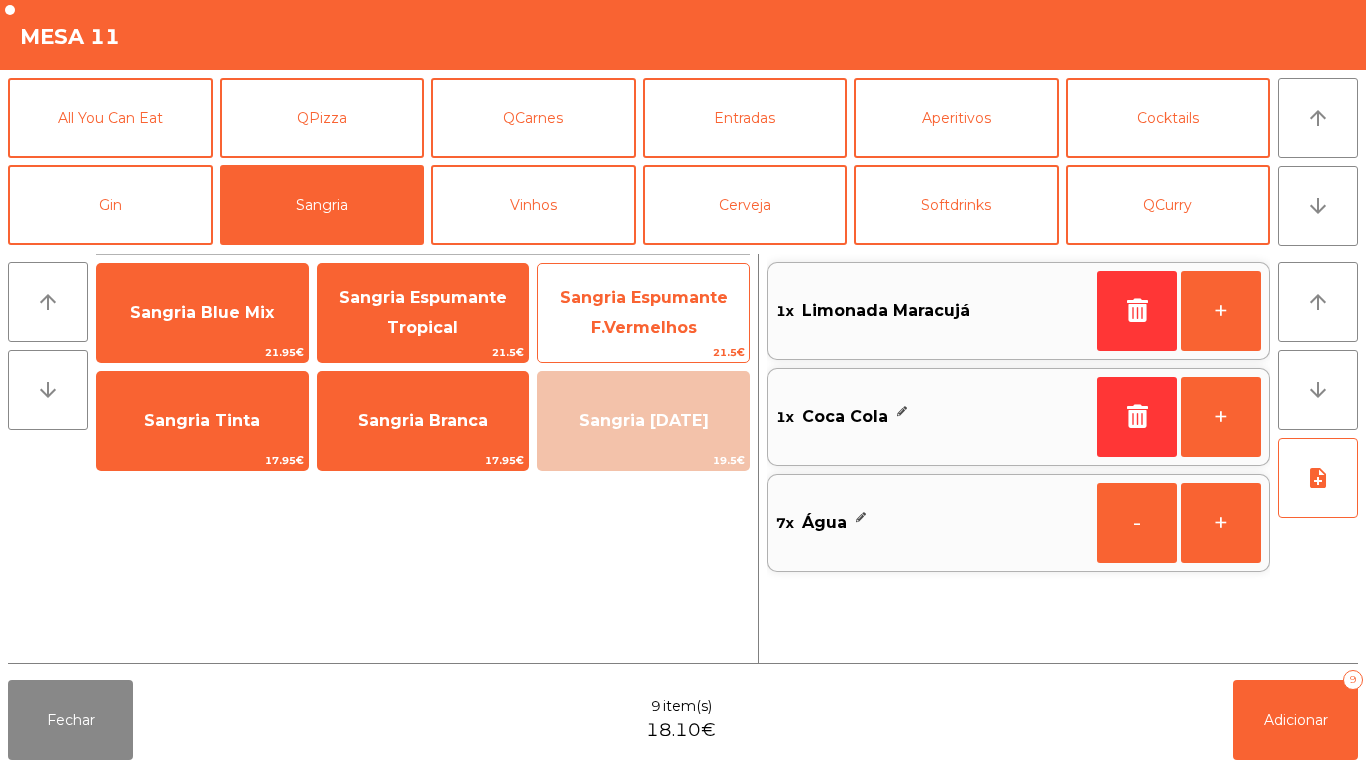 click on "Sangria Espumante F.Vermelhos" 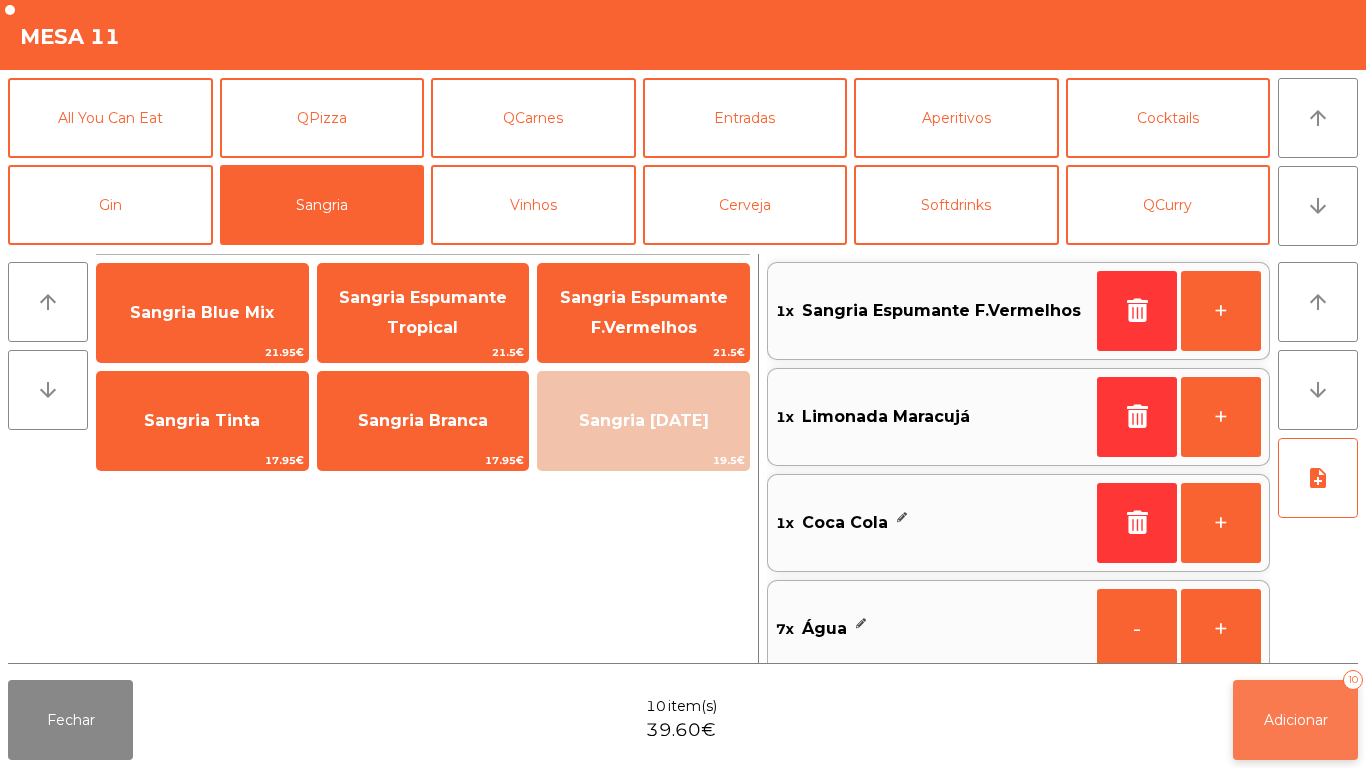 click on "Adicionar" 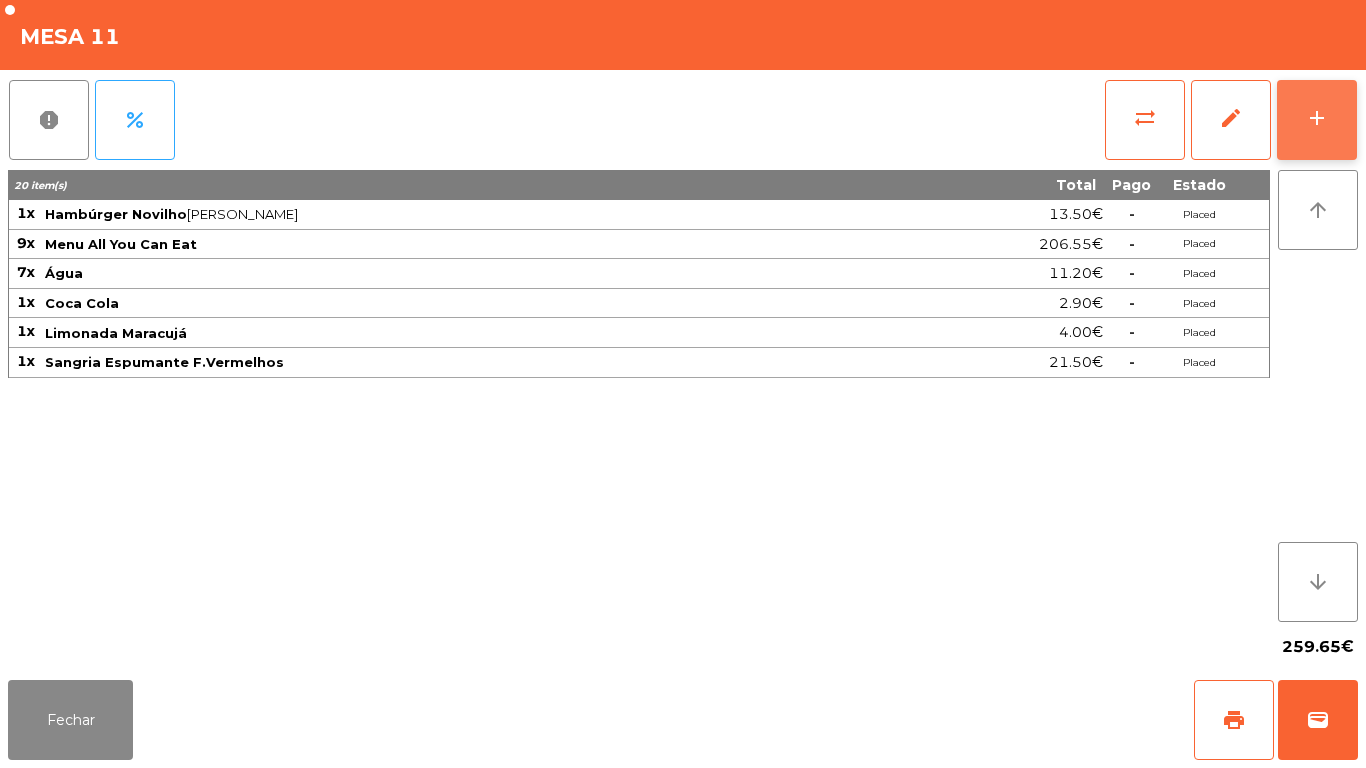 click on "add" 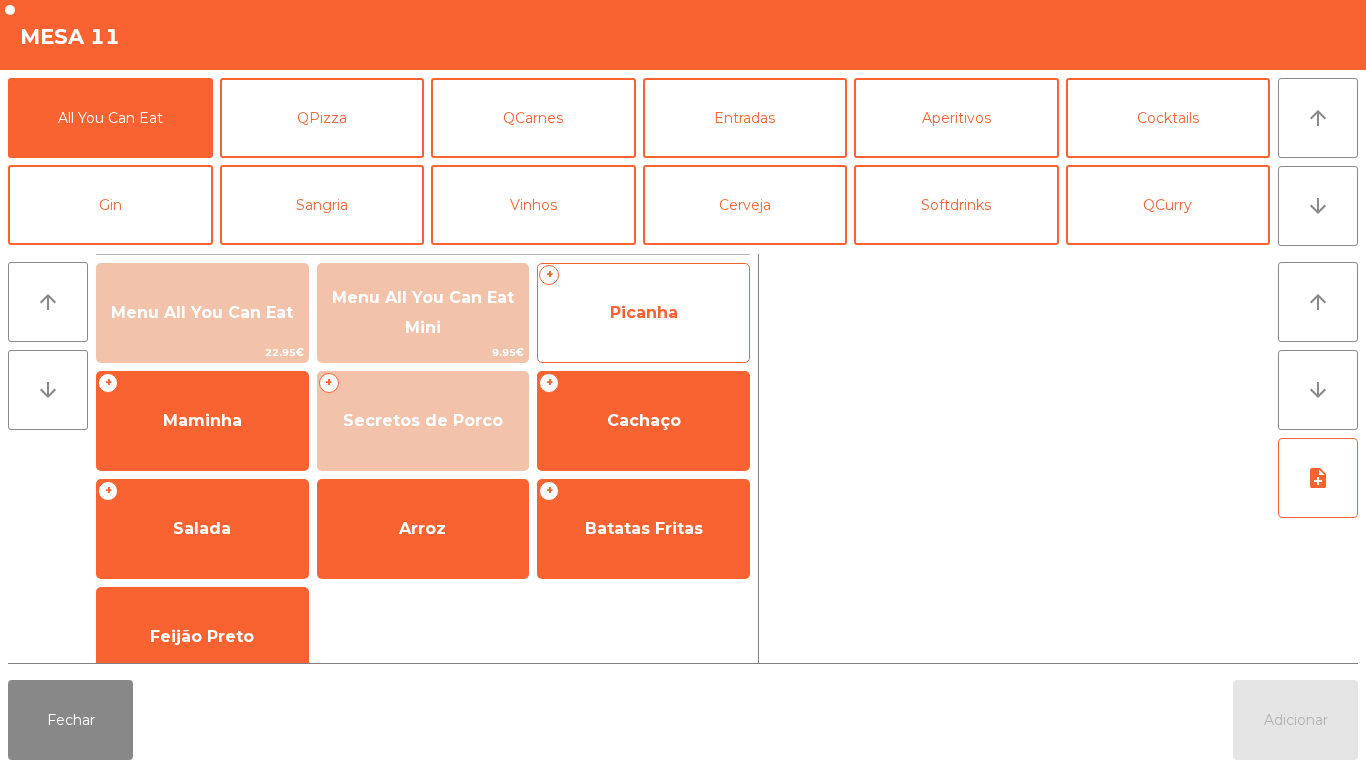 click on "Picanha" 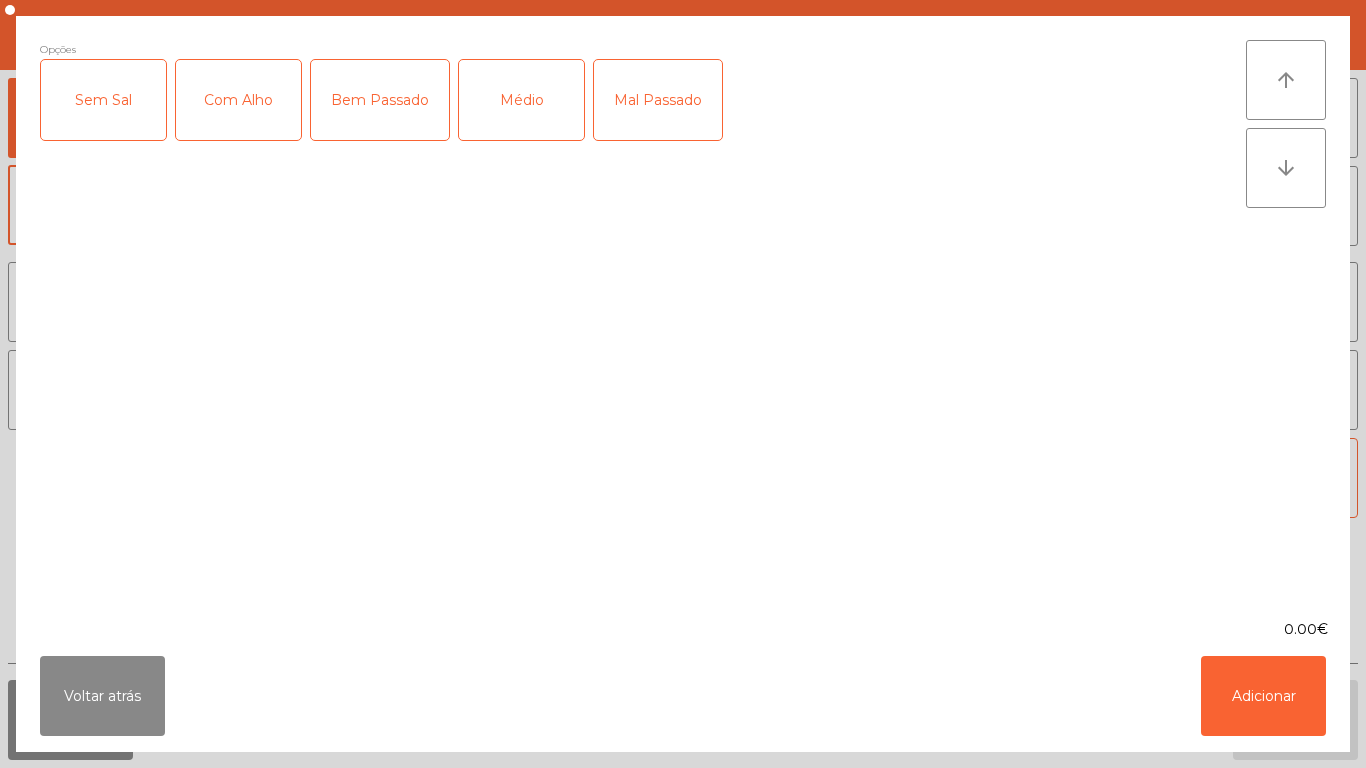 click on "Médio" 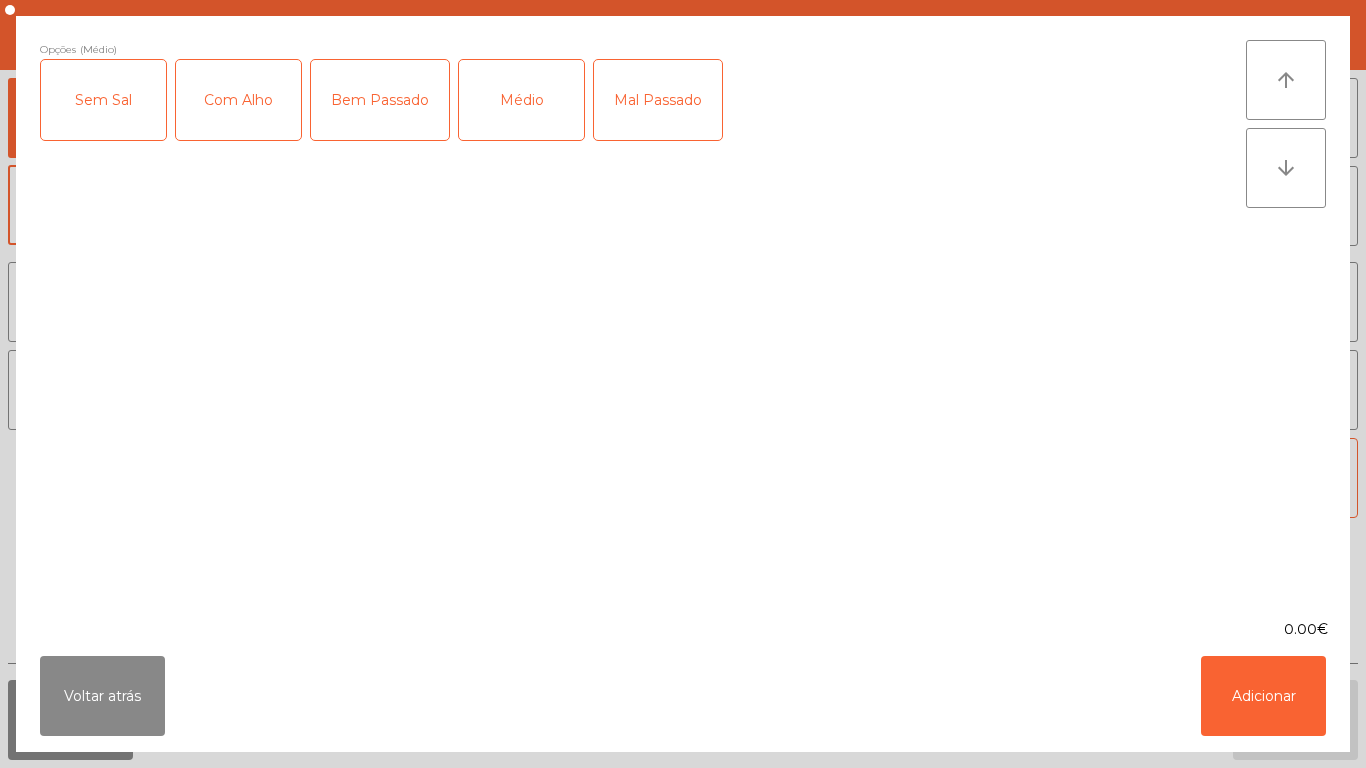 click on "Com Alho" 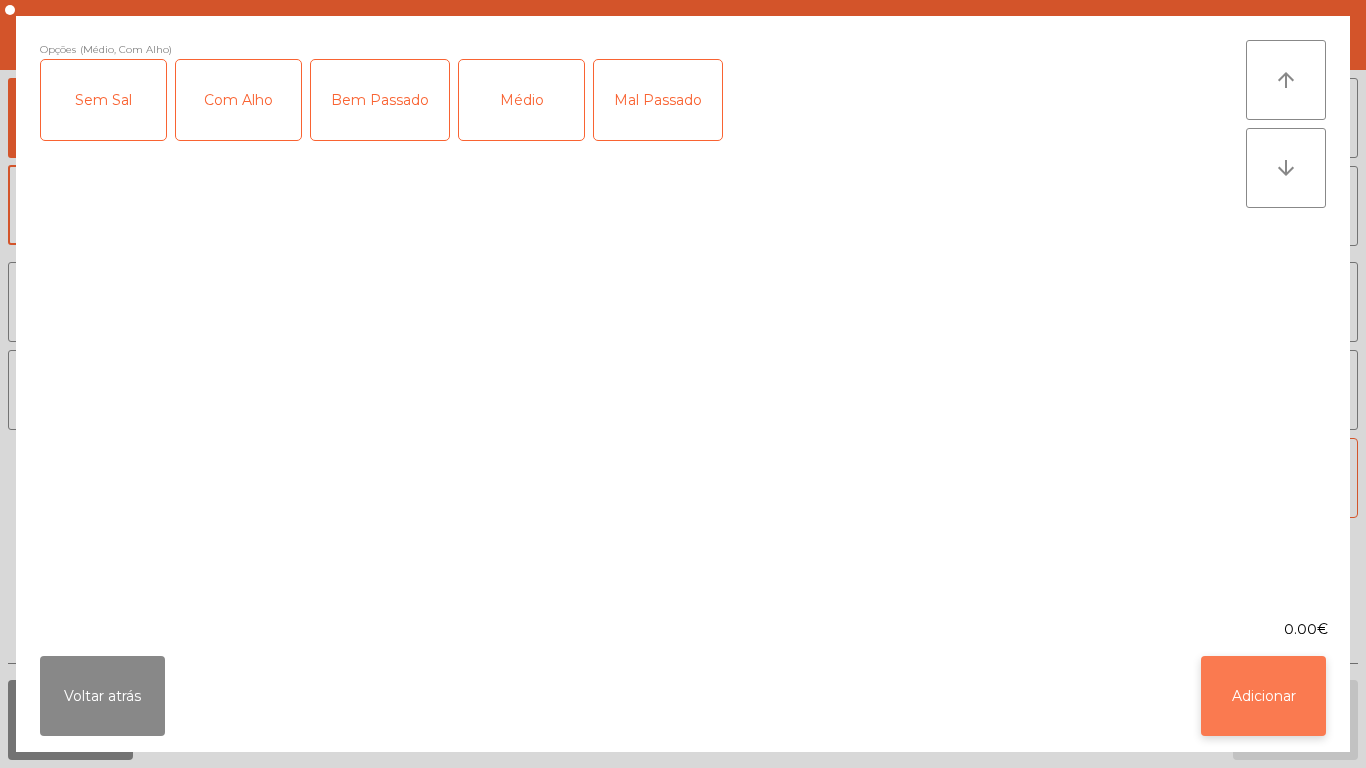 click on "Adicionar" 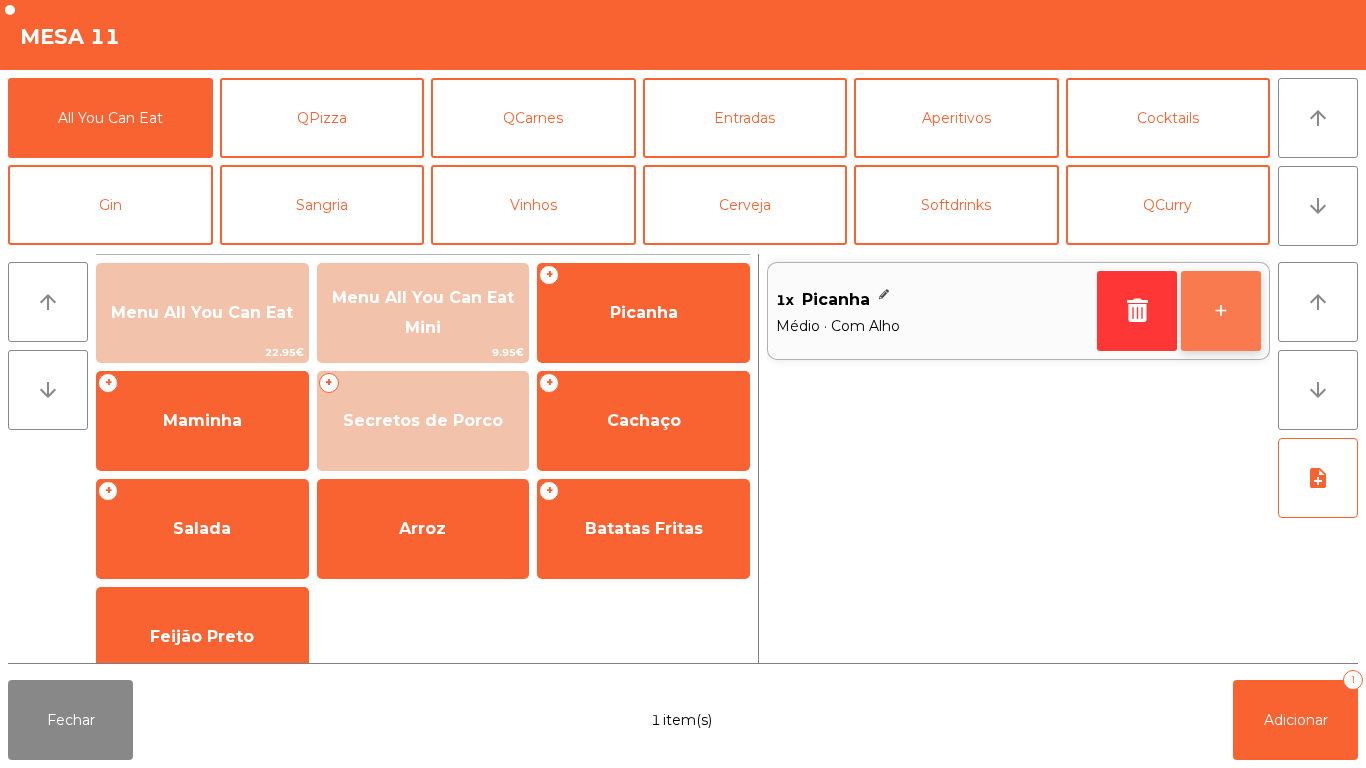 click on "+" 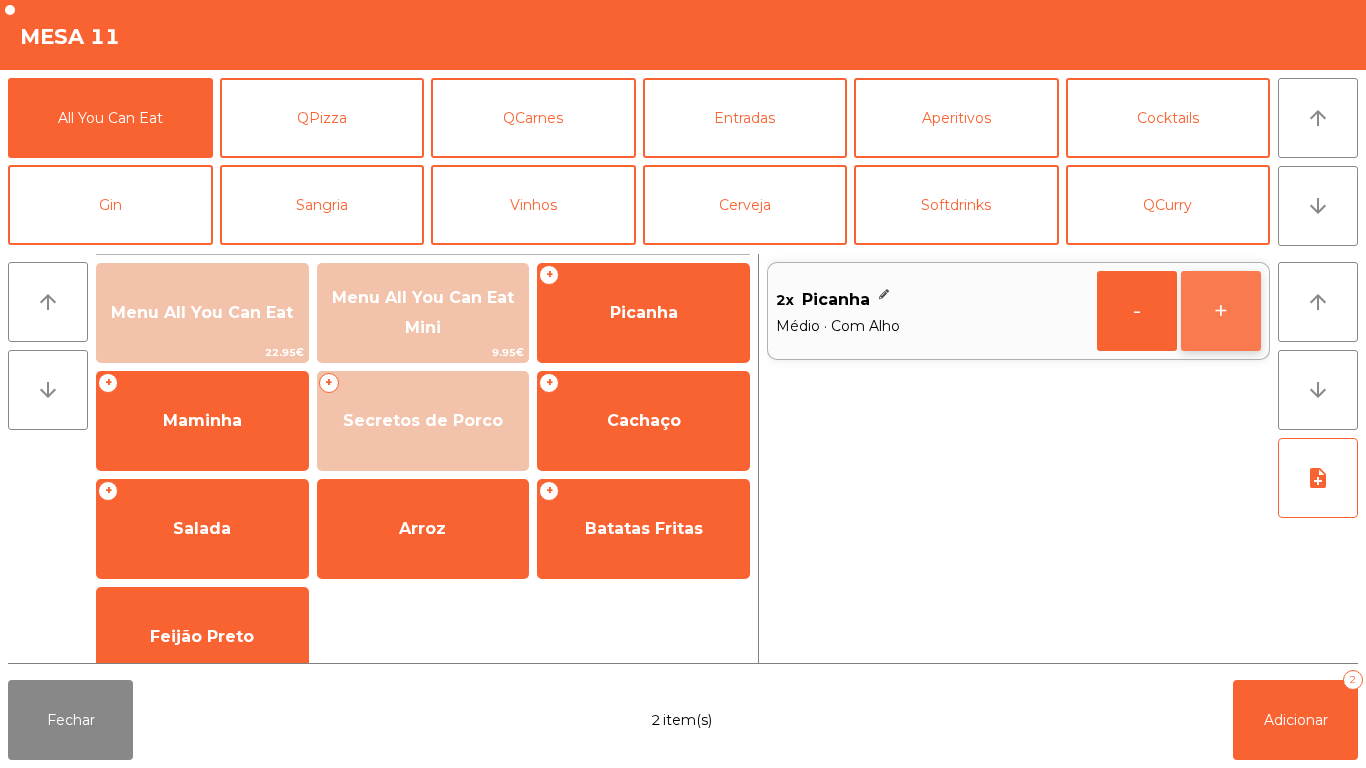 click on "+" 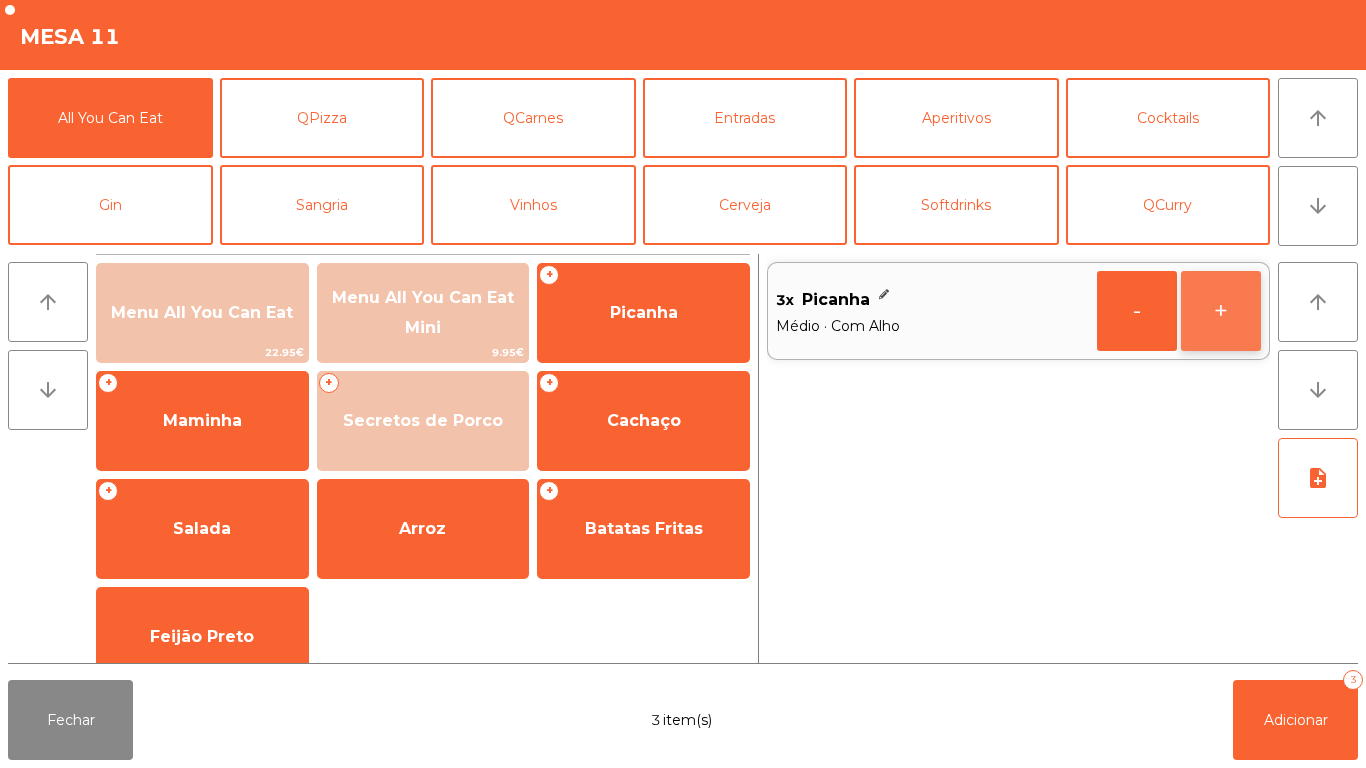 click on "+" 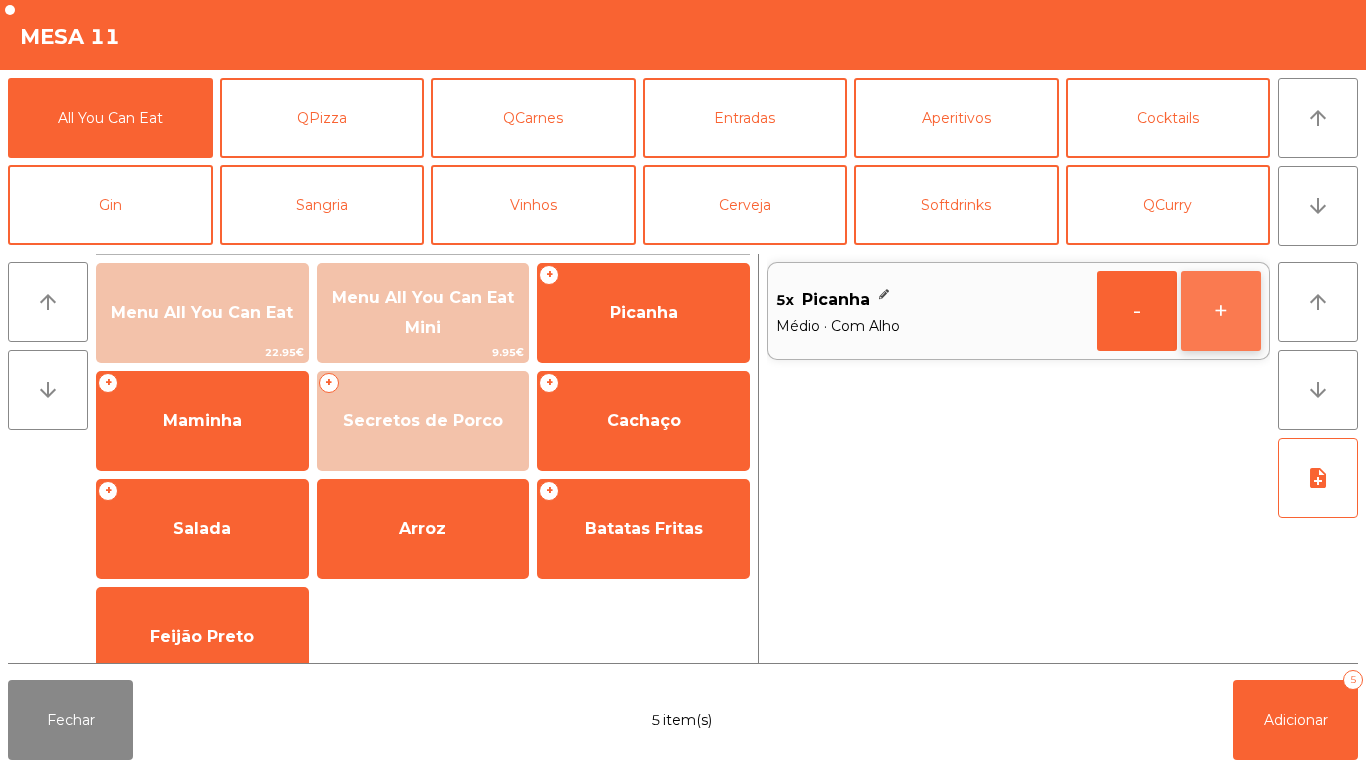 click on "+" 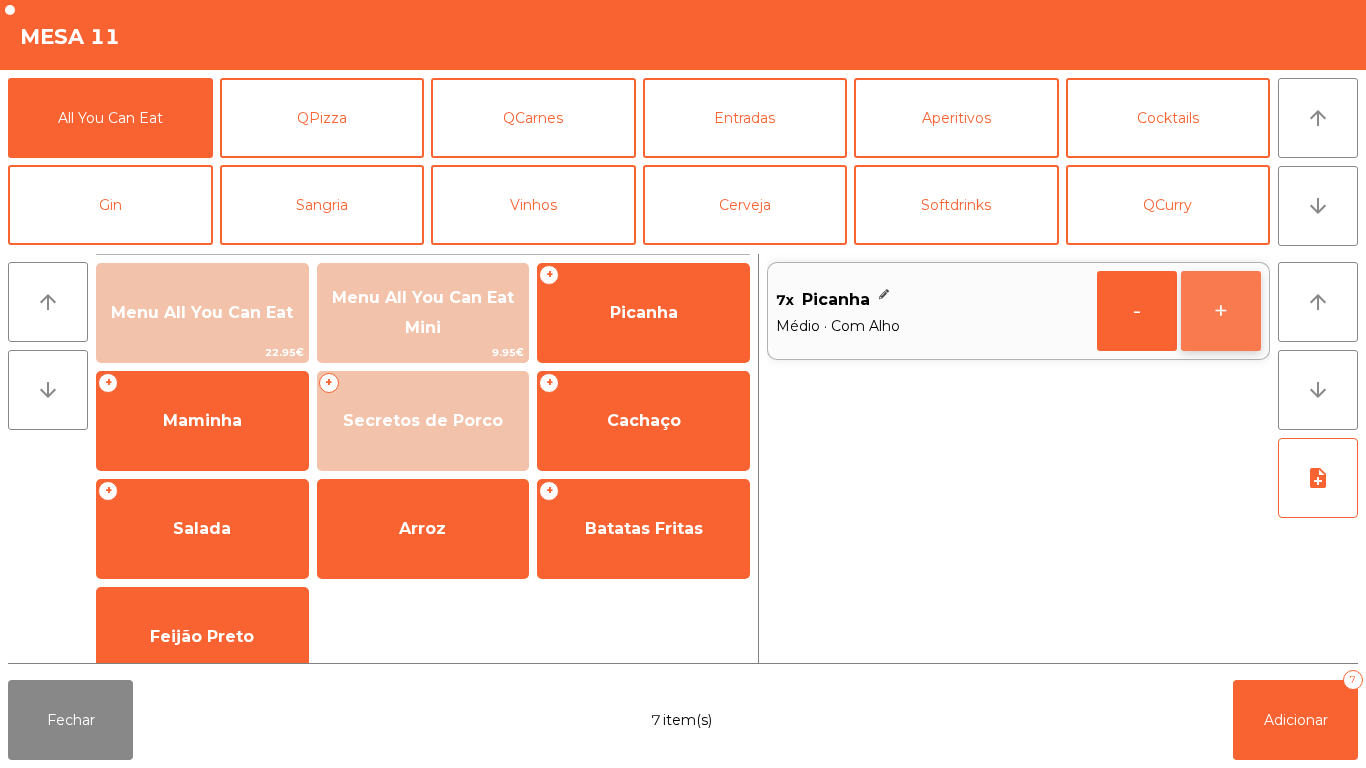 click on "+" 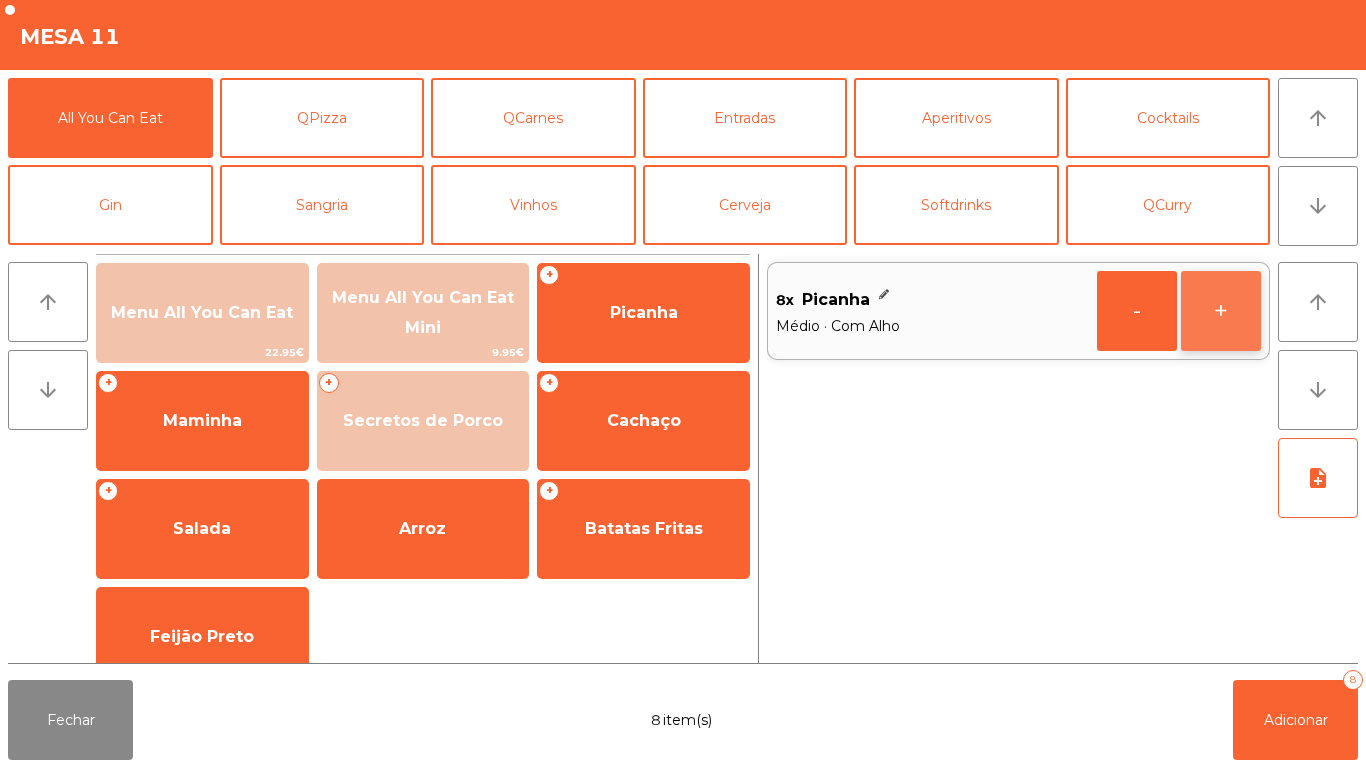 click on "+" 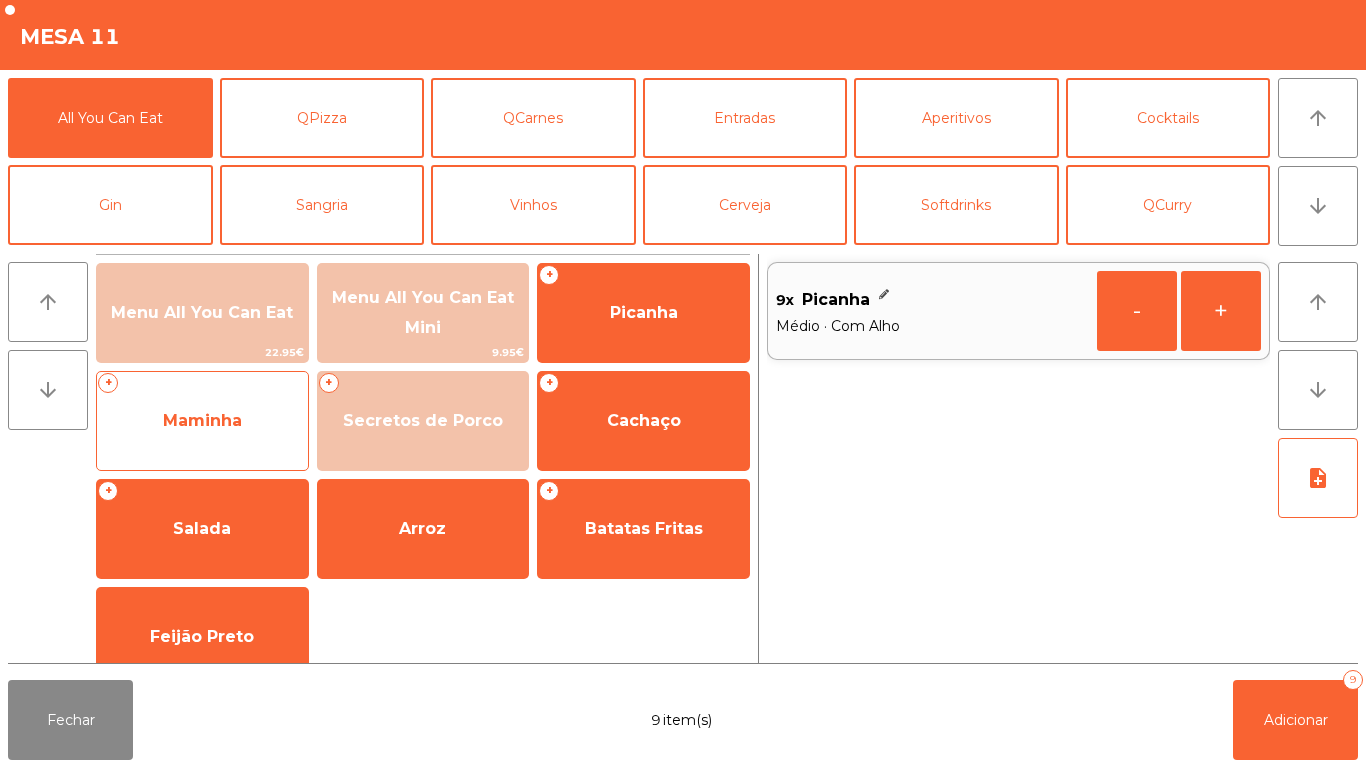 click on "Maminha" 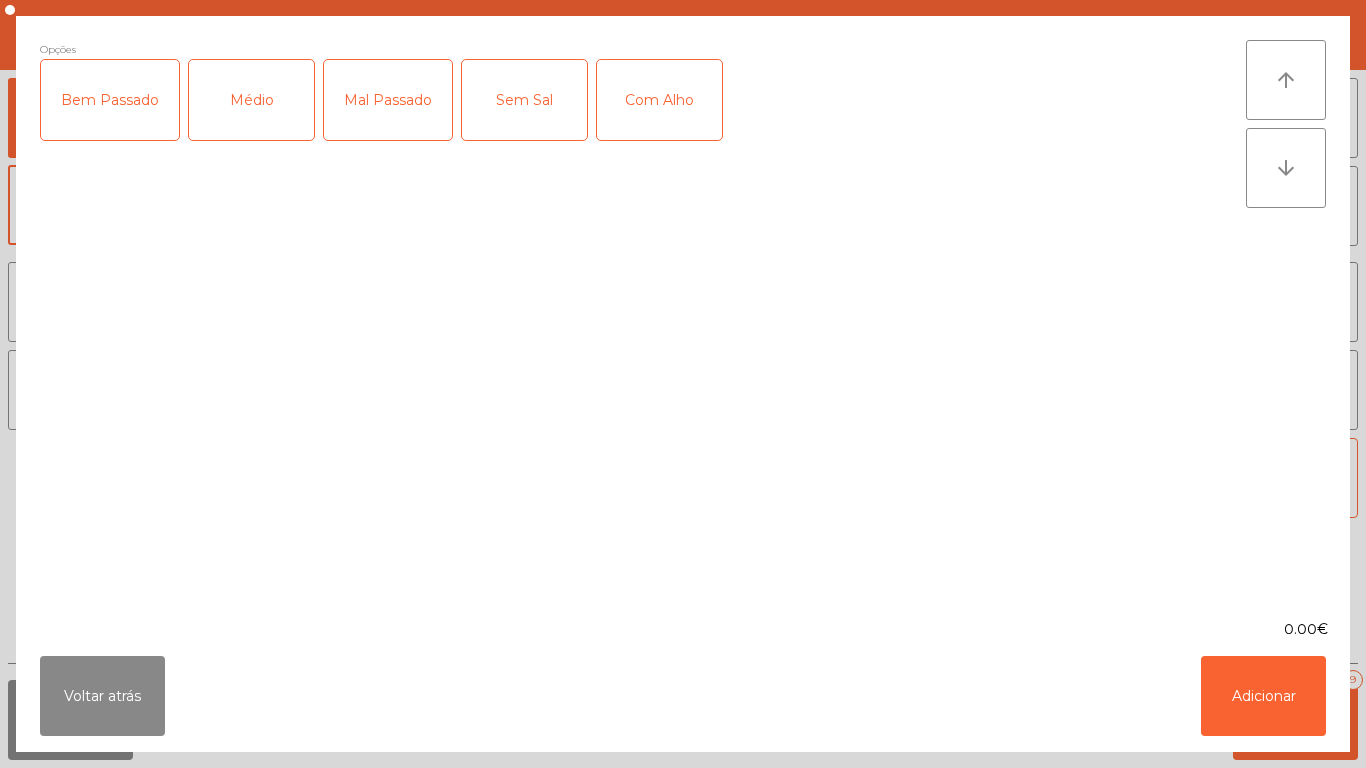 click on "Médio" 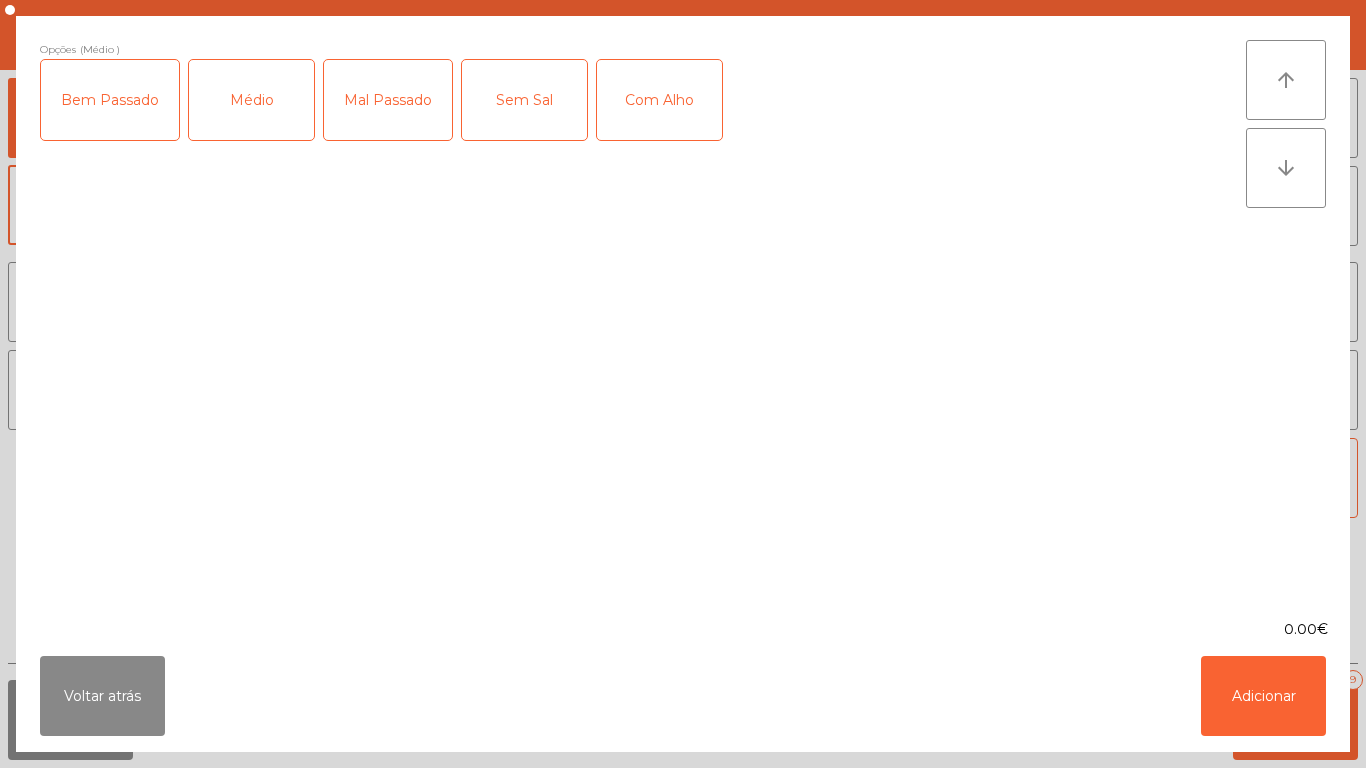 click on "Com Alho" 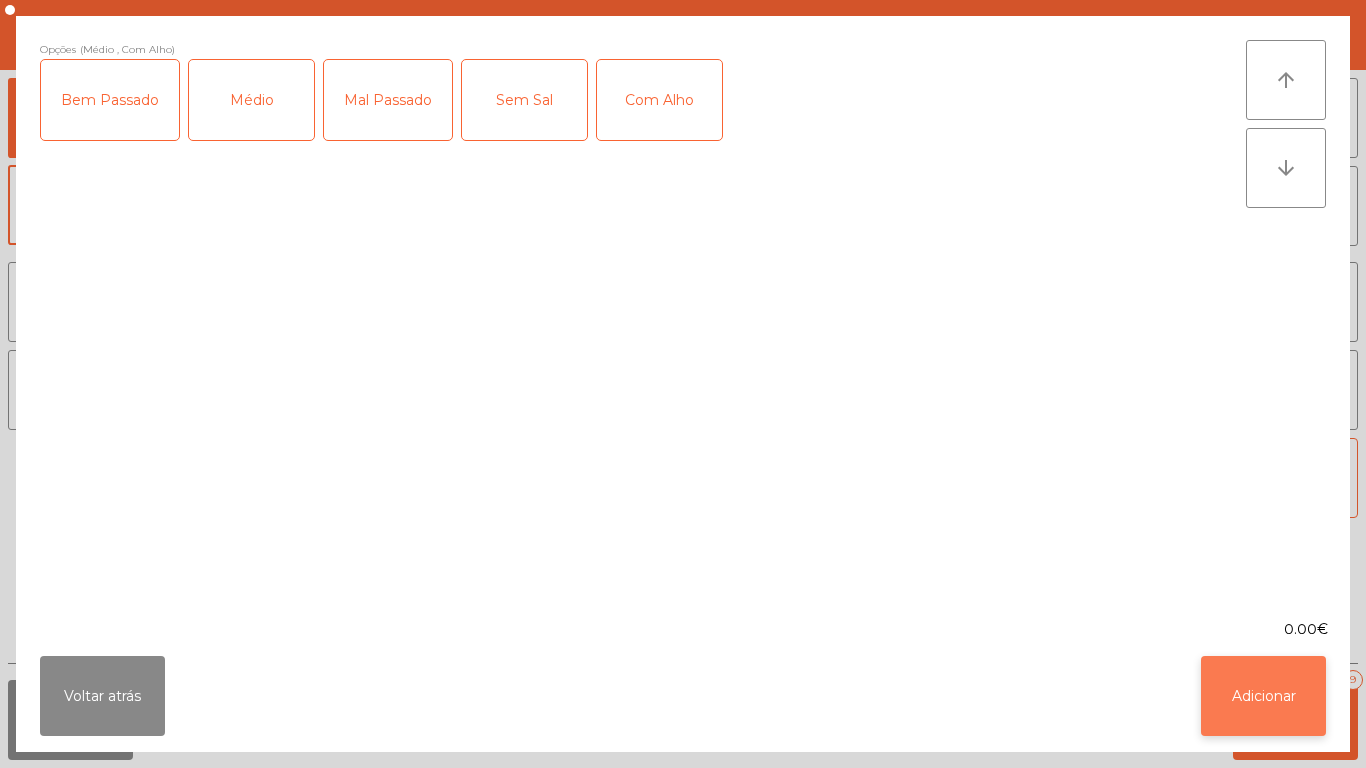 click on "Adicionar" 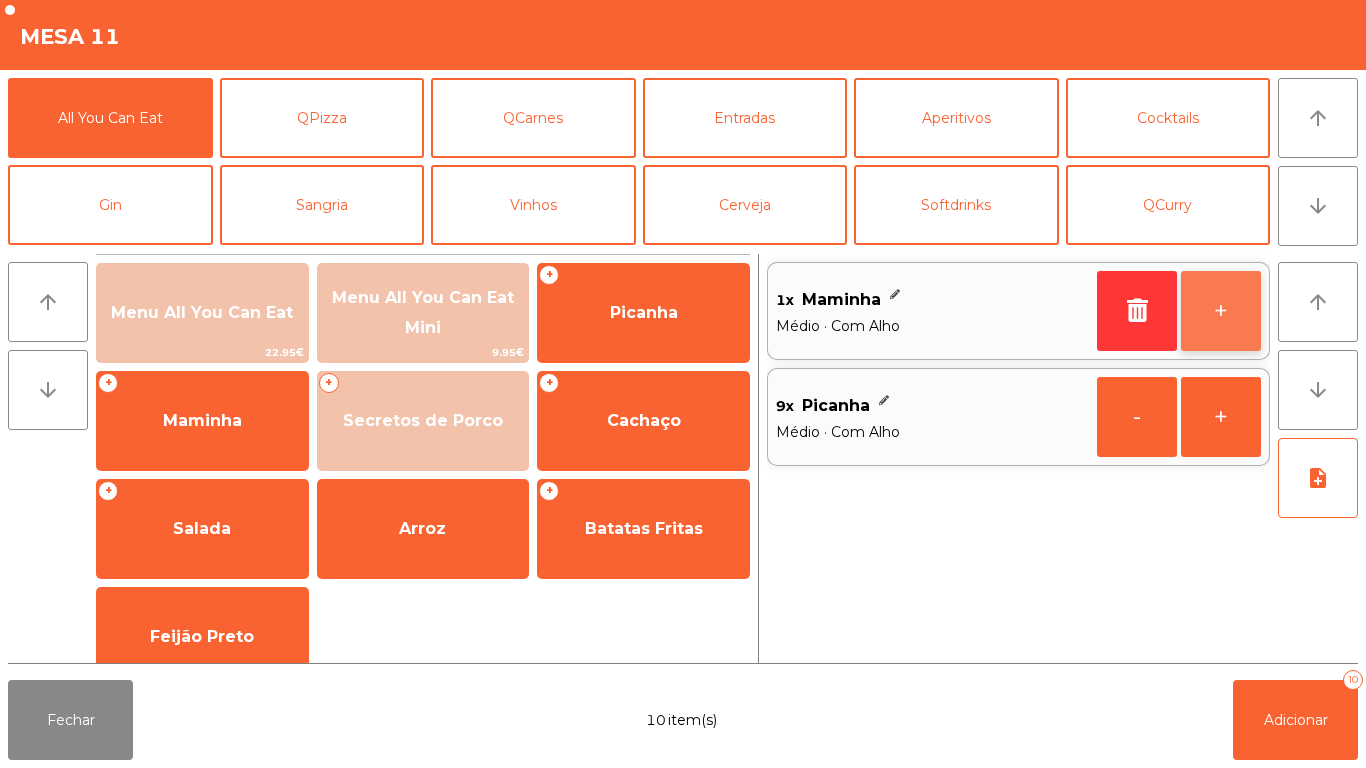 click on "+" 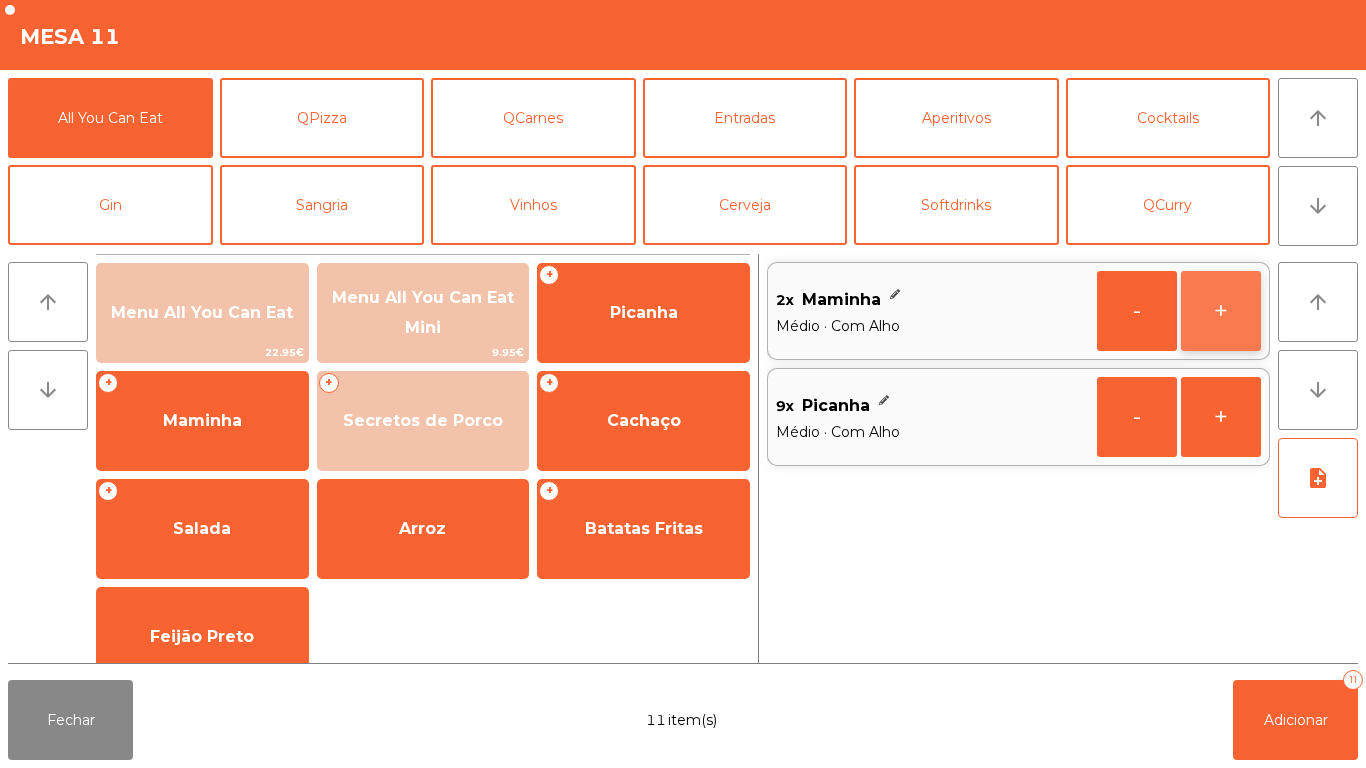 click on "+" 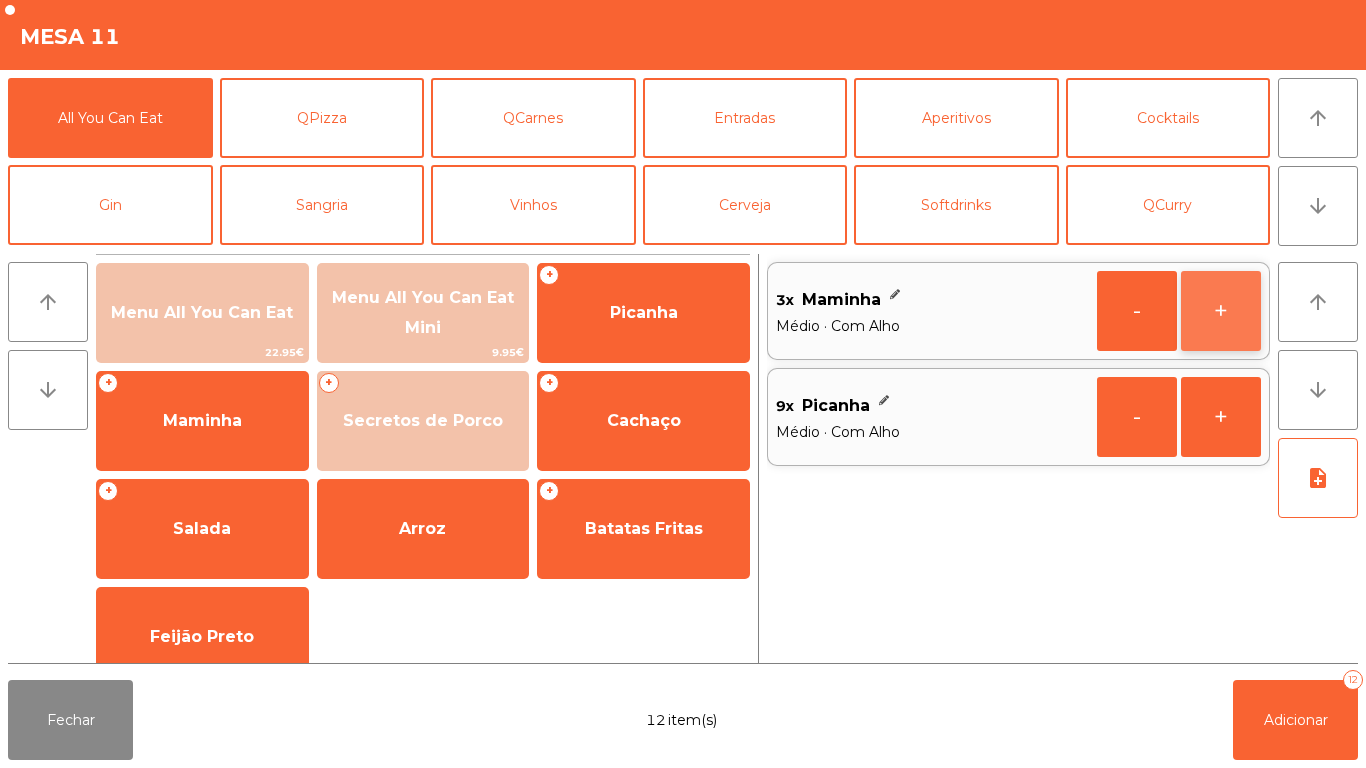 click on "+" 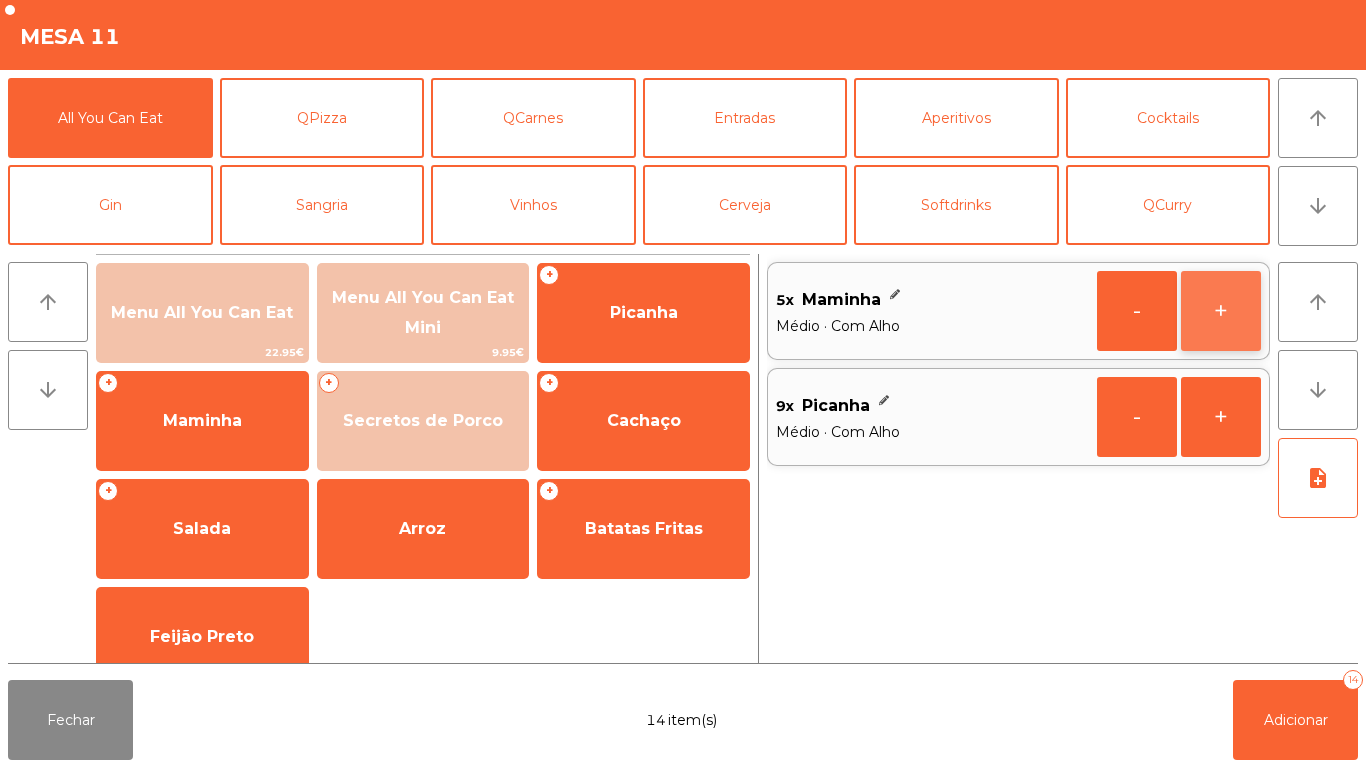 click on "+" 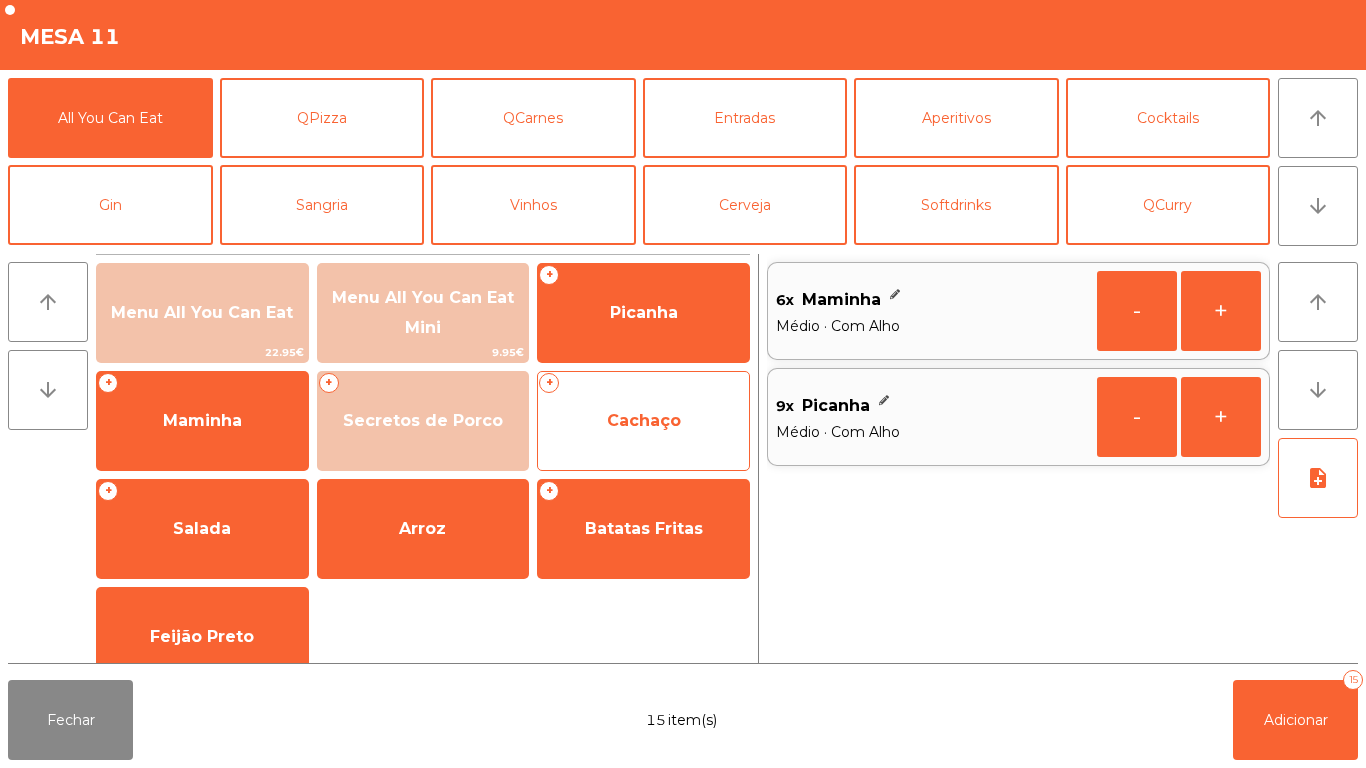 click on "Cachaço" 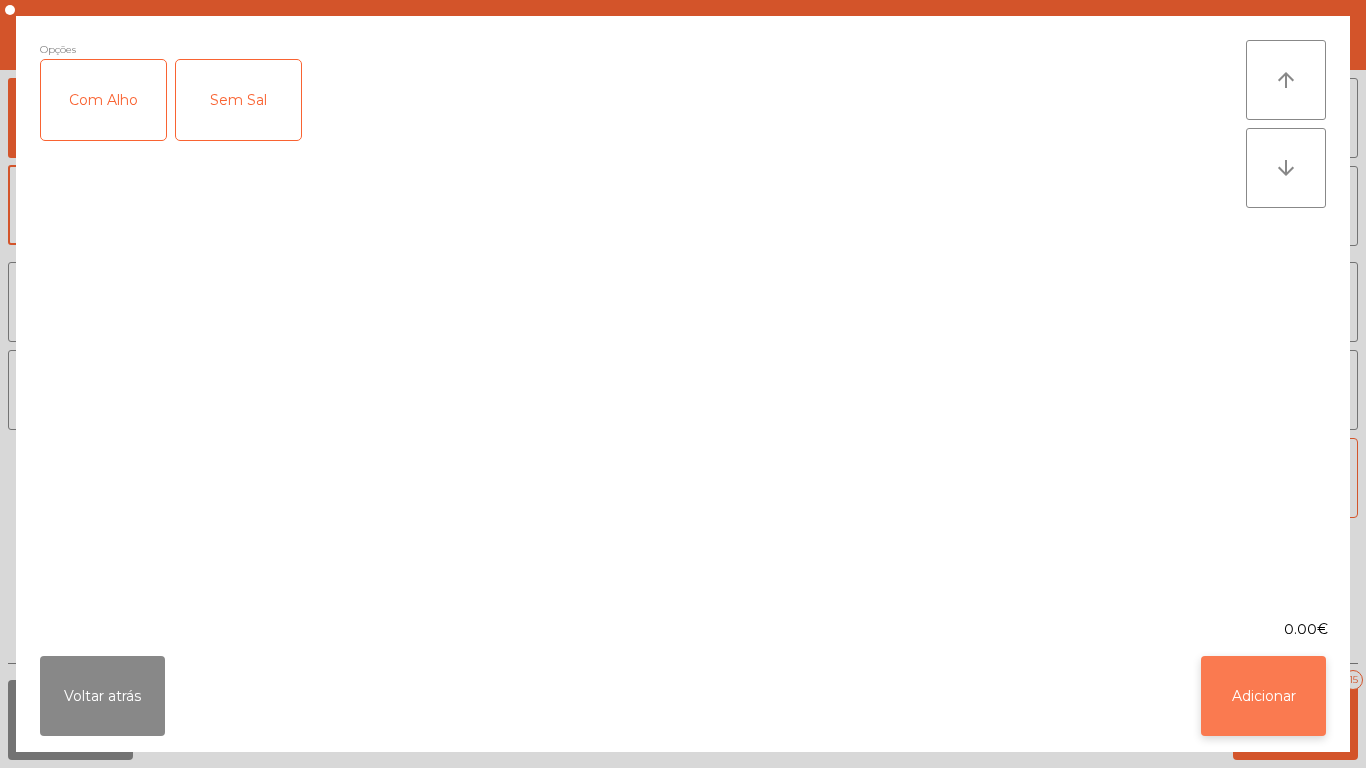 click on "Adicionar" 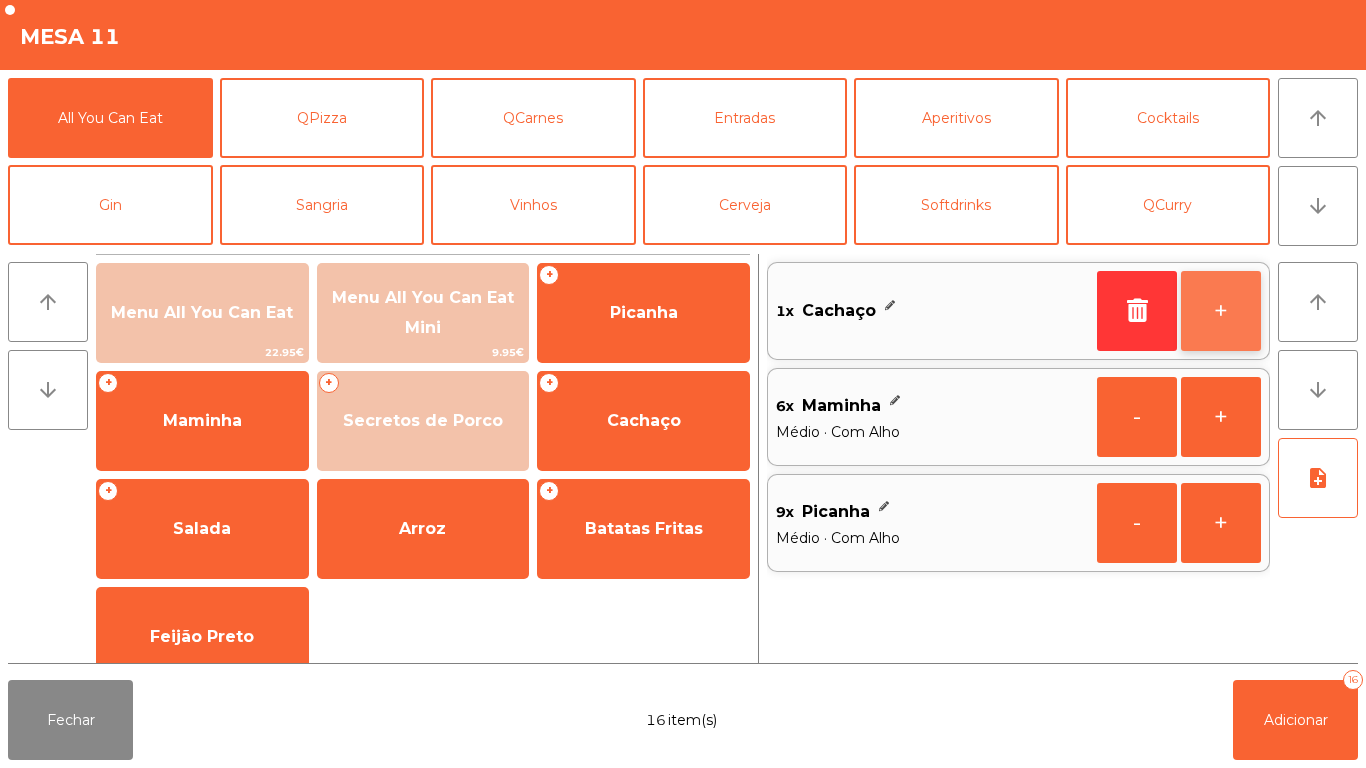 click on "+" 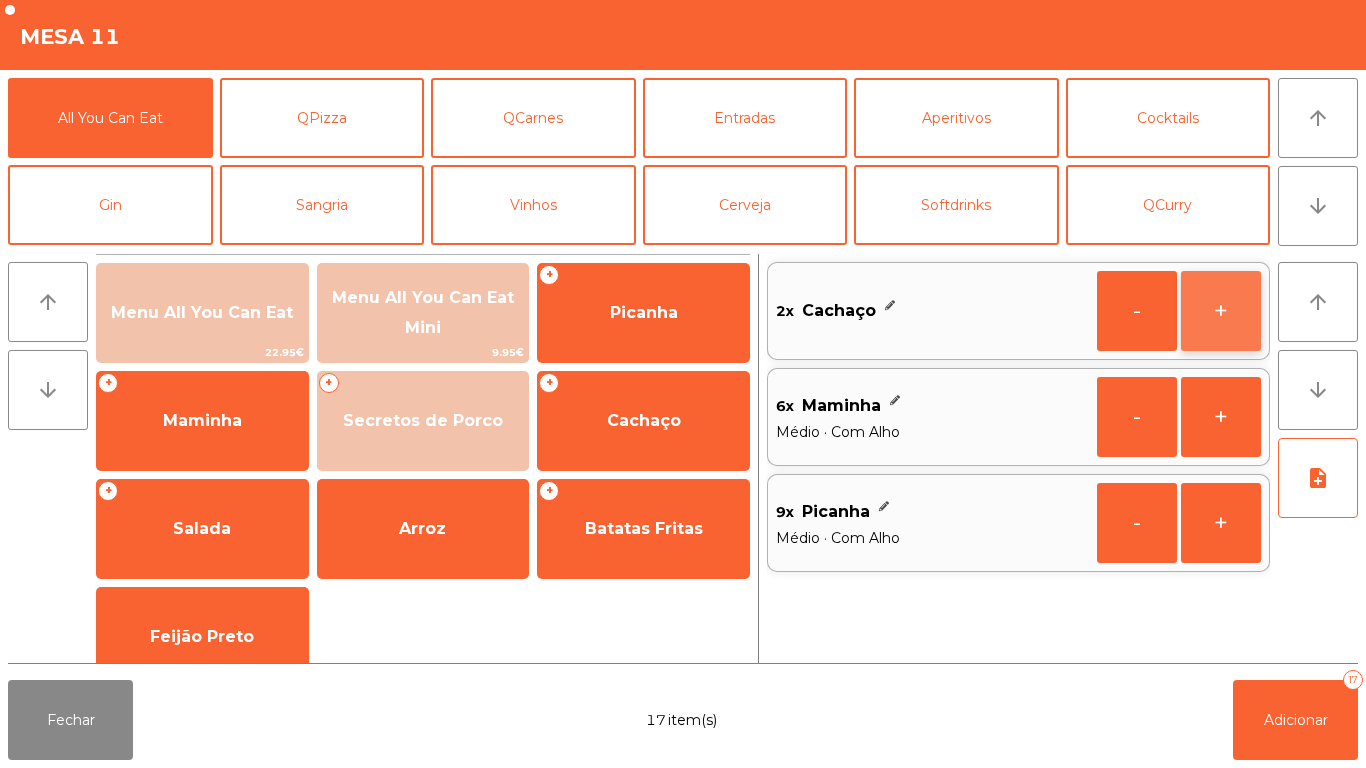 click on "+" 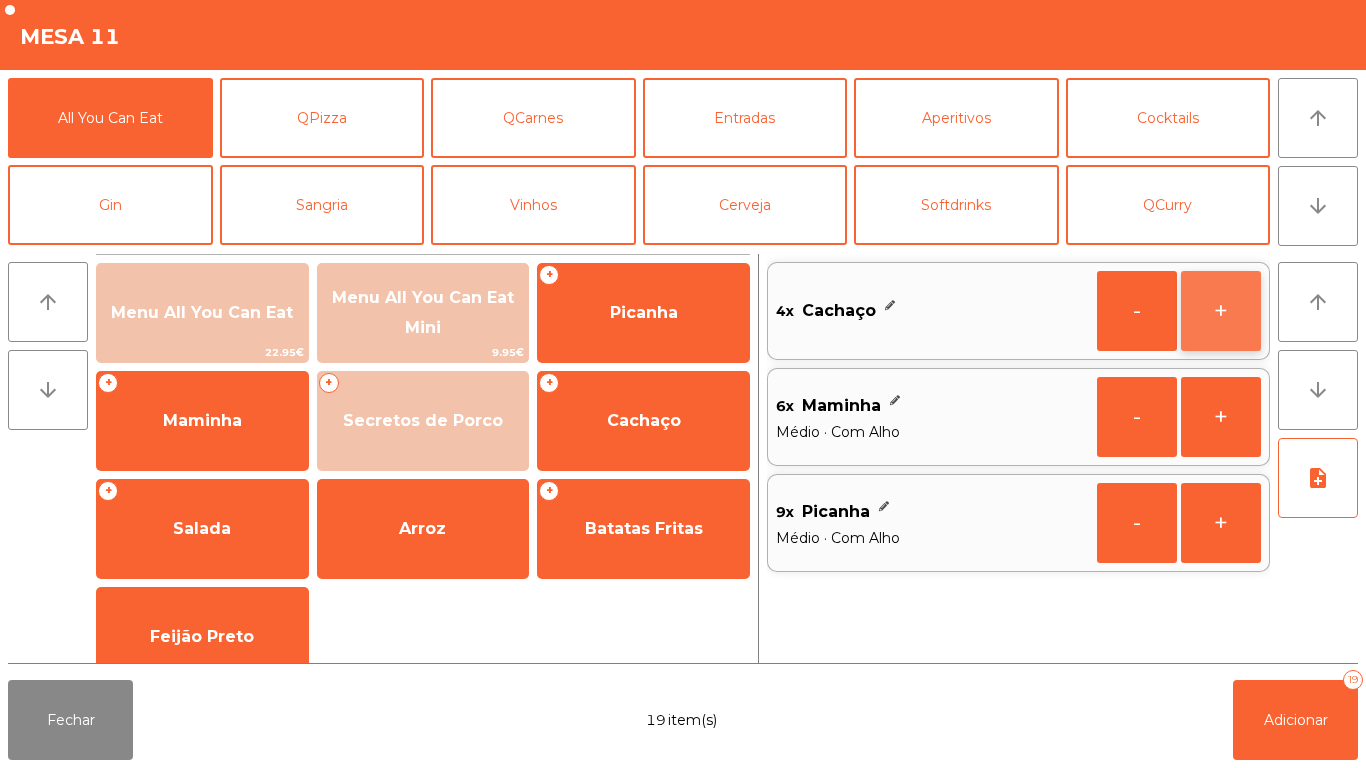 click on "+" 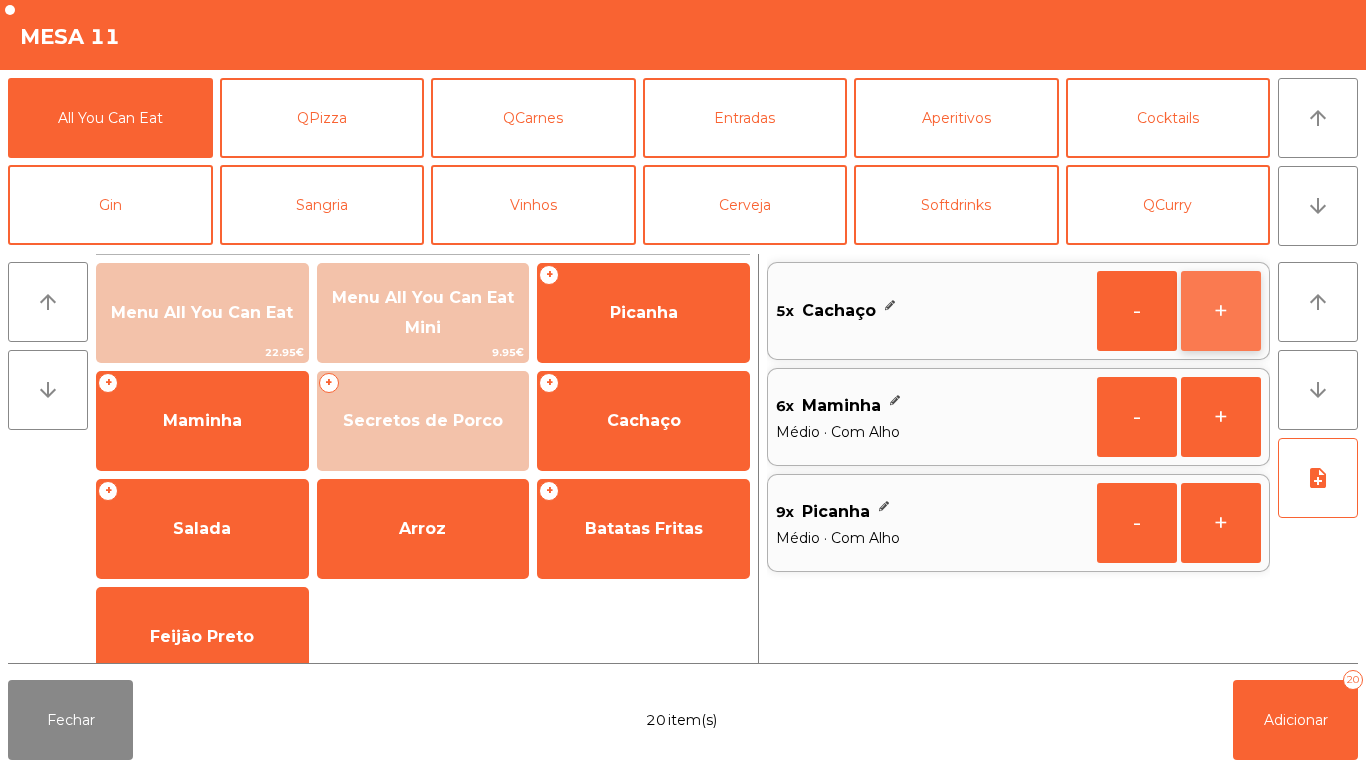 click on "+" 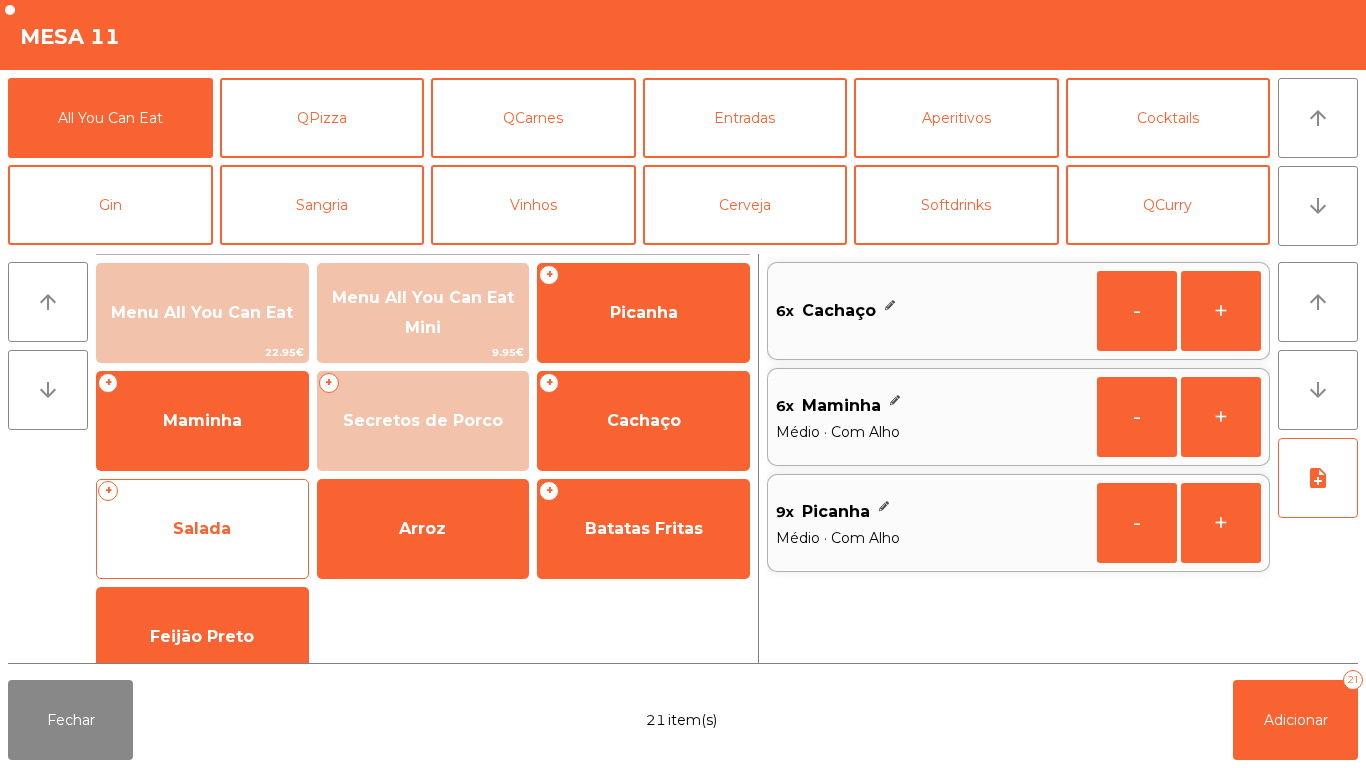 click on "Salada" 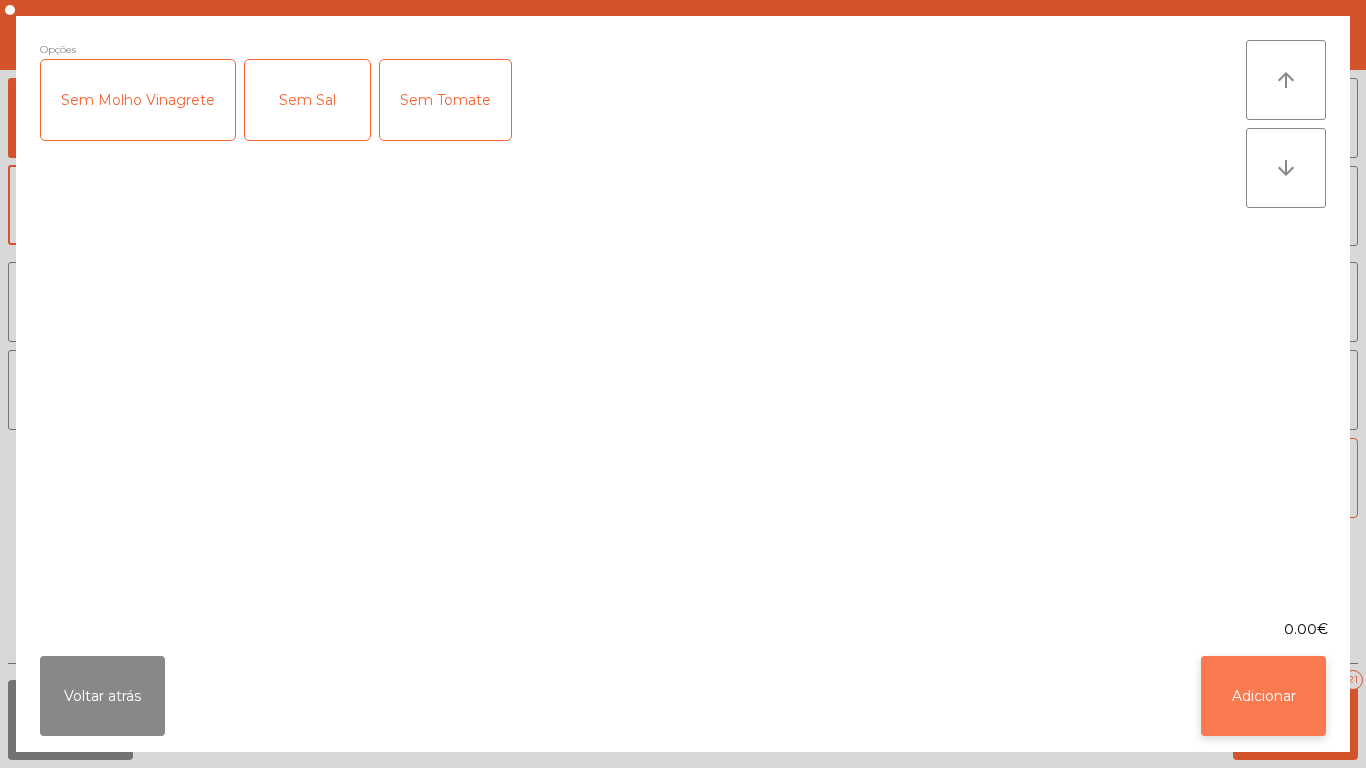 click on "Adicionar" 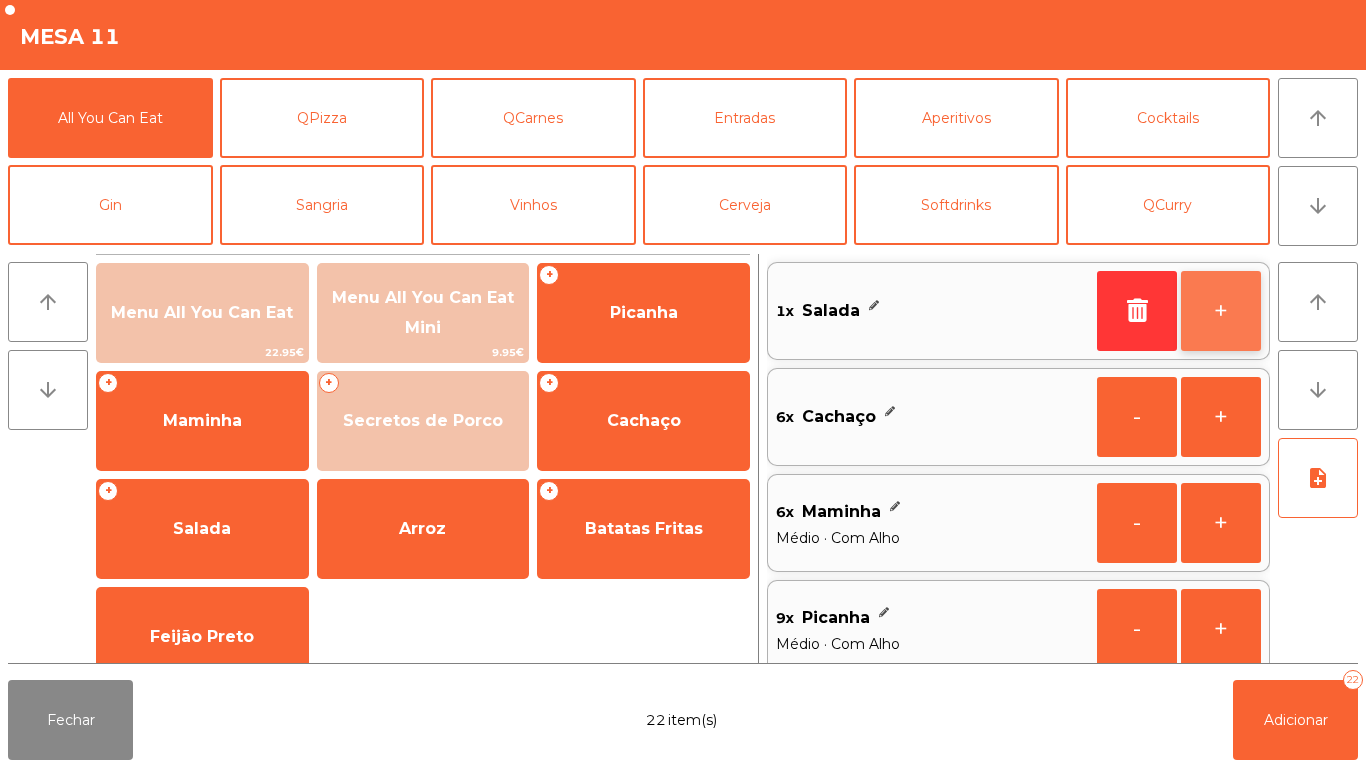 click on "+" 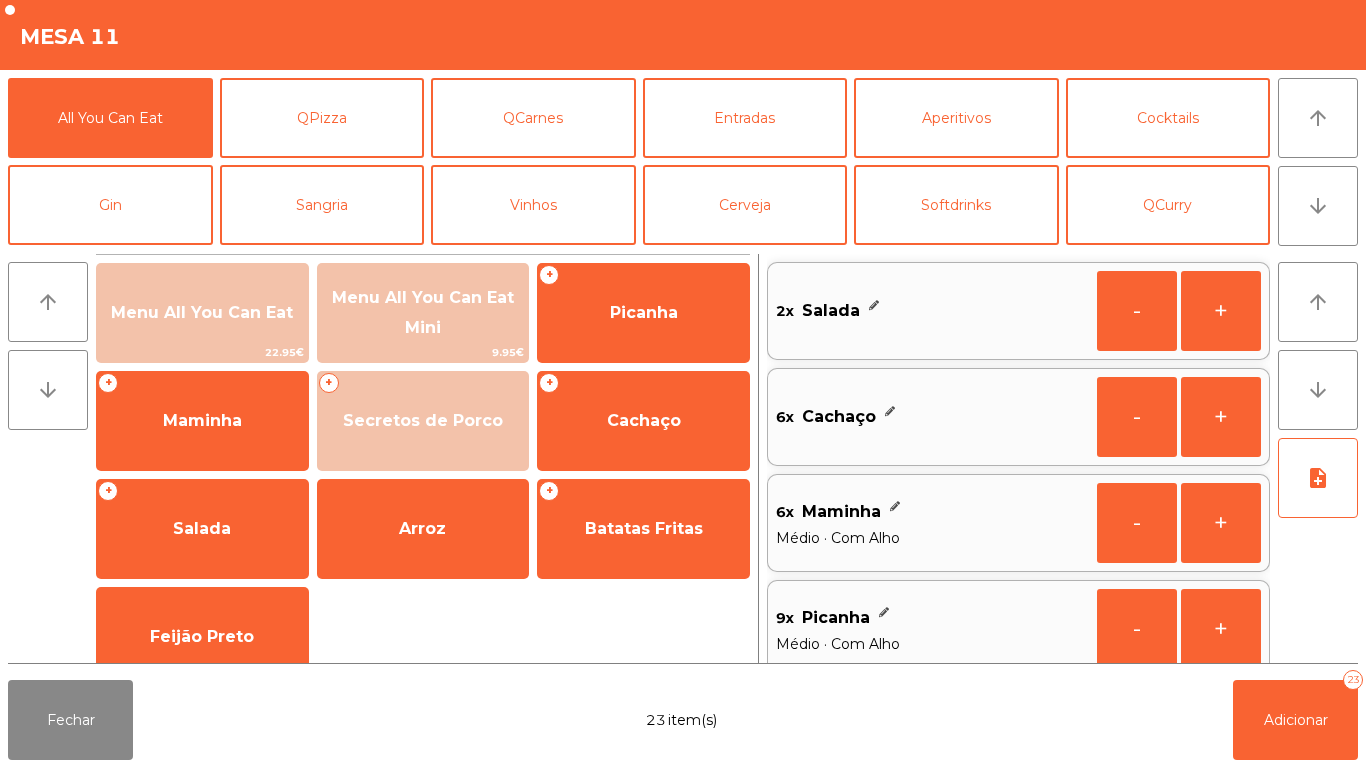 scroll, scrollTop: 8, scrollLeft: 0, axis: vertical 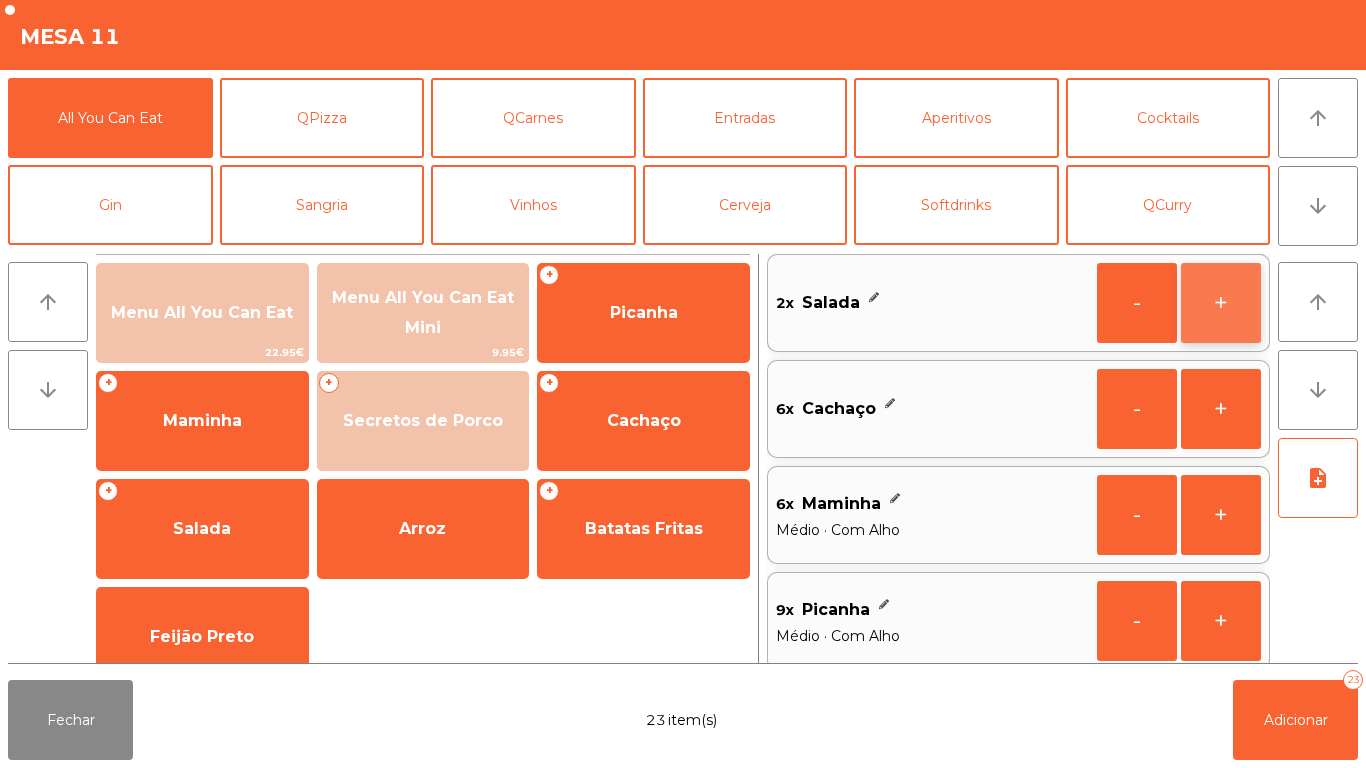 click on "+" 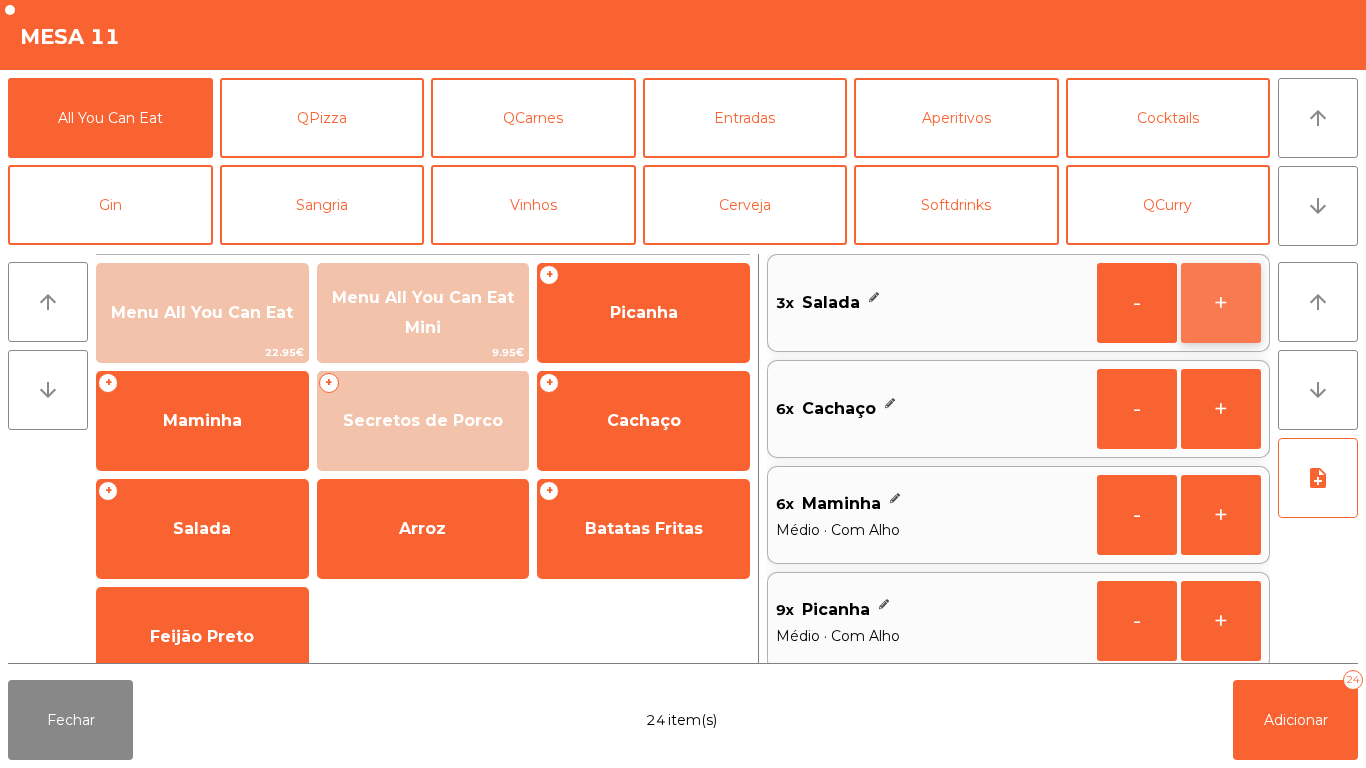 click on "+" 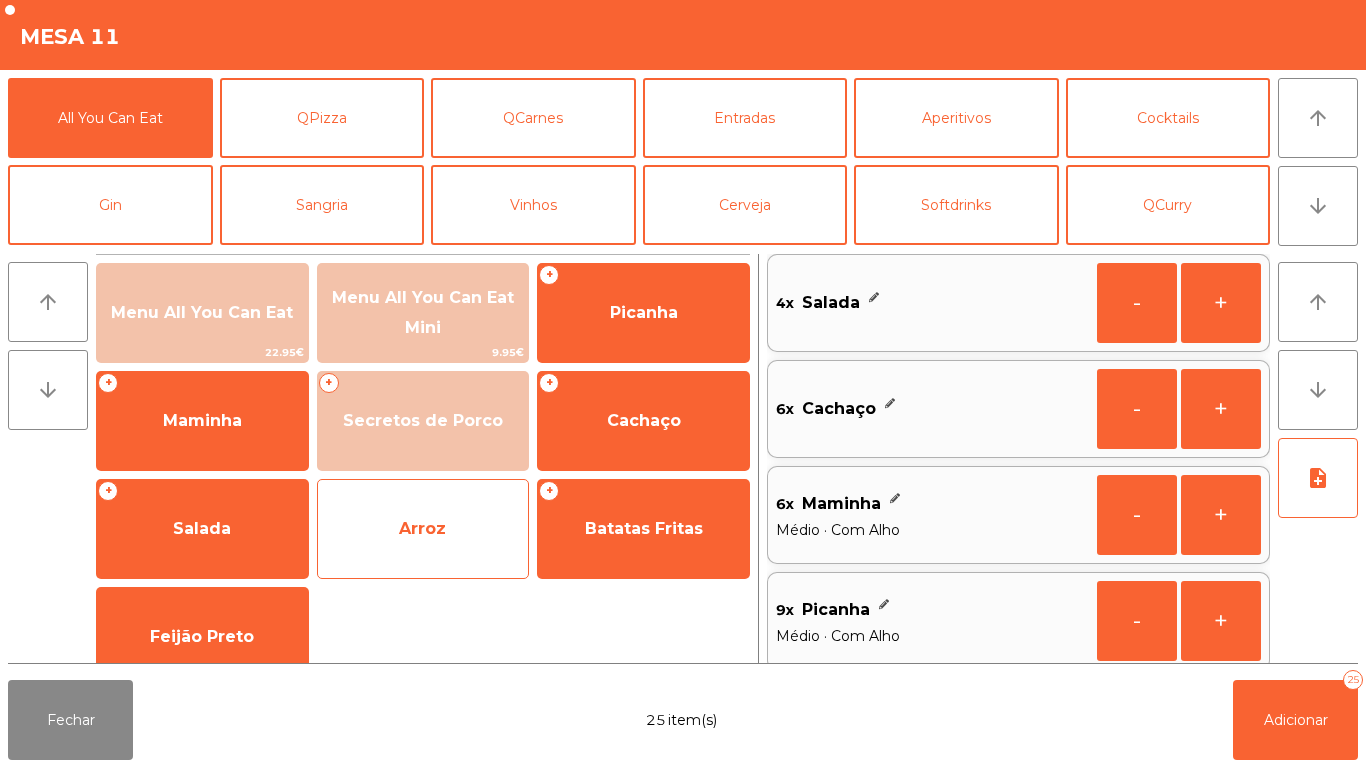 click on "Arroz" 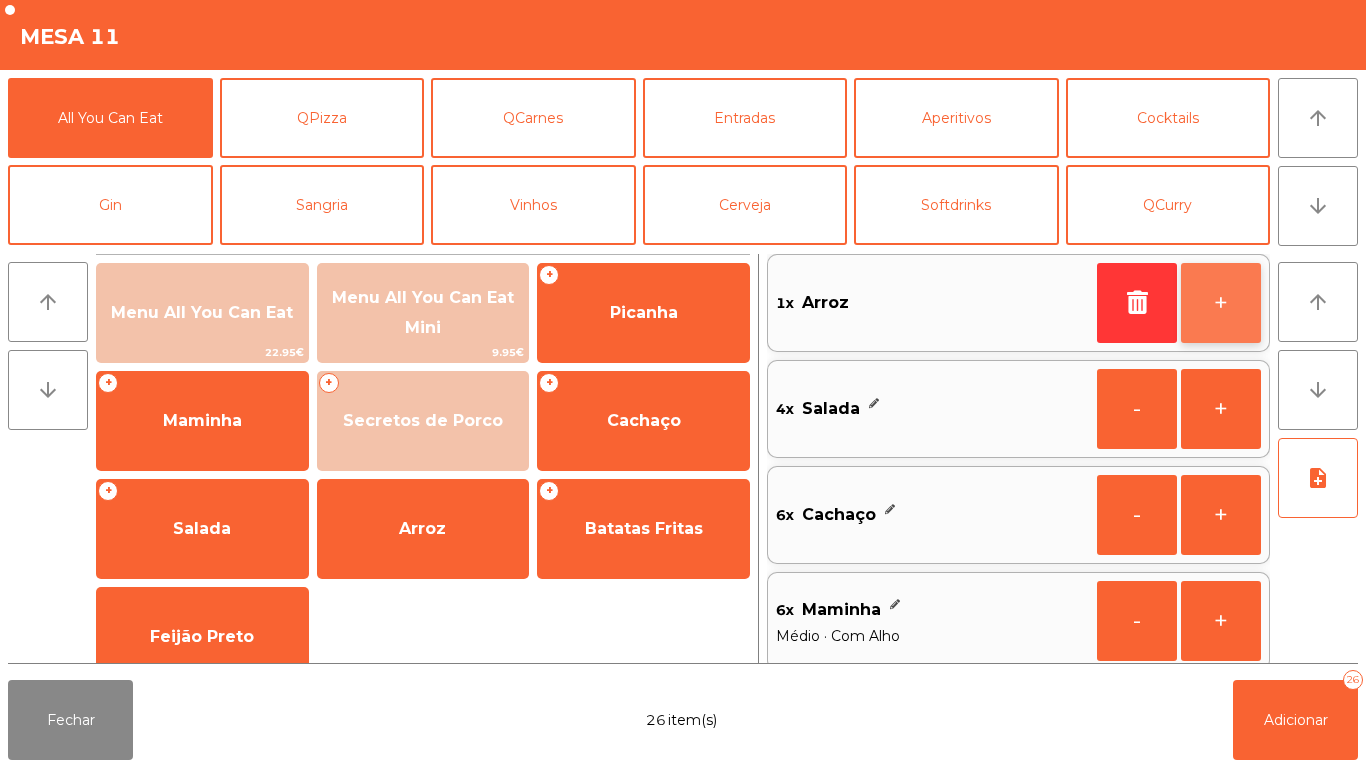 click on "+" 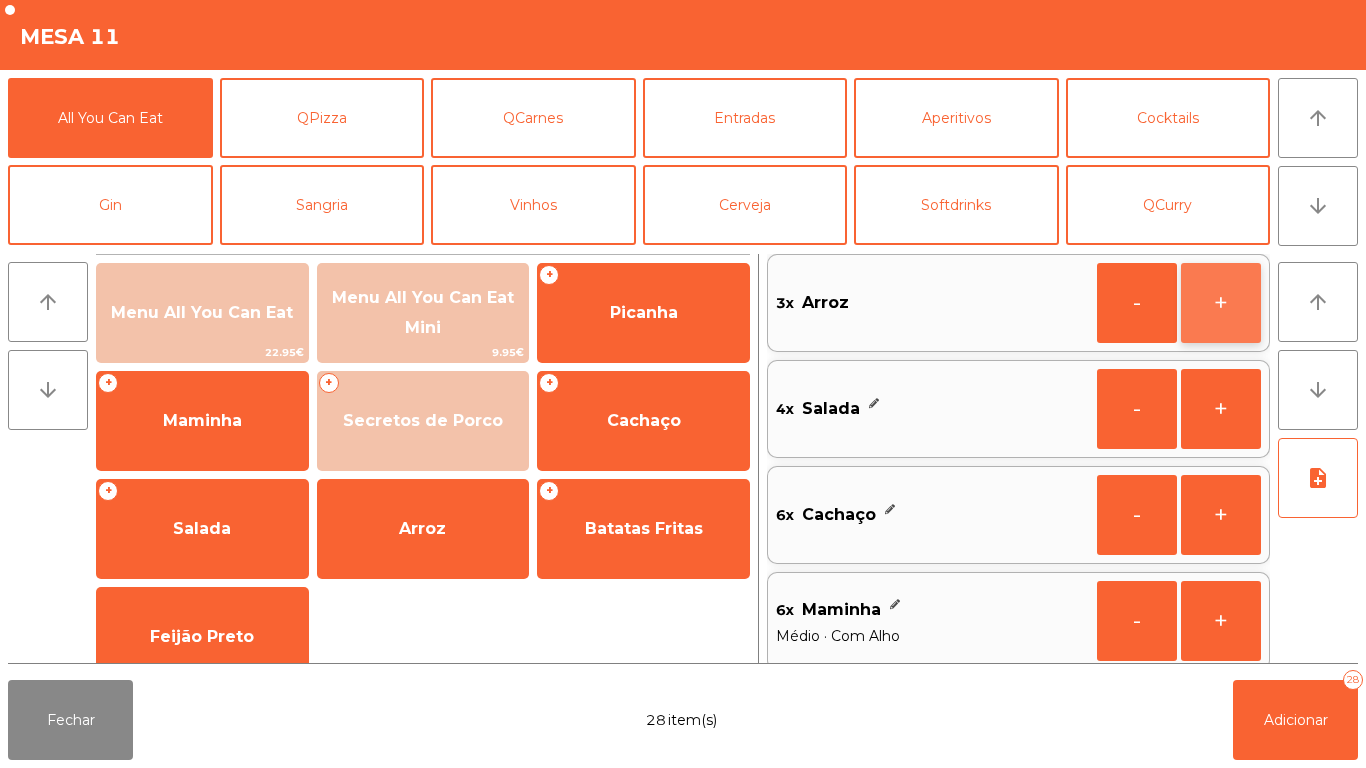 click on "+" 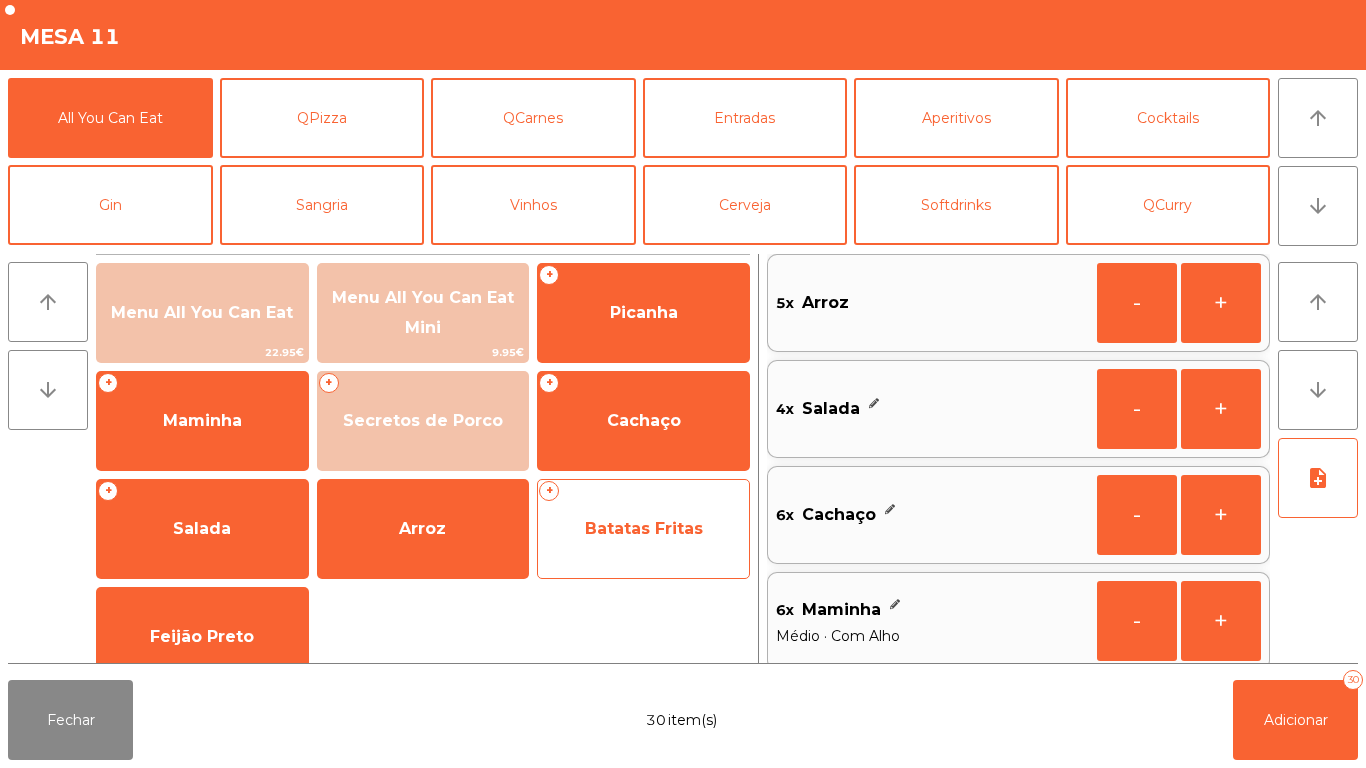 click on "Batatas Fritas" 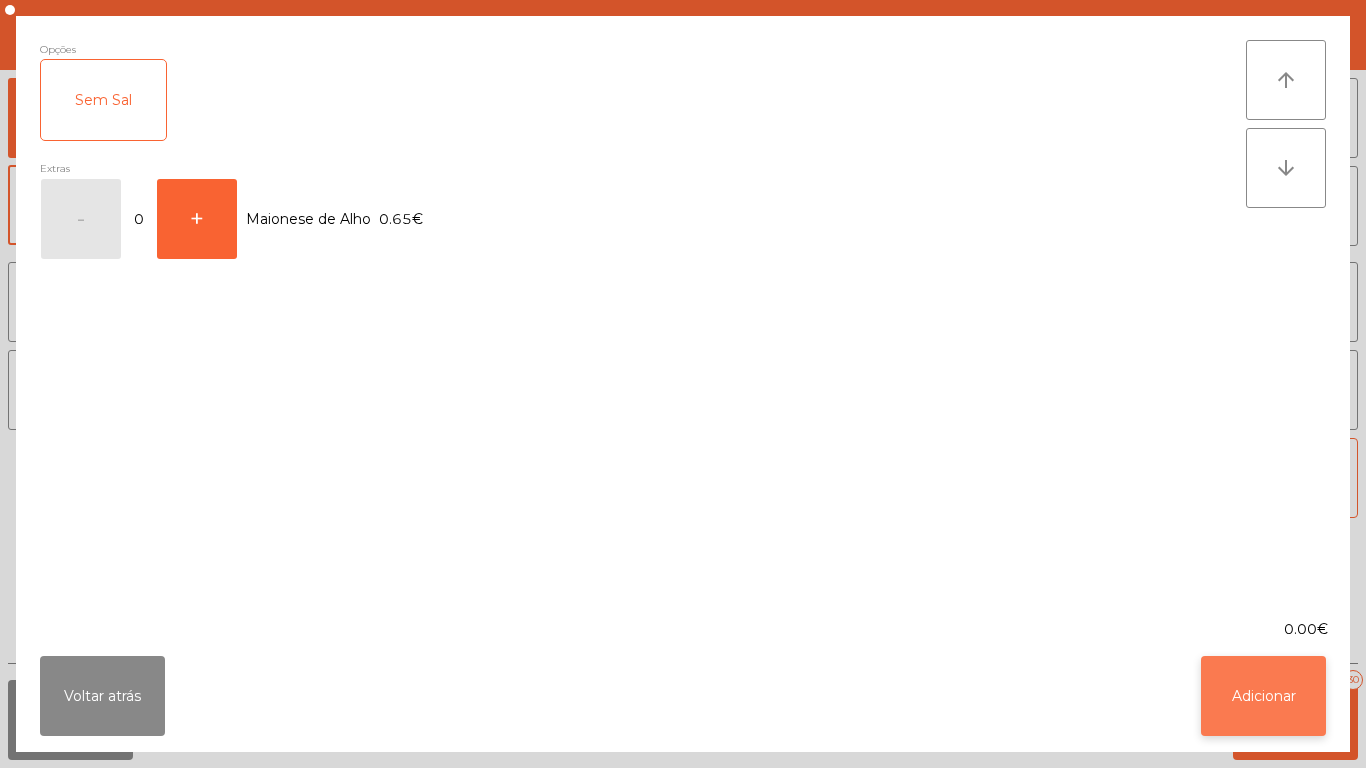click on "Adicionar" 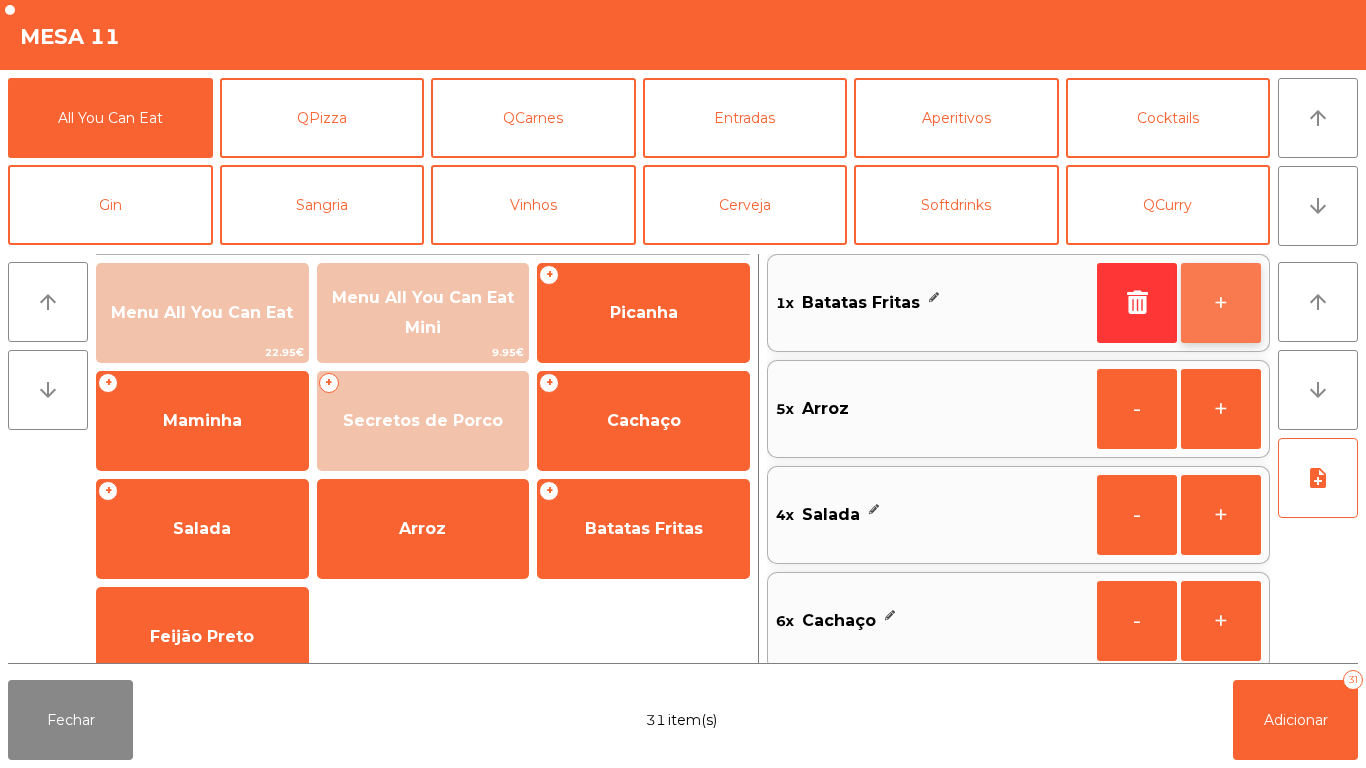 click on "+" 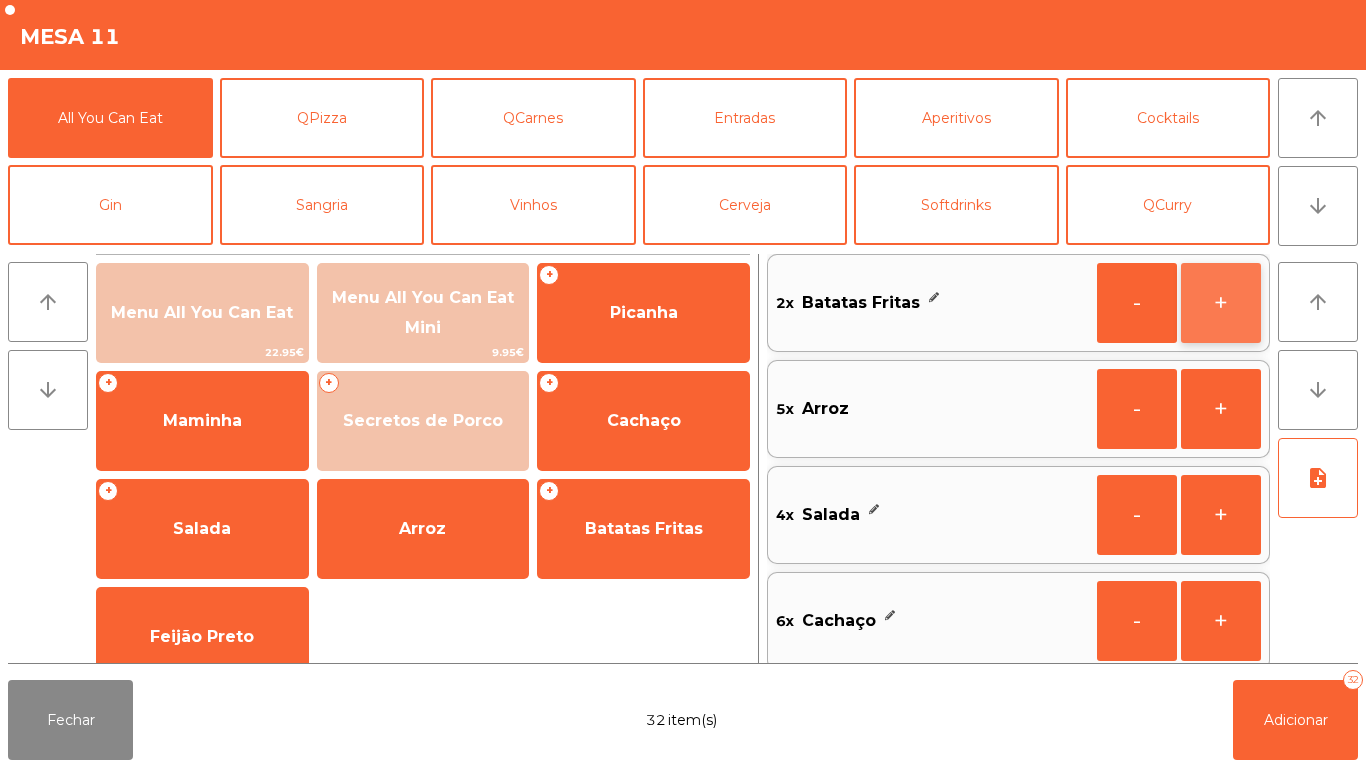 click on "+" 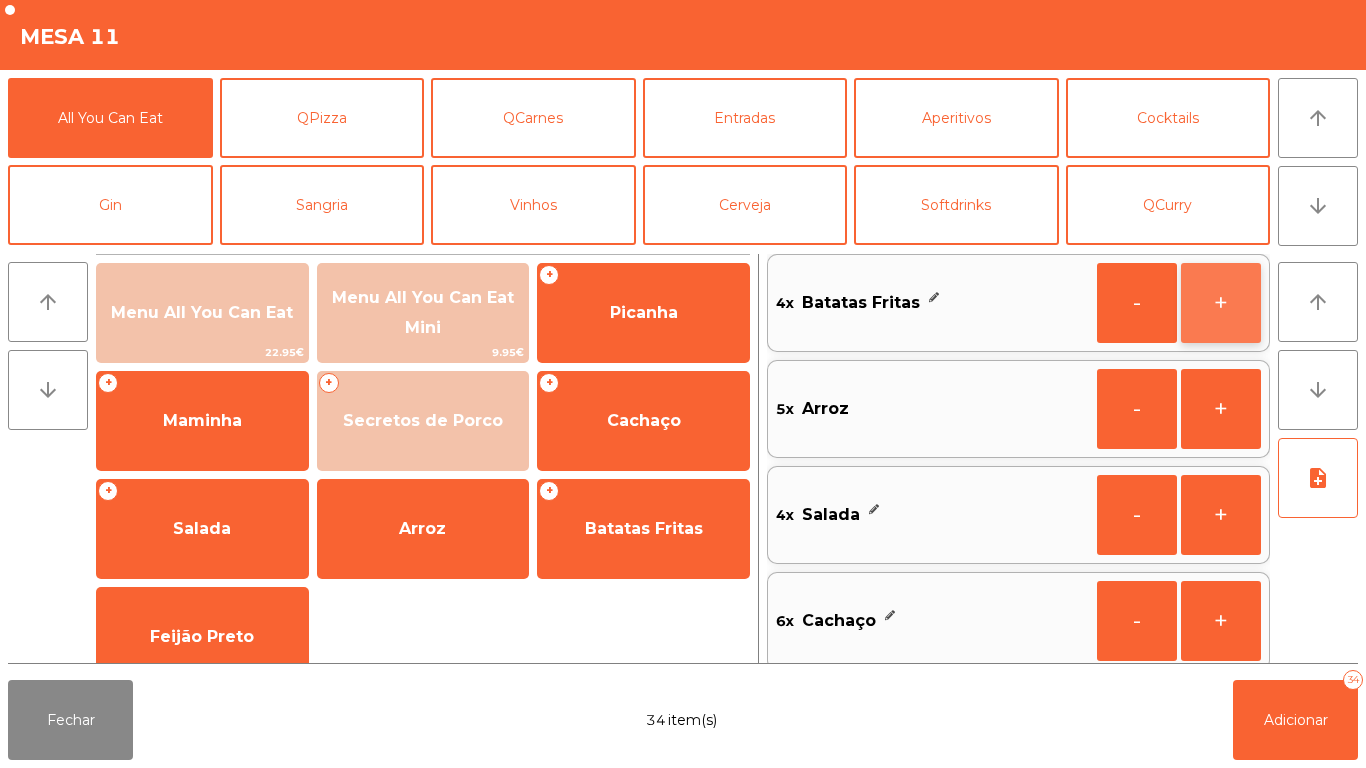 click on "+" 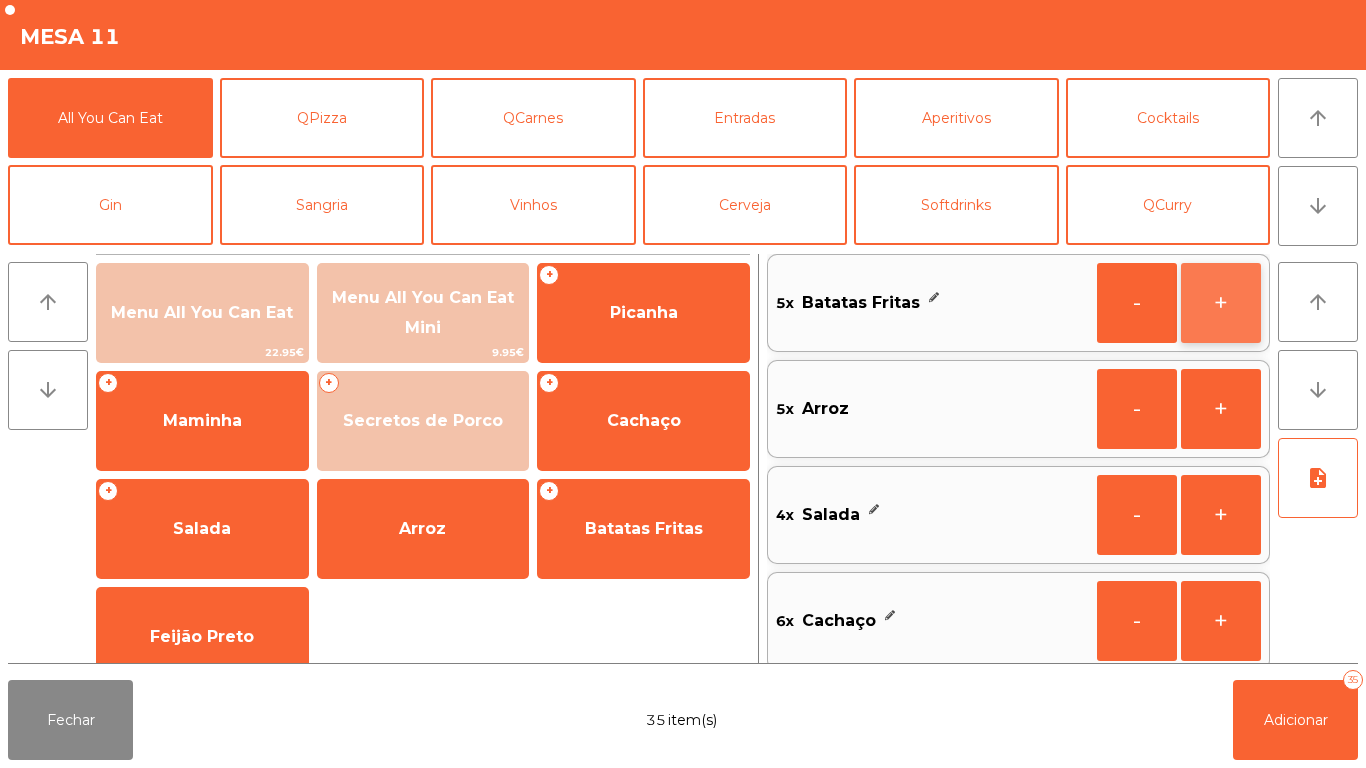 click on "+" 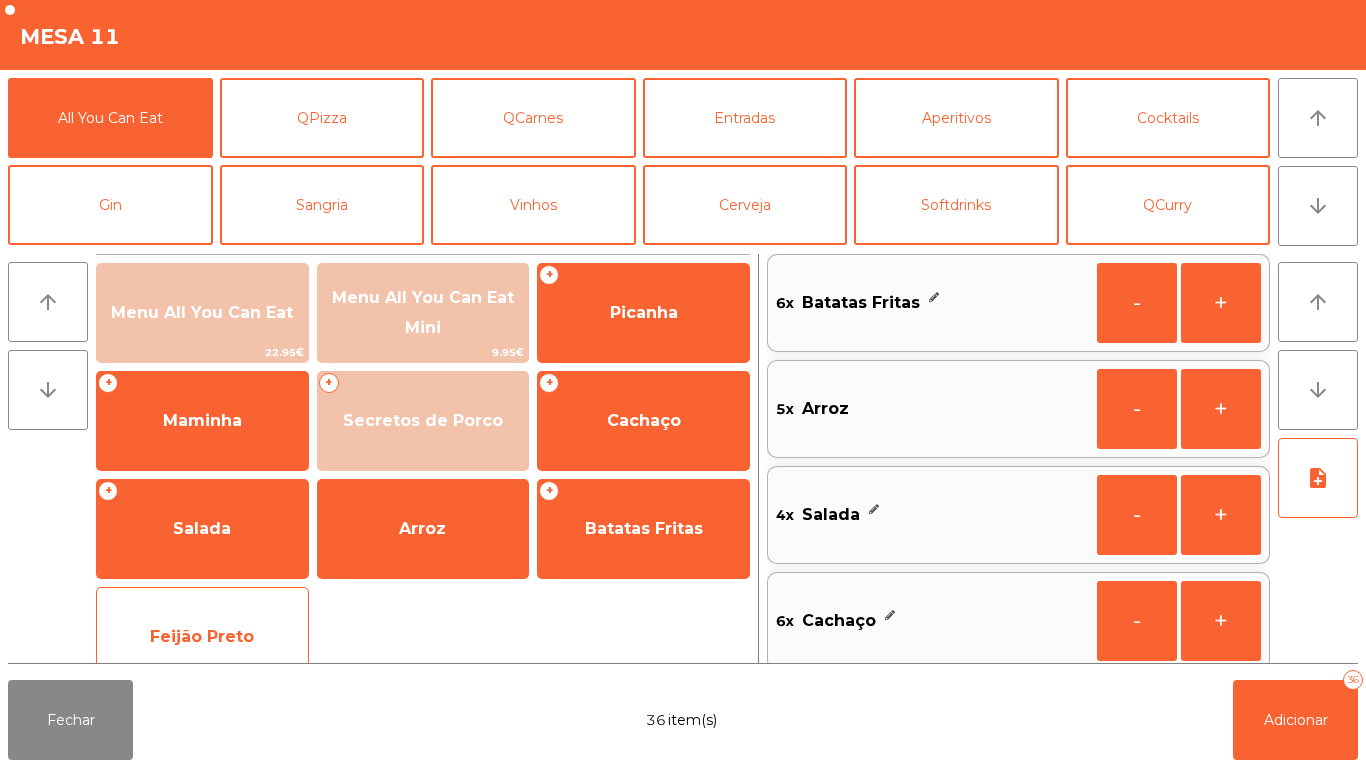 click on "Feijão Preto" 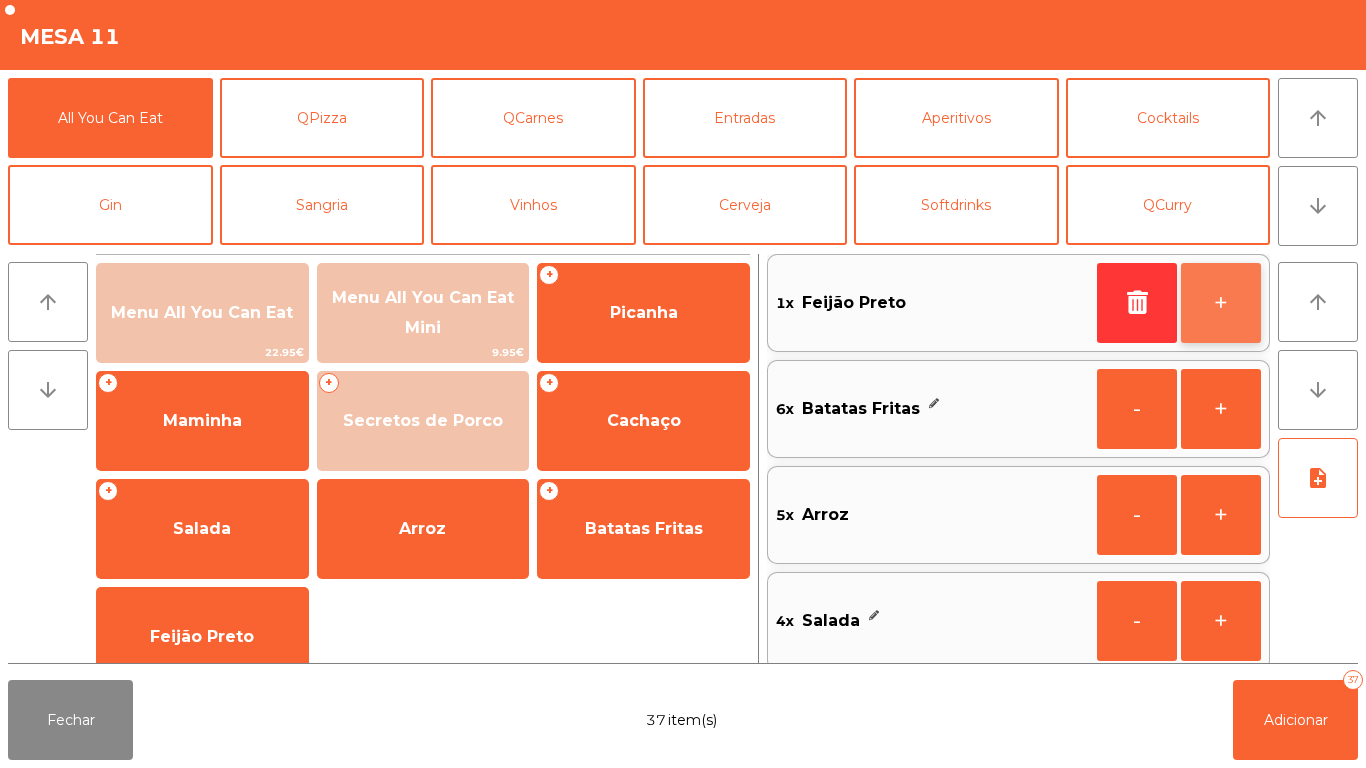 click on "+" 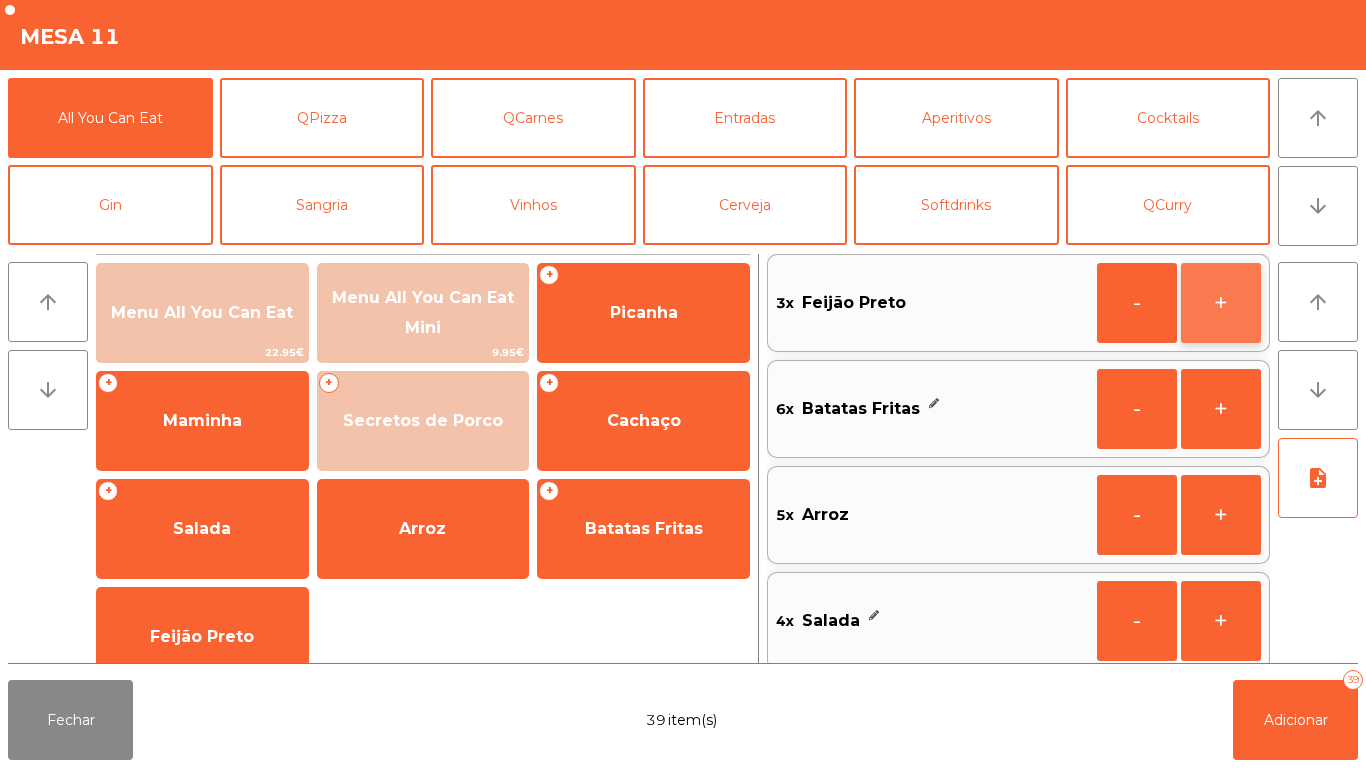 click on "+" 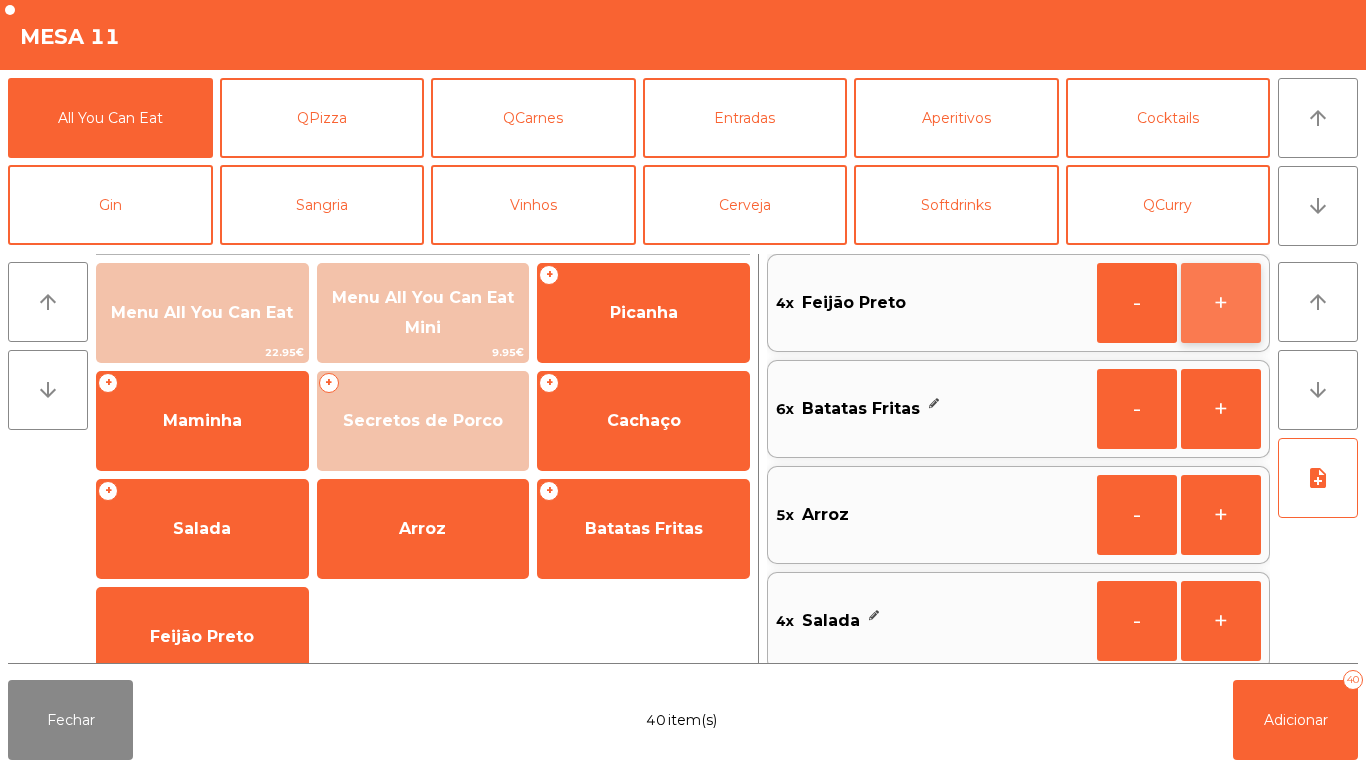 click on "+" 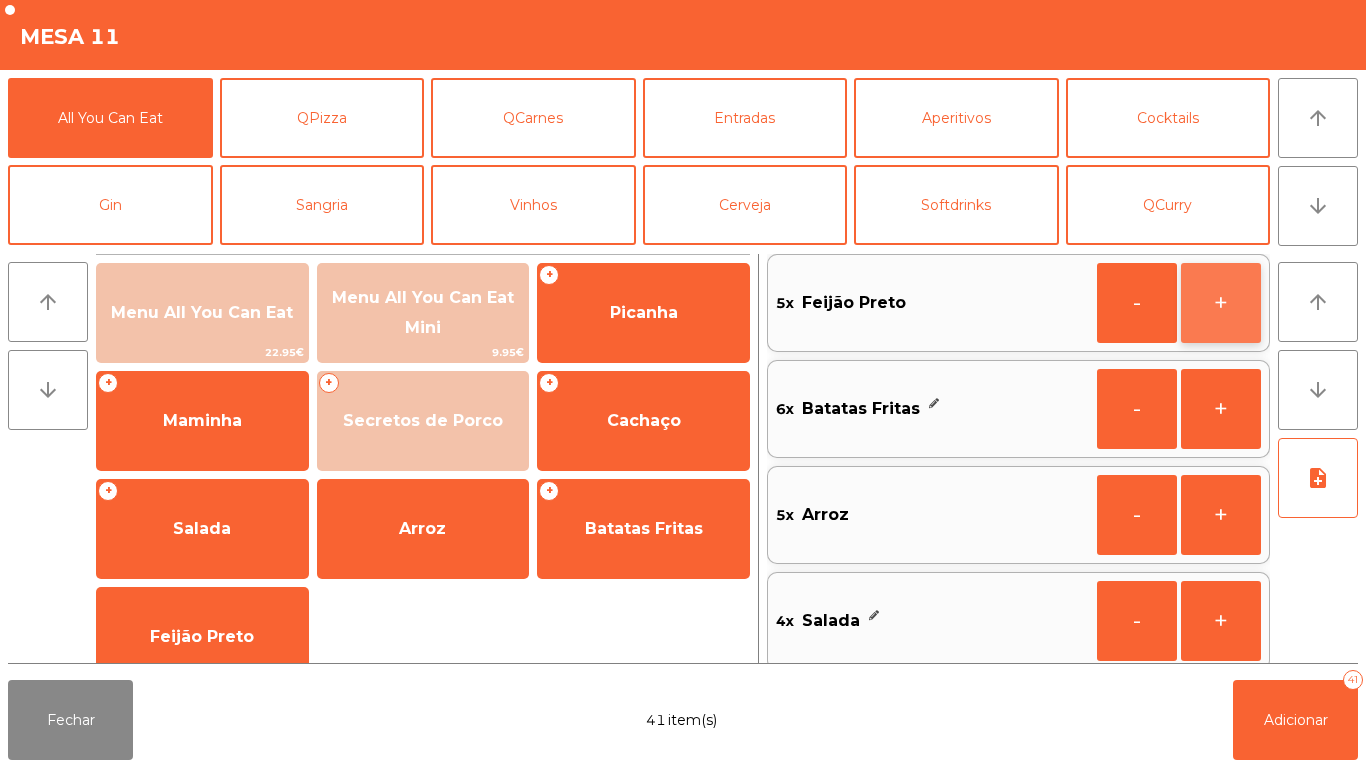 click on "+" 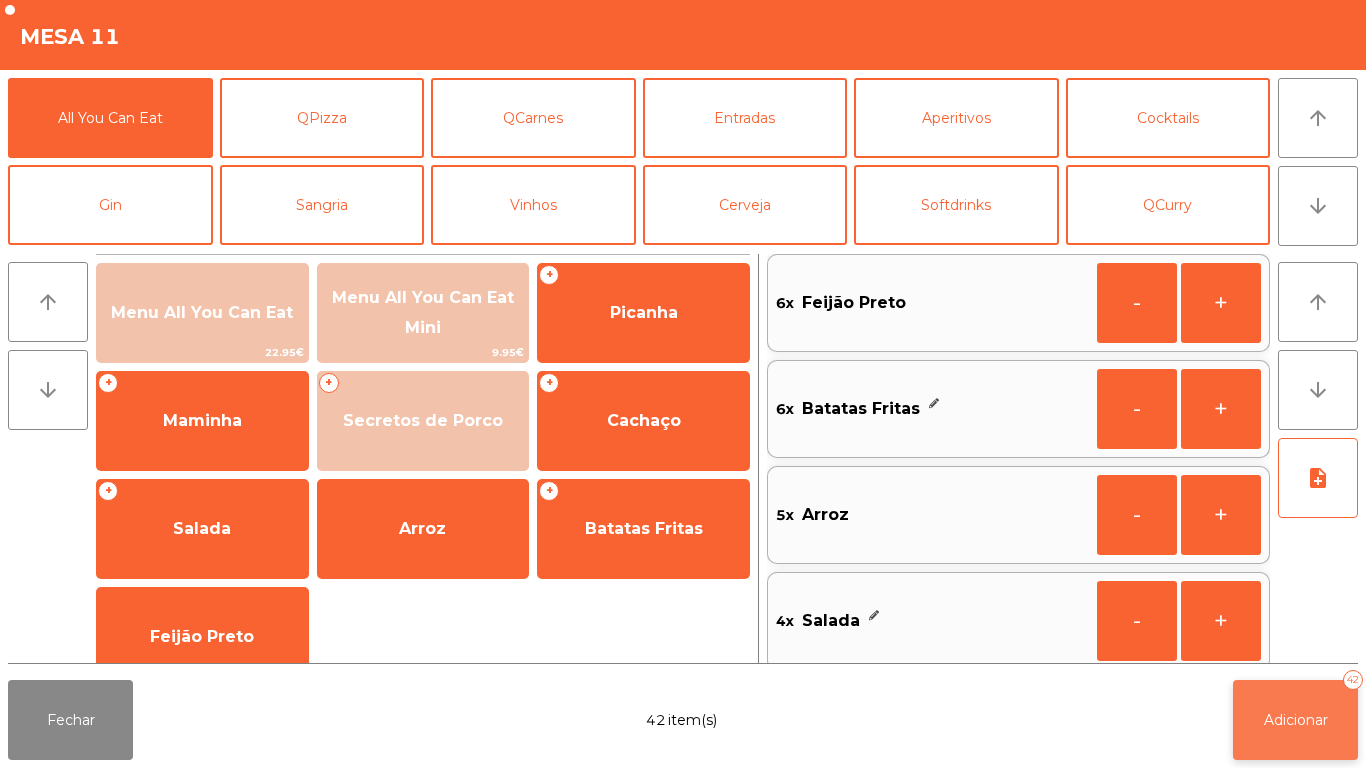 click on "Adicionar" 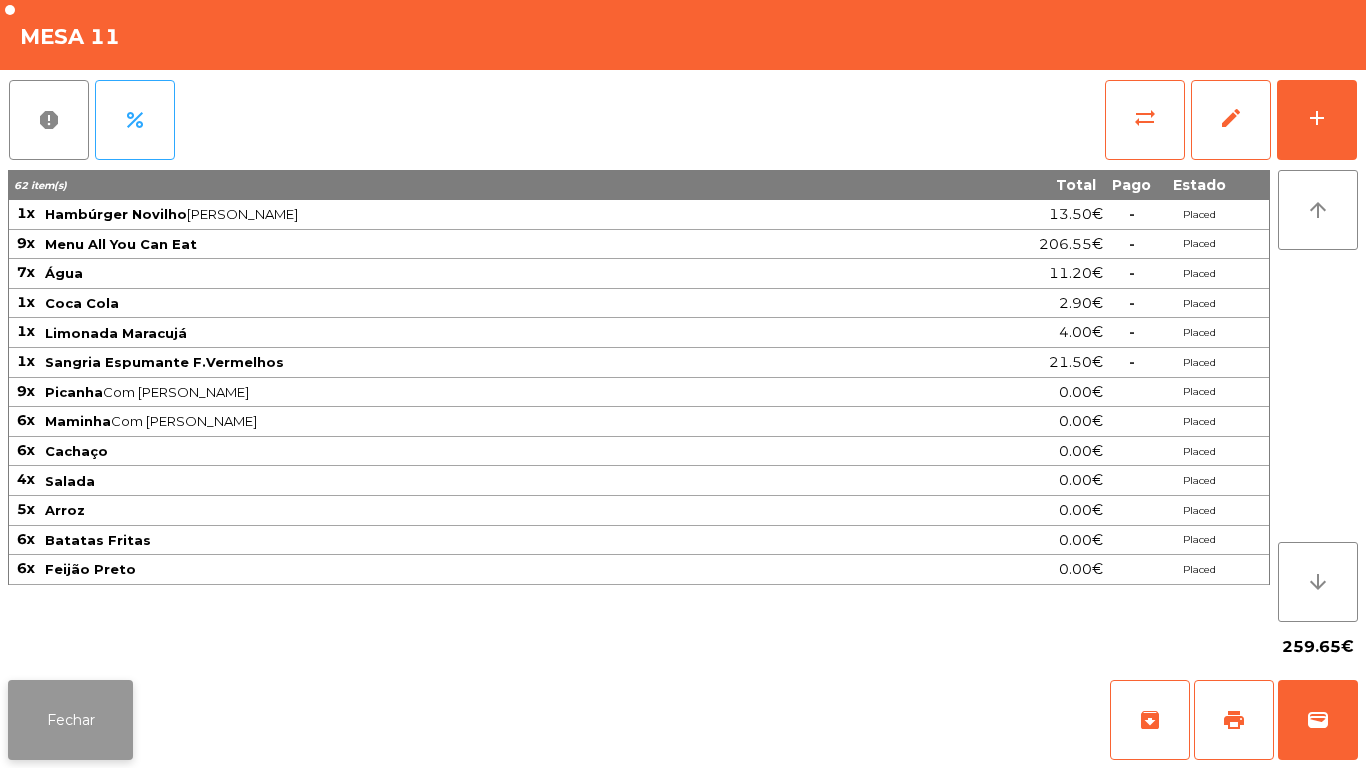 click on "Fechar" 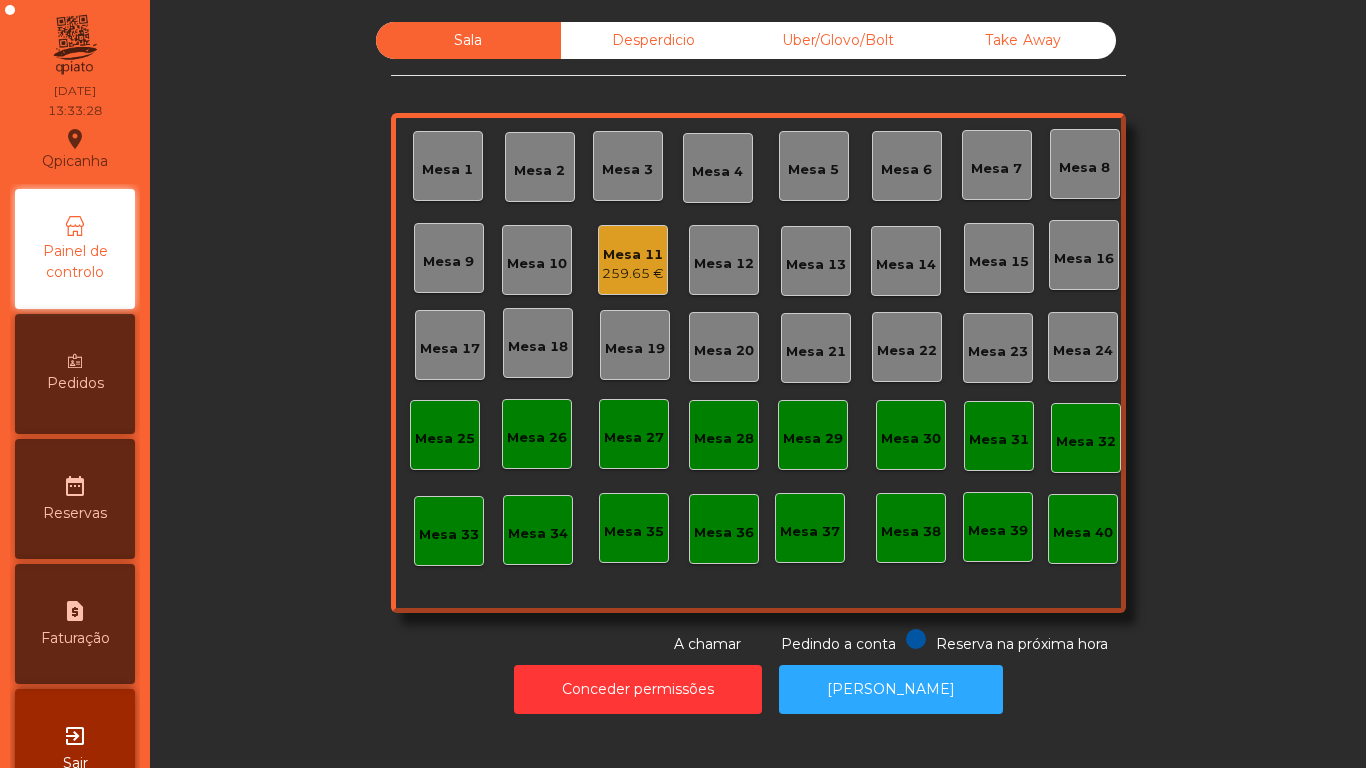 click on "Mesa 13" 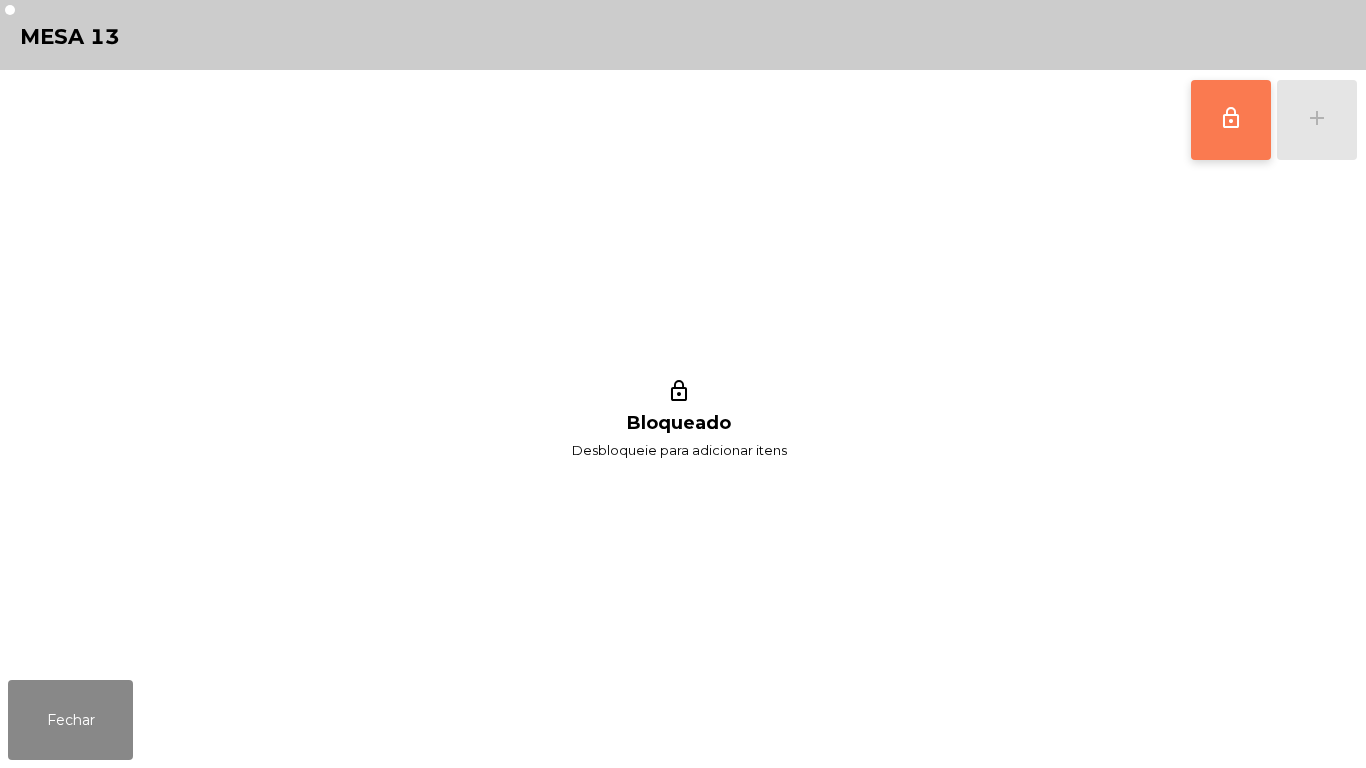 click on "lock_outline" 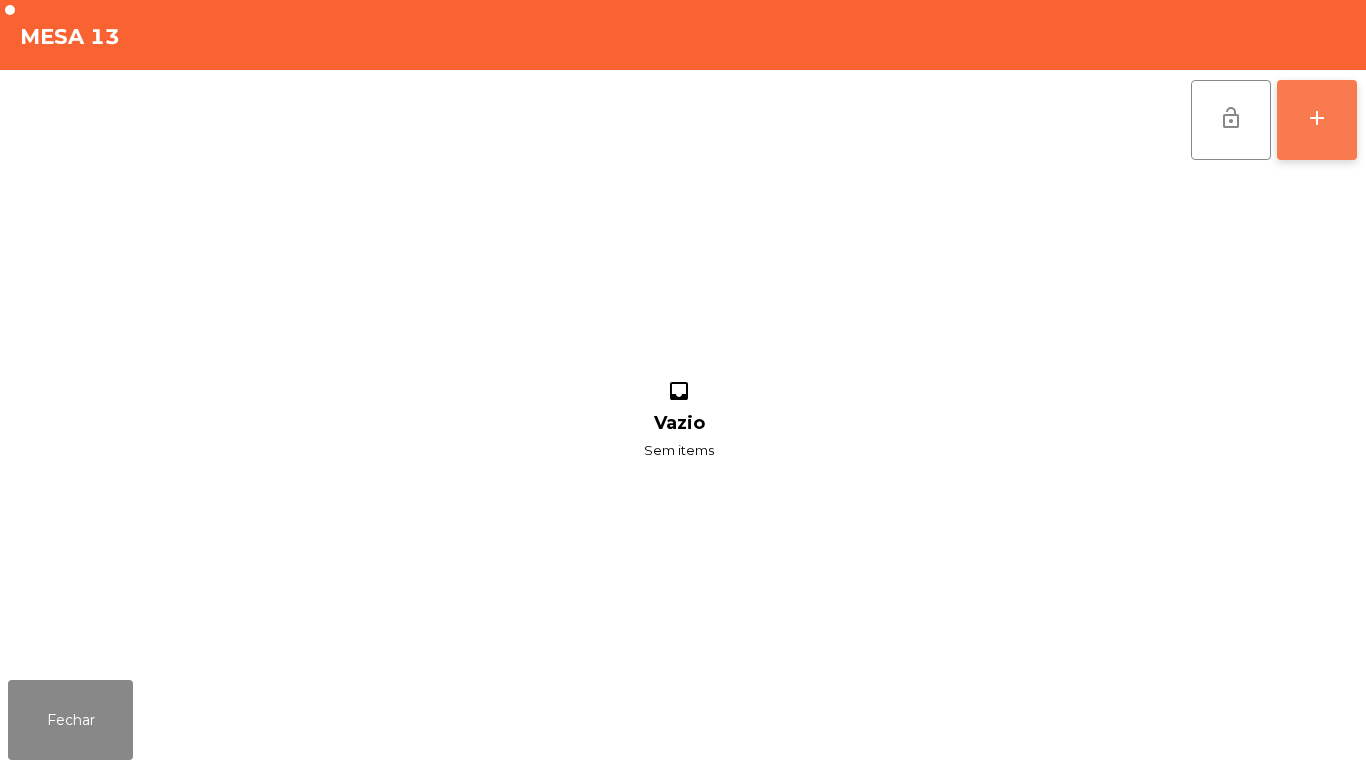 click on "add" 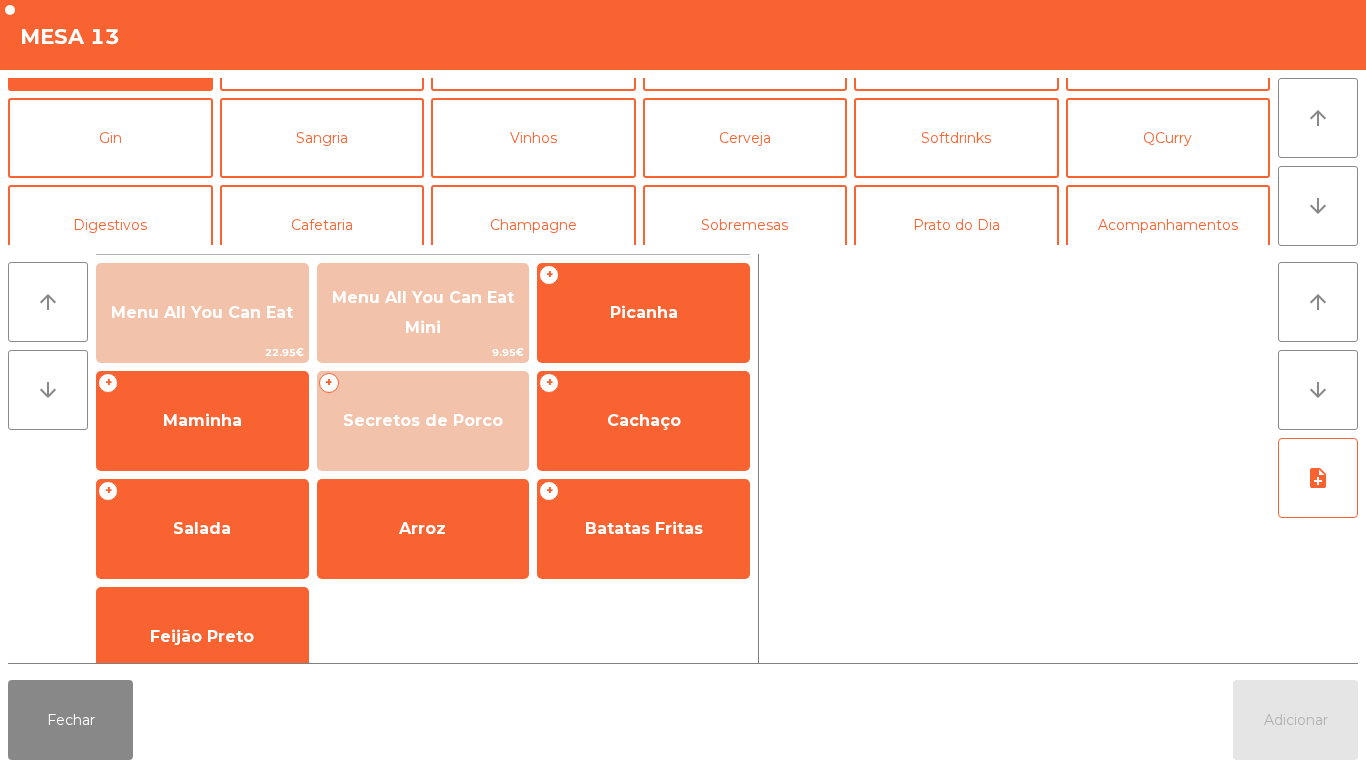 scroll, scrollTop: 78, scrollLeft: 0, axis: vertical 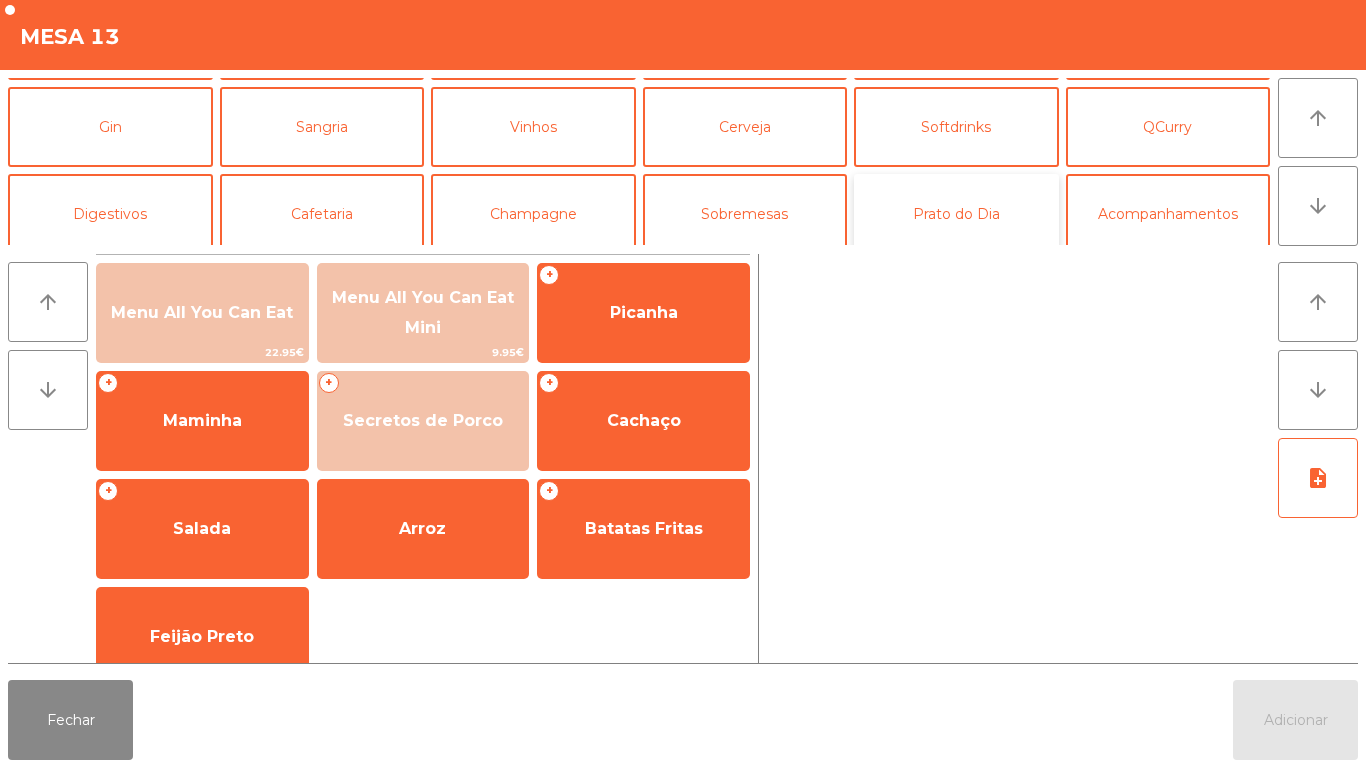 click on "Prato do Dia" 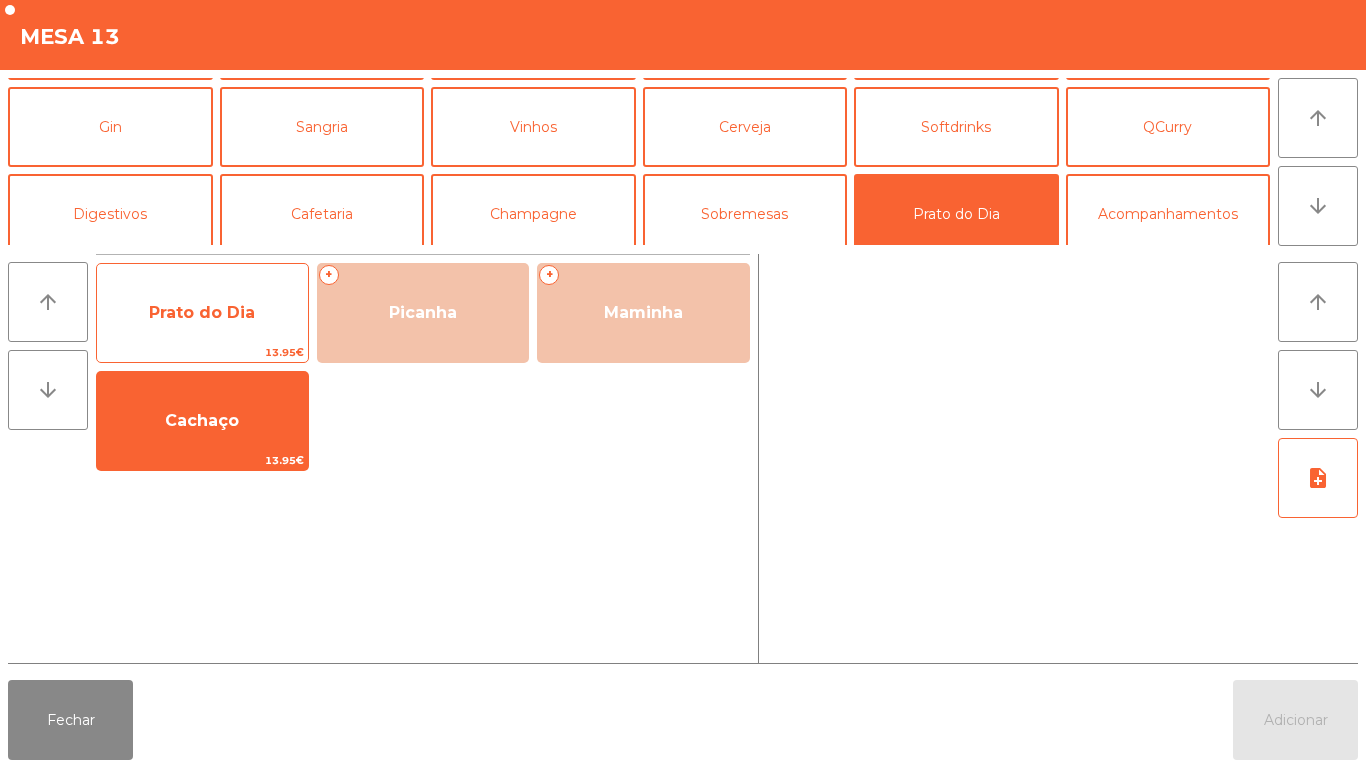 click on "Prato do Dia" 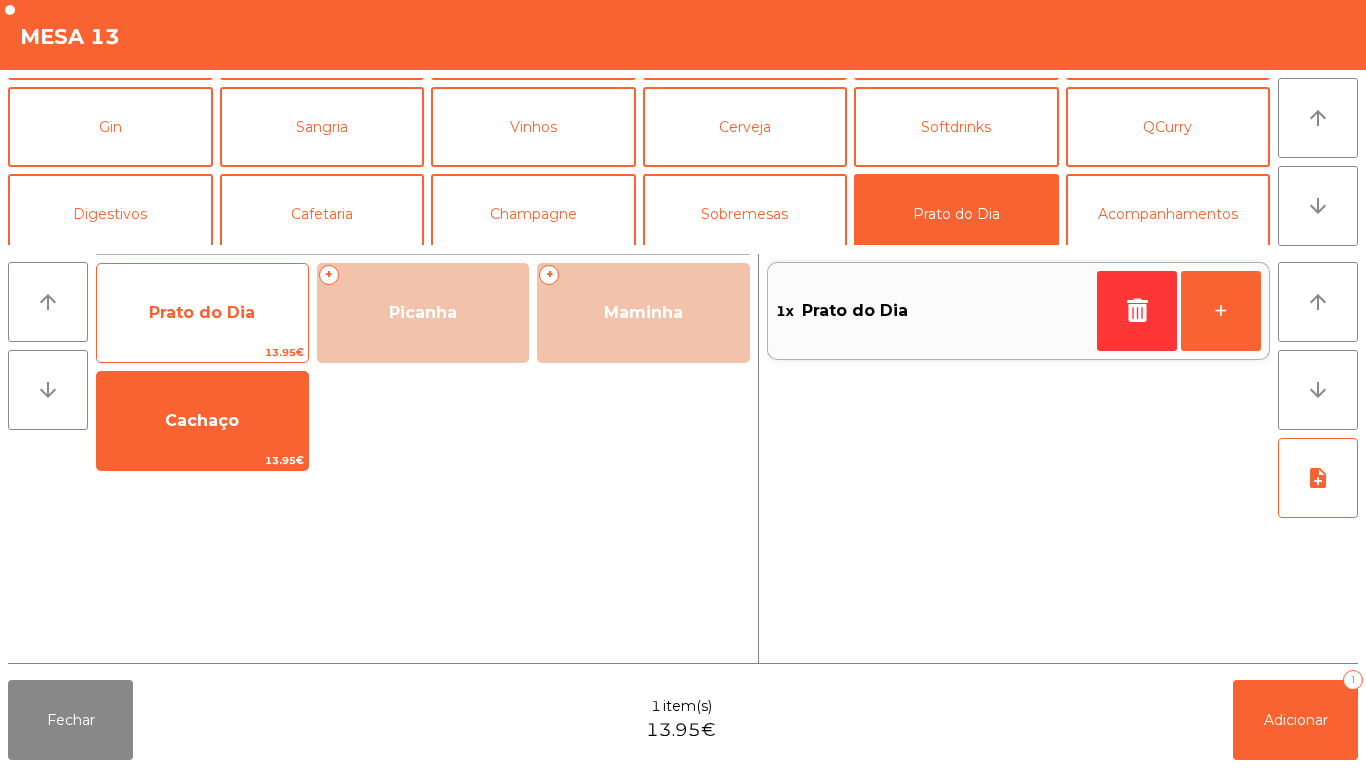 click on "Prato do Dia" 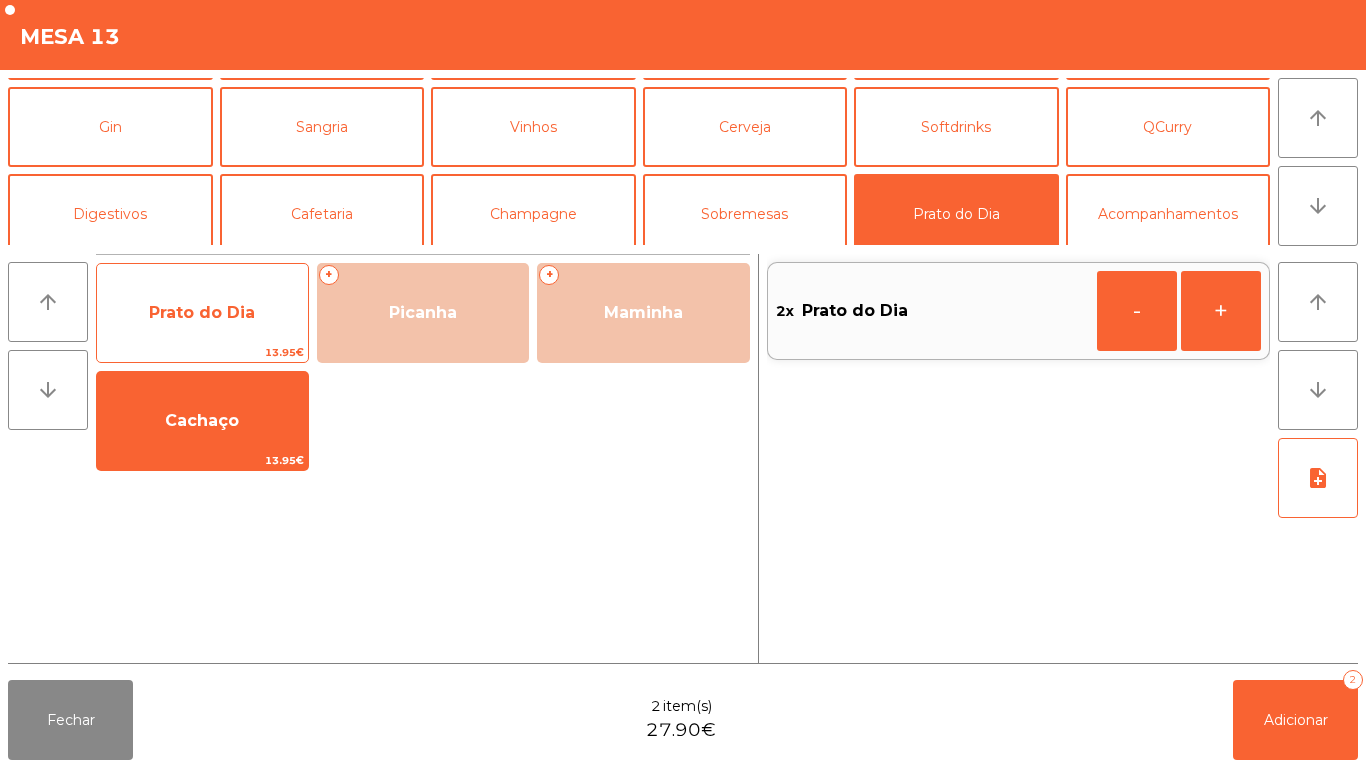 click on "Prato do Dia" 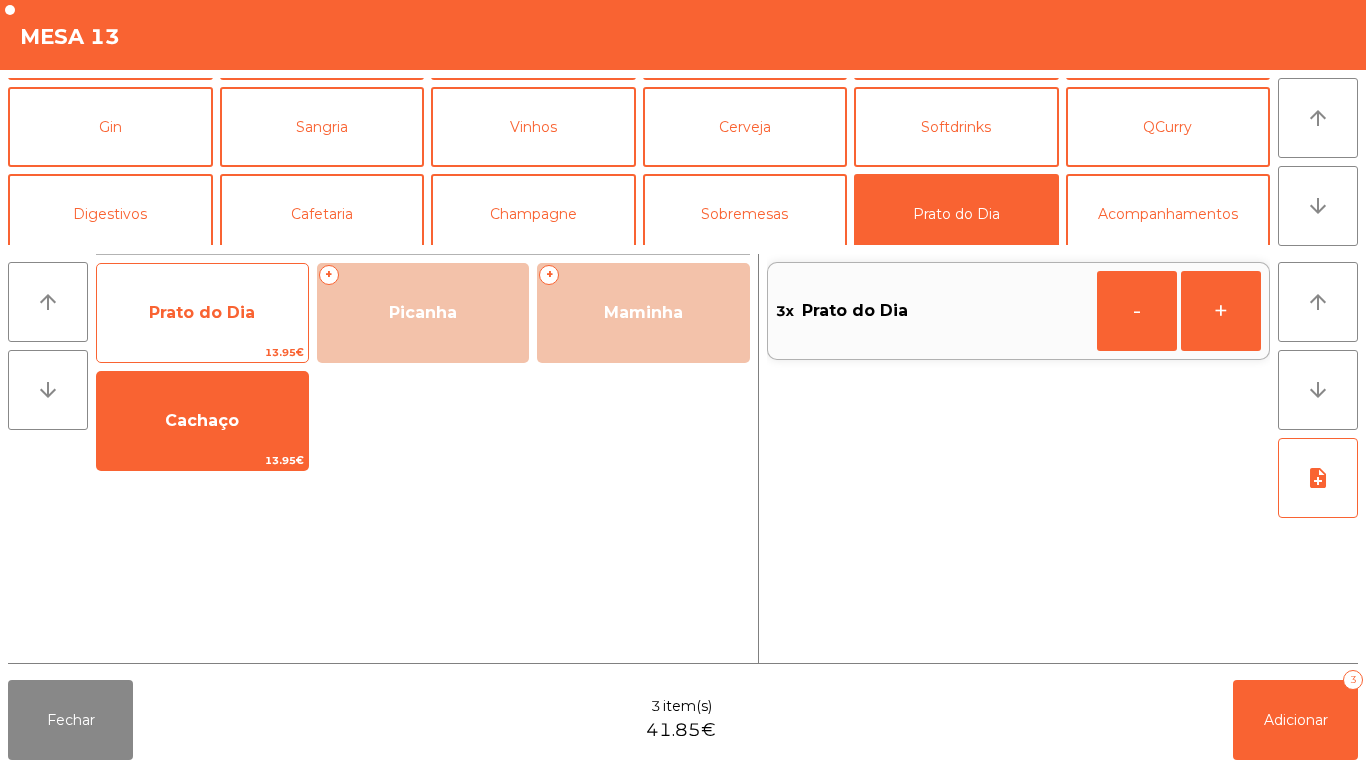 click on "Prato do Dia" 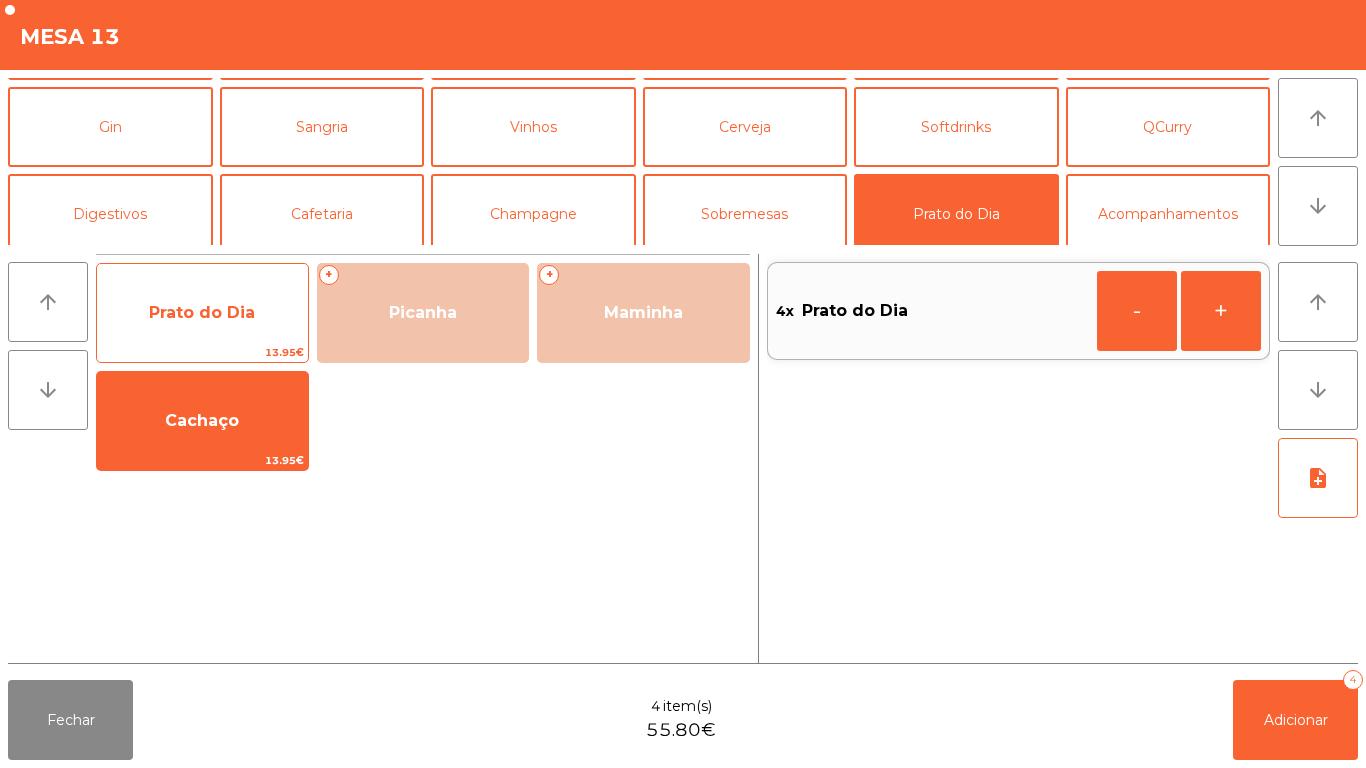 click on "Prato do Dia" 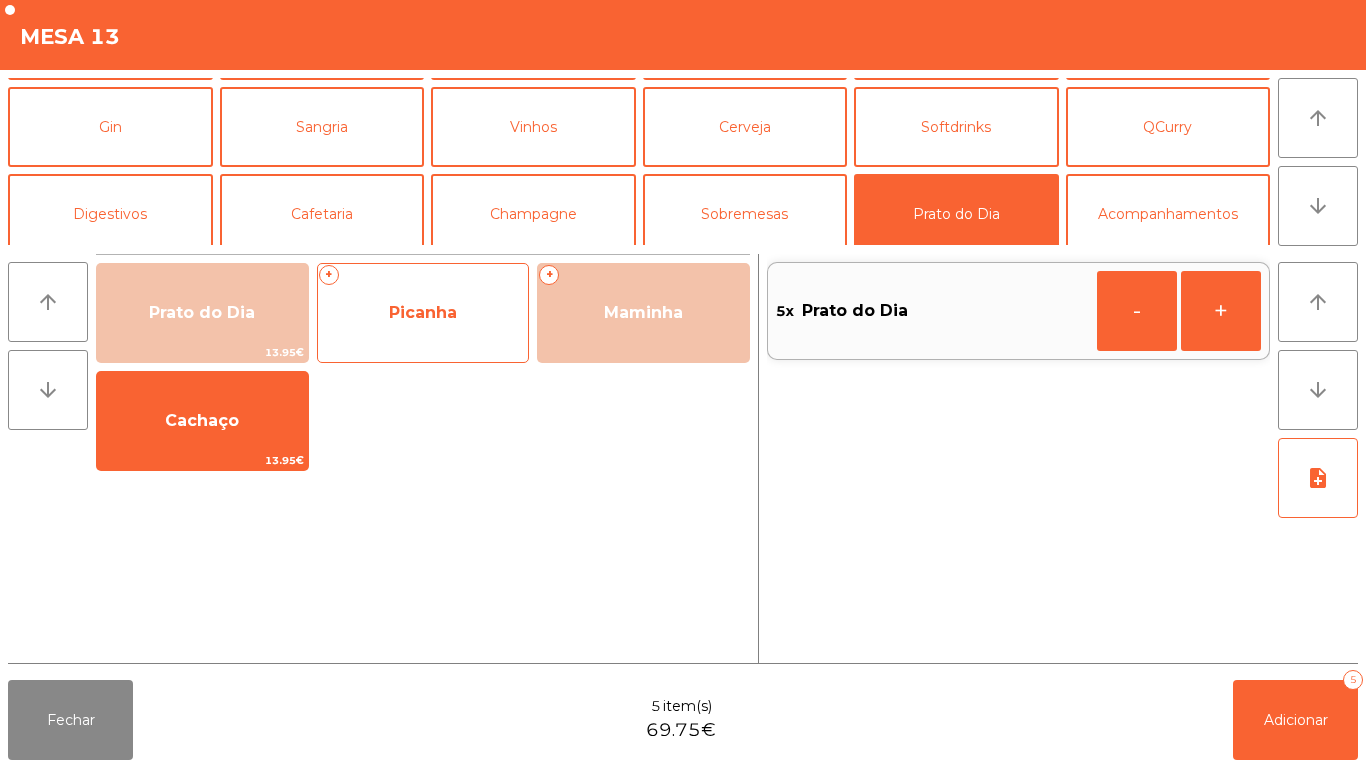 click on "Picanha" 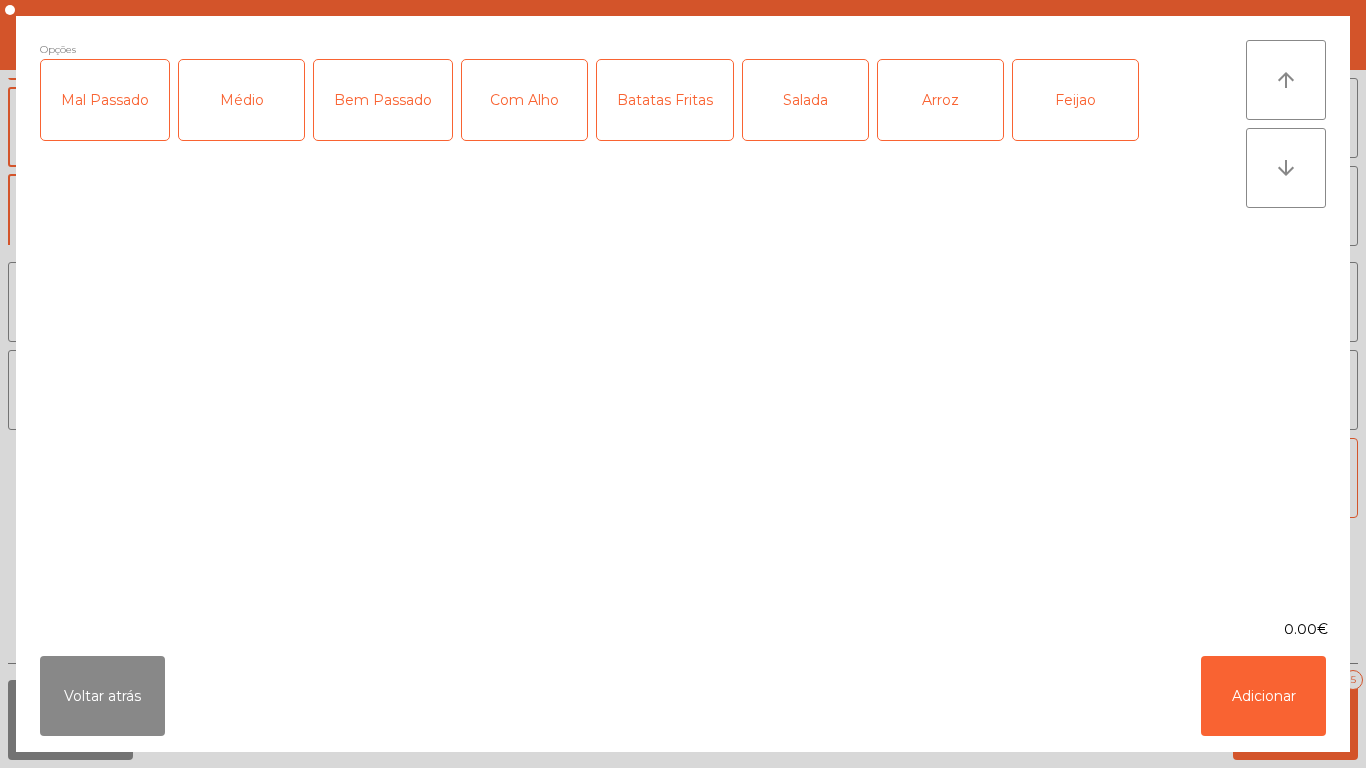 click on "Médio" 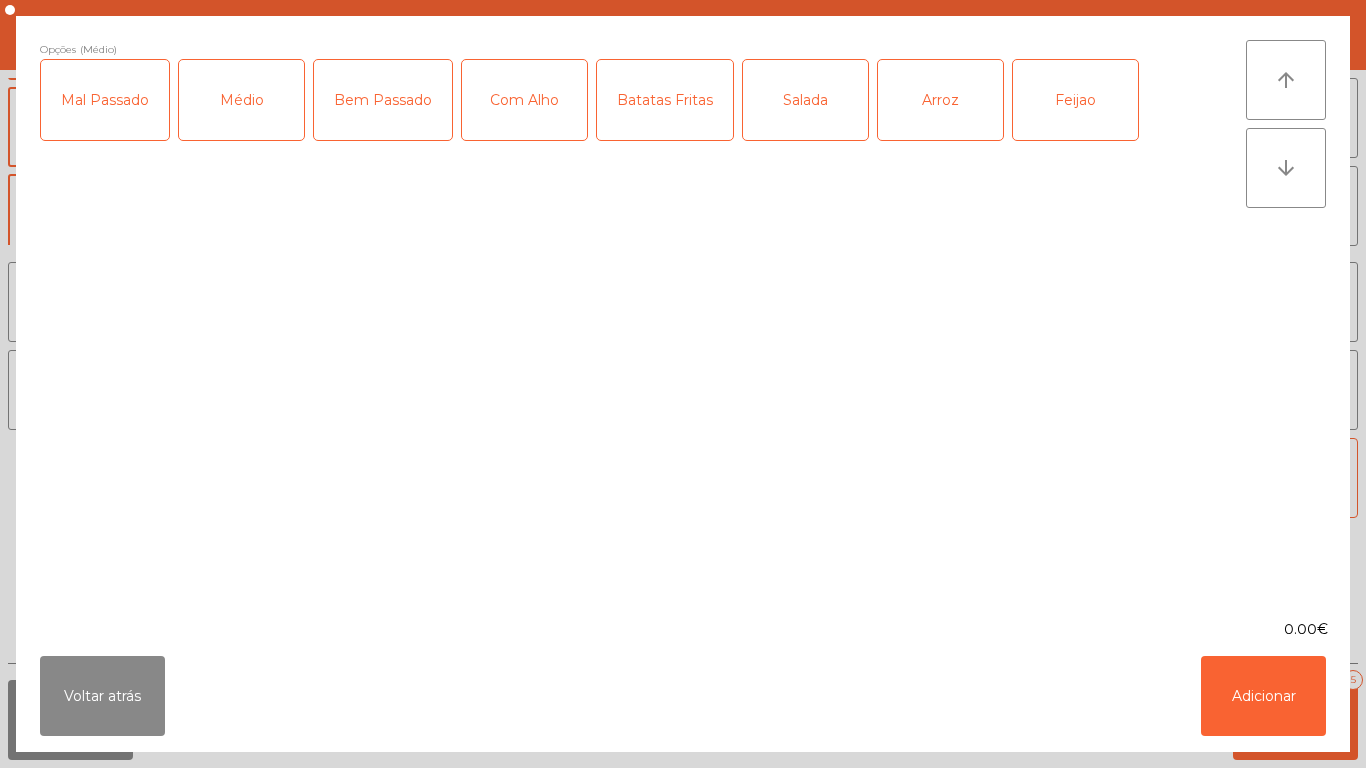 click on "Bem Passado" 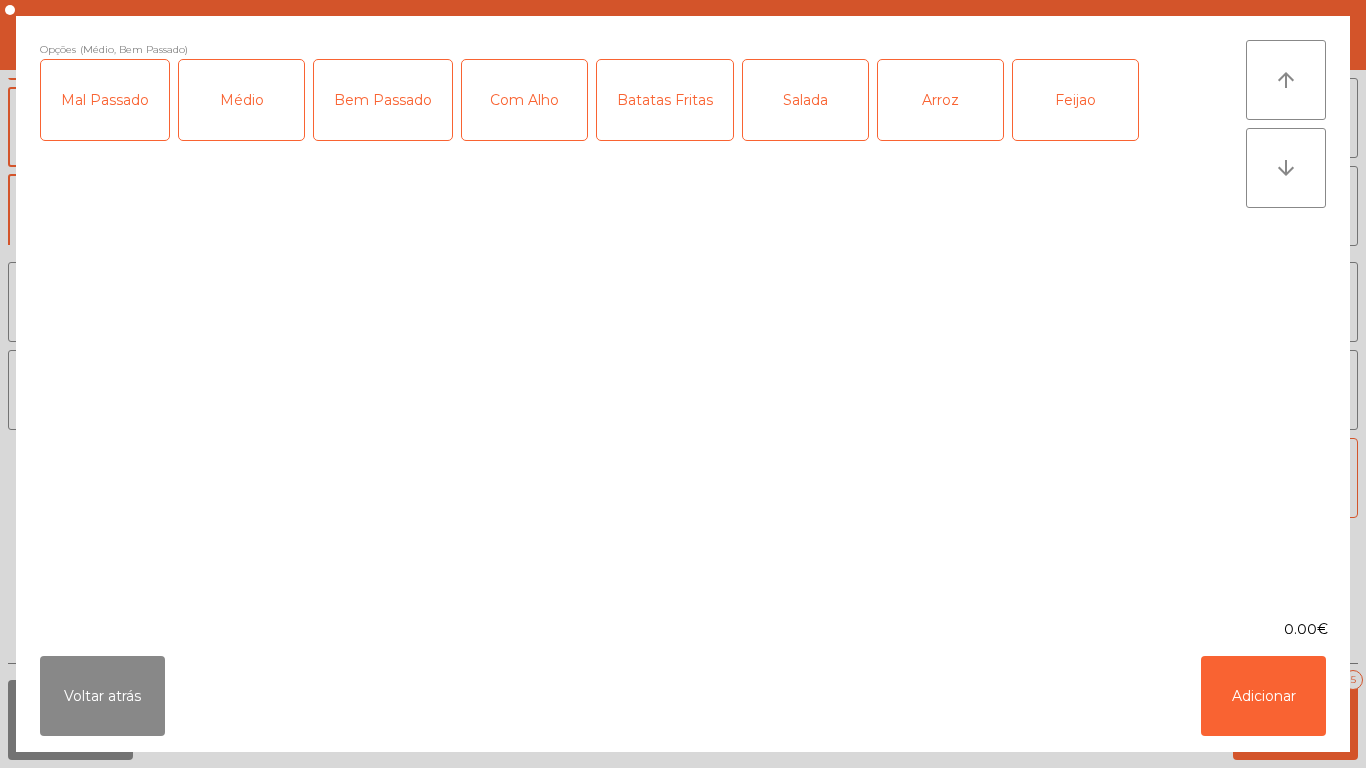 click on "Salada" 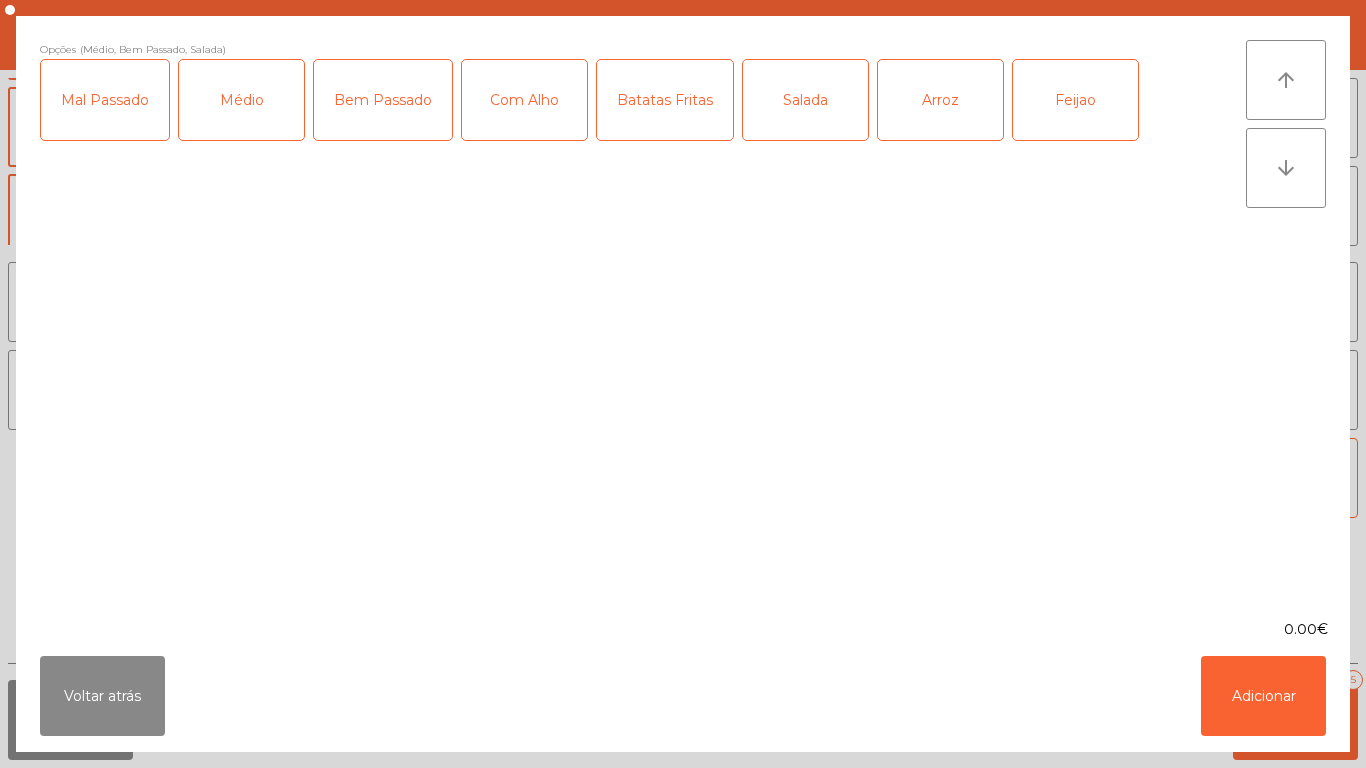 click on "Arroz" 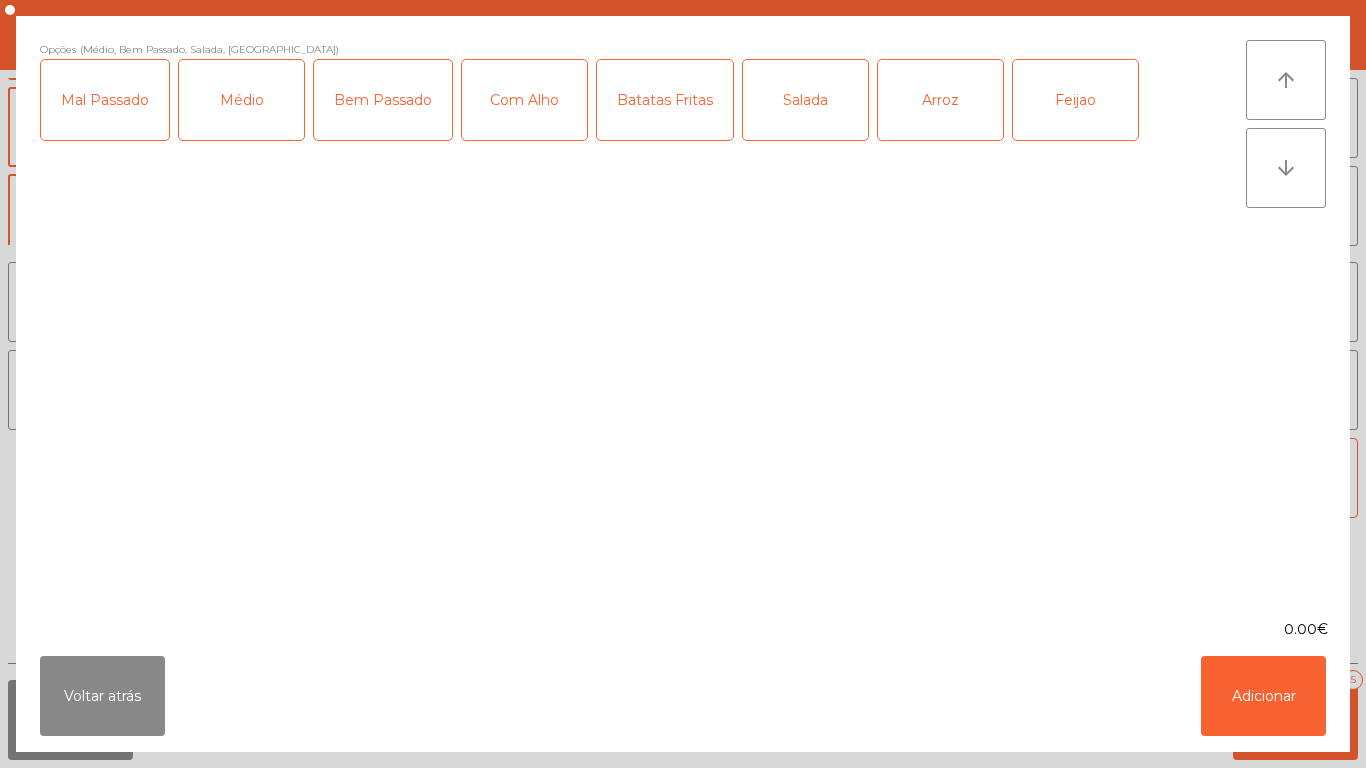 click on "Feijao" 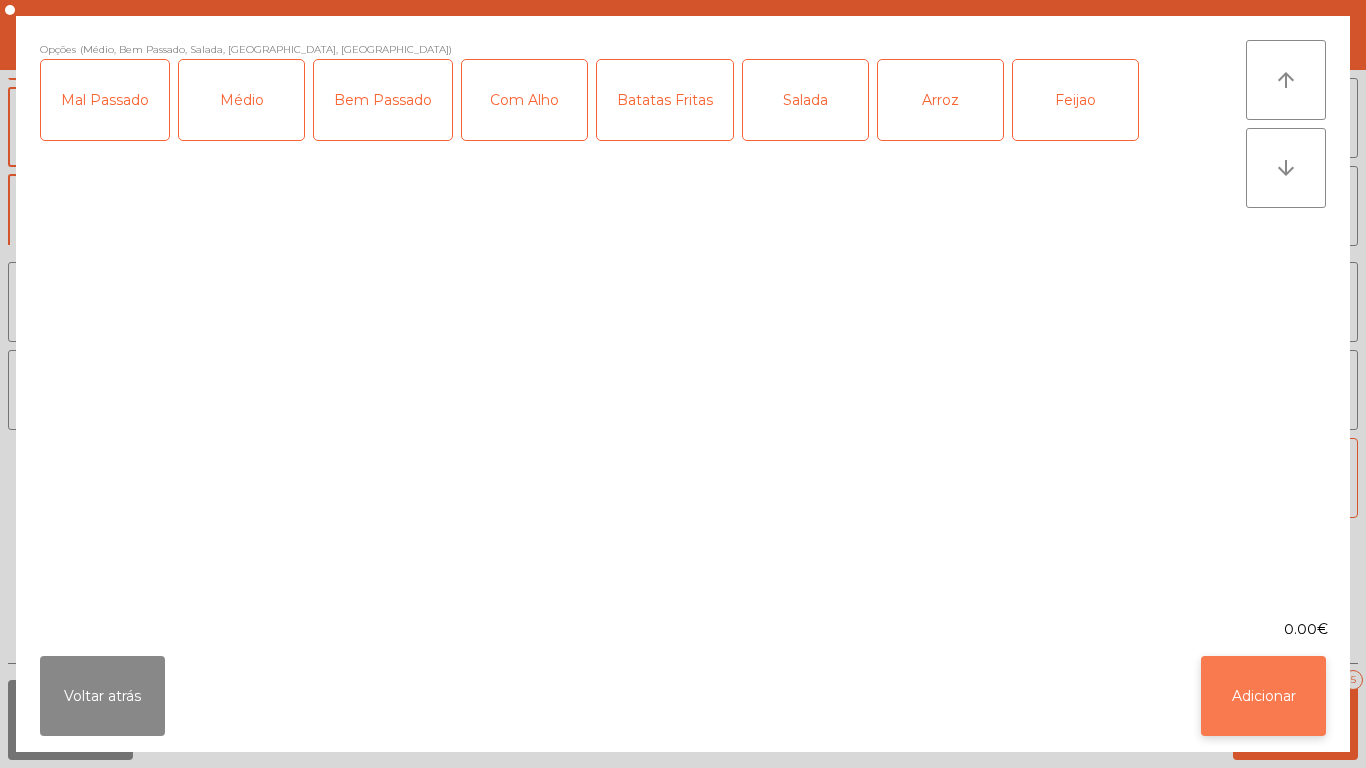 click on "Adicionar" 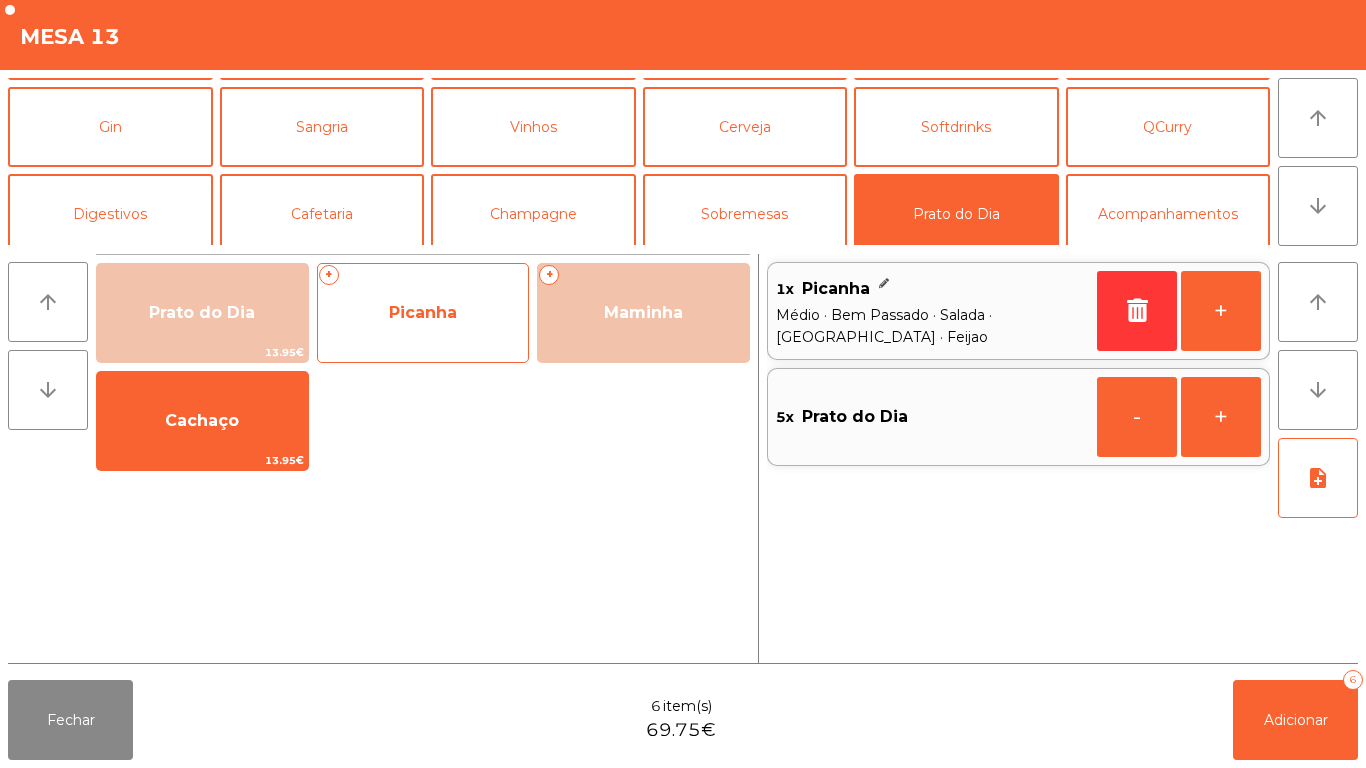 click on "Picanha" 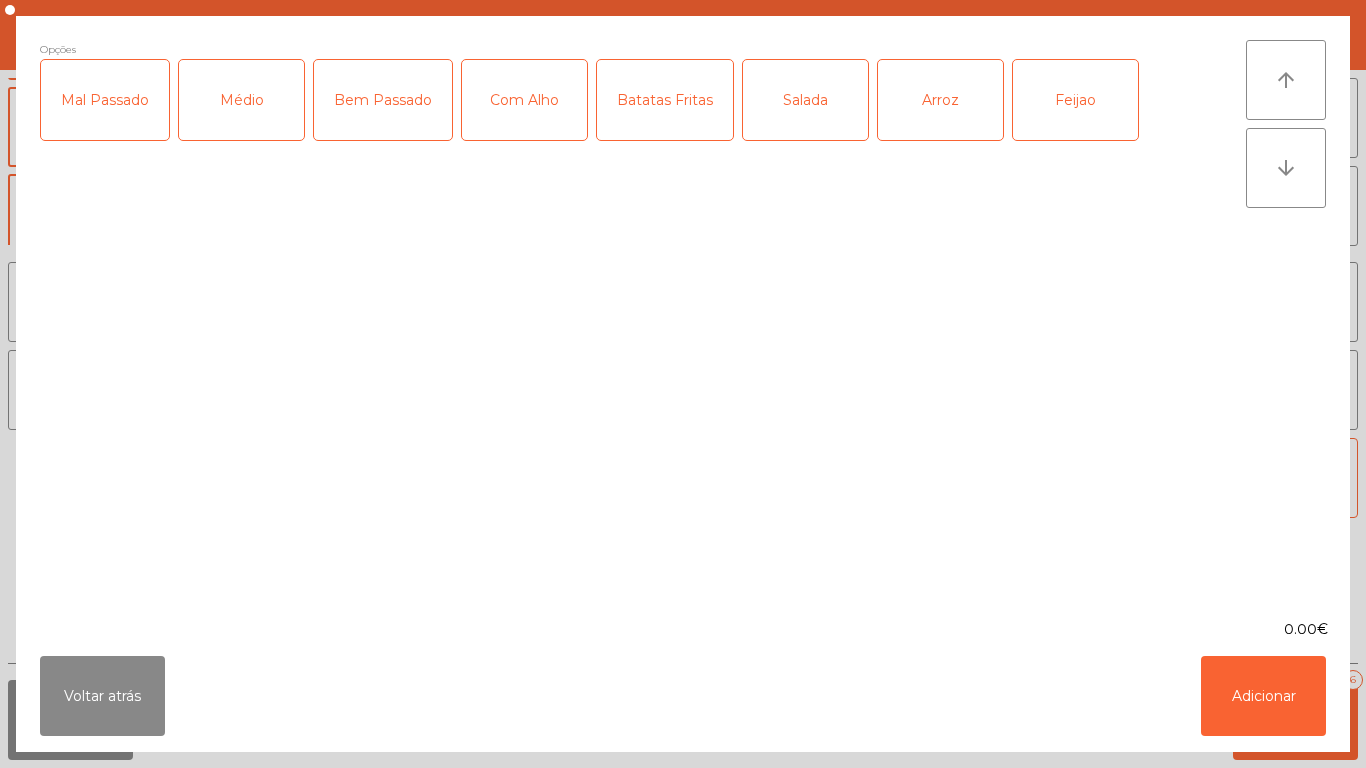 click on "Médio" 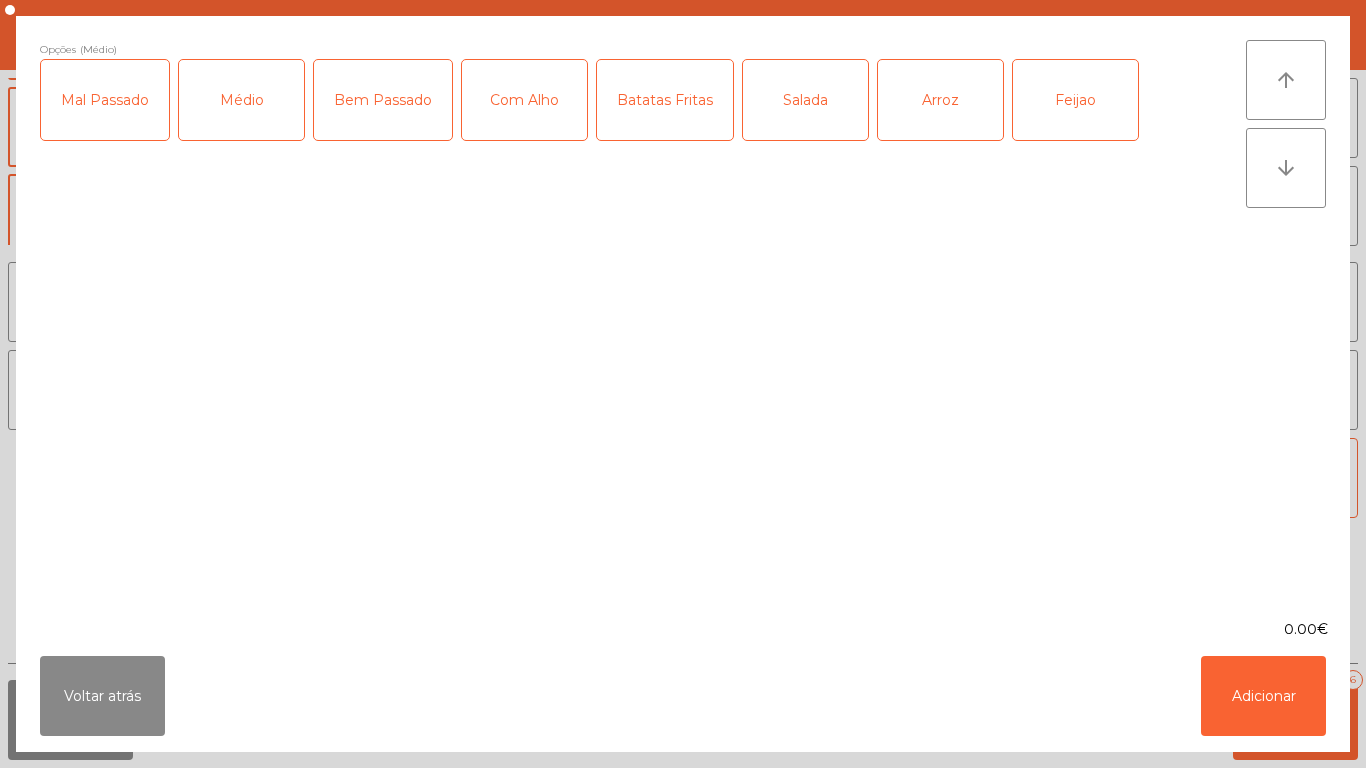 click on "Com Alho" 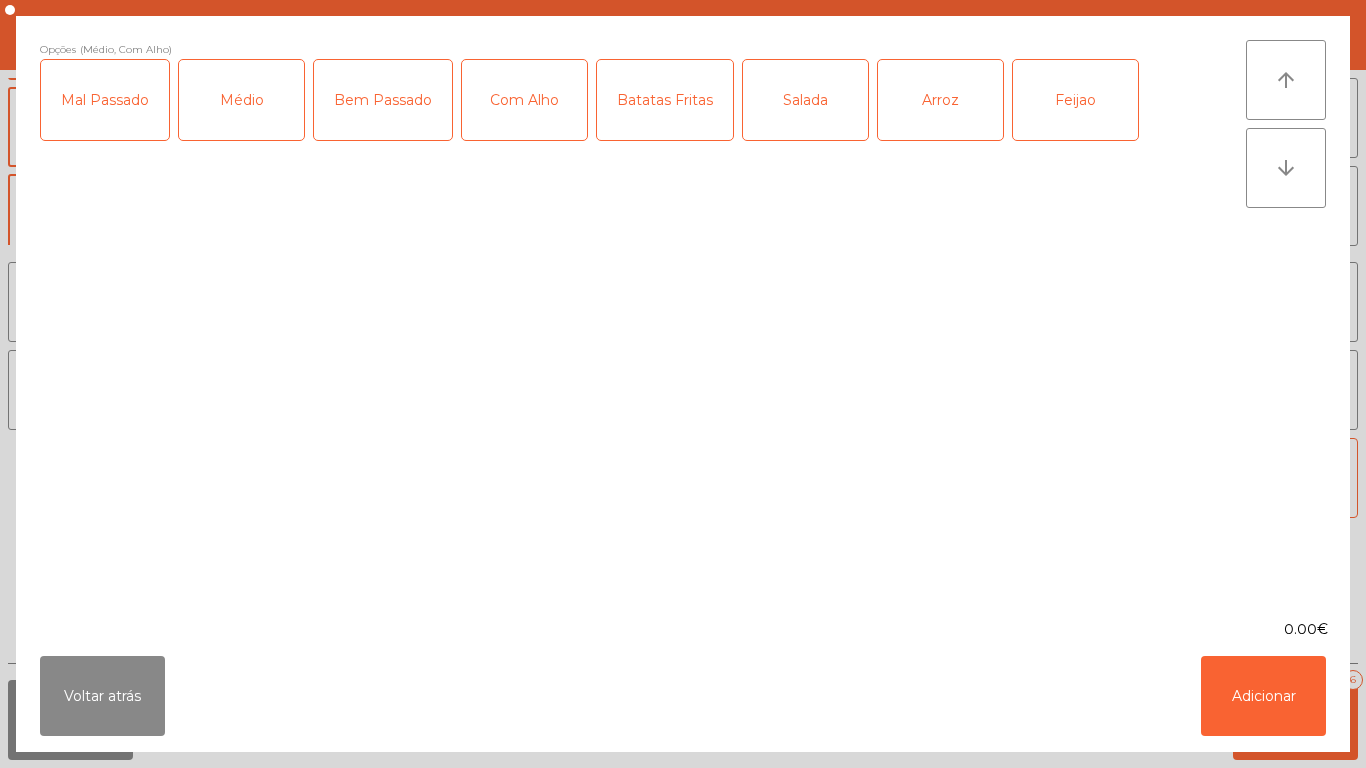 click on "Salada" 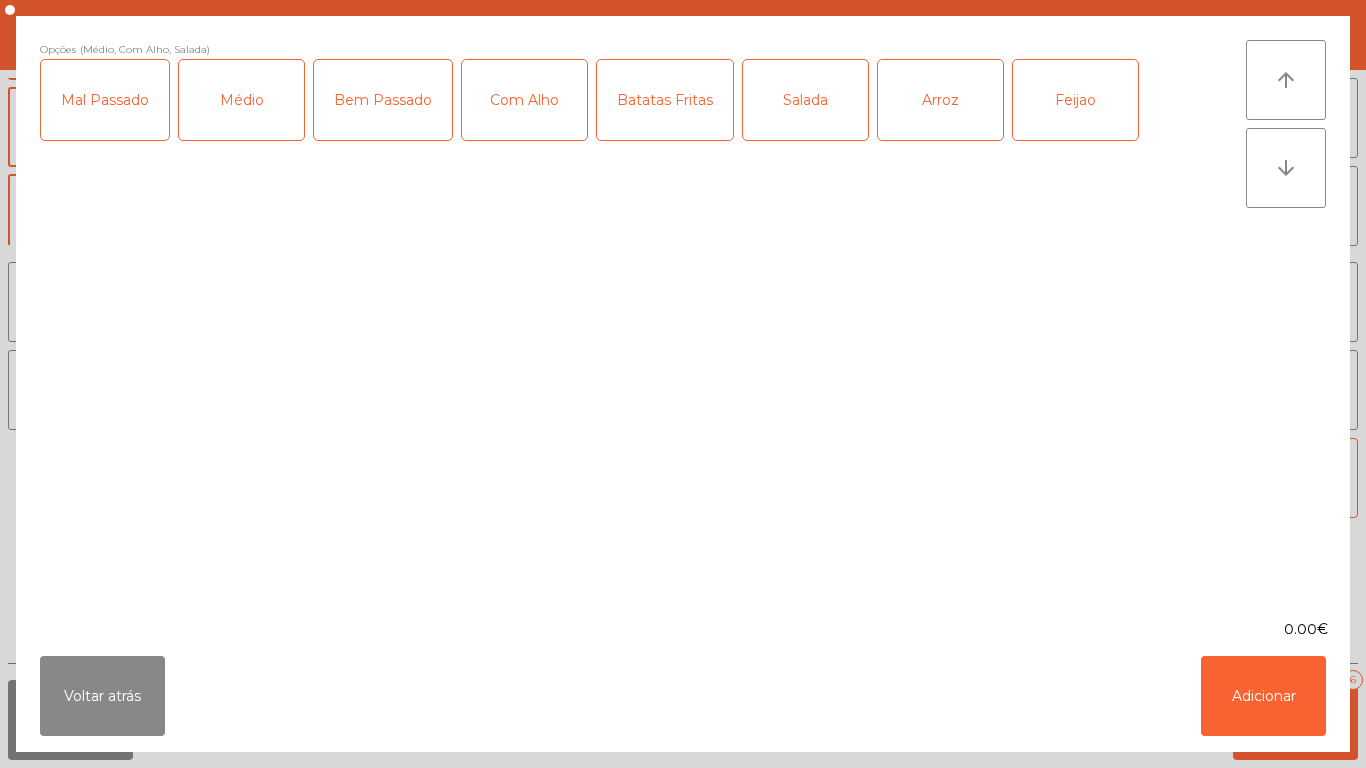 click on "Arroz" 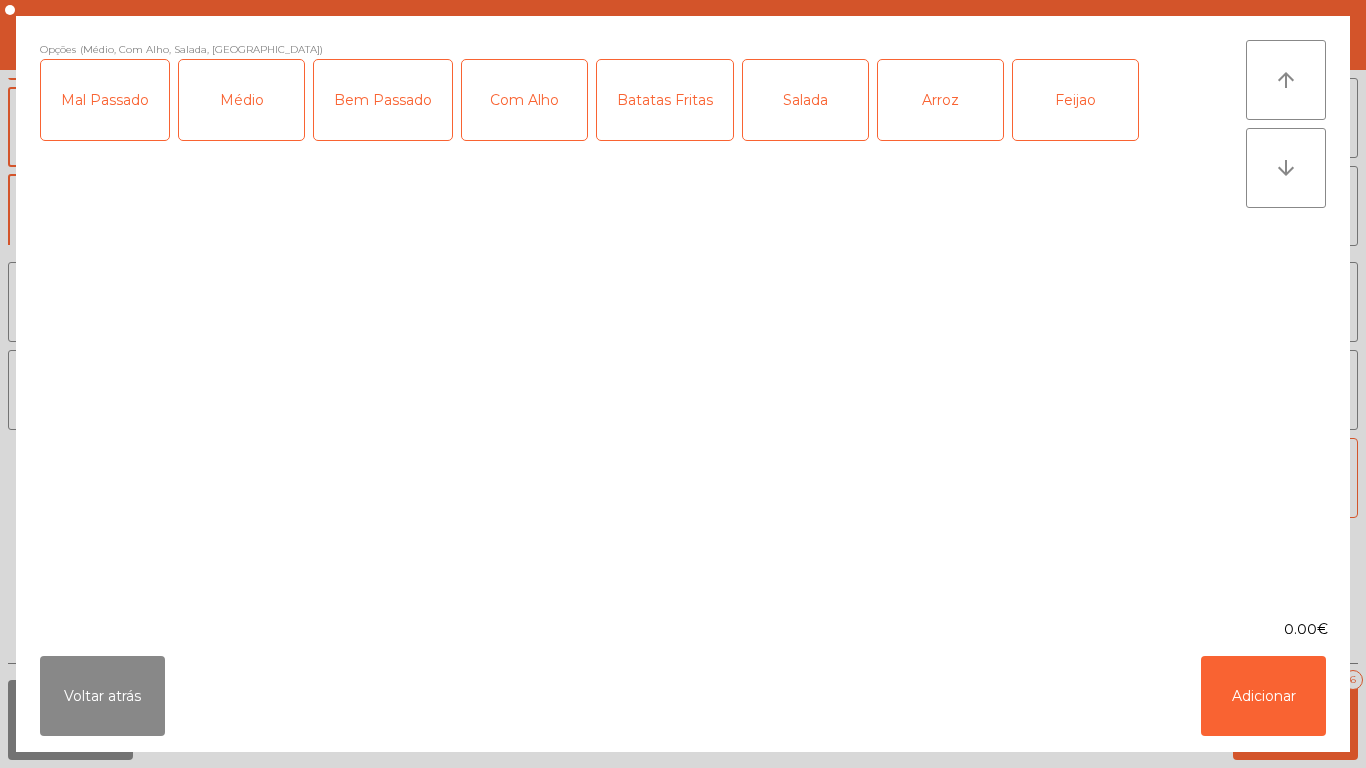 click on "Feijao" 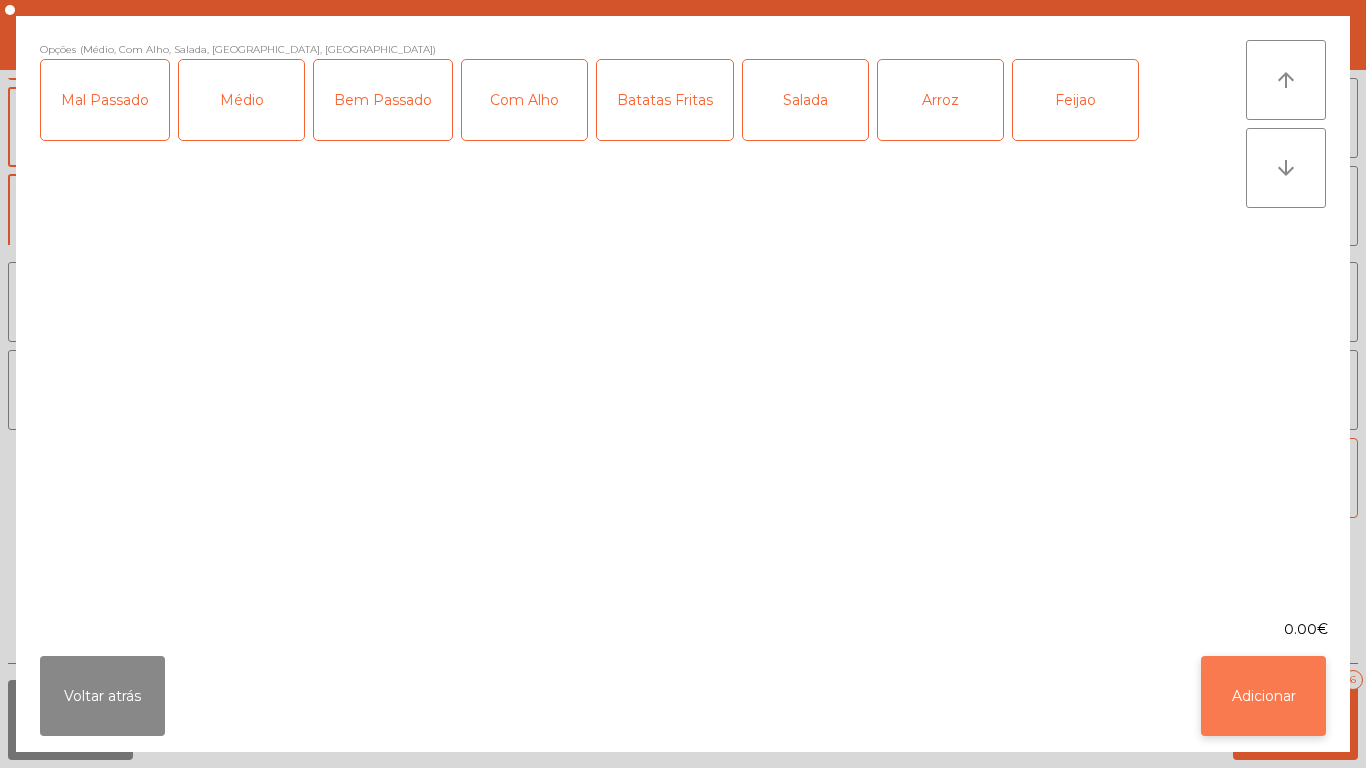 click on "Adicionar" 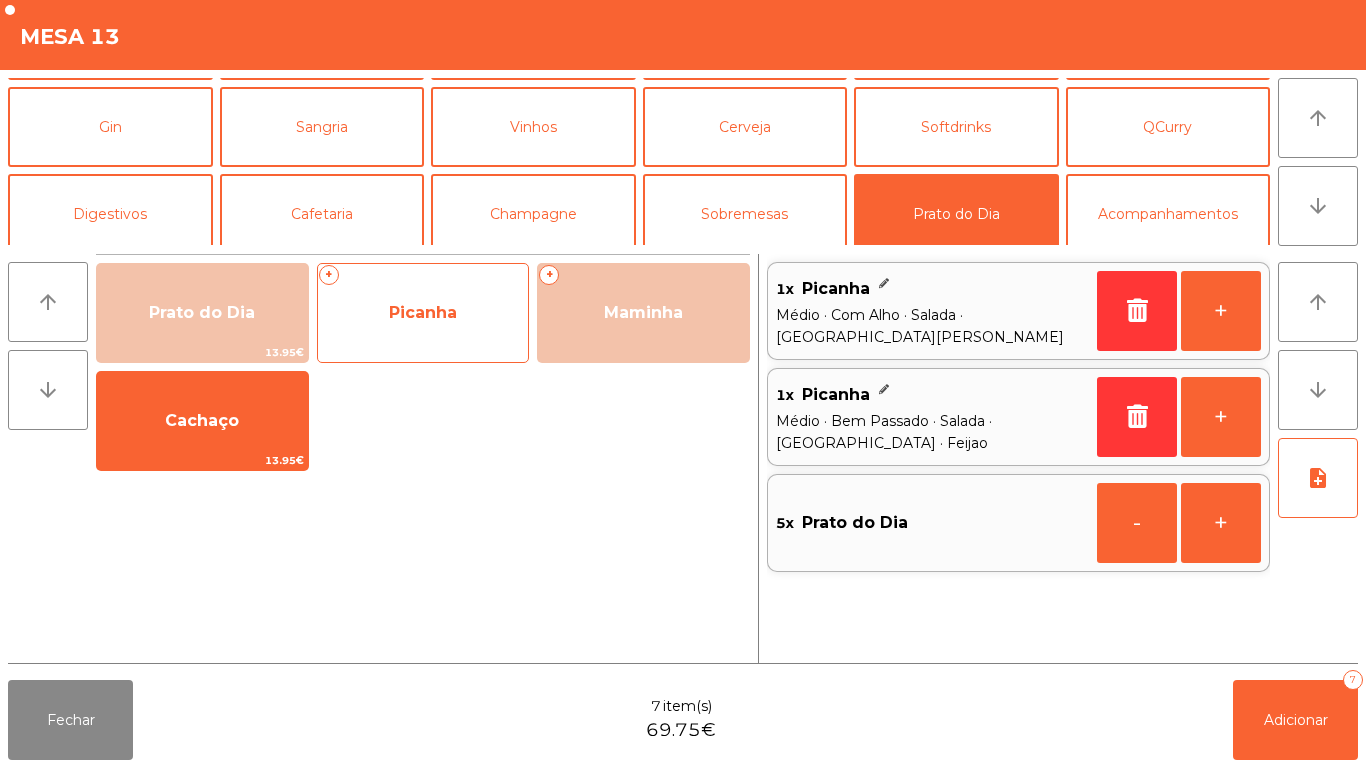 click on "Picanha" 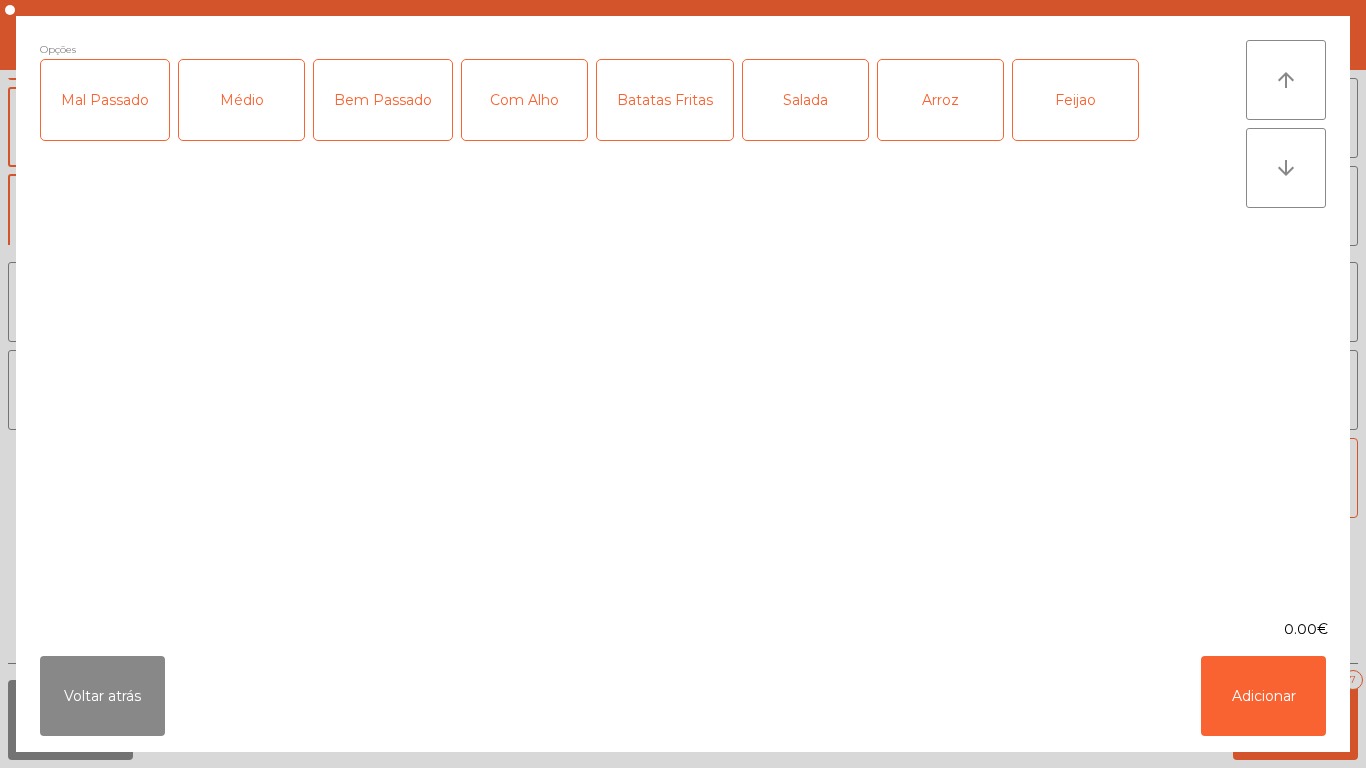click on "Médio" 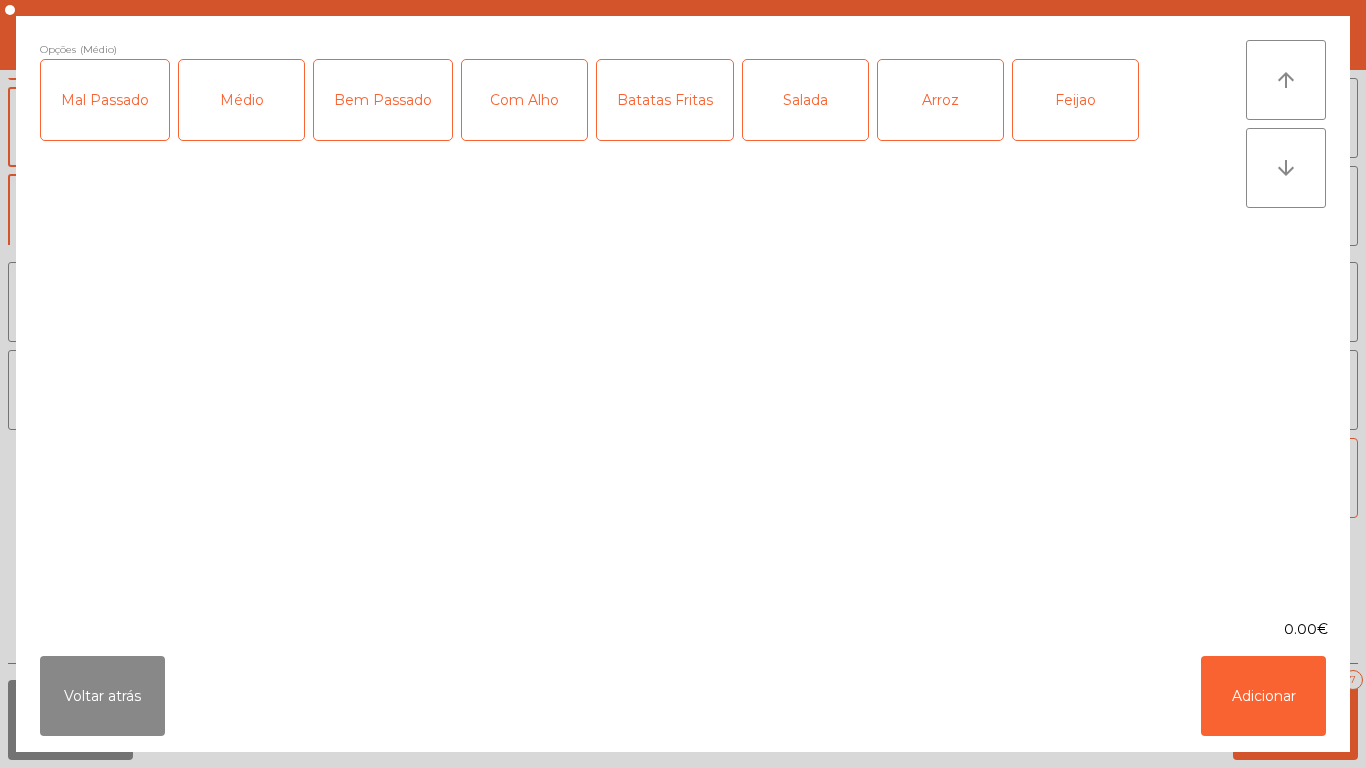 click on "Salada" 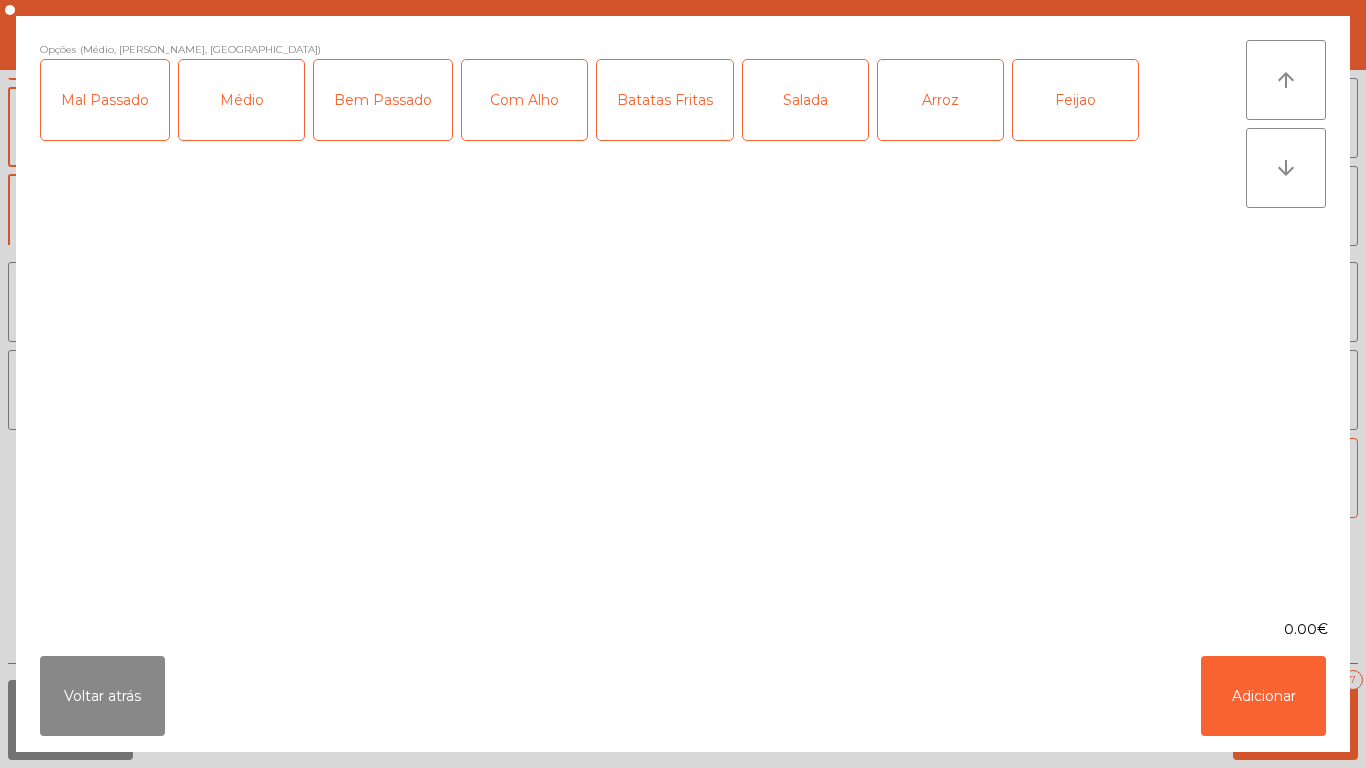 click on "Feijao" 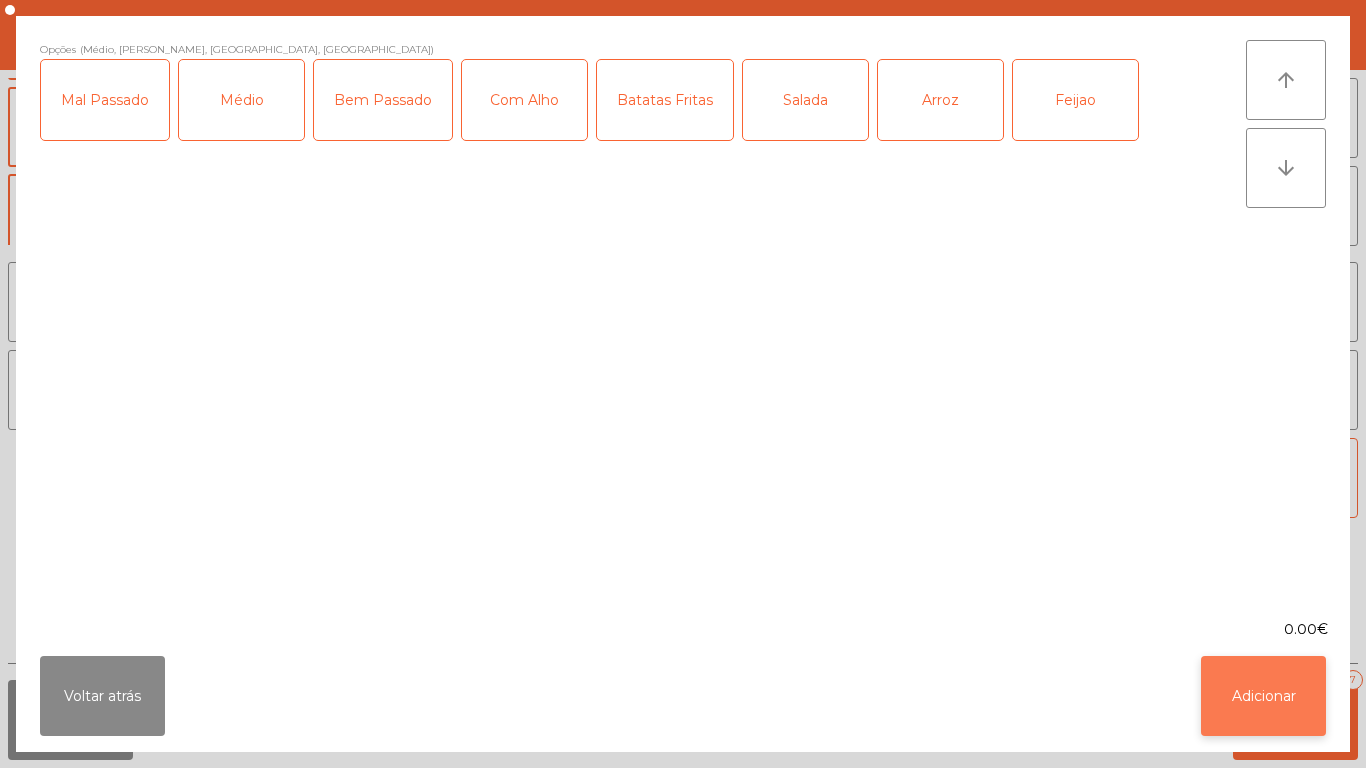 click on "Adicionar" 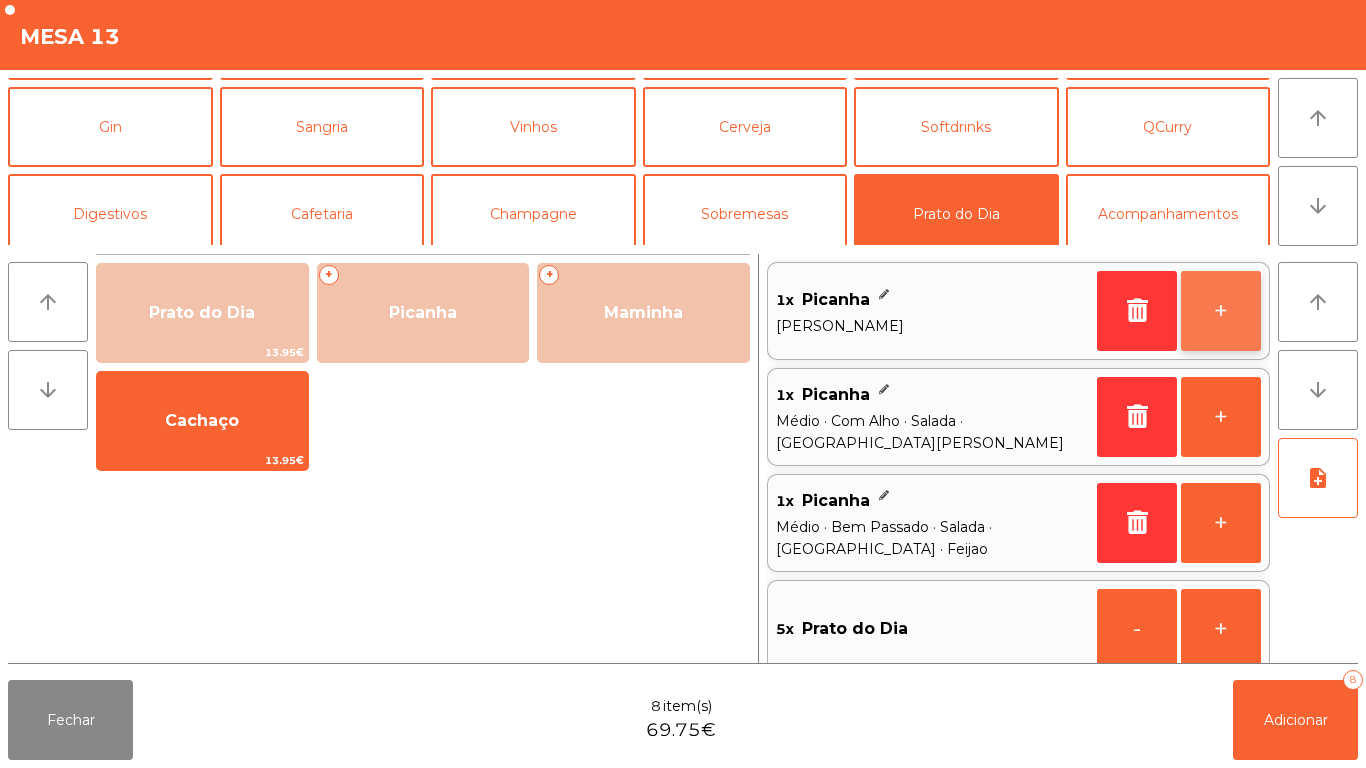 click on "+" 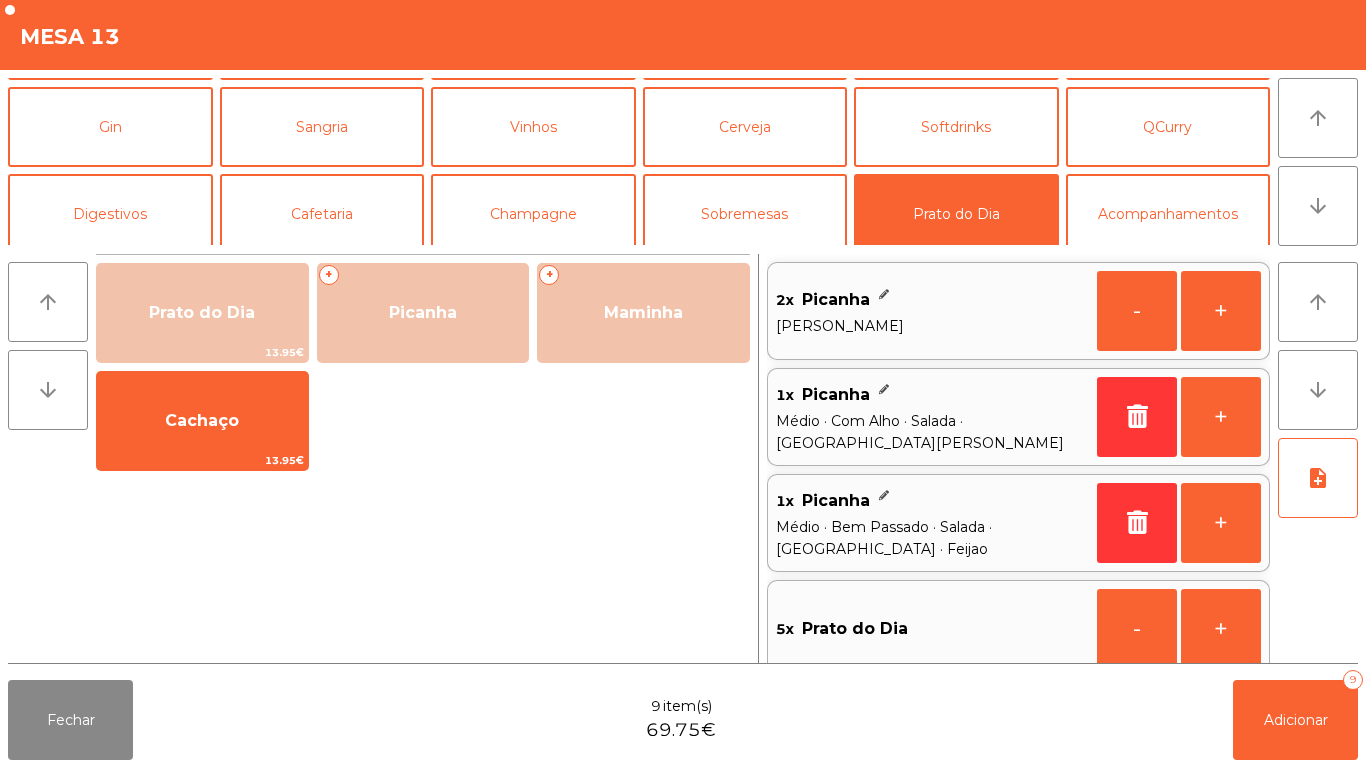 scroll, scrollTop: 8, scrollLeft: 0, axis: vertical 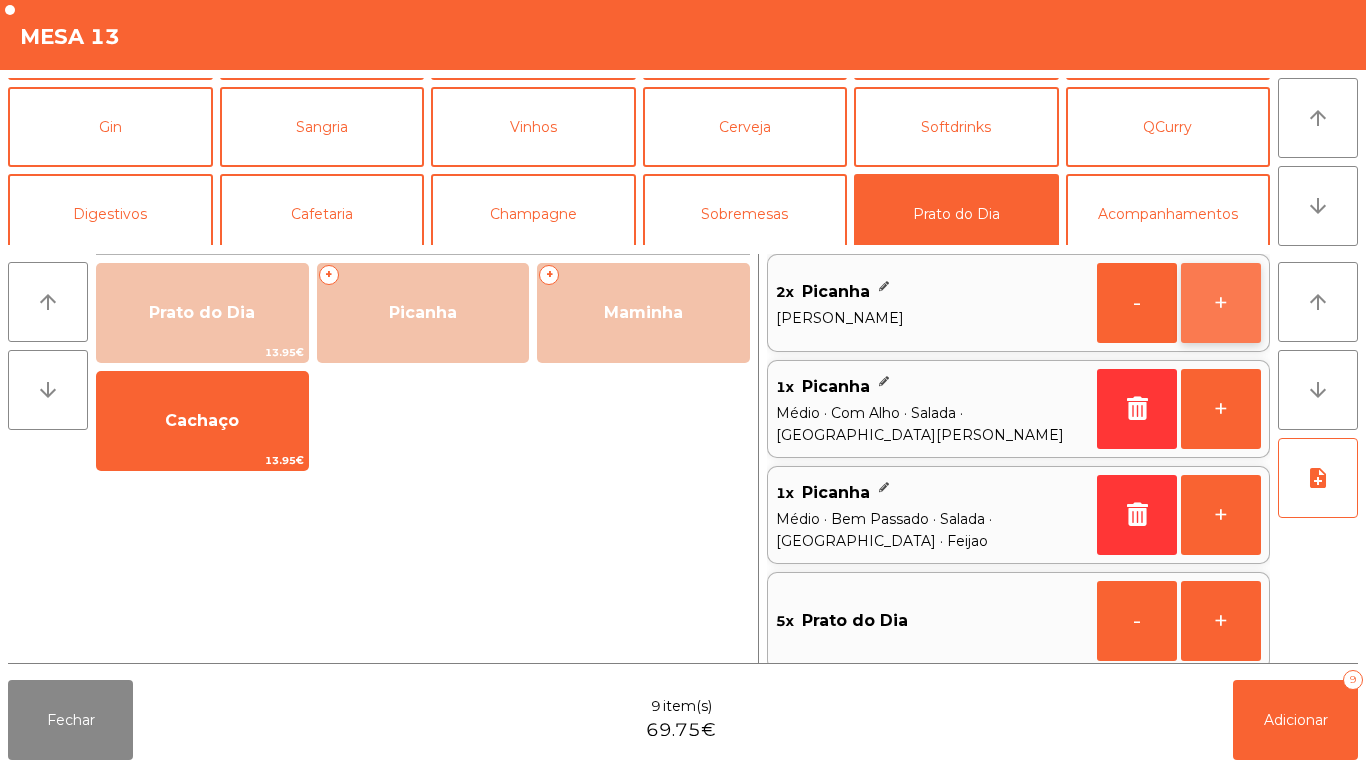 click on "+" 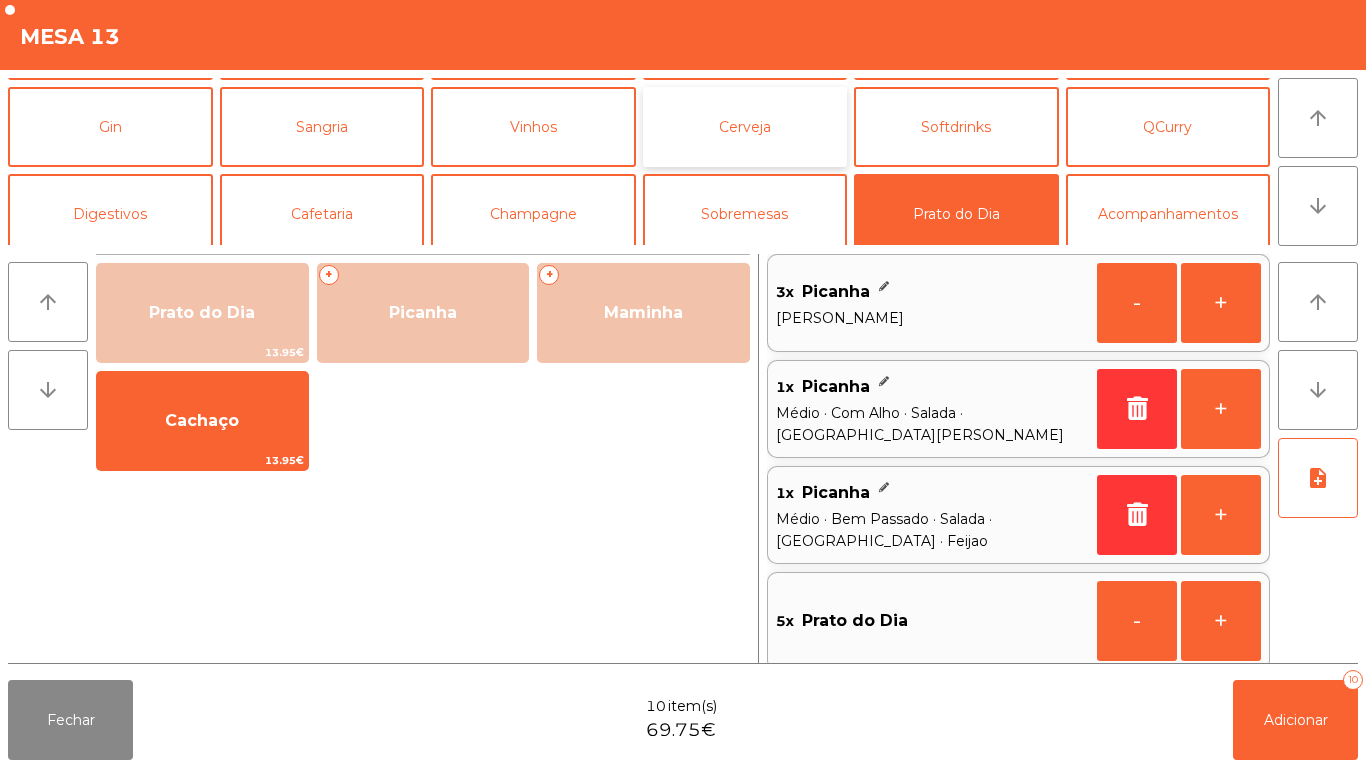 click on "Cerveja" 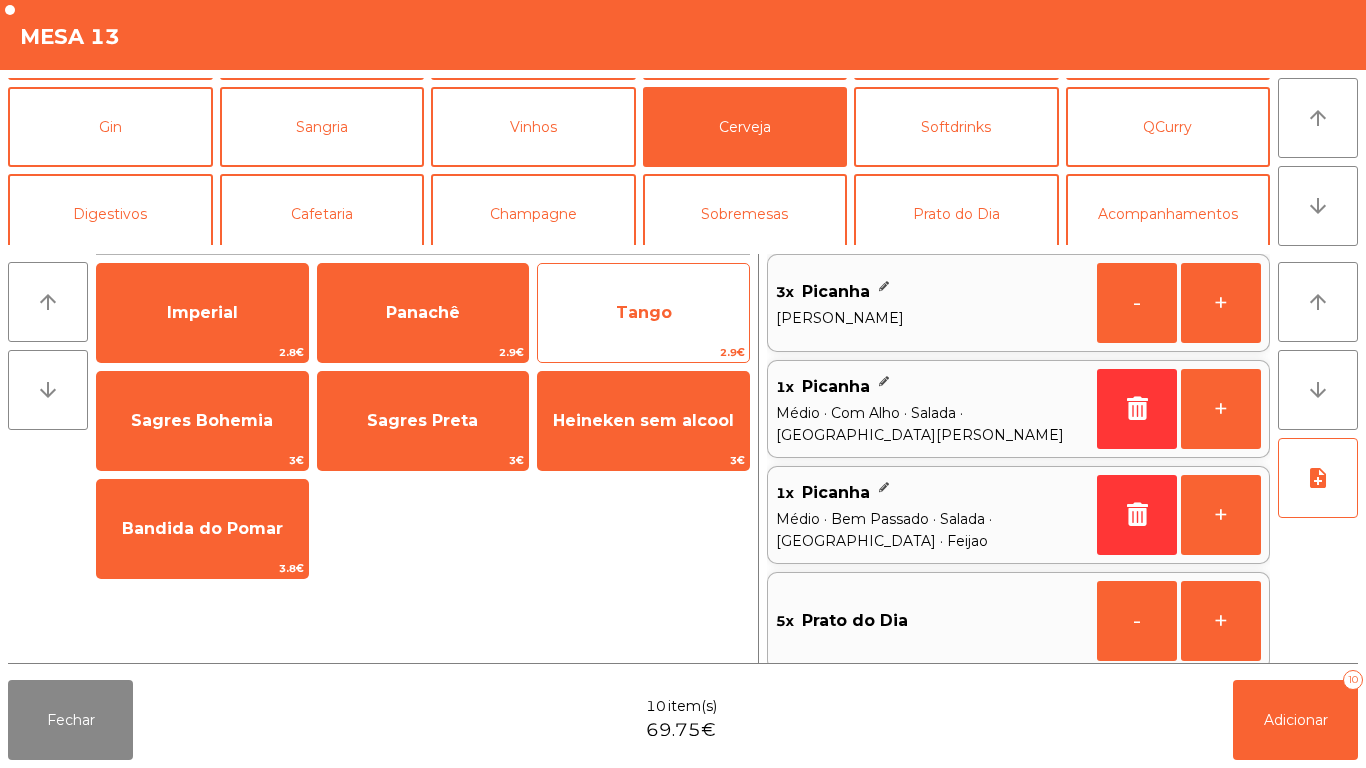 click on "Tango" 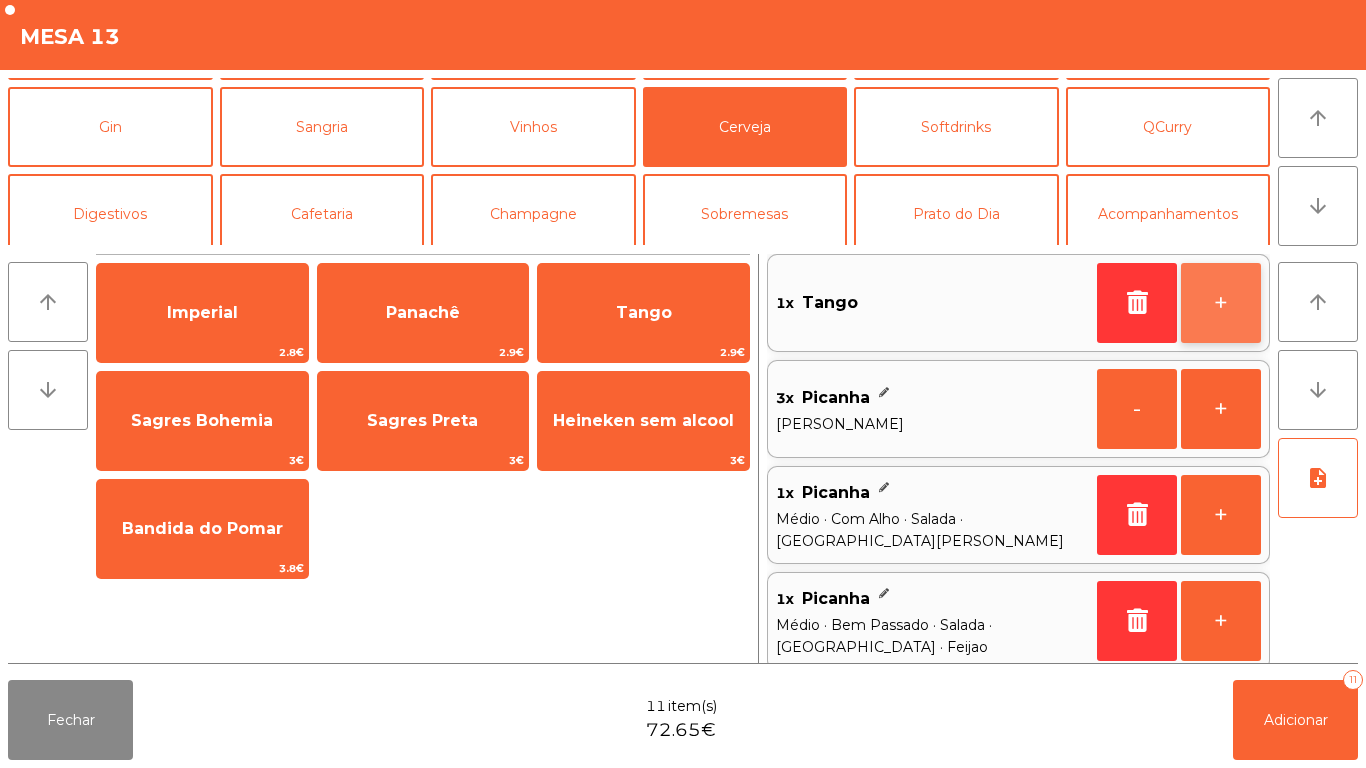 click on "+" 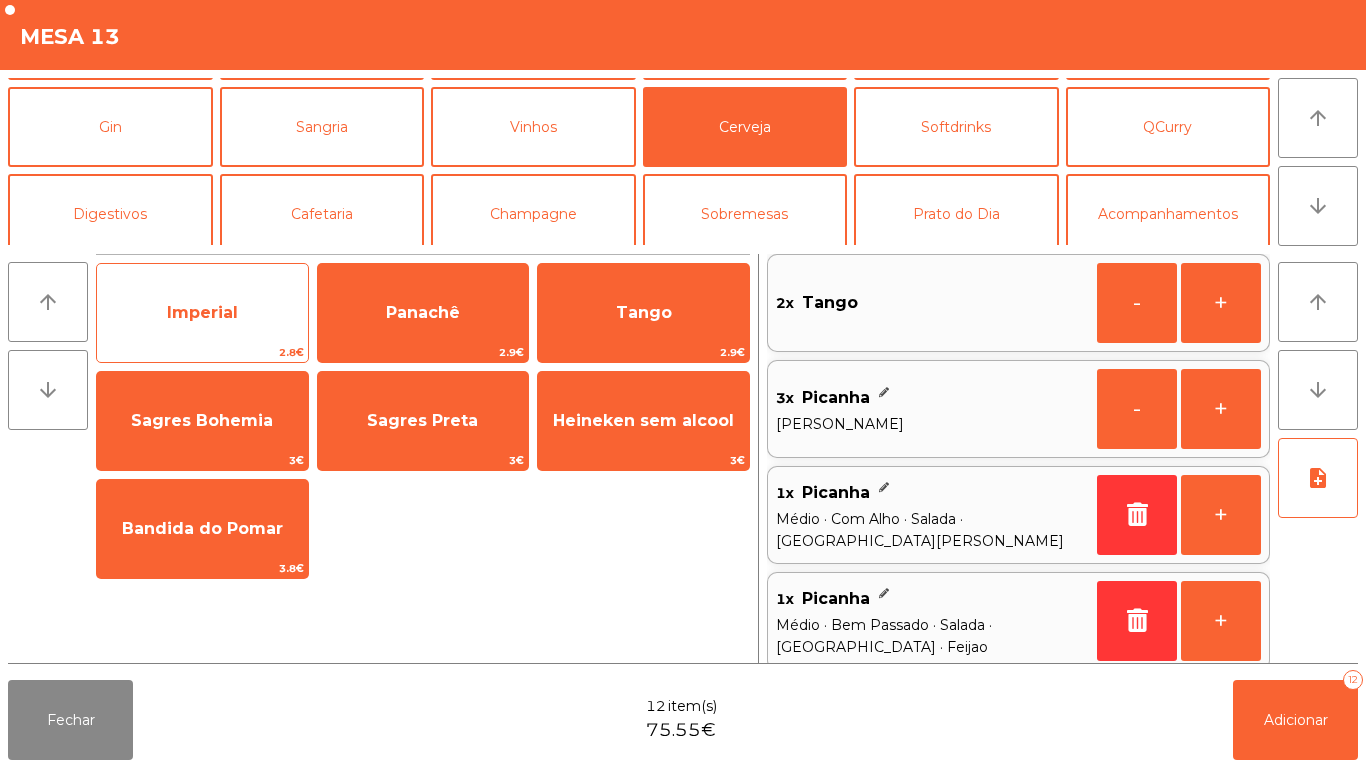 click on "Imperial" 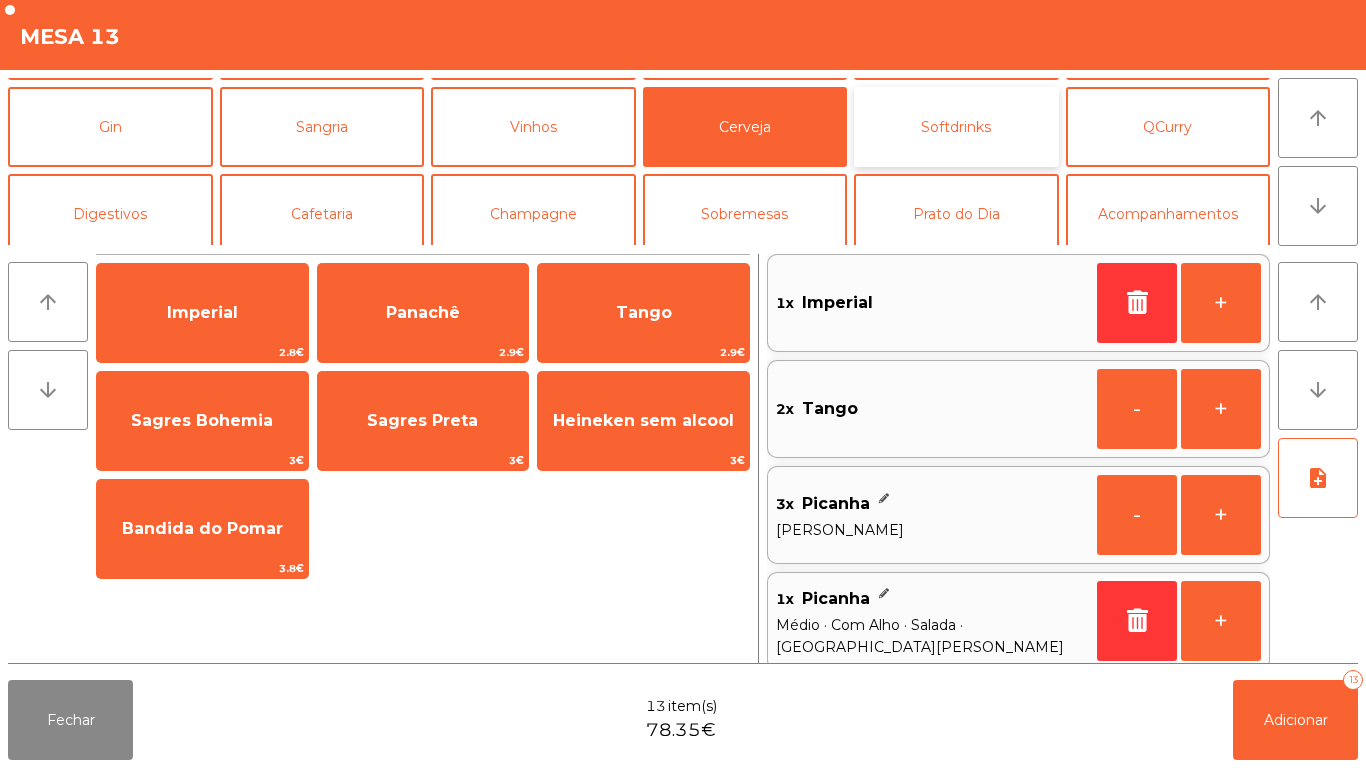 click on "Softdrinks" 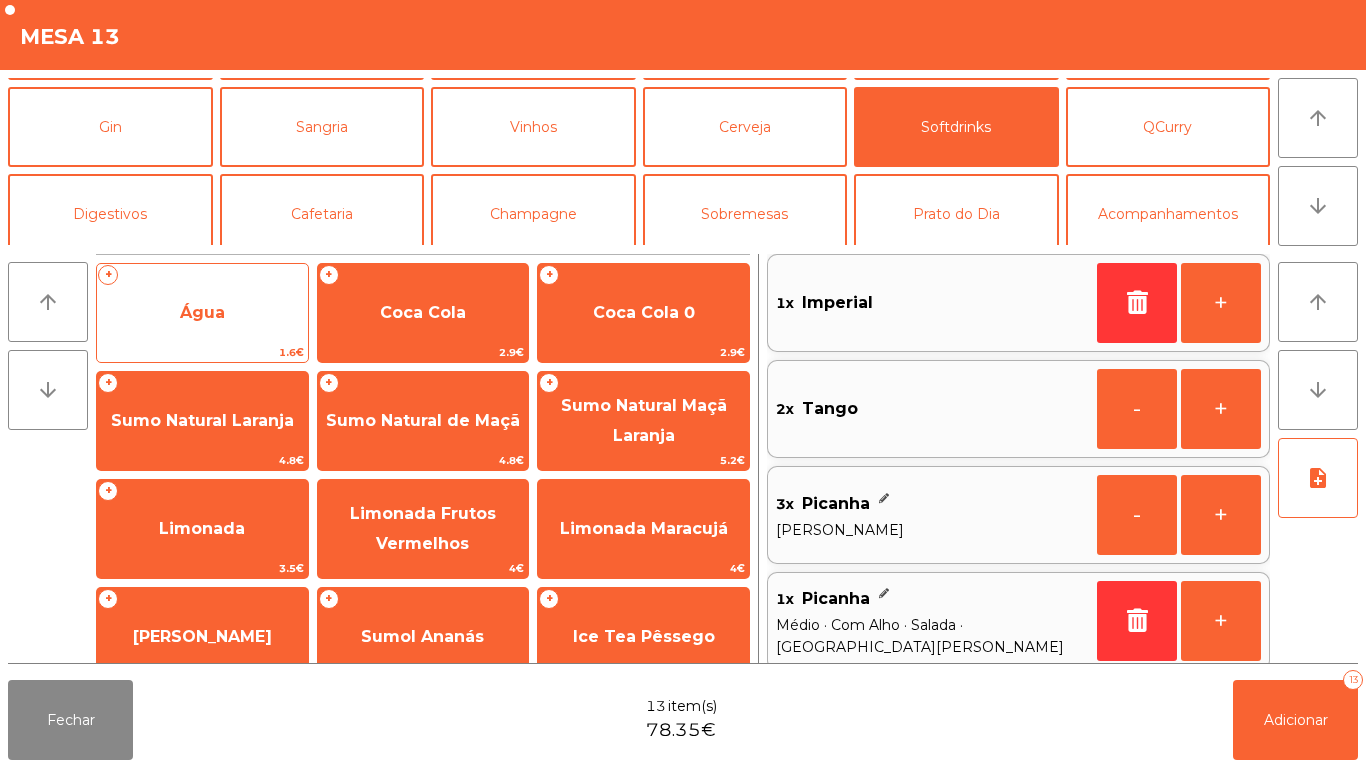 click on "Água" 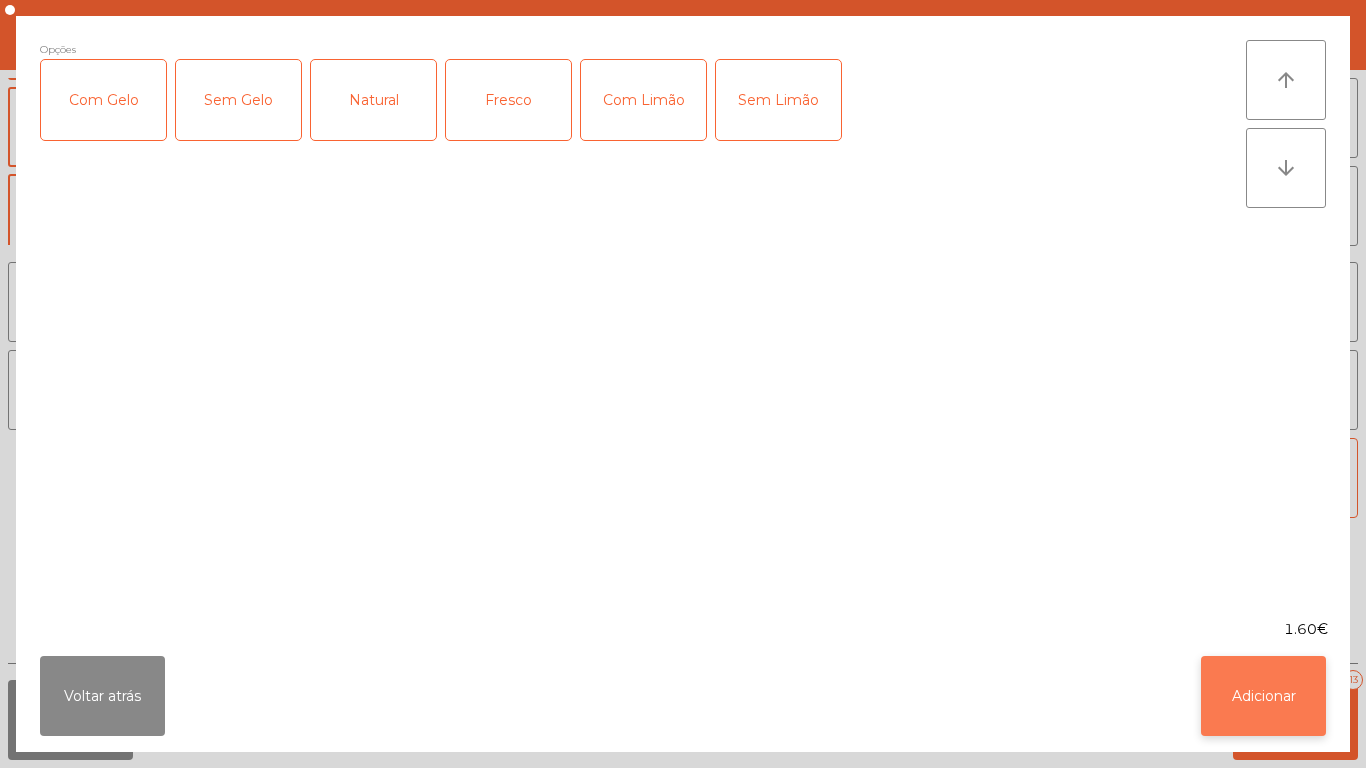 click on "Adicionar" 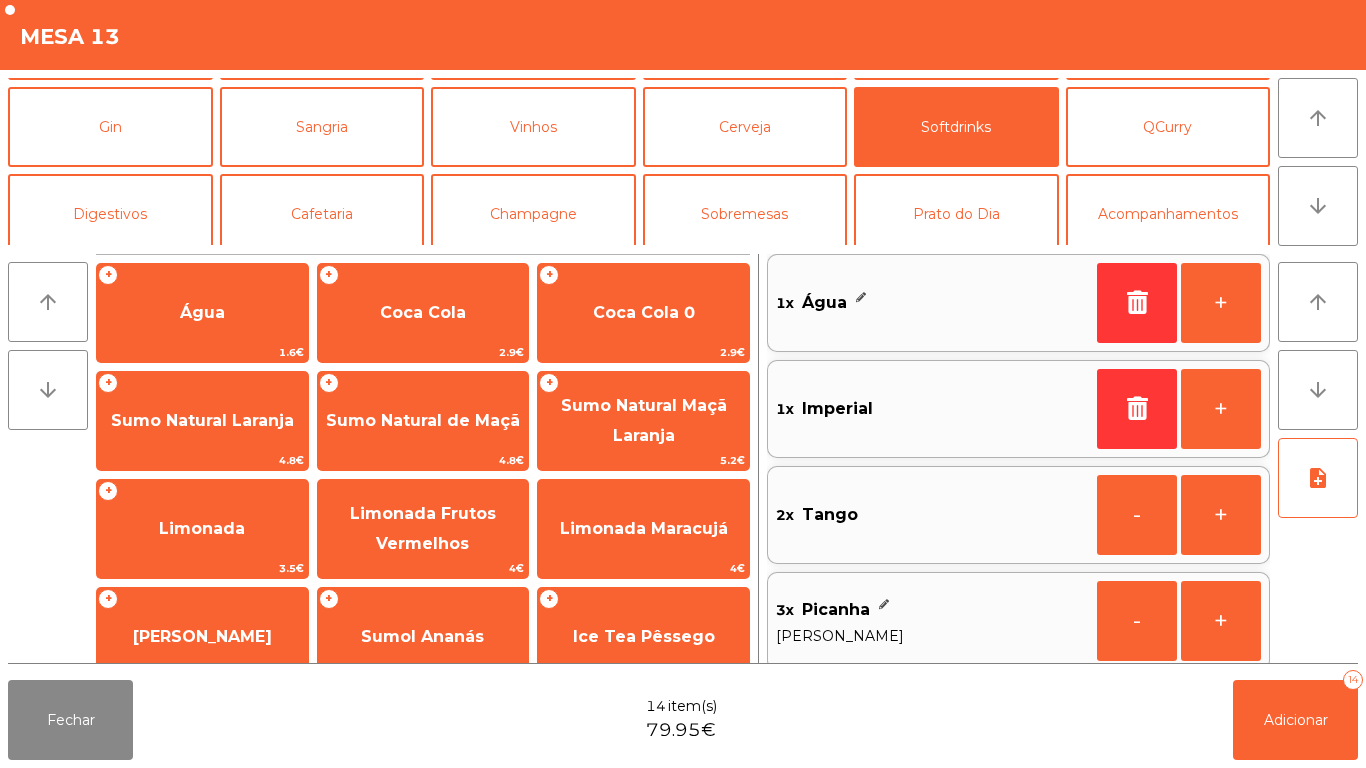 scroll, scrollTop: 76, scrollLeft: 0, axis: vertical 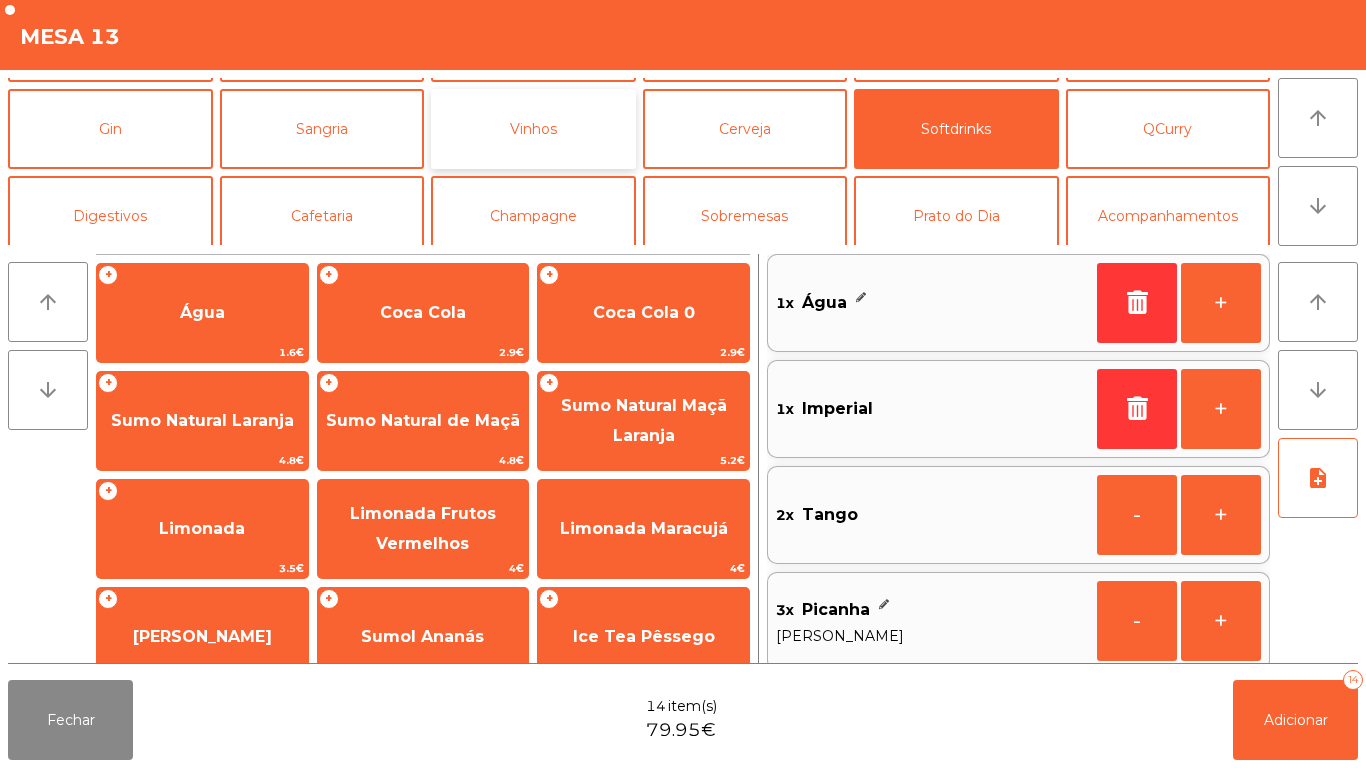 click on "Vinhos" 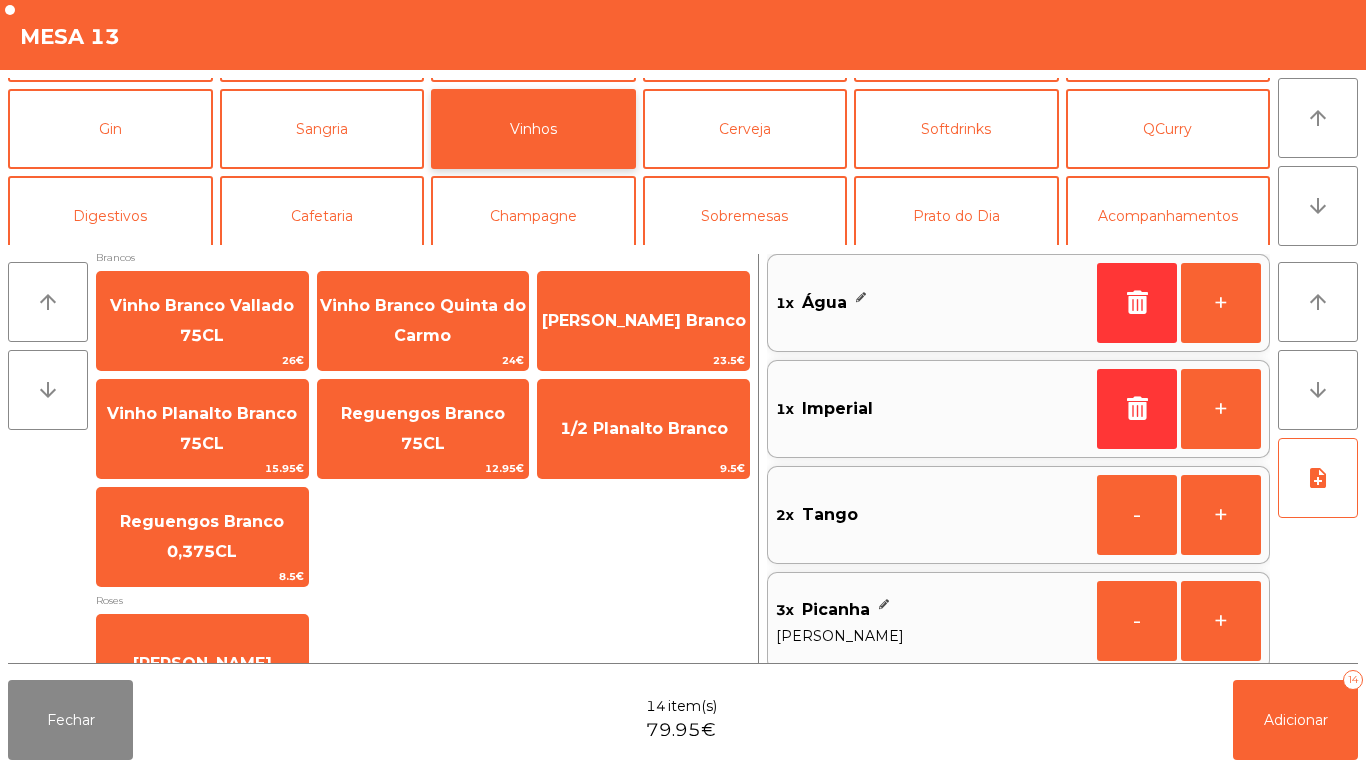 scroll, scrollTop: 530, scrollLeft: 0, axis: vertical 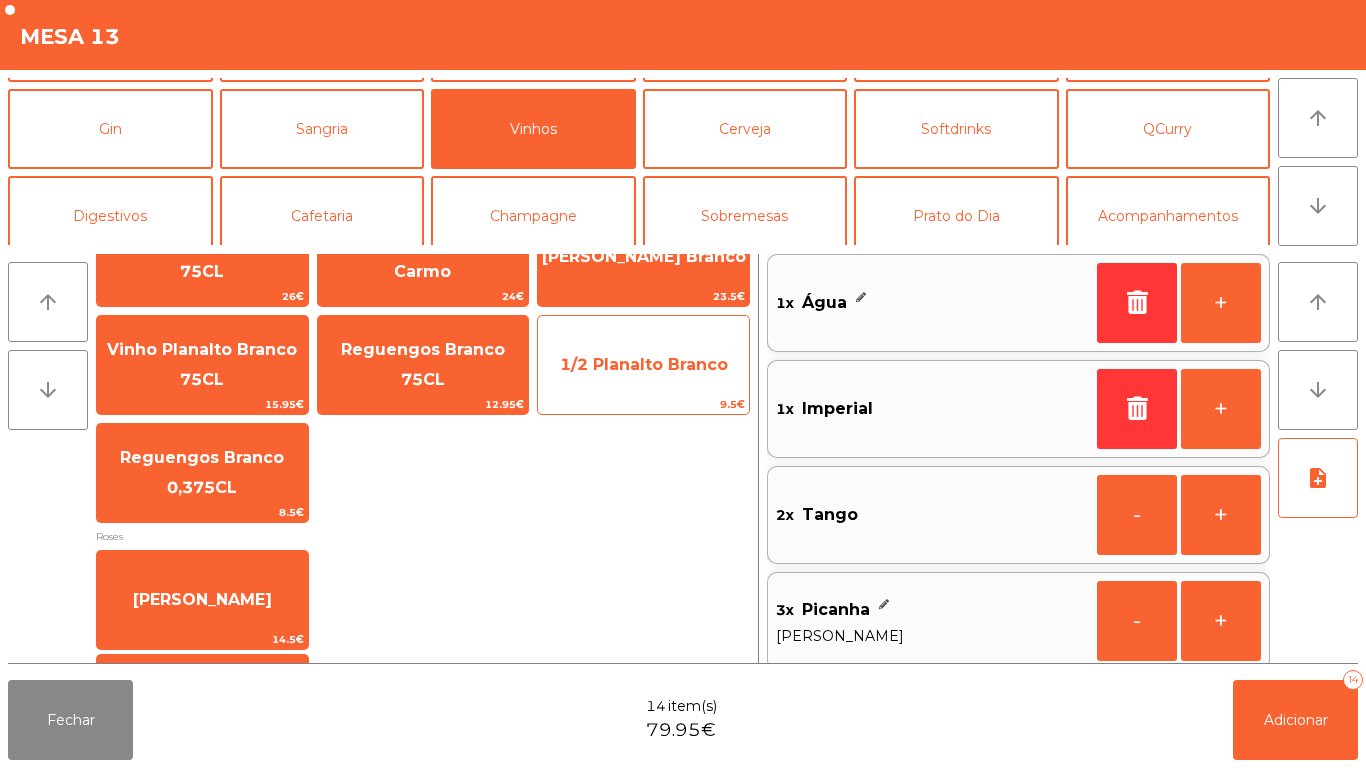 click on "1/2 Planalto Branco" 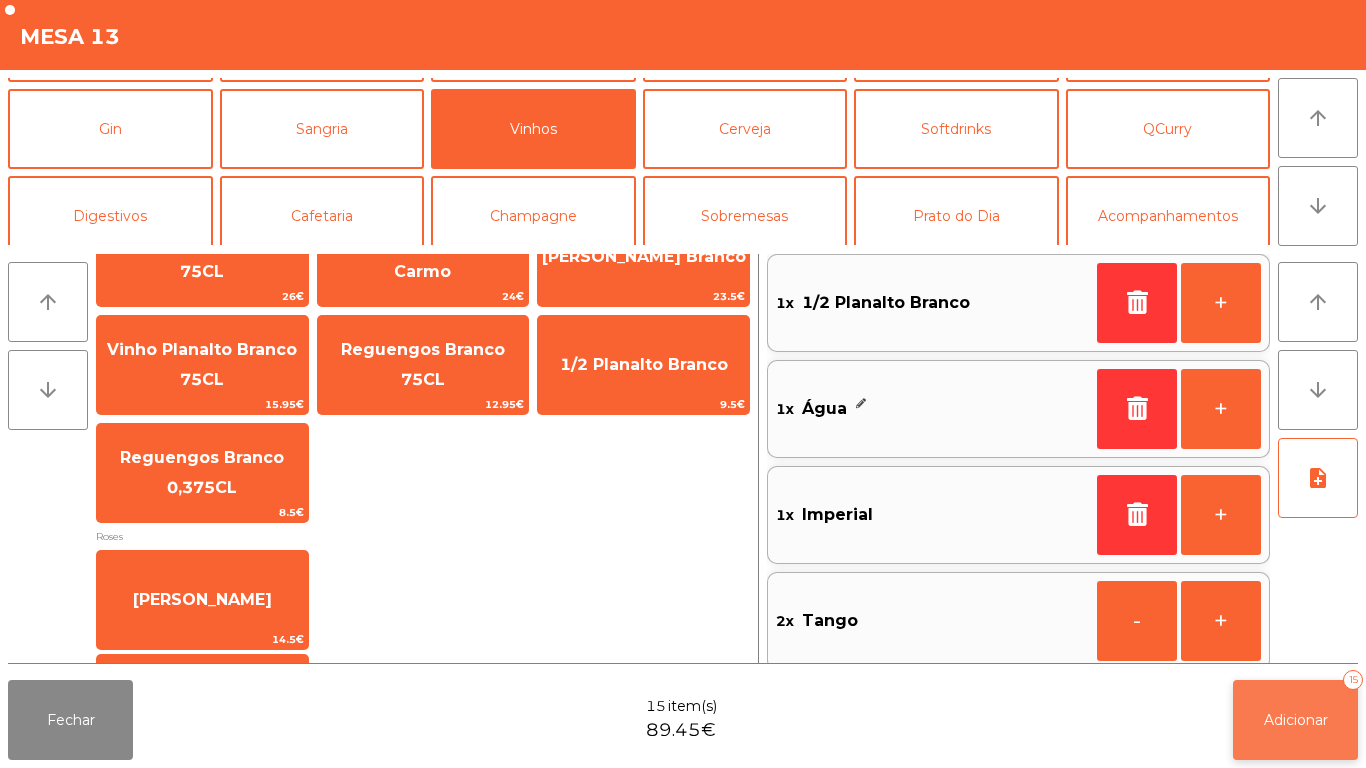 click on "Adicionar   15" 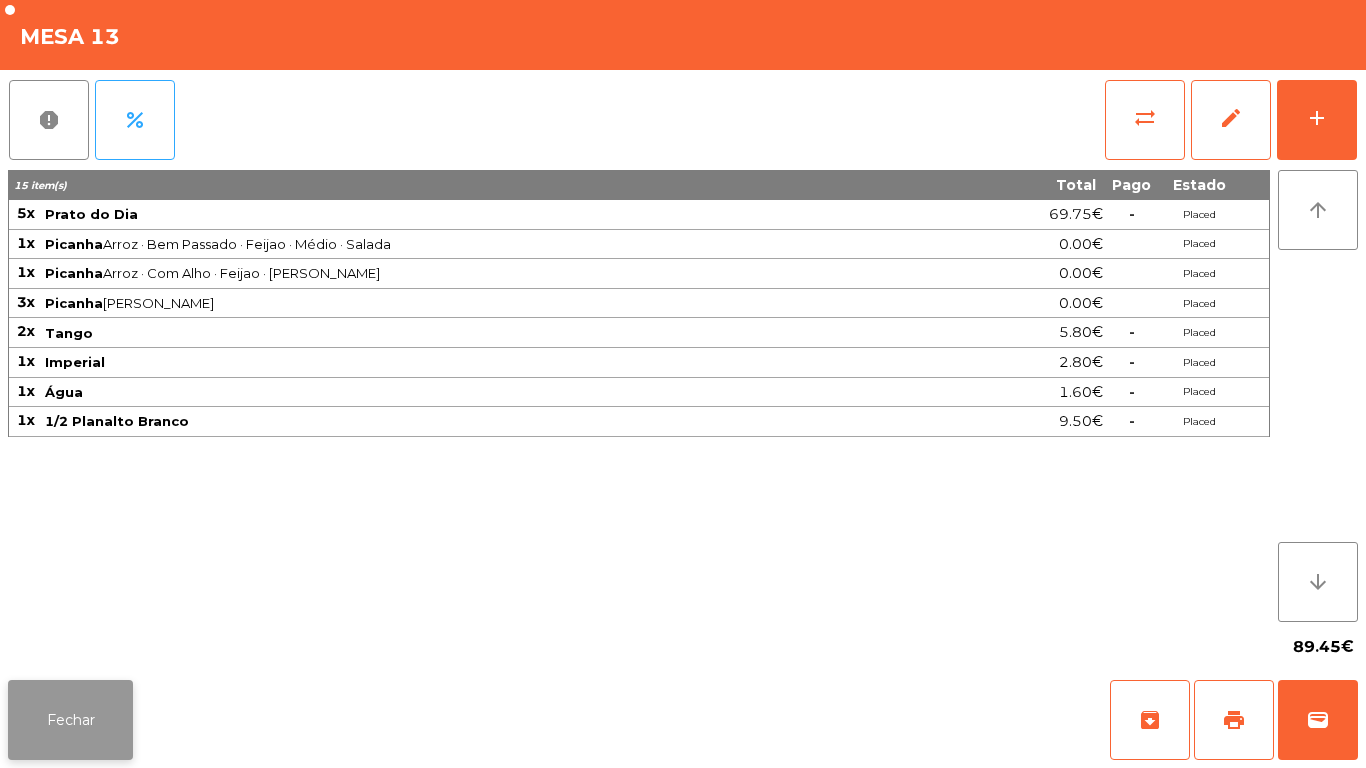 click on "Fechar" 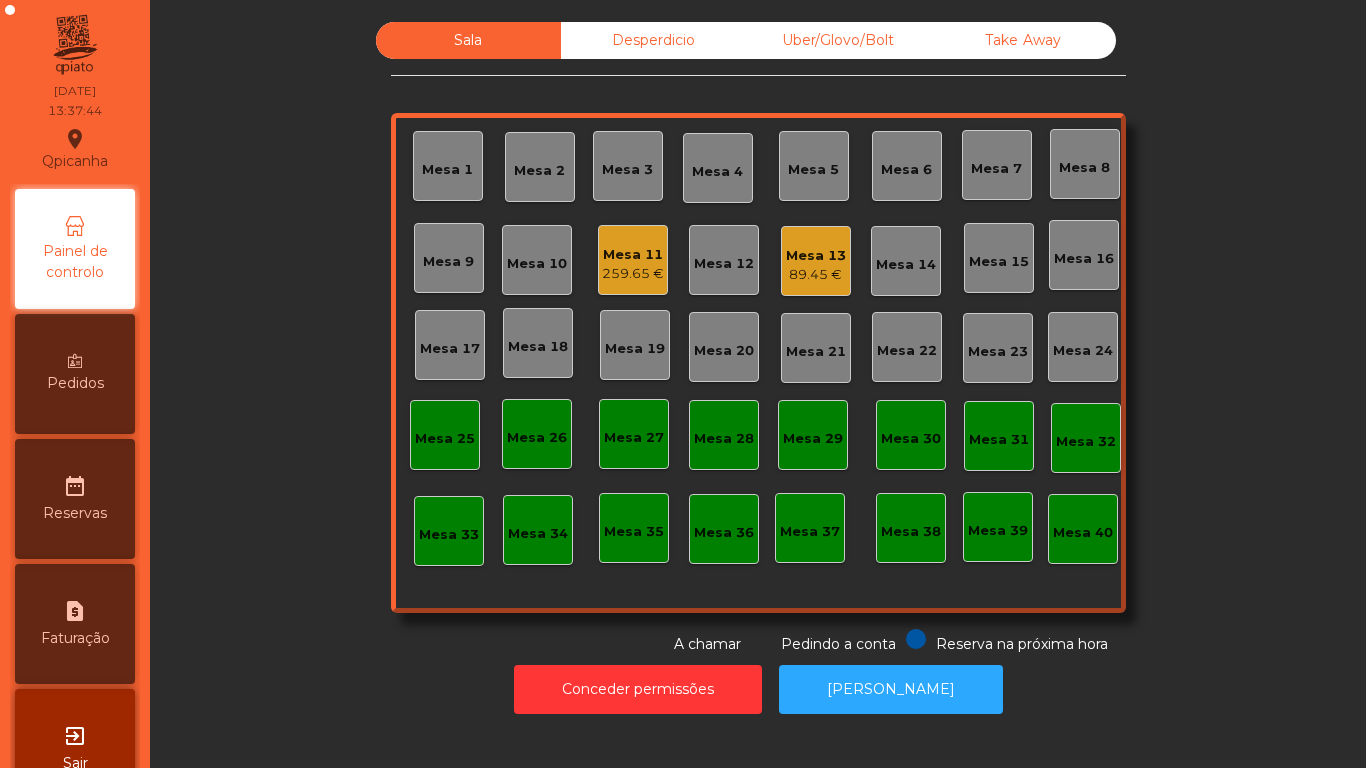 click on "259.65 €" 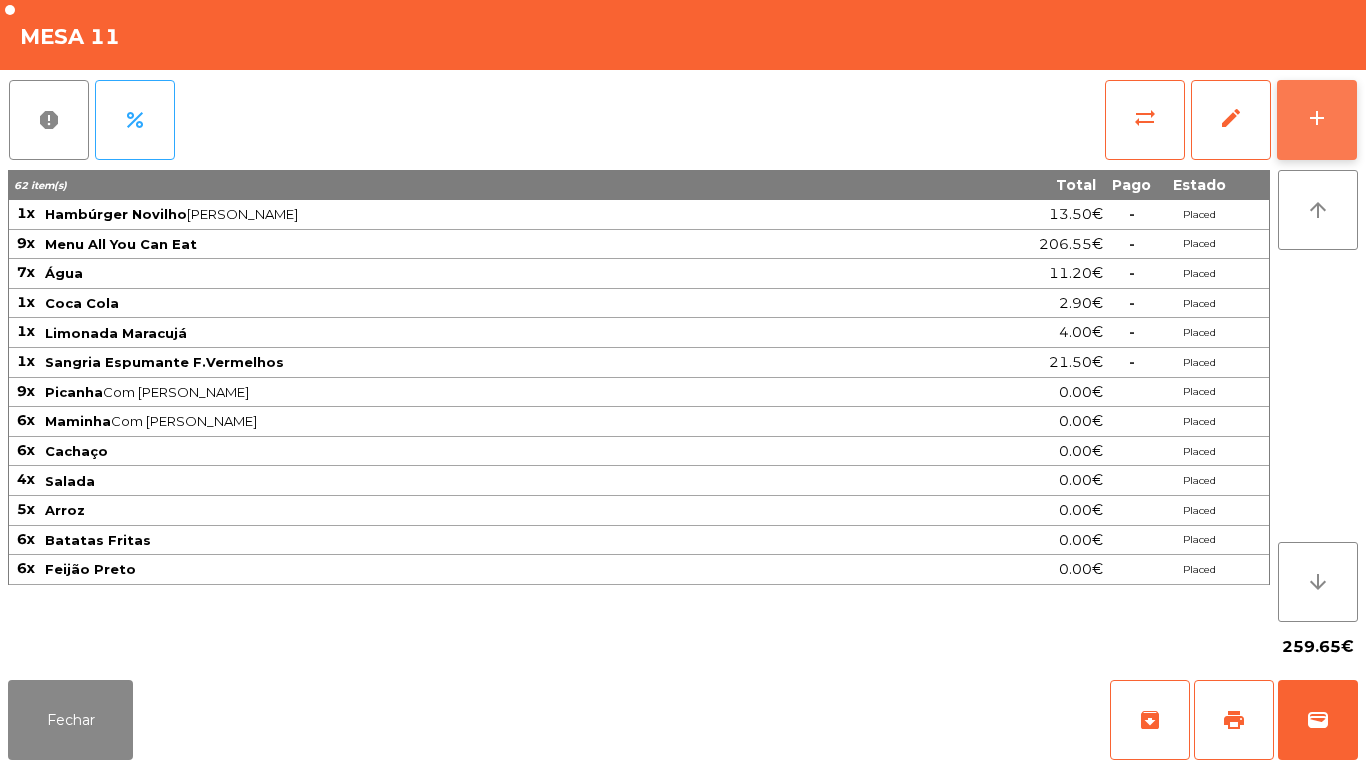 click on "add" 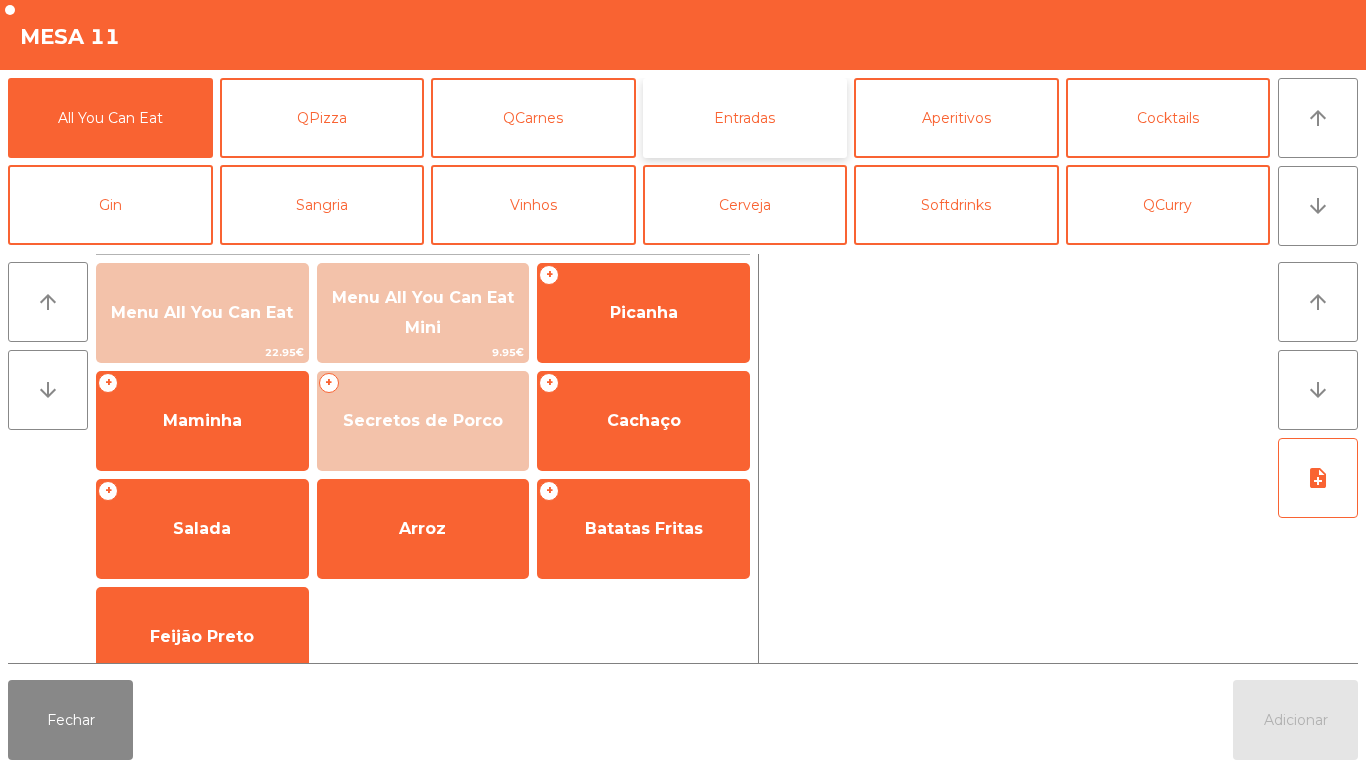 click on "Entradas" 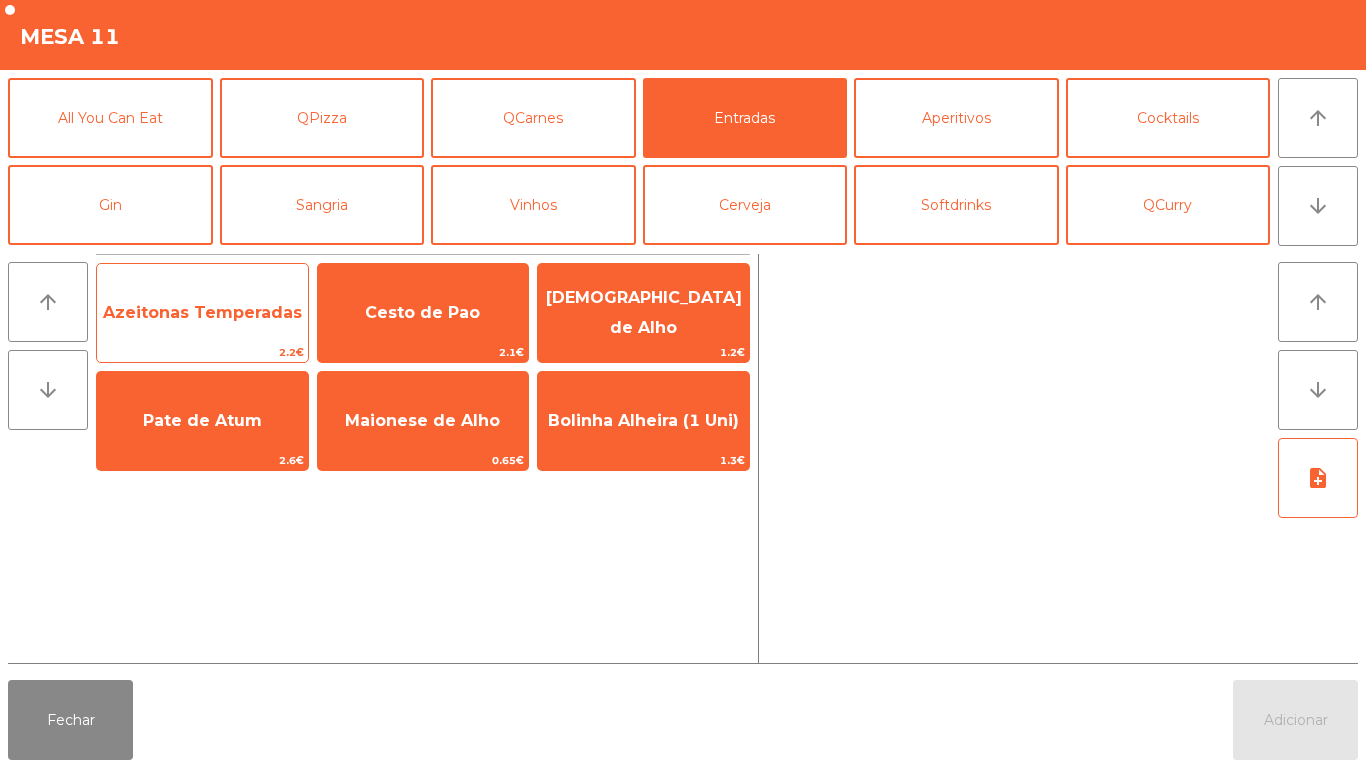 click on "Azeitonas Temperadas" 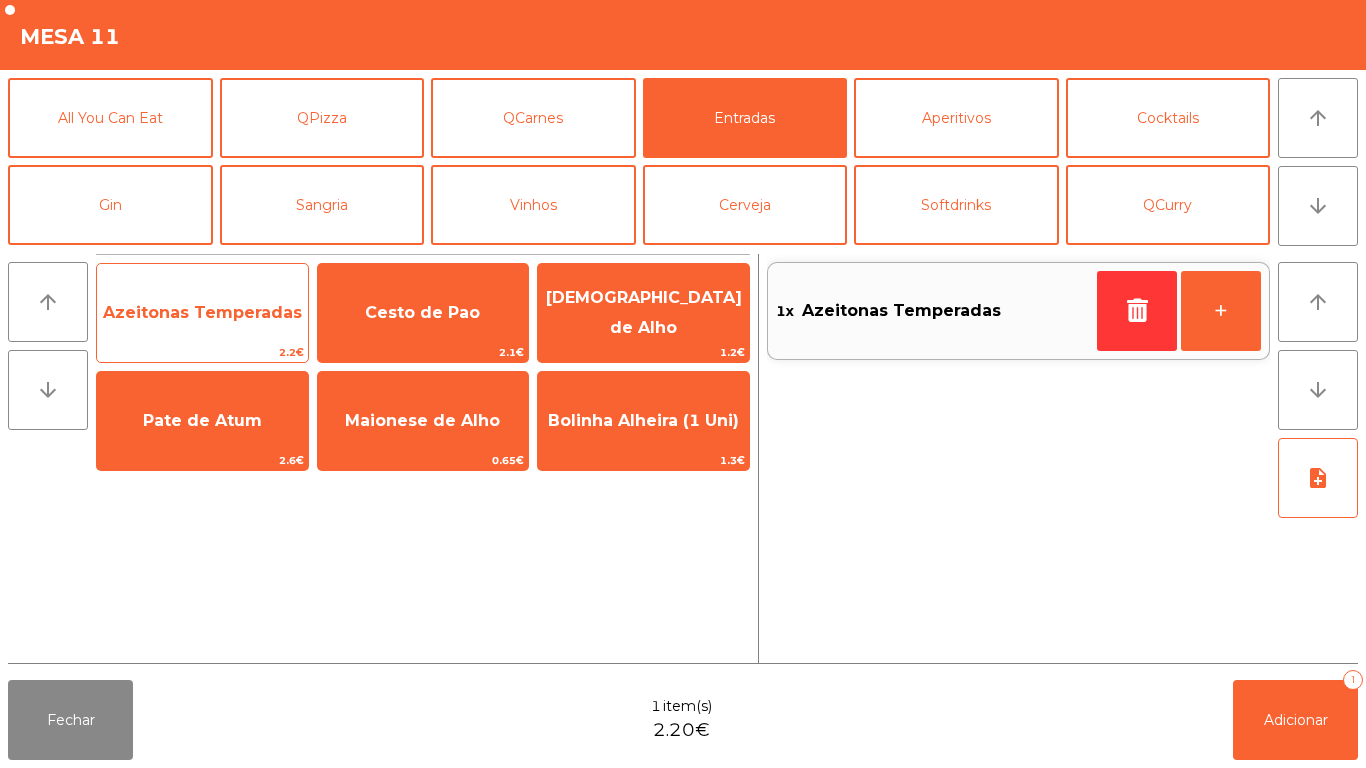 click on "Azeitonas Temperadas" 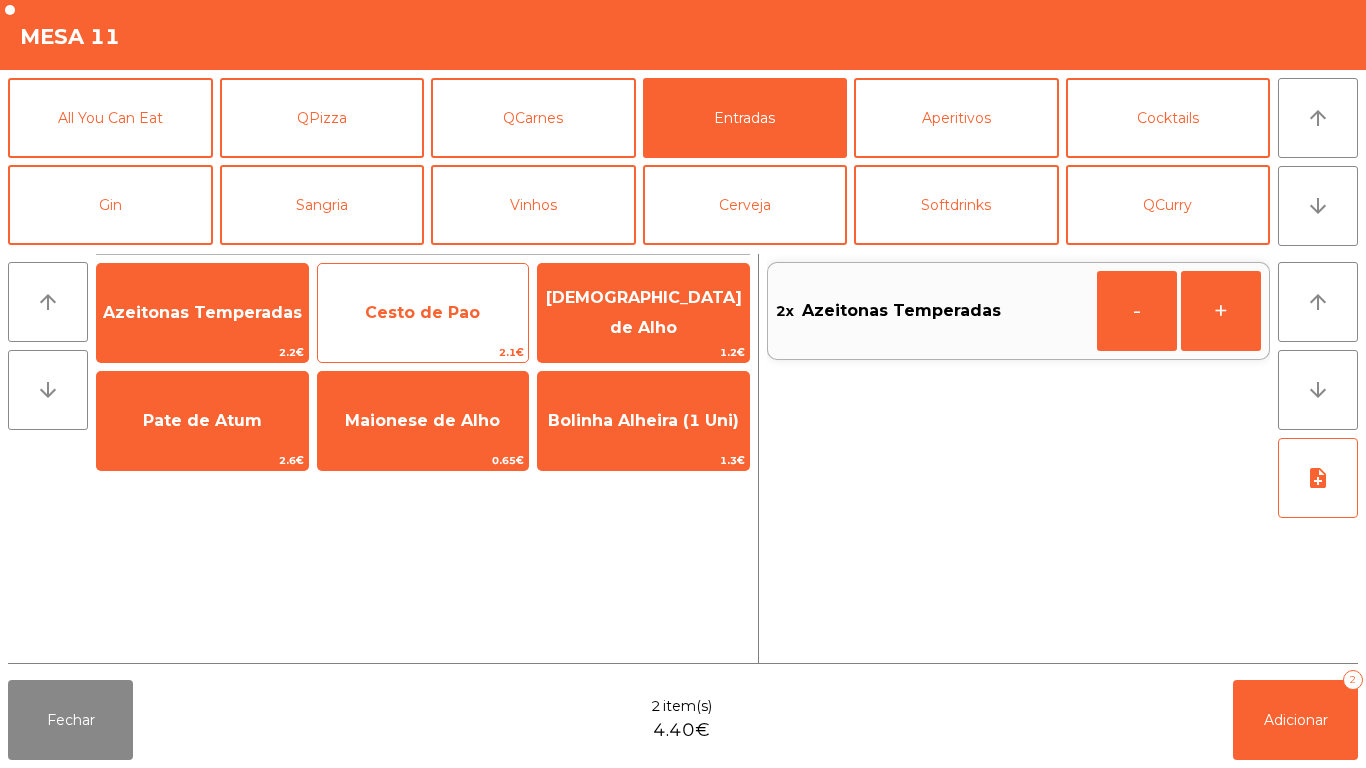 click on "Cesto de Pao" 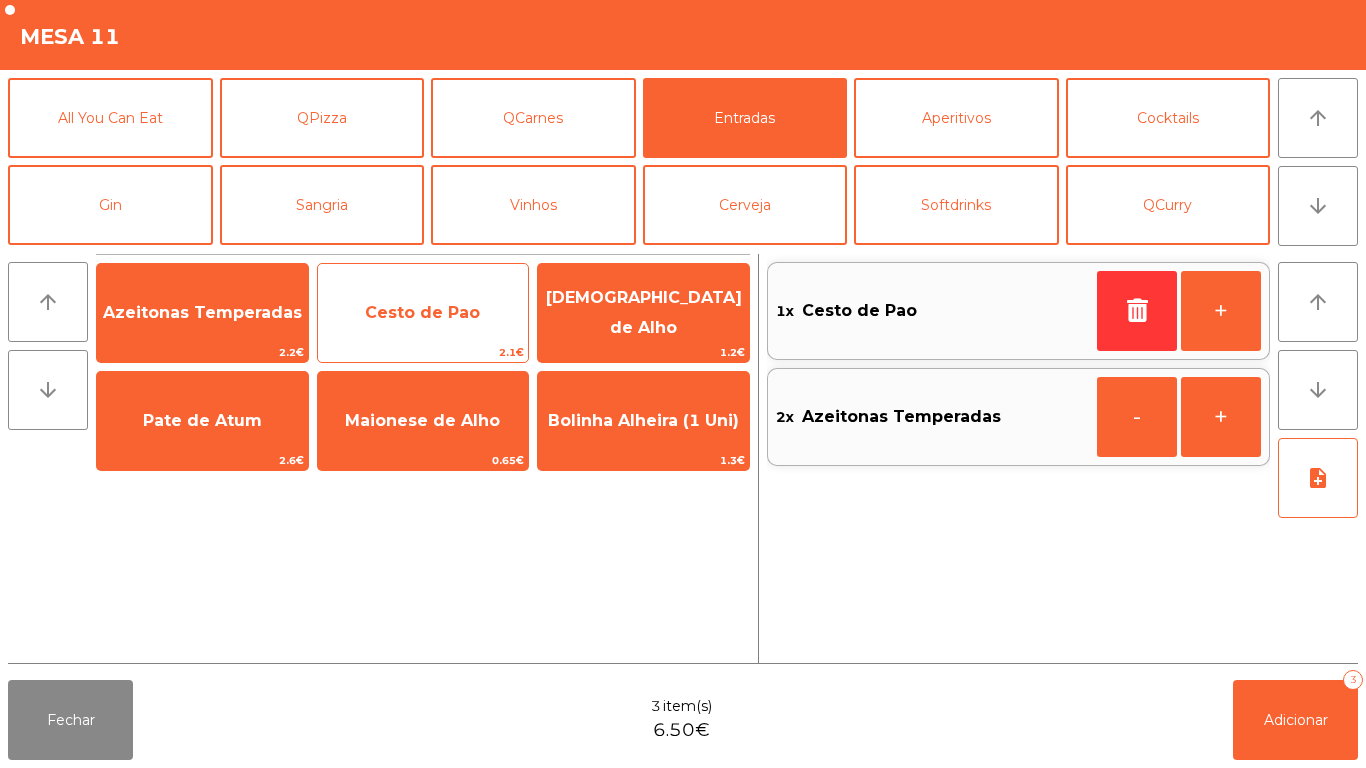 click on "Cesto de Pao" 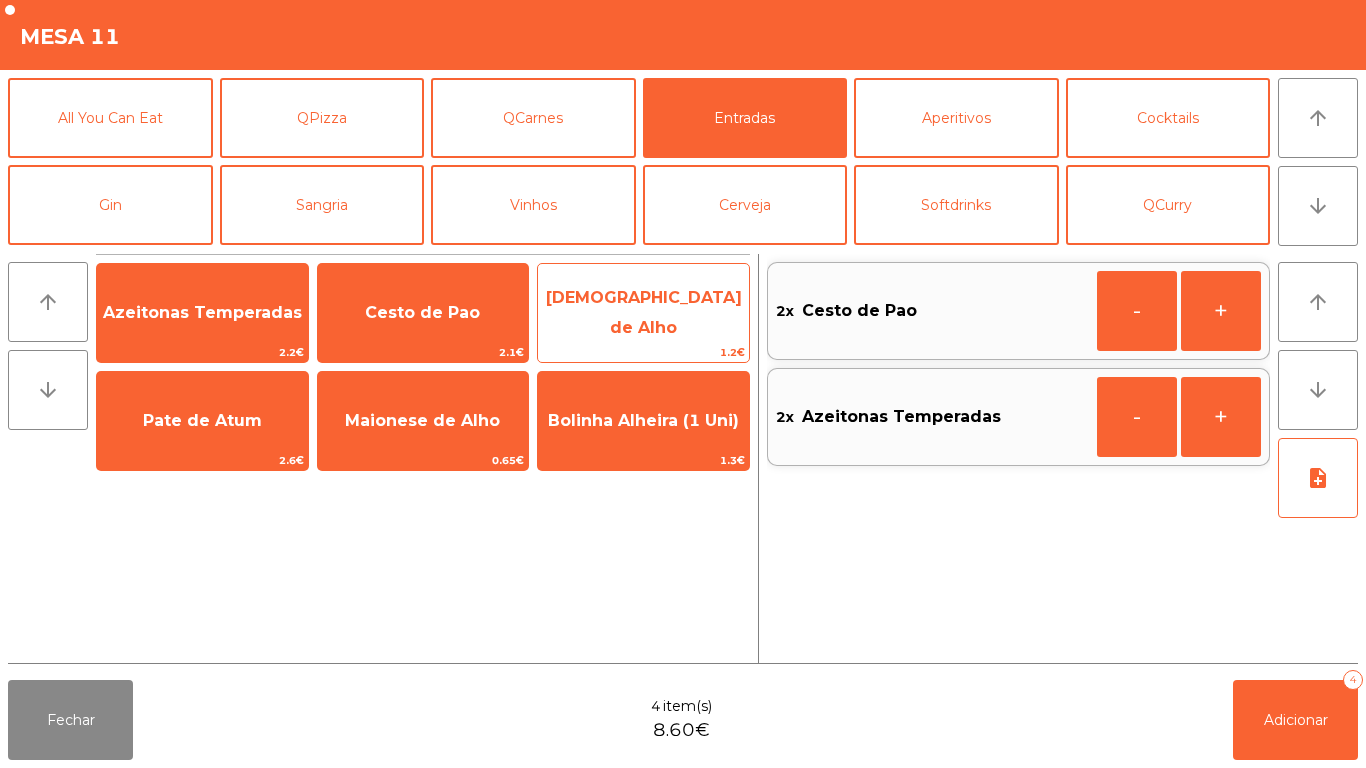 click on "[DEMOGRAPHIC_DATA] de Alho" 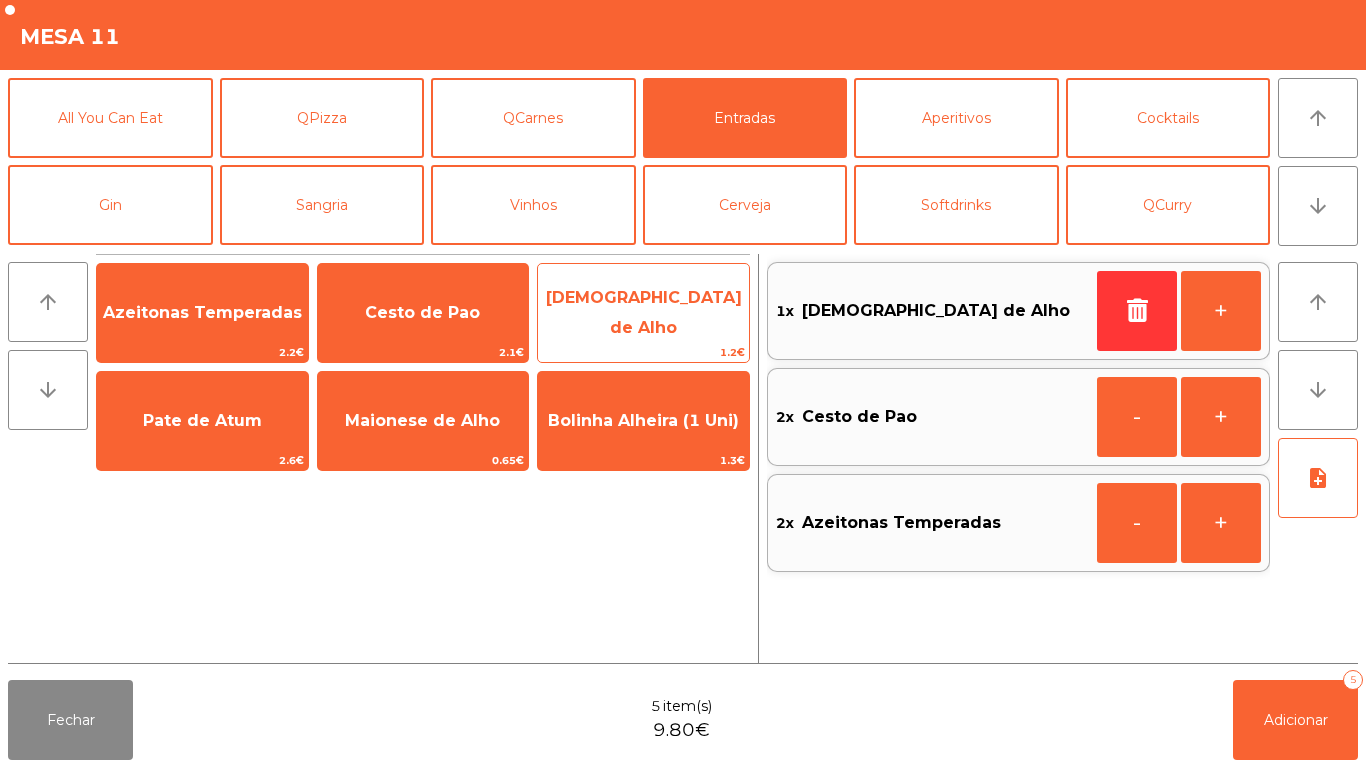 click on "[DEMOGRAPHIC_DATA] de Alho" 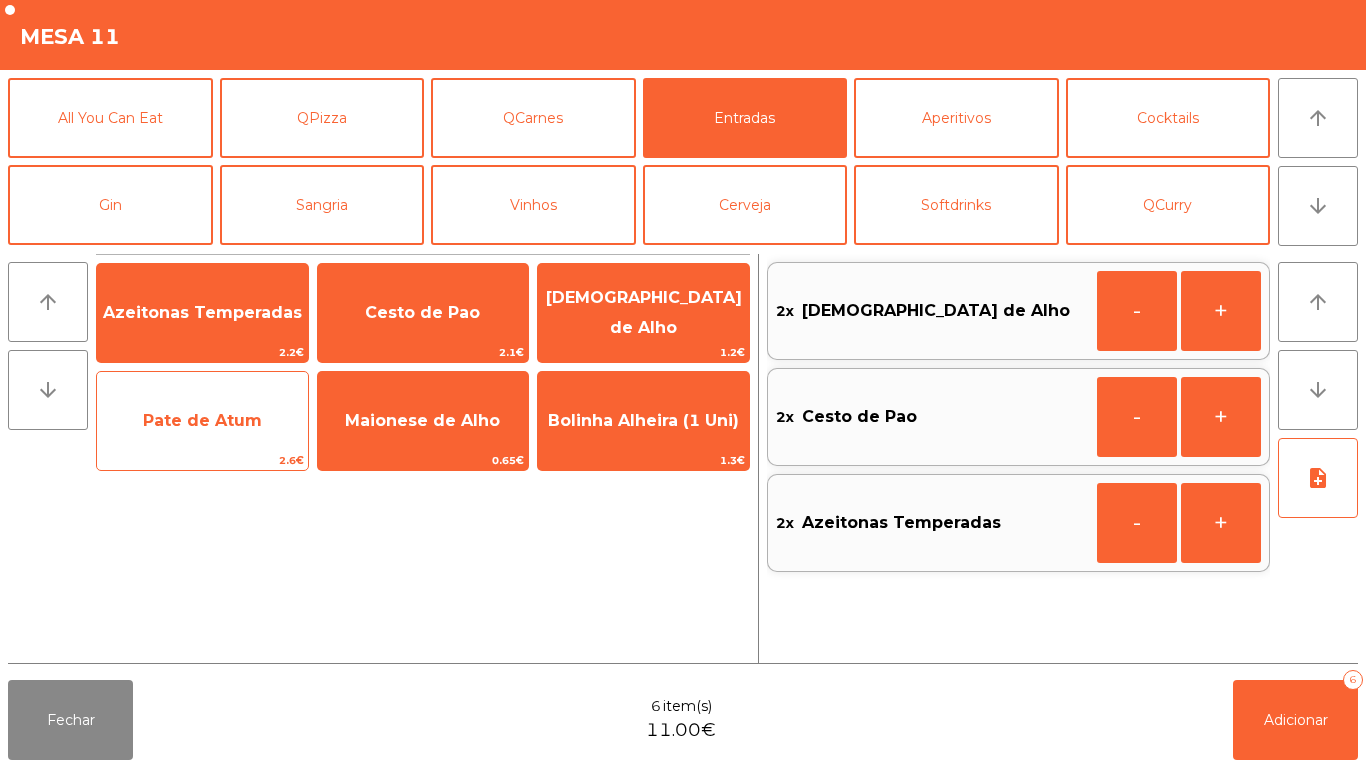 click on "Pate de Atum" 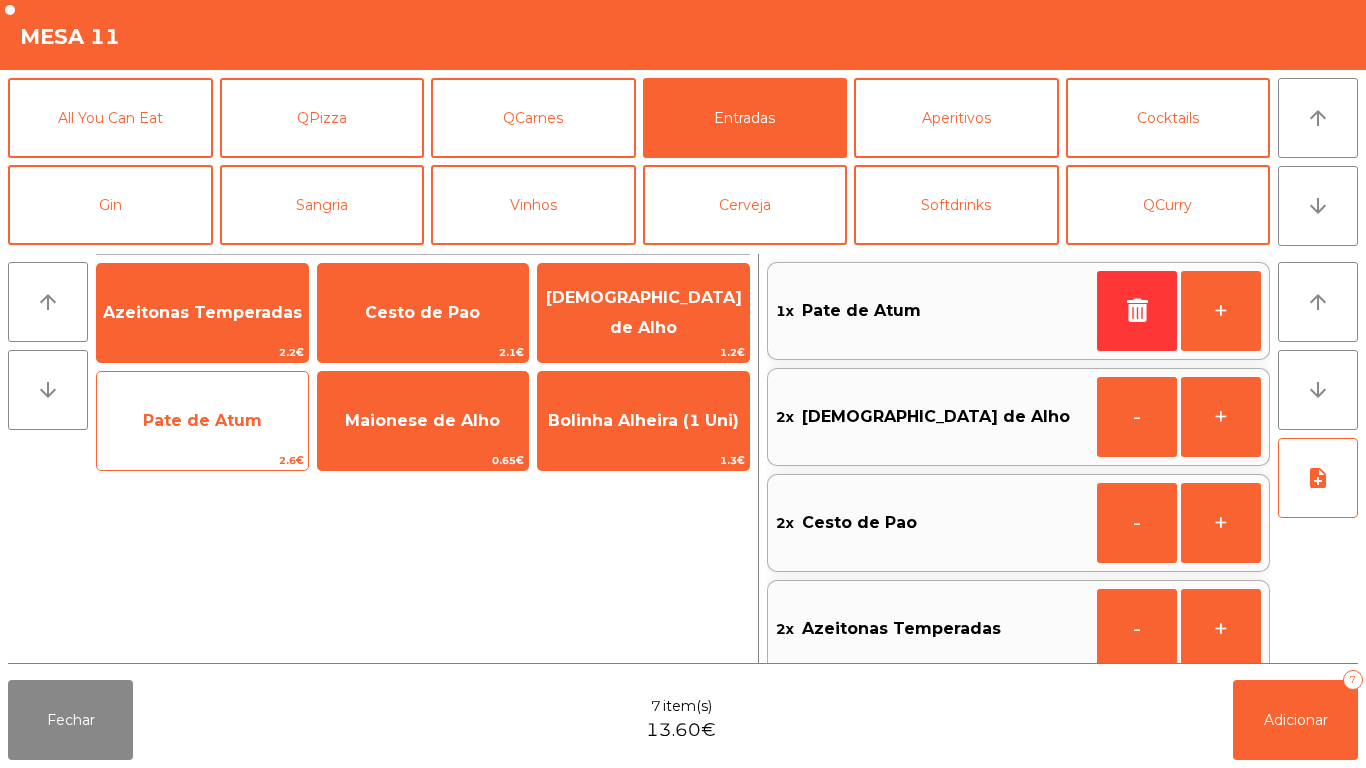 click on "Pate de Atum" 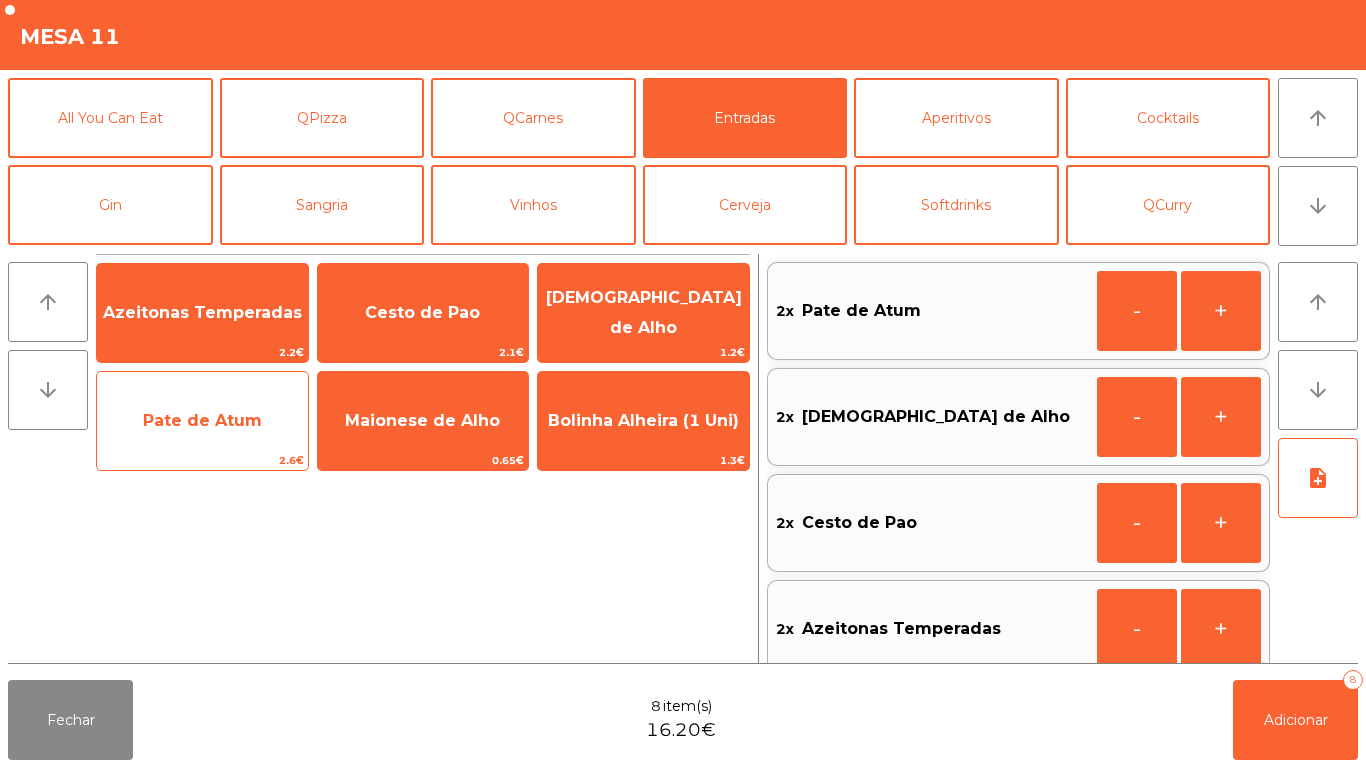 scroll, scrollTop: 8, scrollLeft: 0, axis: vertical 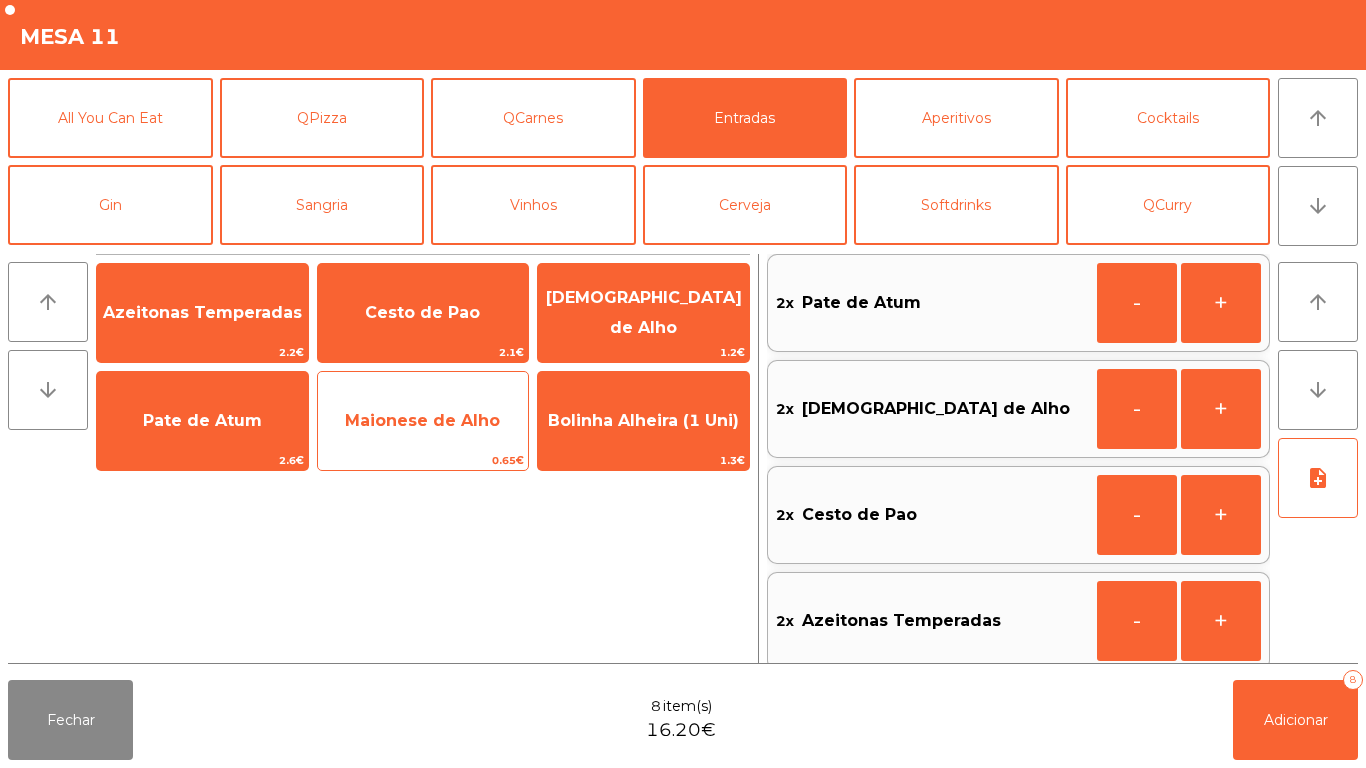 click on "Maionese de Alho" 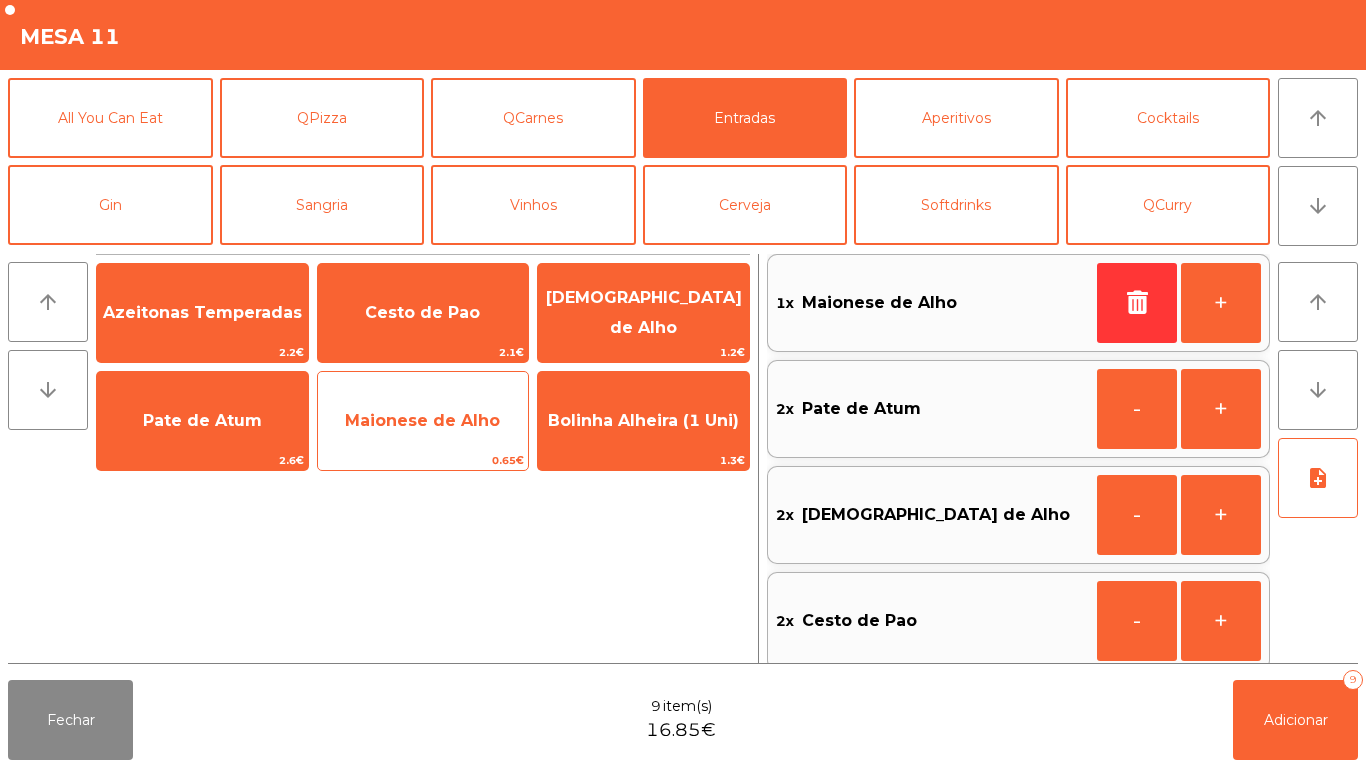 click on "Maionese de Alho" 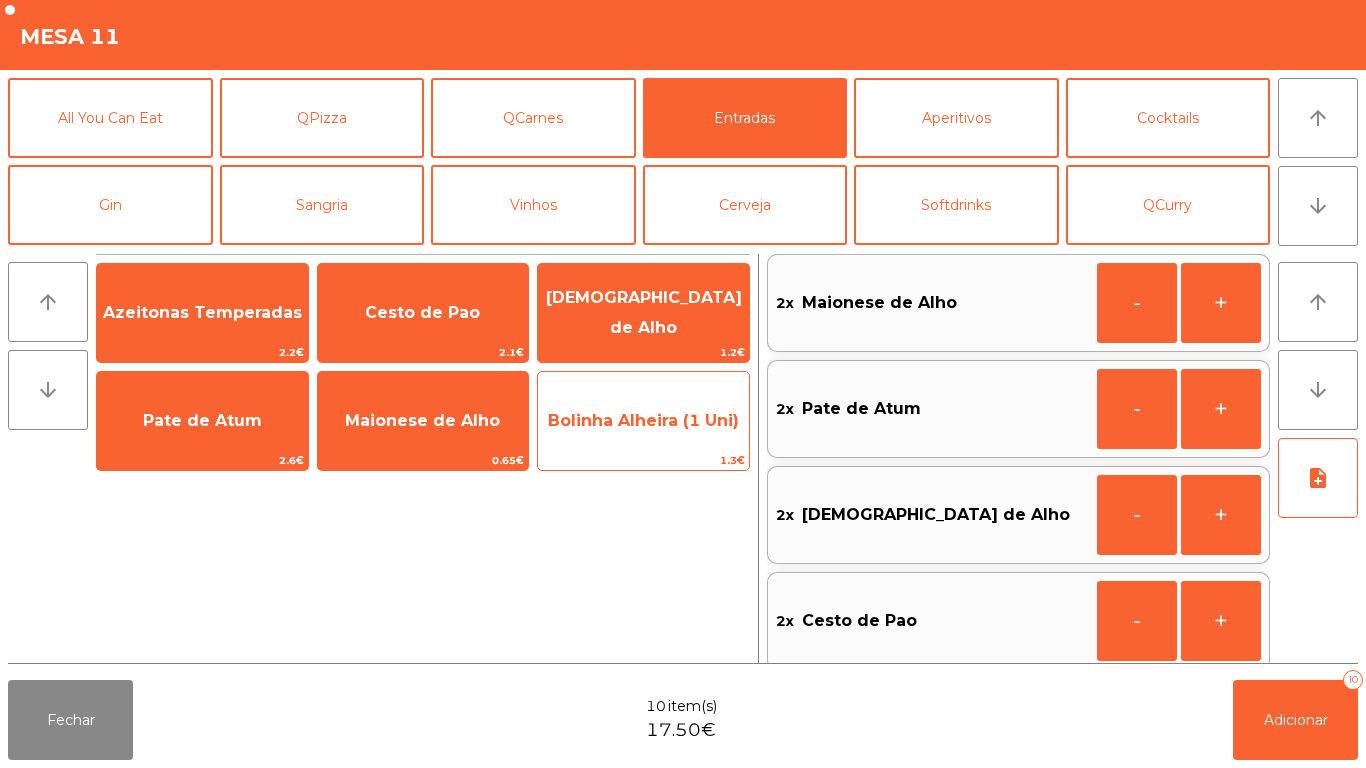 click on "Bolinha Alheira (1 Uni)" 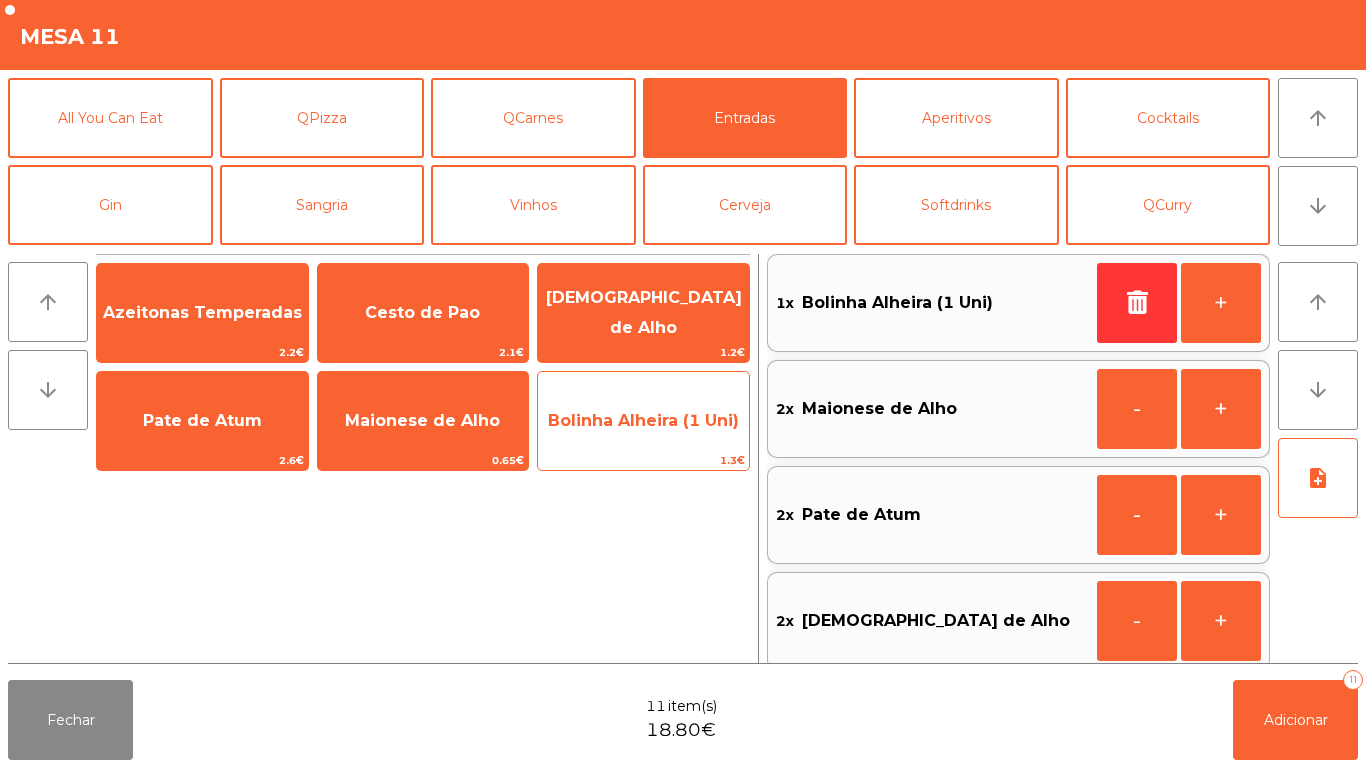 click on "Bolinha Alheira (1 Uni)" 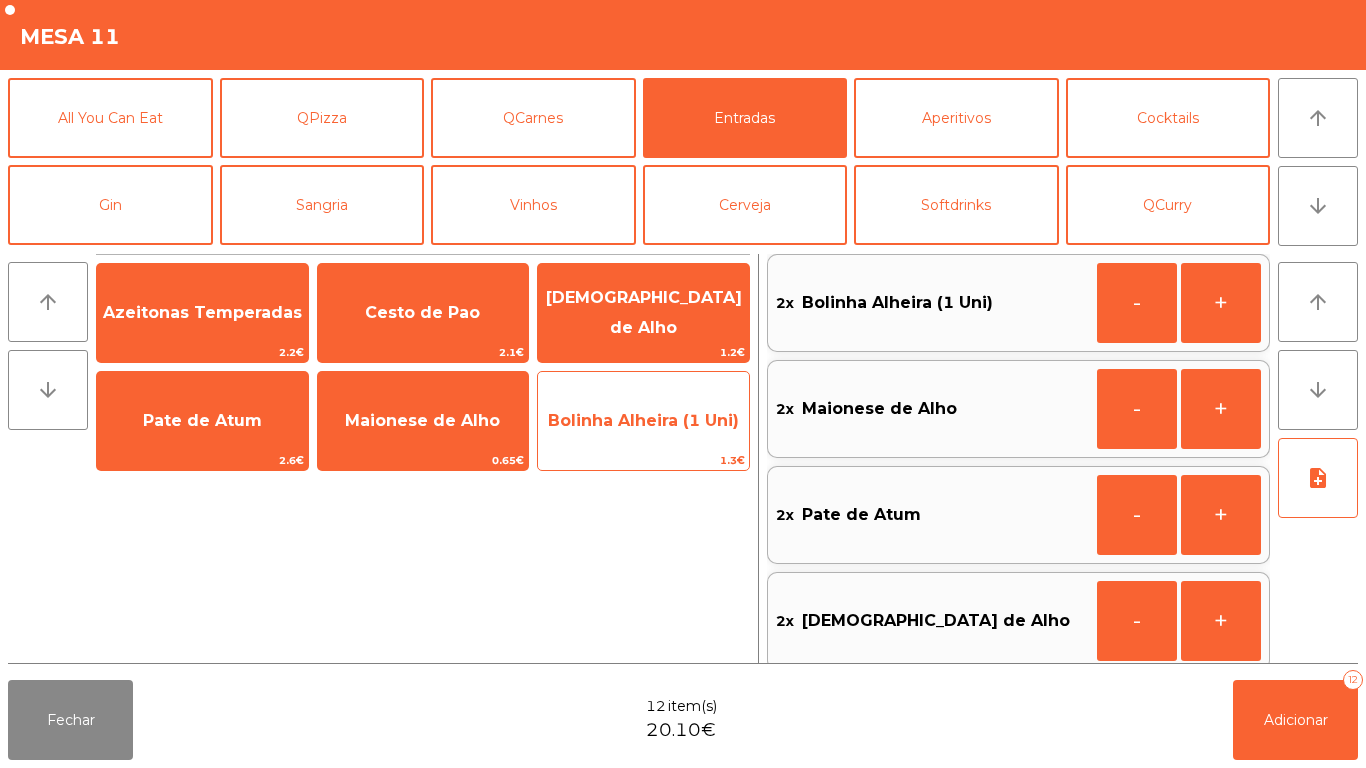 click on "Bolinha Alheira (1 Uni)" 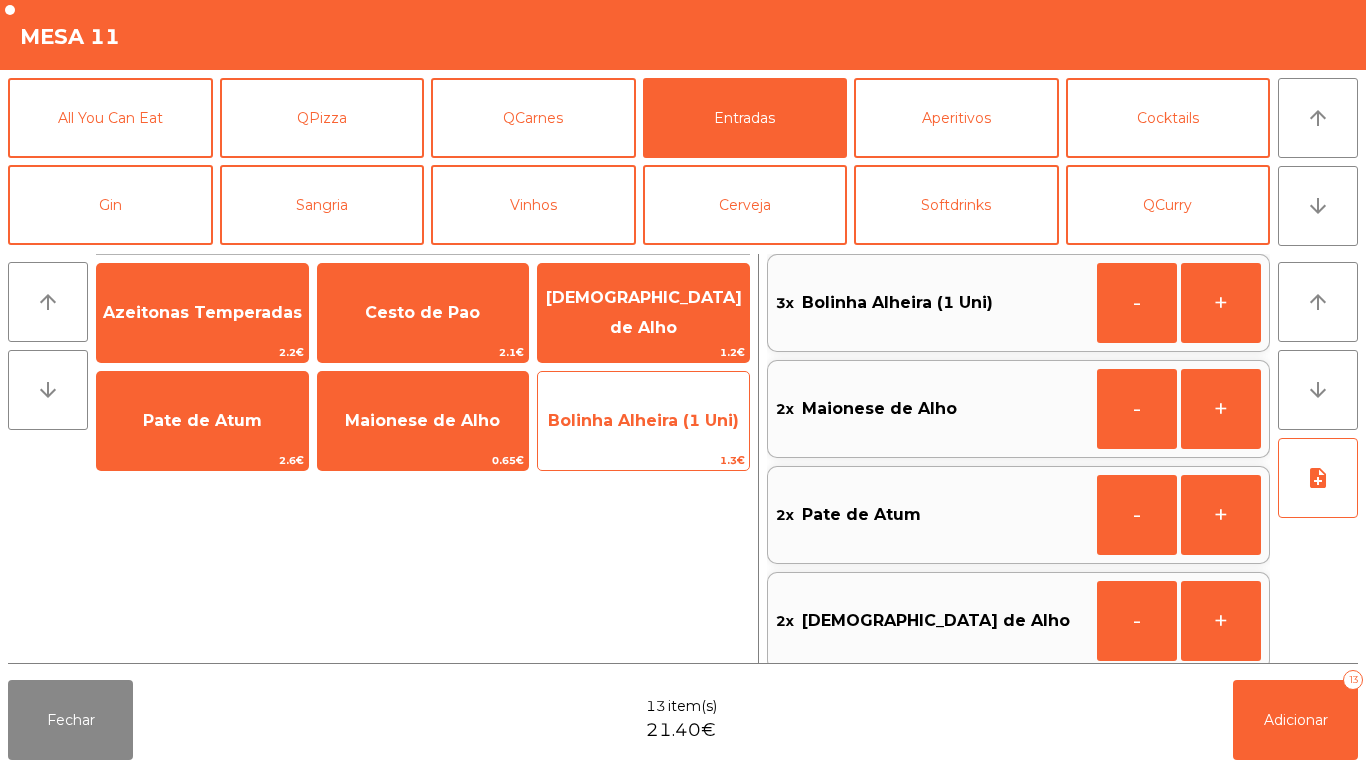 click on "Bolinha Alheira (1 Uni)" 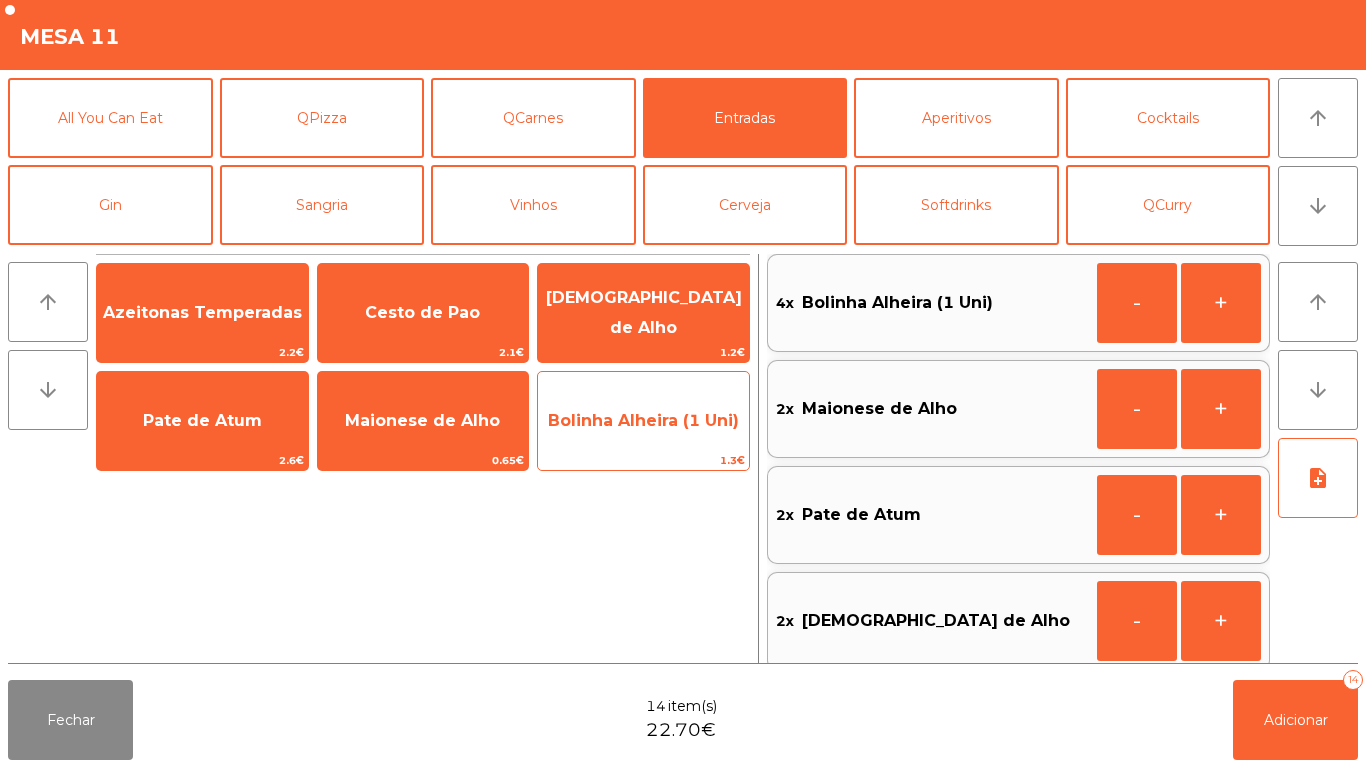 click on "Bolinha Alheira (1 Uni)" 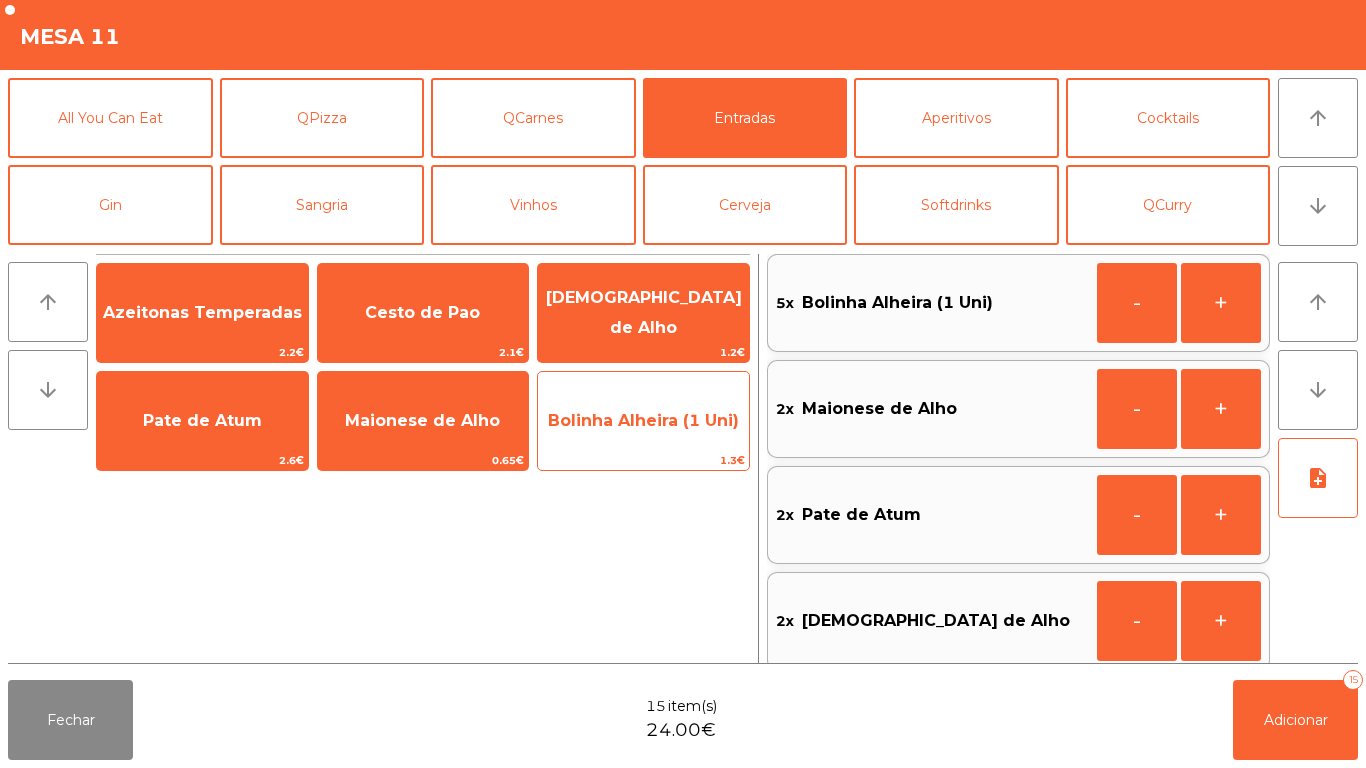 click on "Bolinha Alheira (1 Uni)" 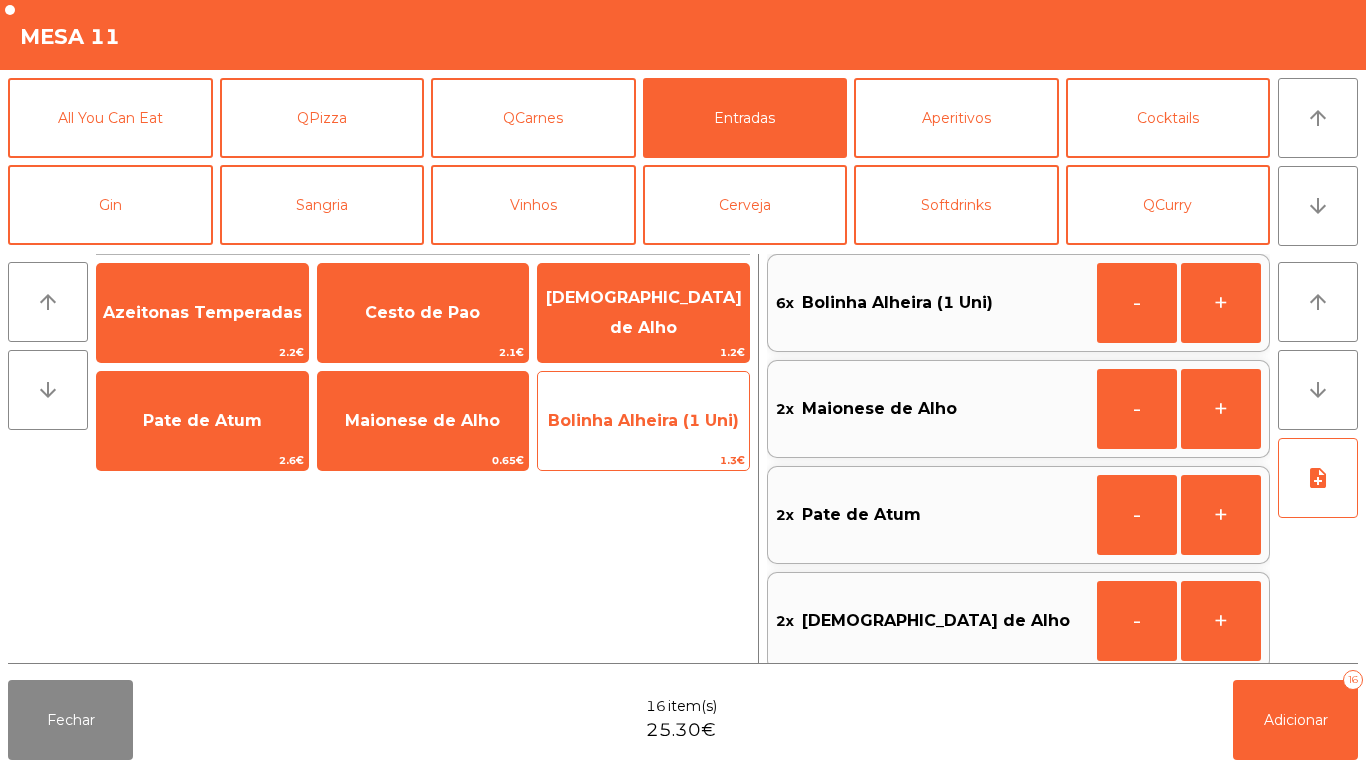 click on "Bolinha Alheira (1 Uni)" 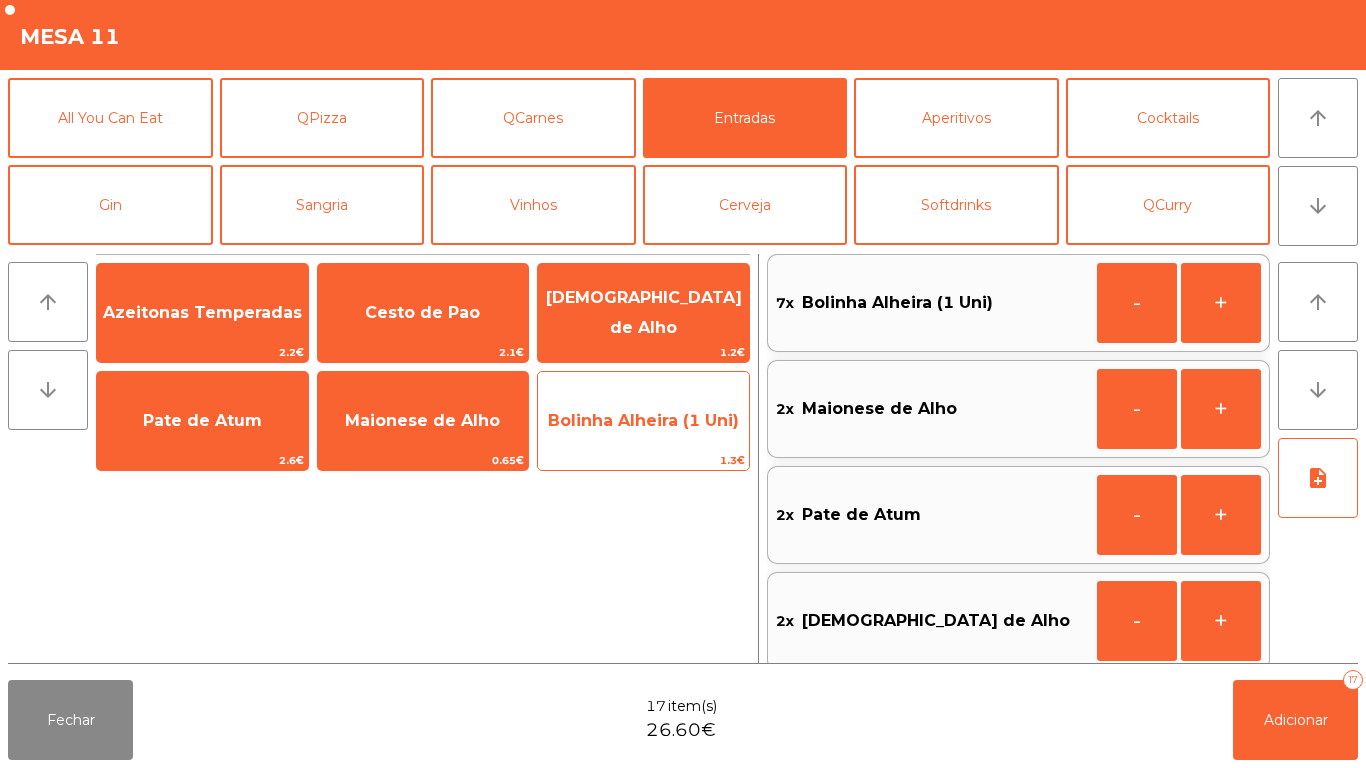 click on "Bolinha Alheira (1 Uni)" 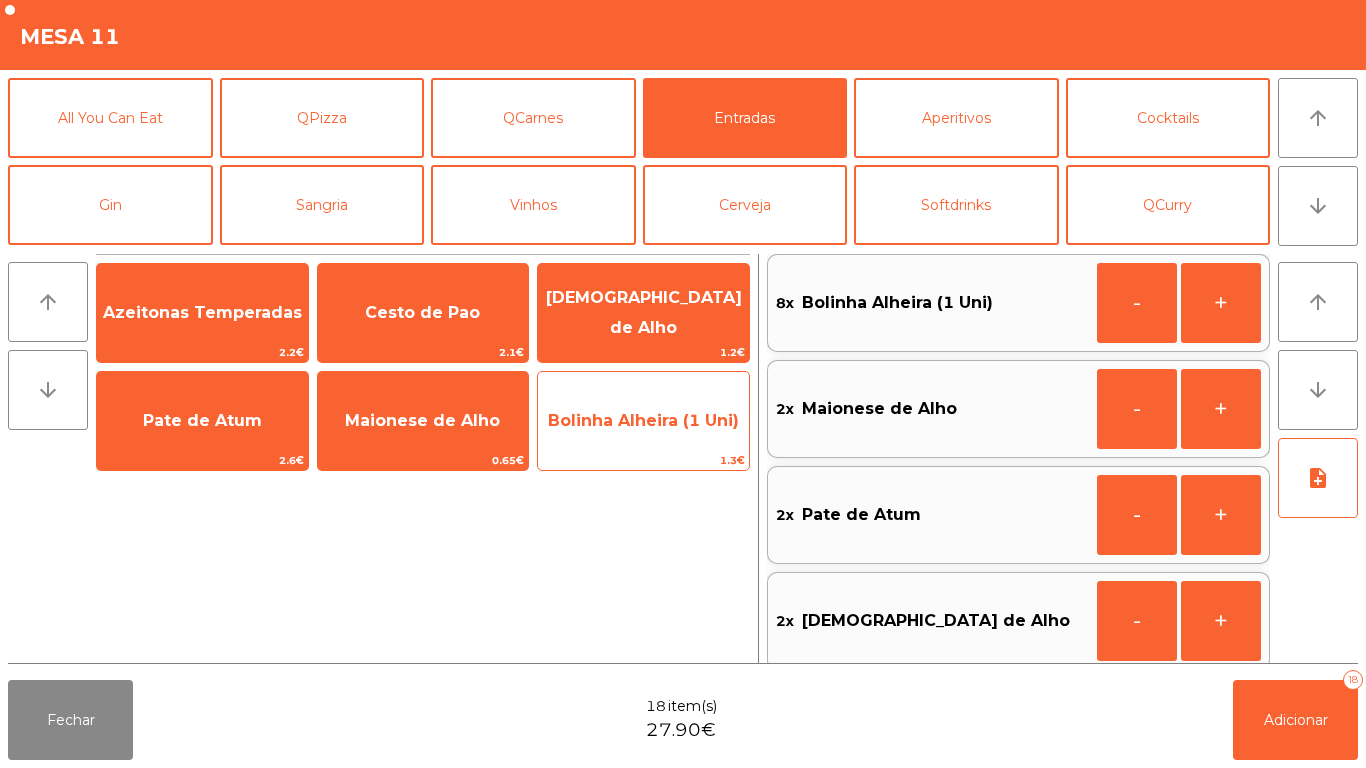 click on "Bolinha Alheira (1 Uni)" 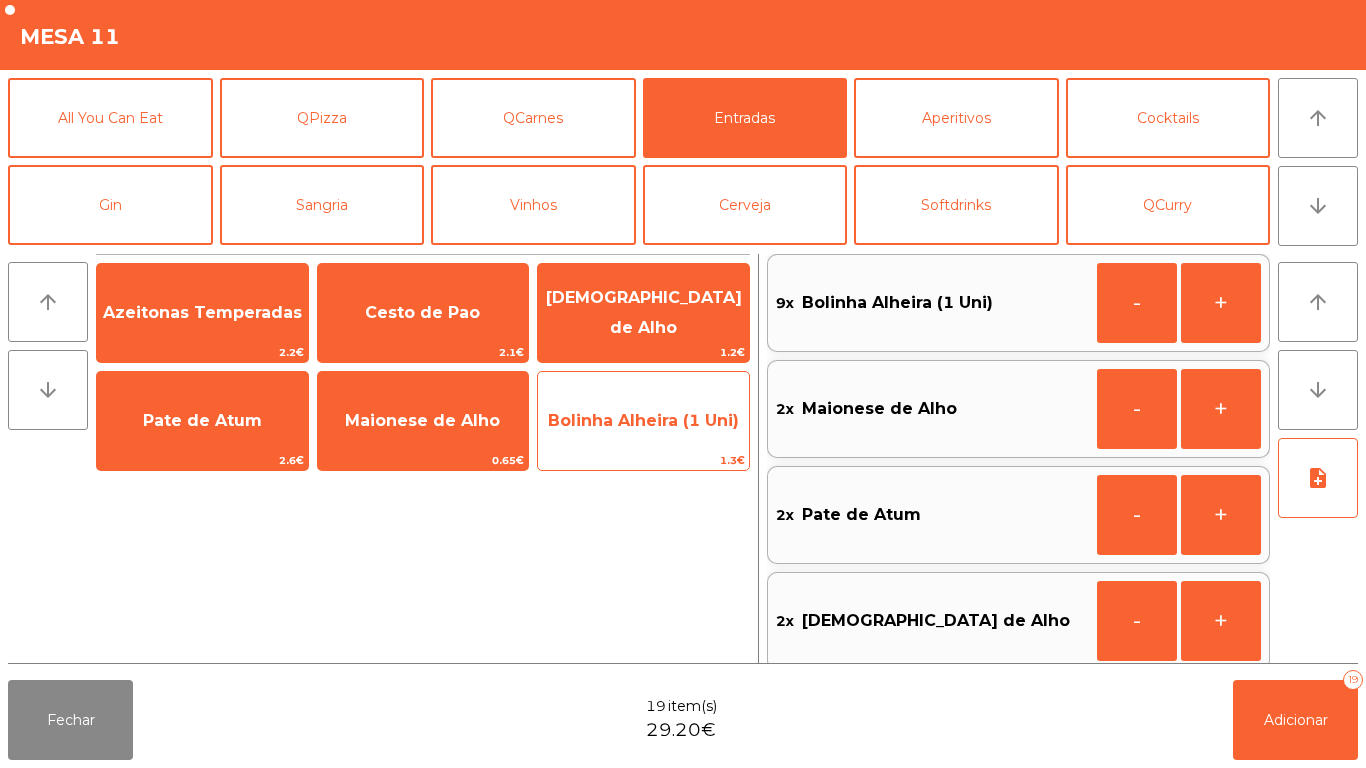 click on "Bolinha Alheira (1 Uni)" 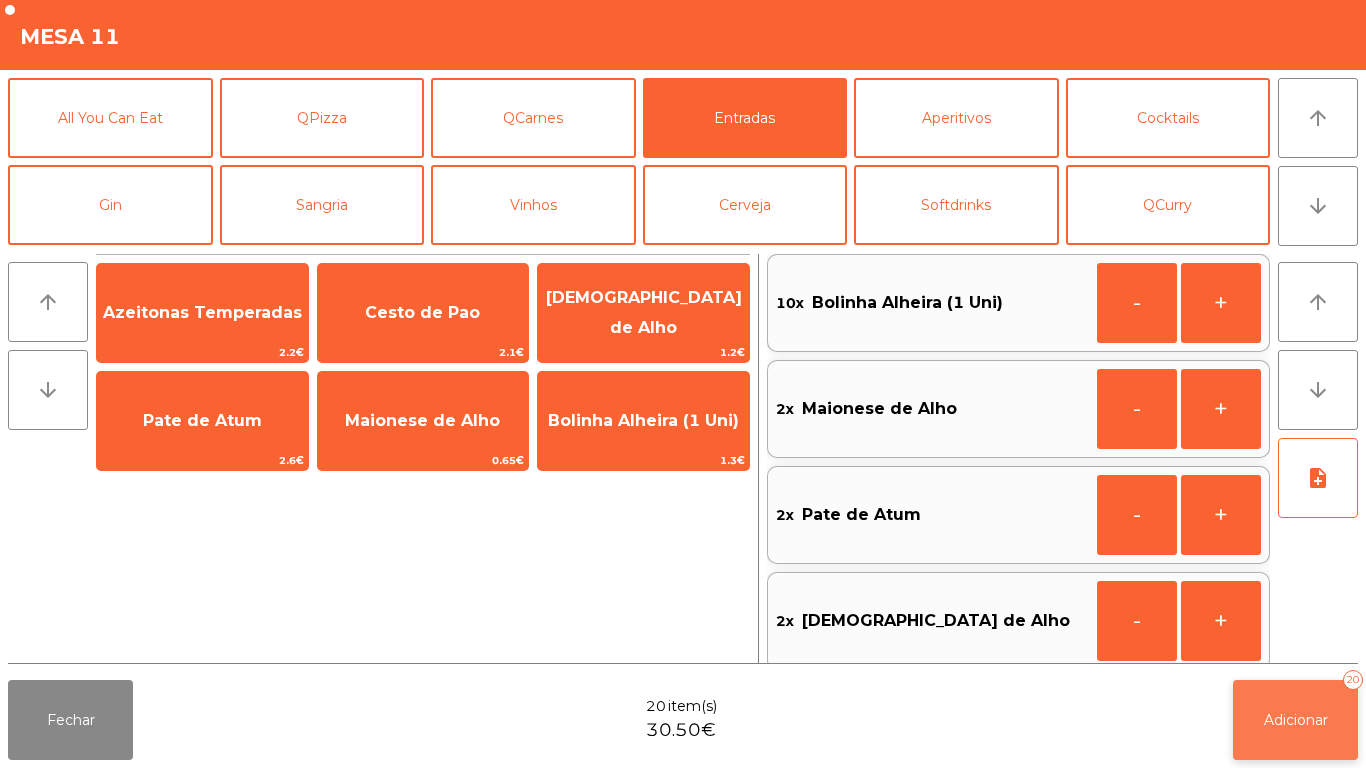 click on "Adicionar" 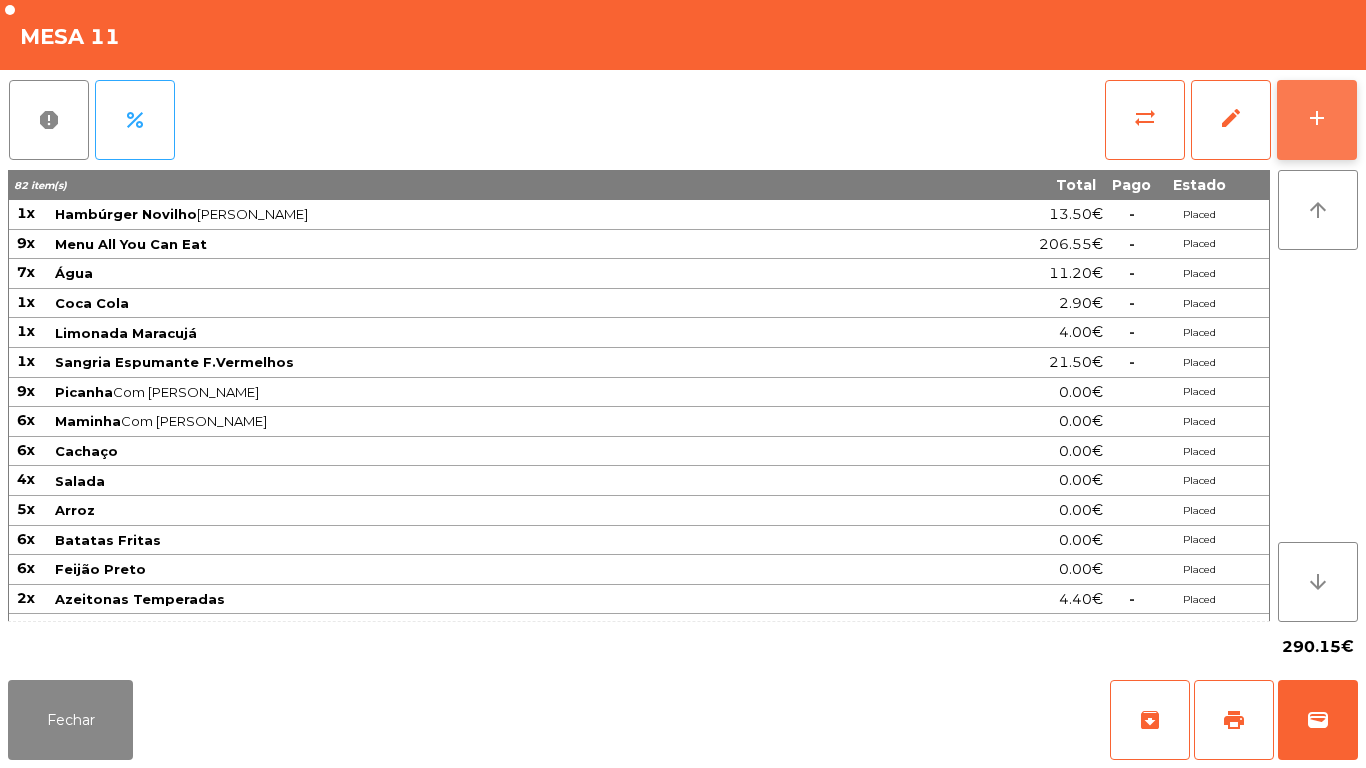 click on "add" 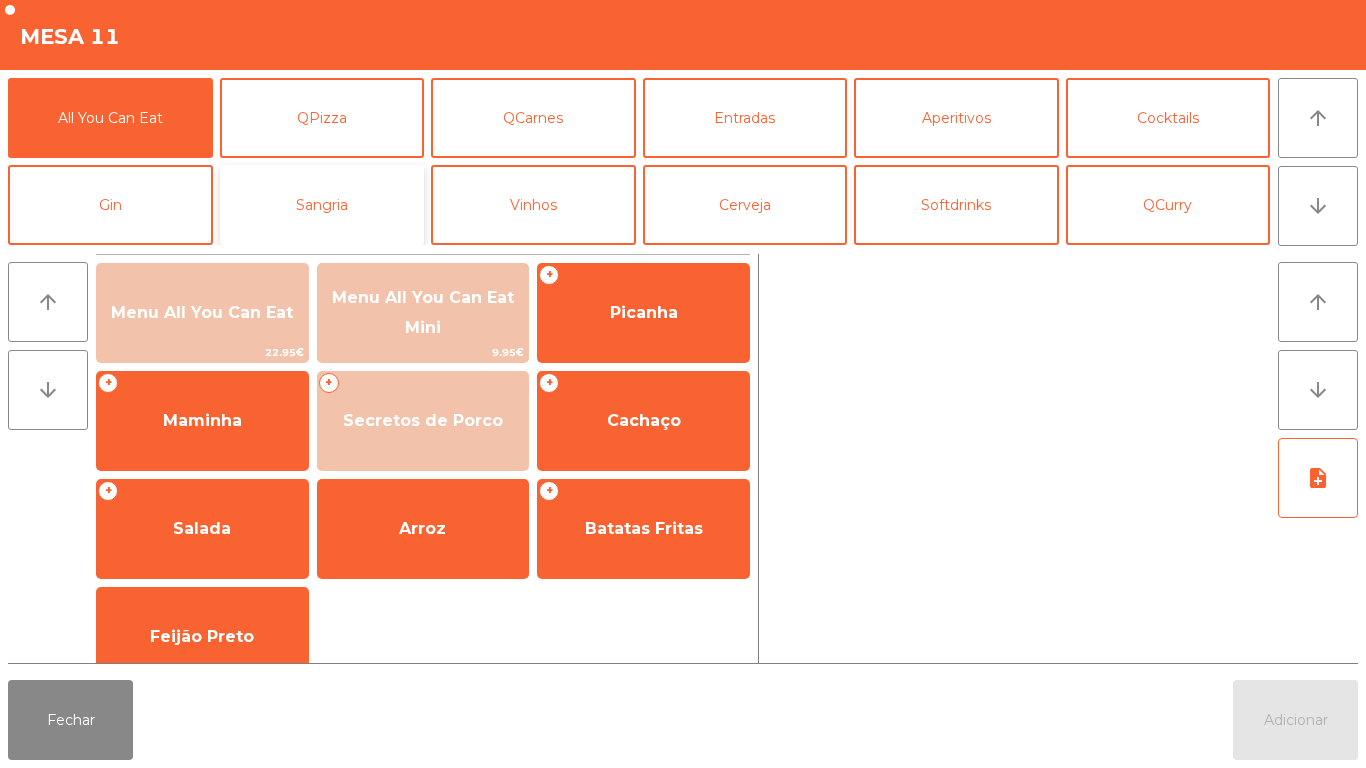 click on "Sangria" 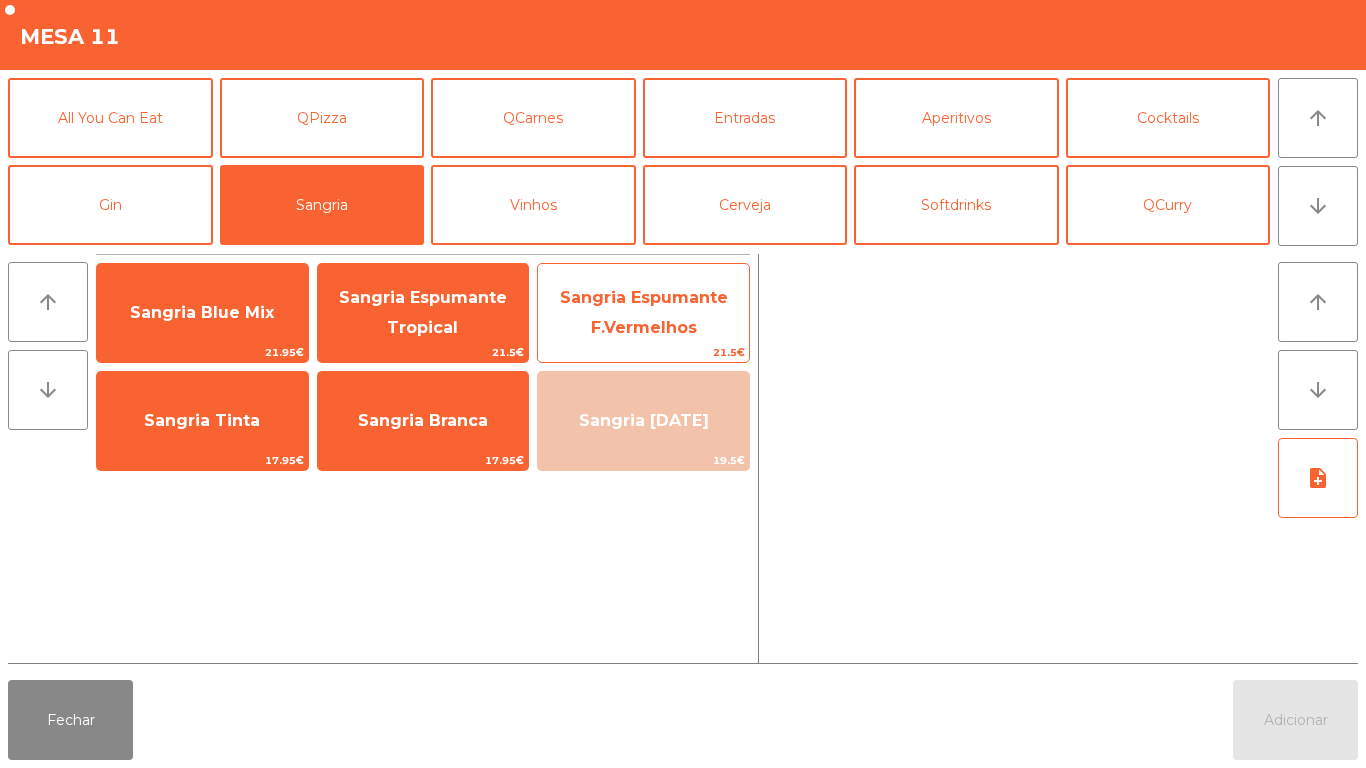 click on "Sangria Espumante F.Vermelhos" 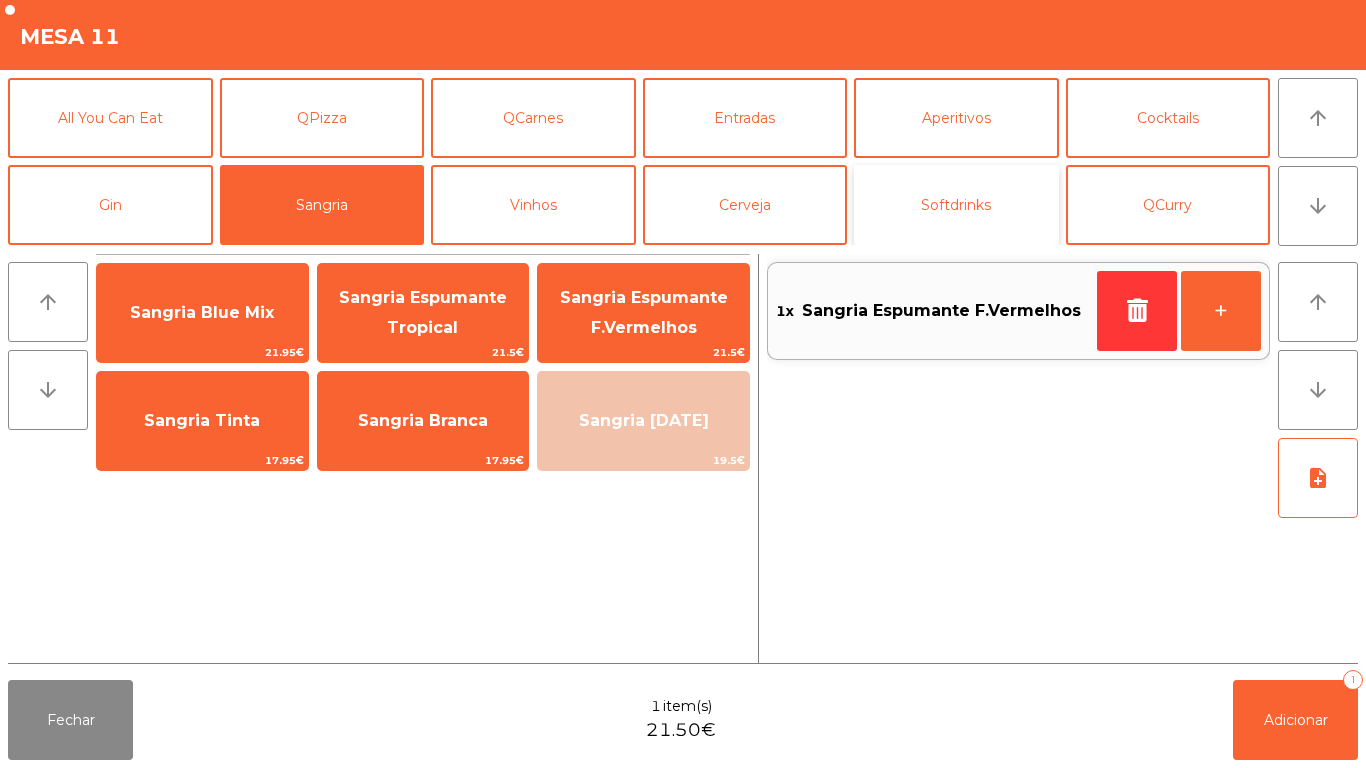 click on "Softdrinks" 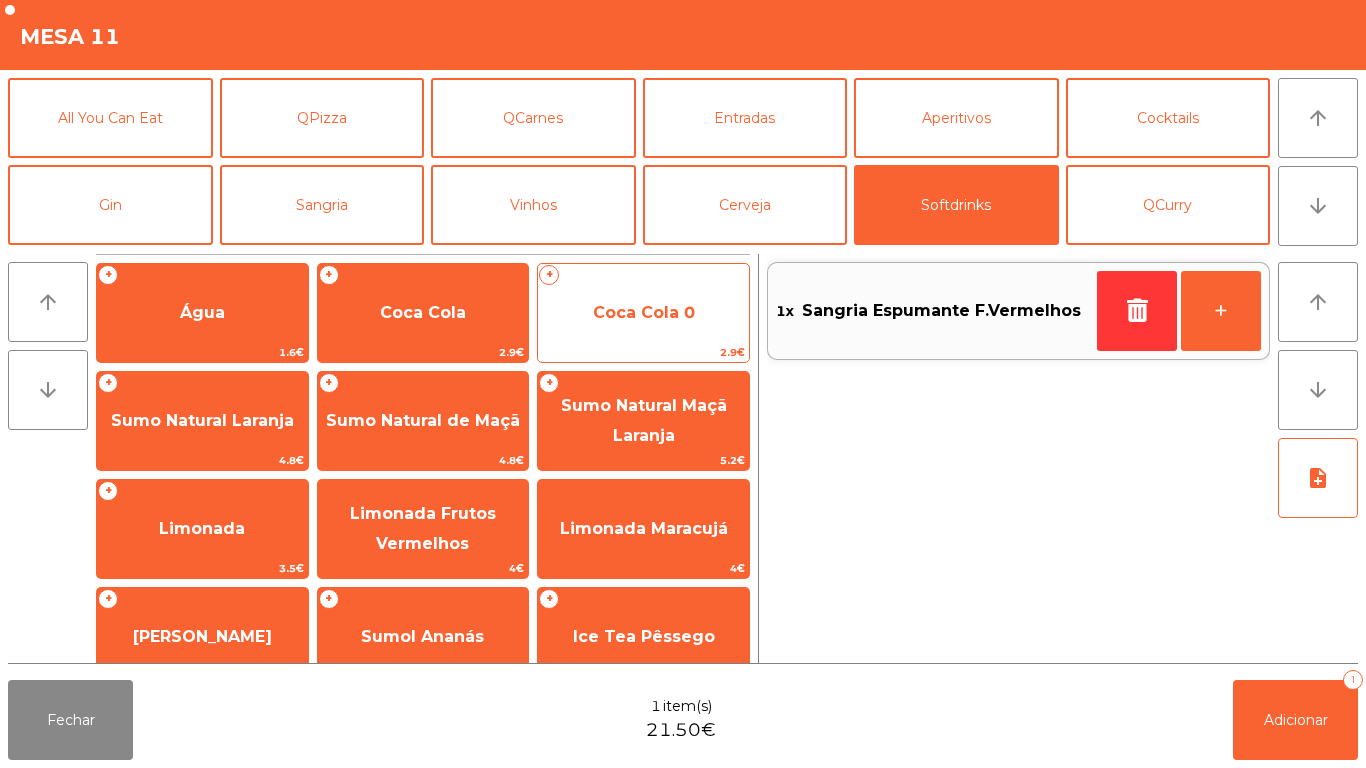 click on "Coca Cola 0" 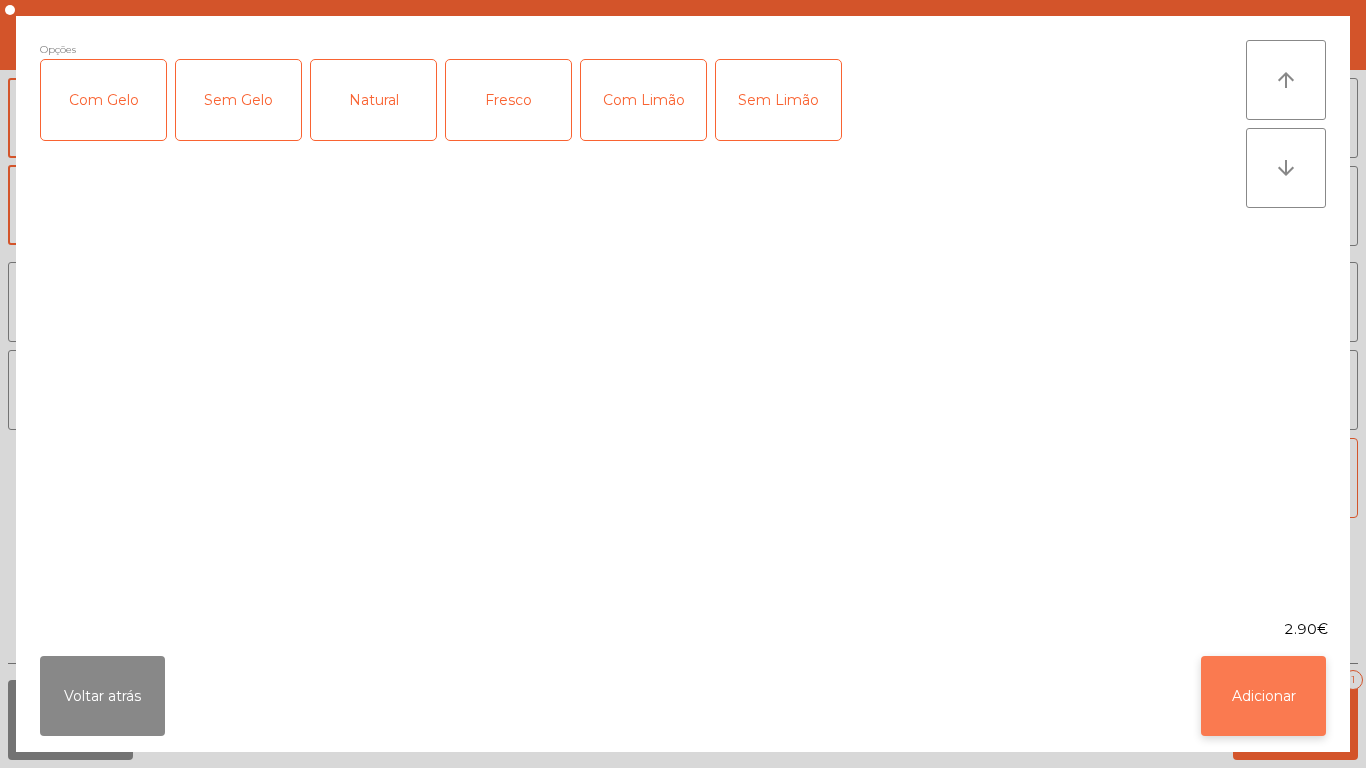 click on "Adicionar" 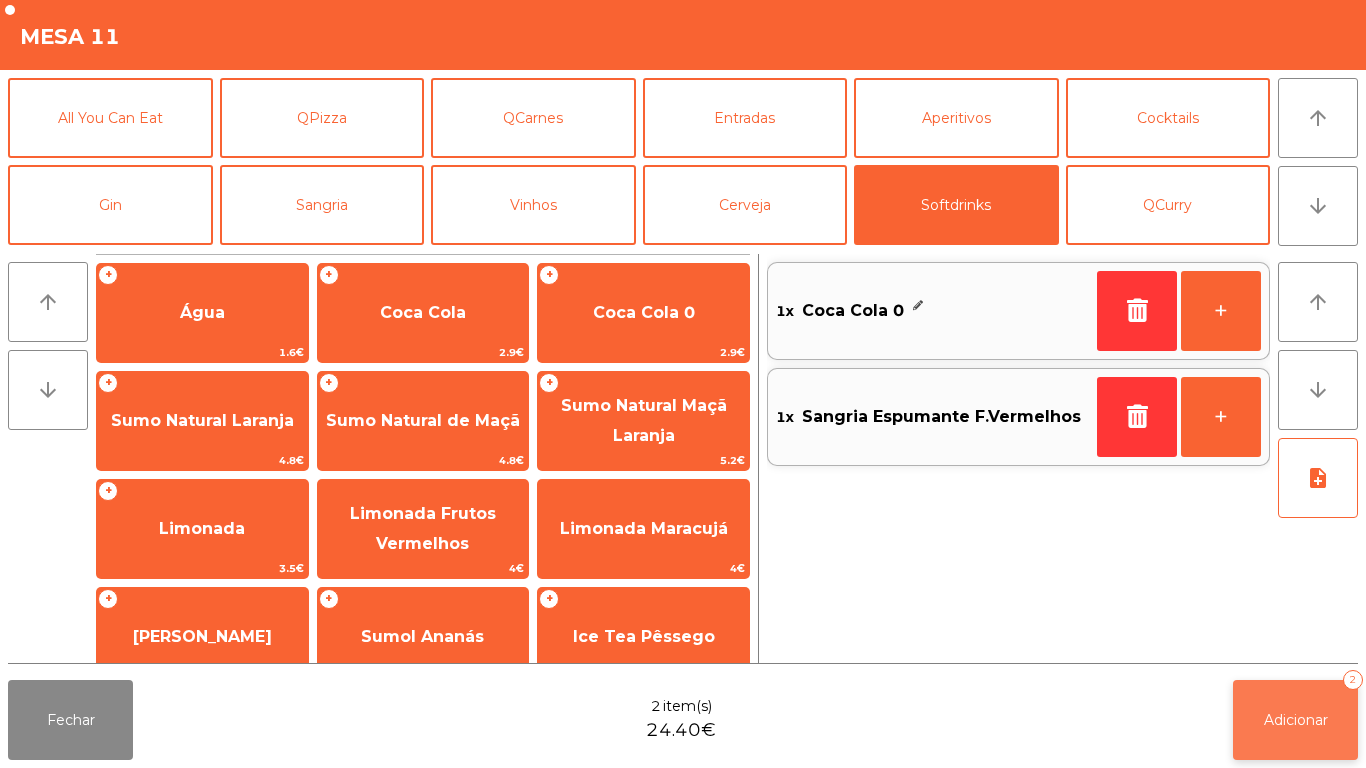 click on "Adicionar   2" 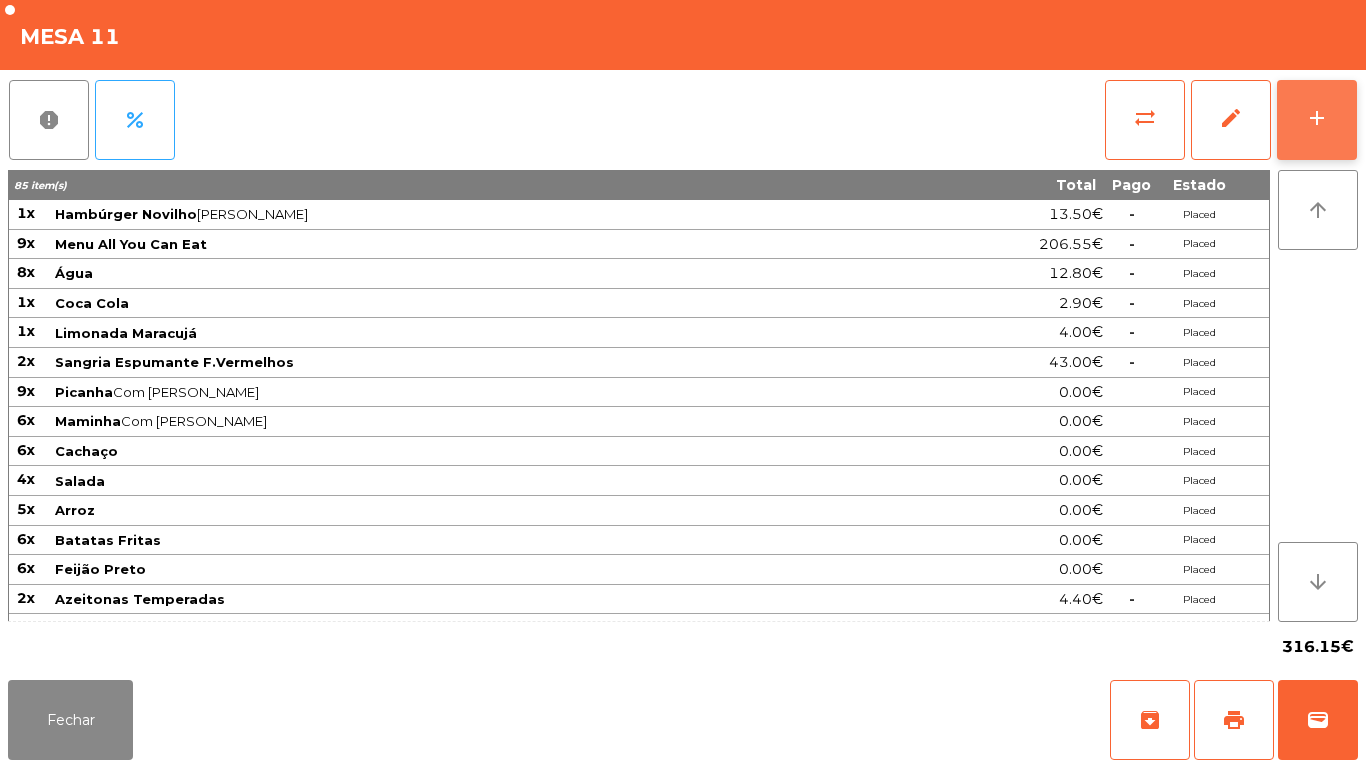 click on "add" 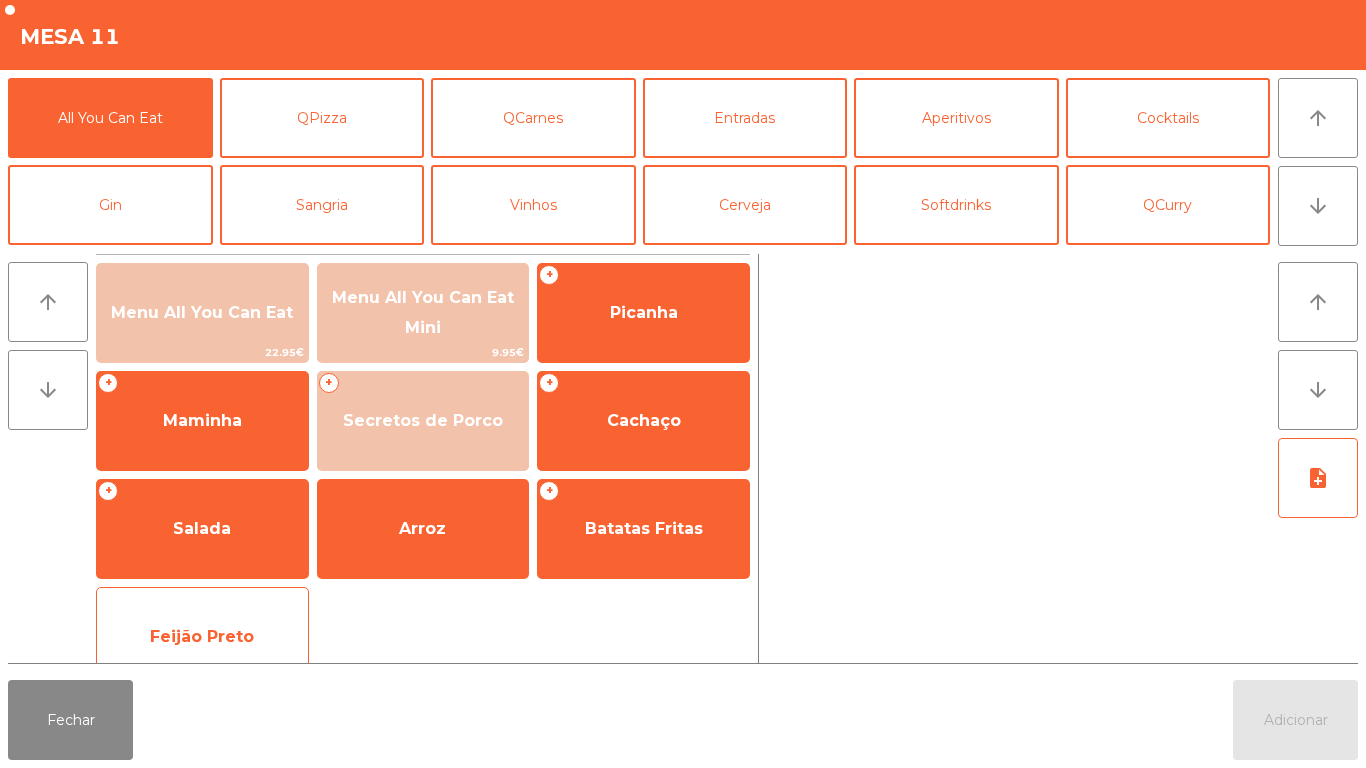 click on "Feijão Preto" 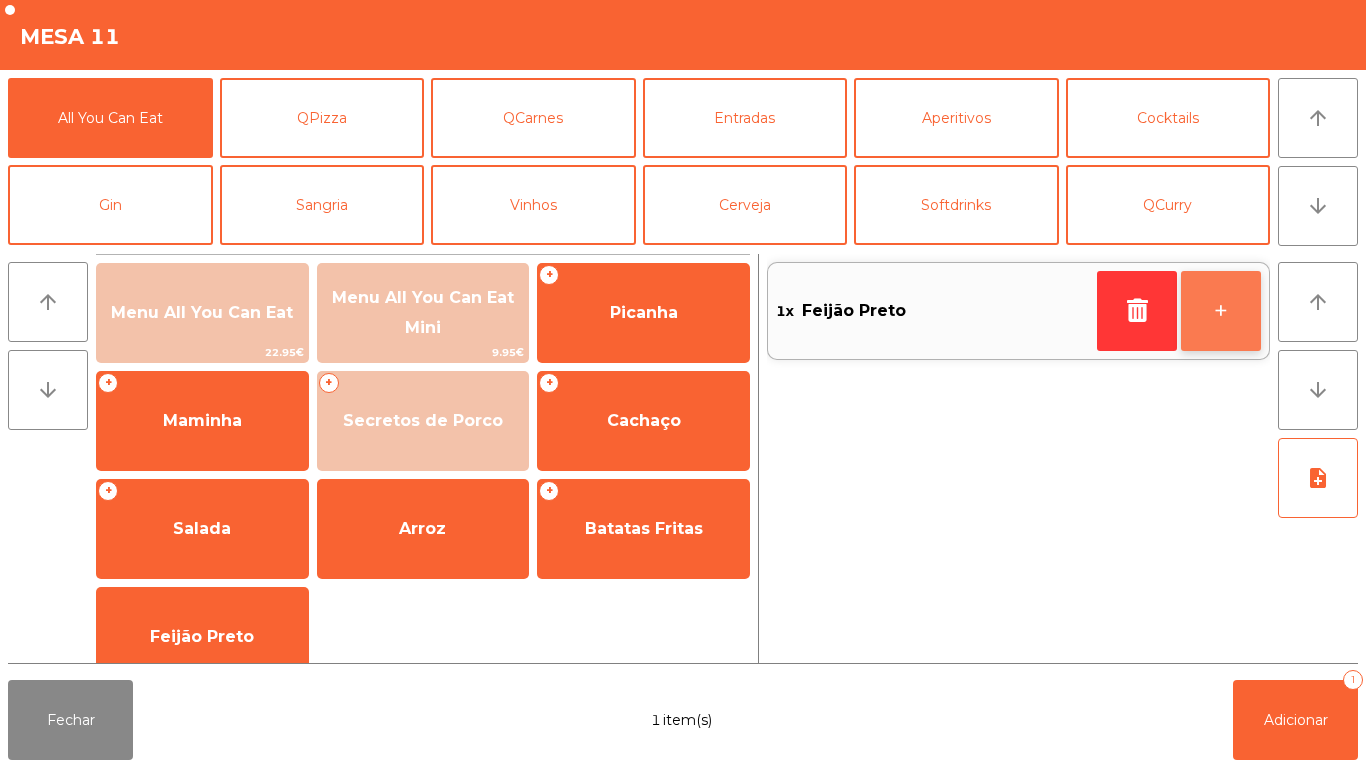 click on "+" 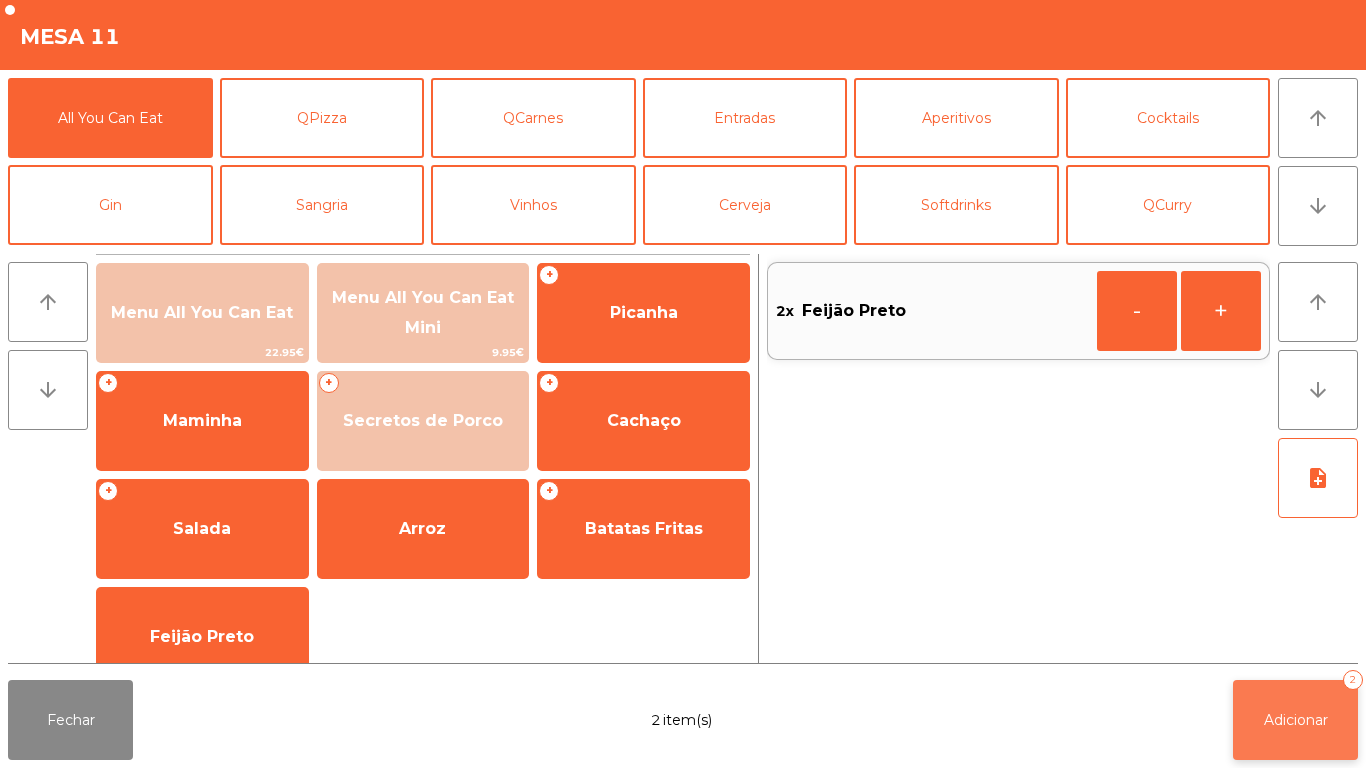 click on "Adicionar   2" 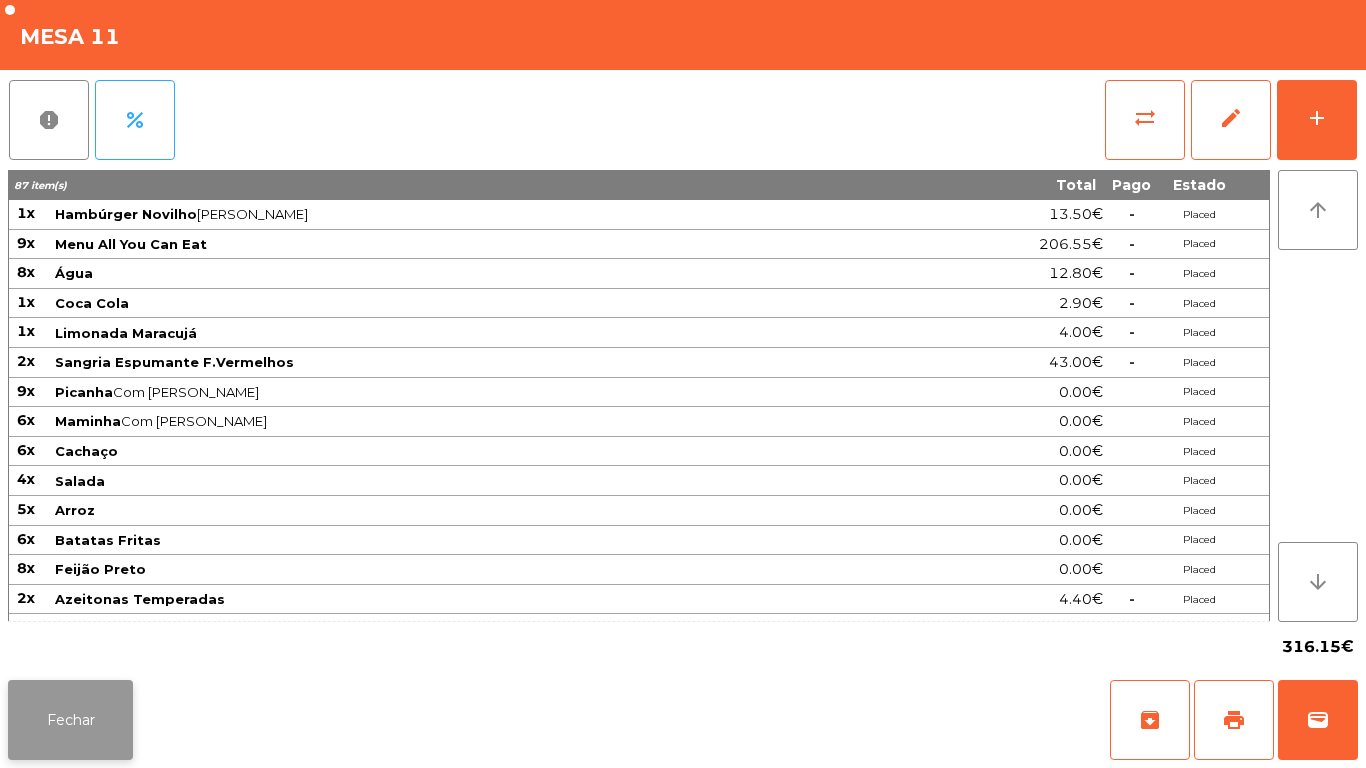 click on "Fechar" 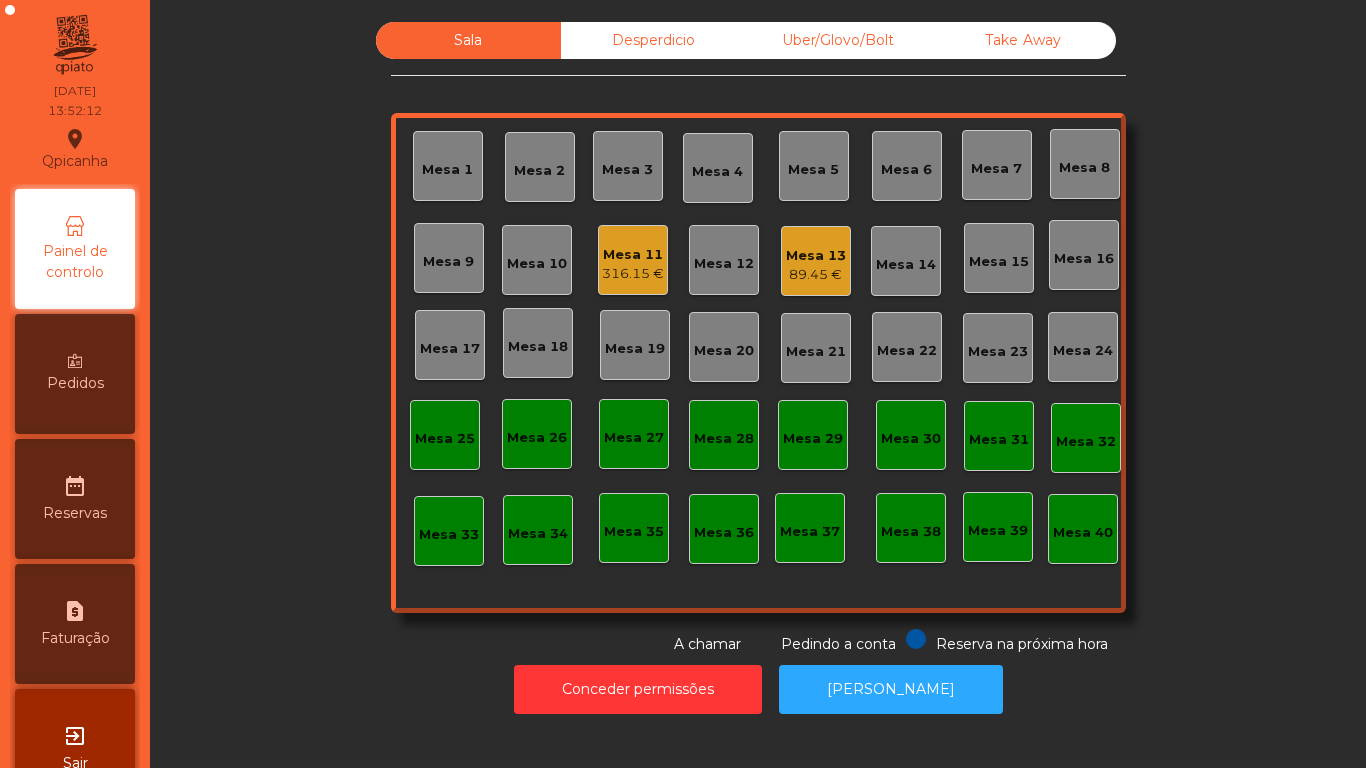 click on "Mesa 13" 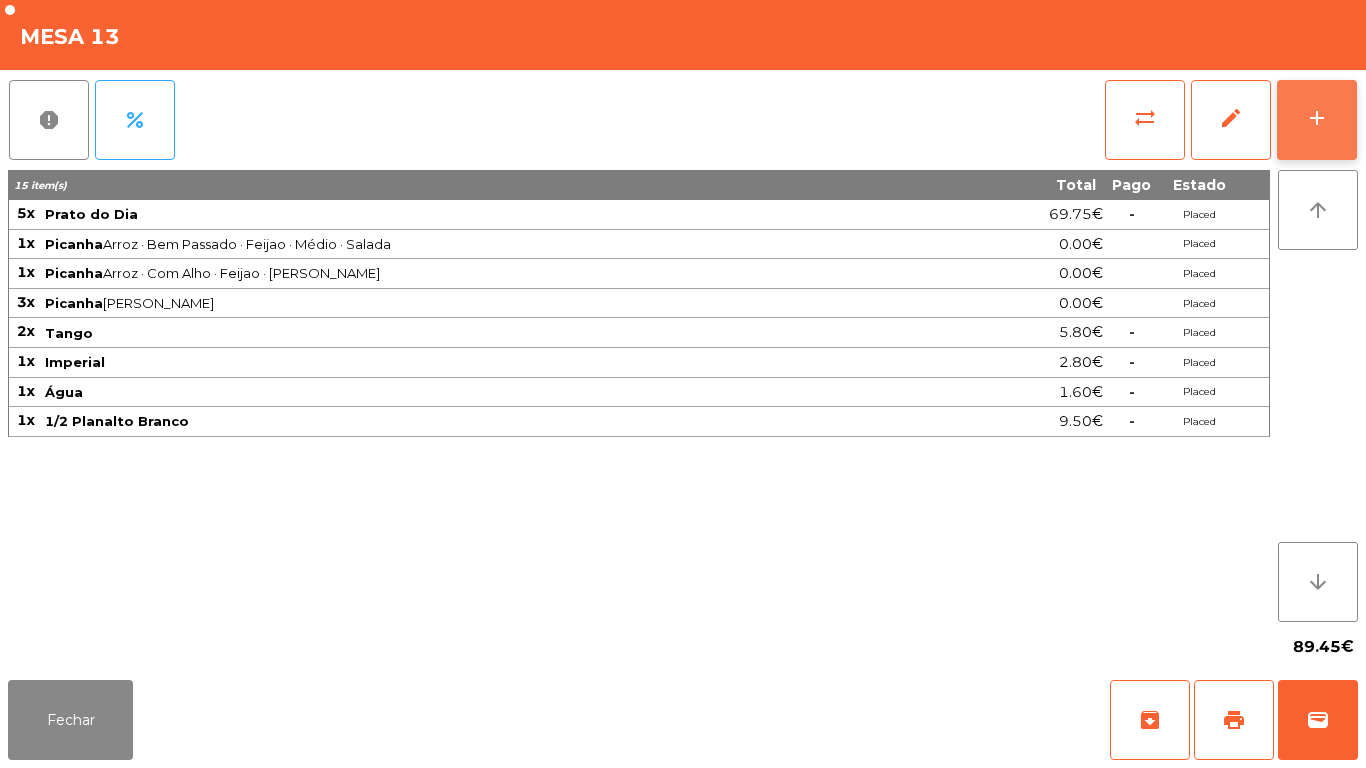 click on "add" 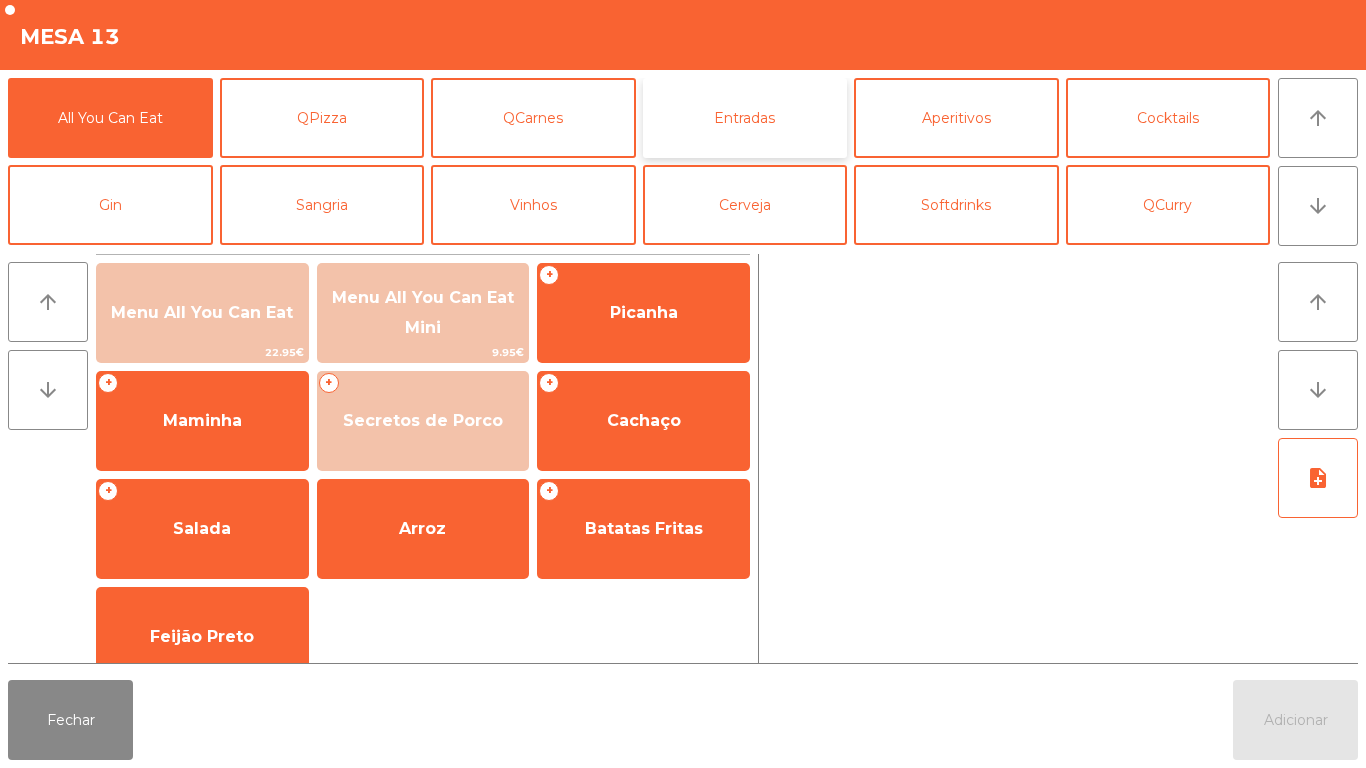 click on "Entradas" 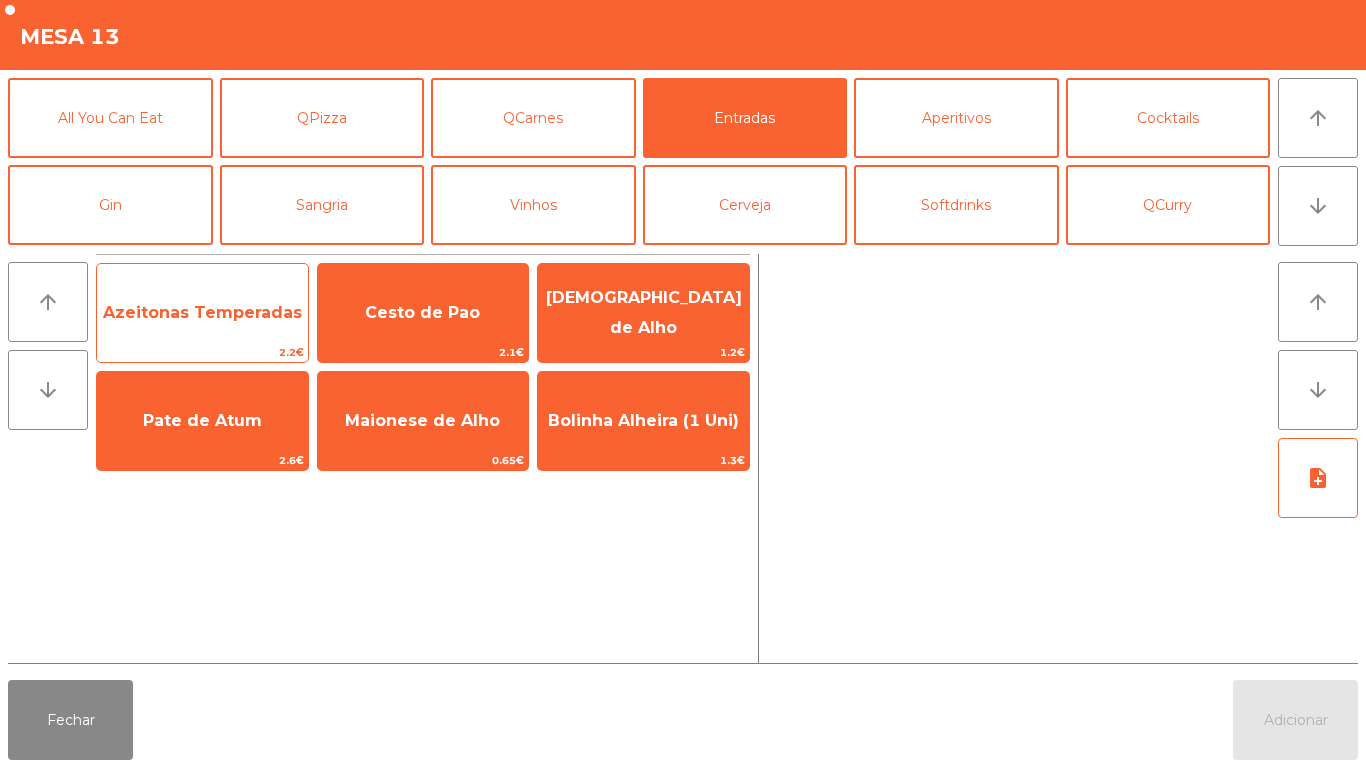 click on "Azeitonas Temperadas" 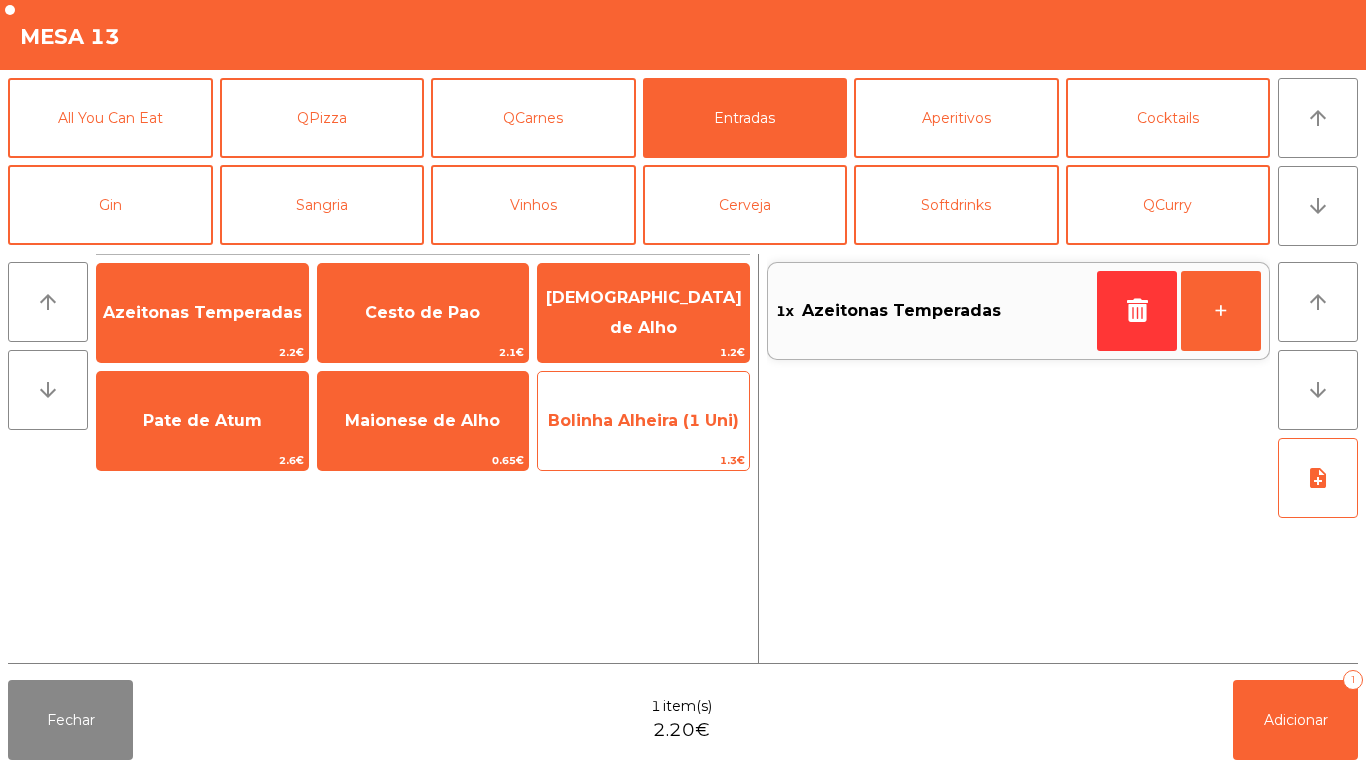 click on "Bolinha Alheira (1 Uni)" 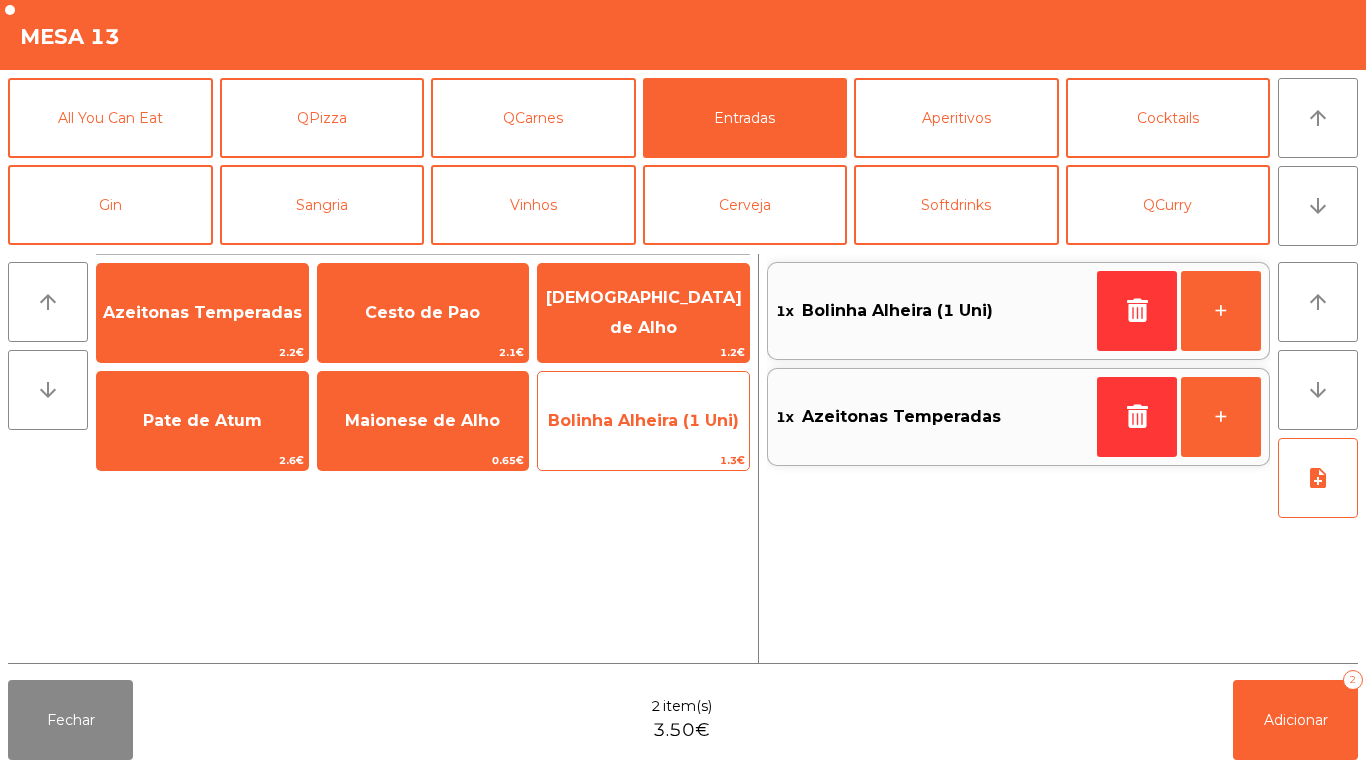 click on "Bolinha Alheira (1 Uni)" 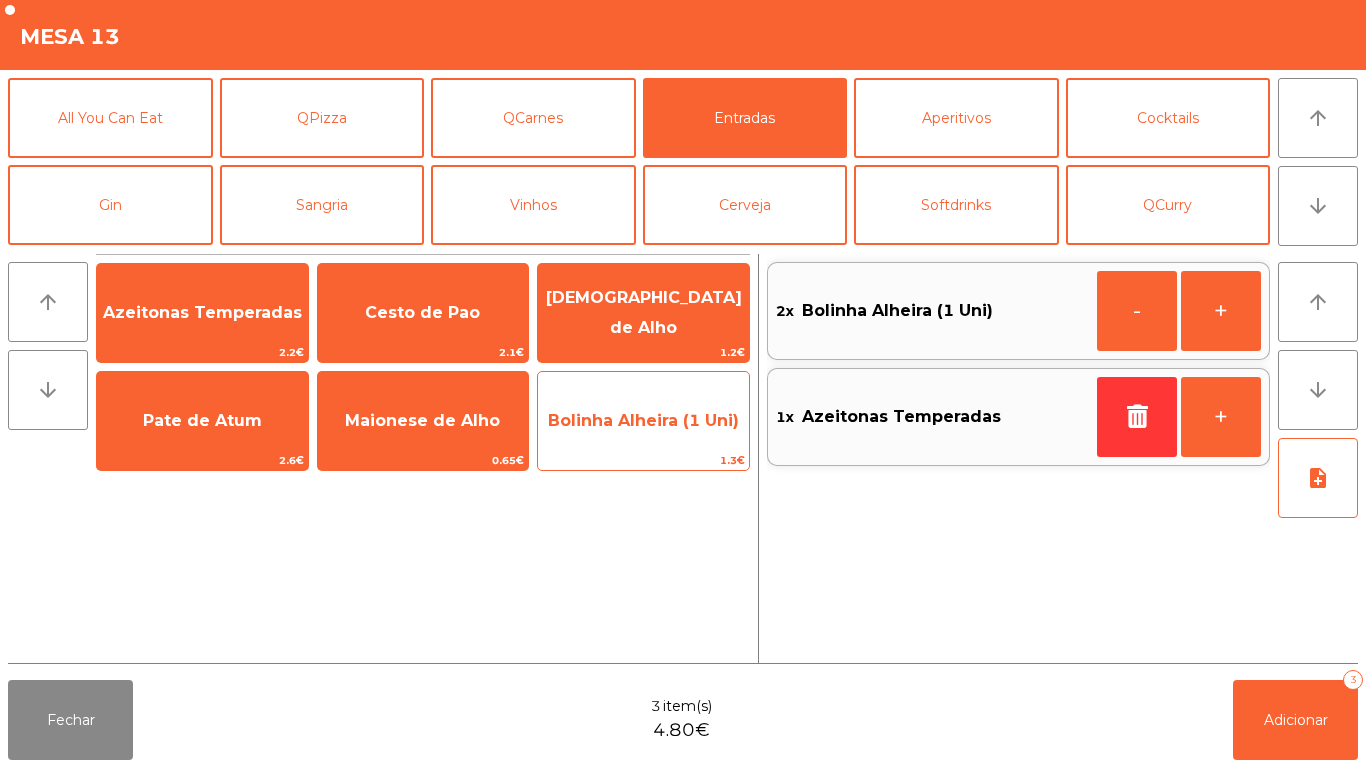click on "Bolinha Alheira (1 Uni)" 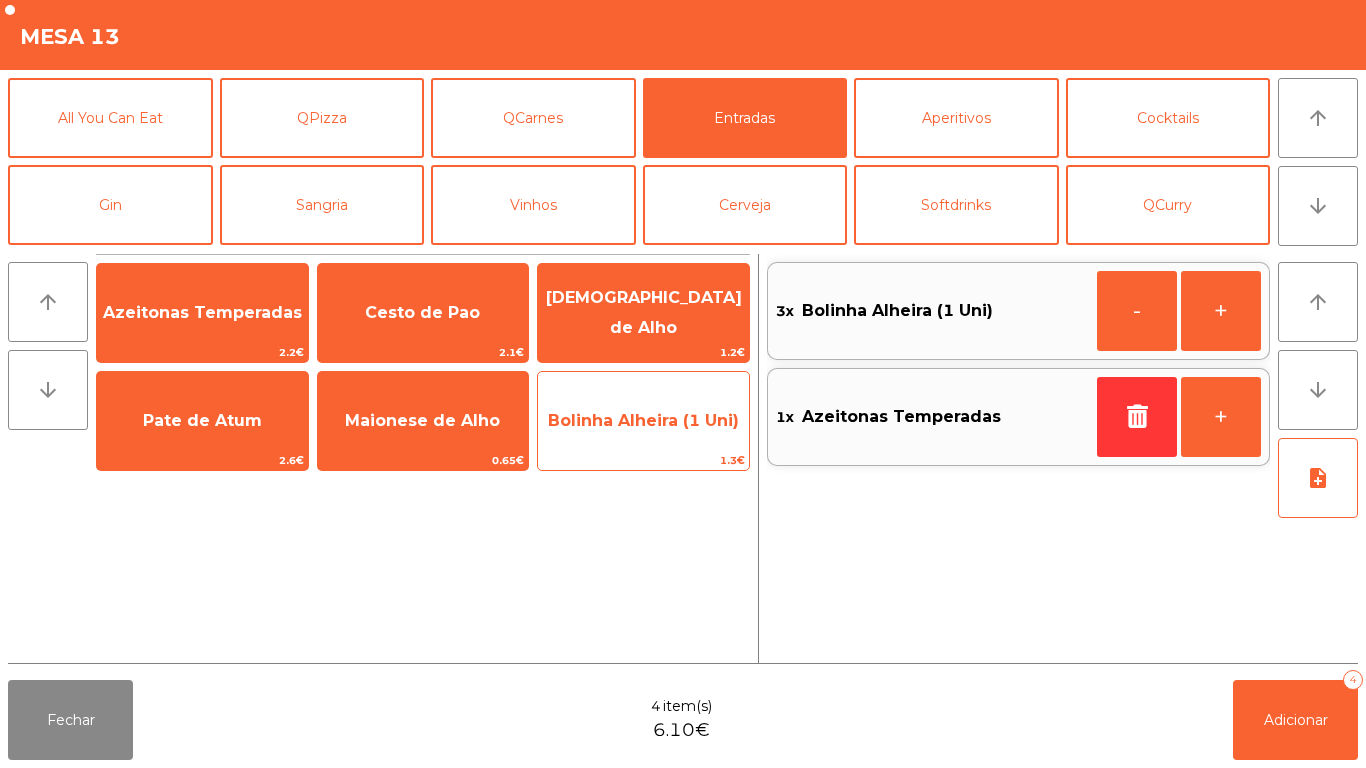 click on "Bolinha Alheira (1 Uni)" 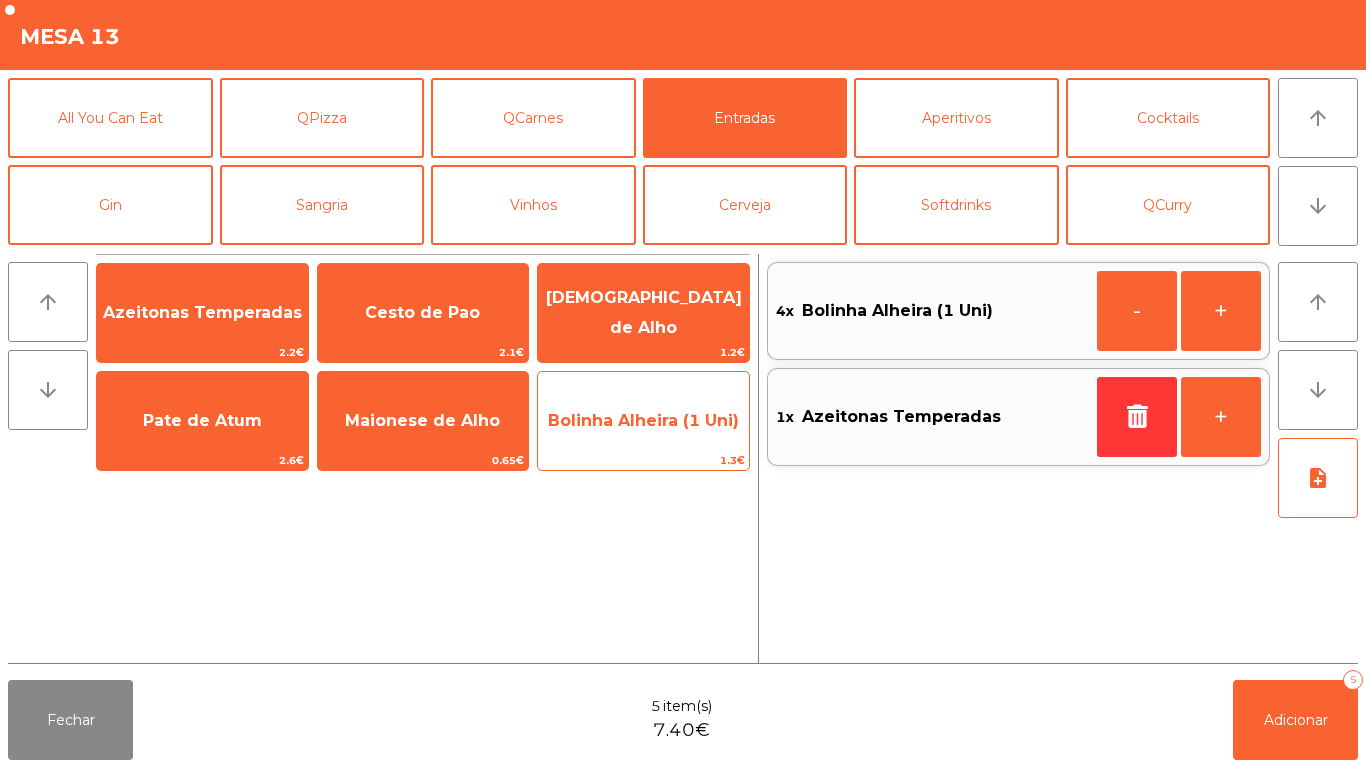 click on "Bolinha Alheira (1 Uni)" 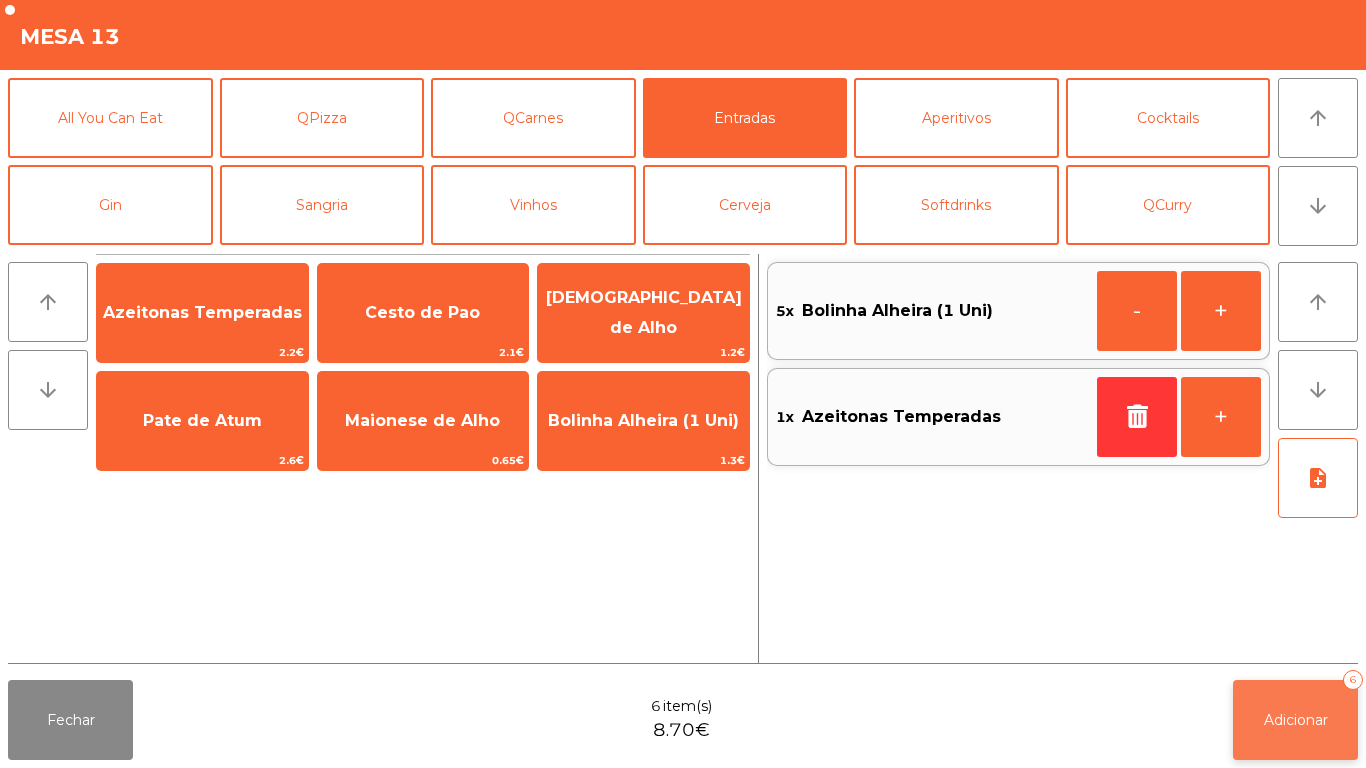 click on "Adicionar   6" 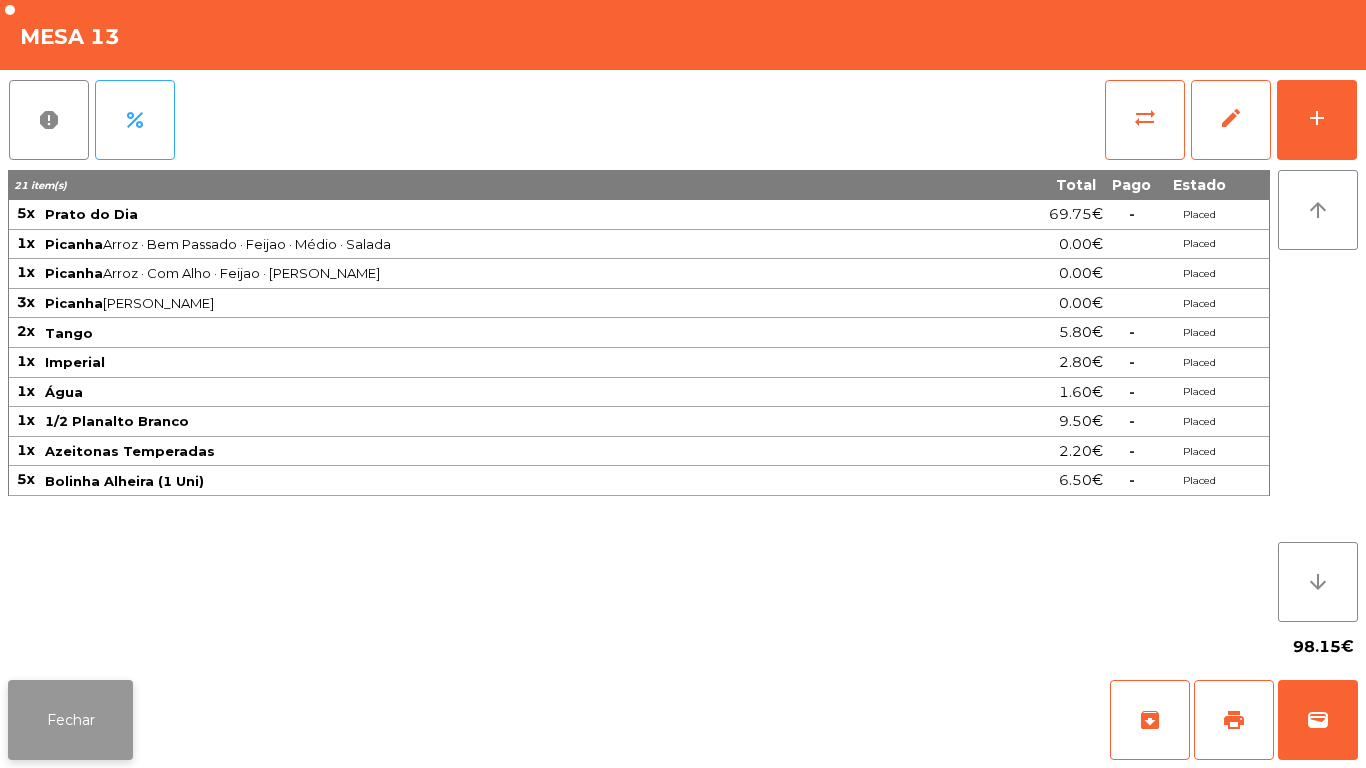 click on "Fechar" 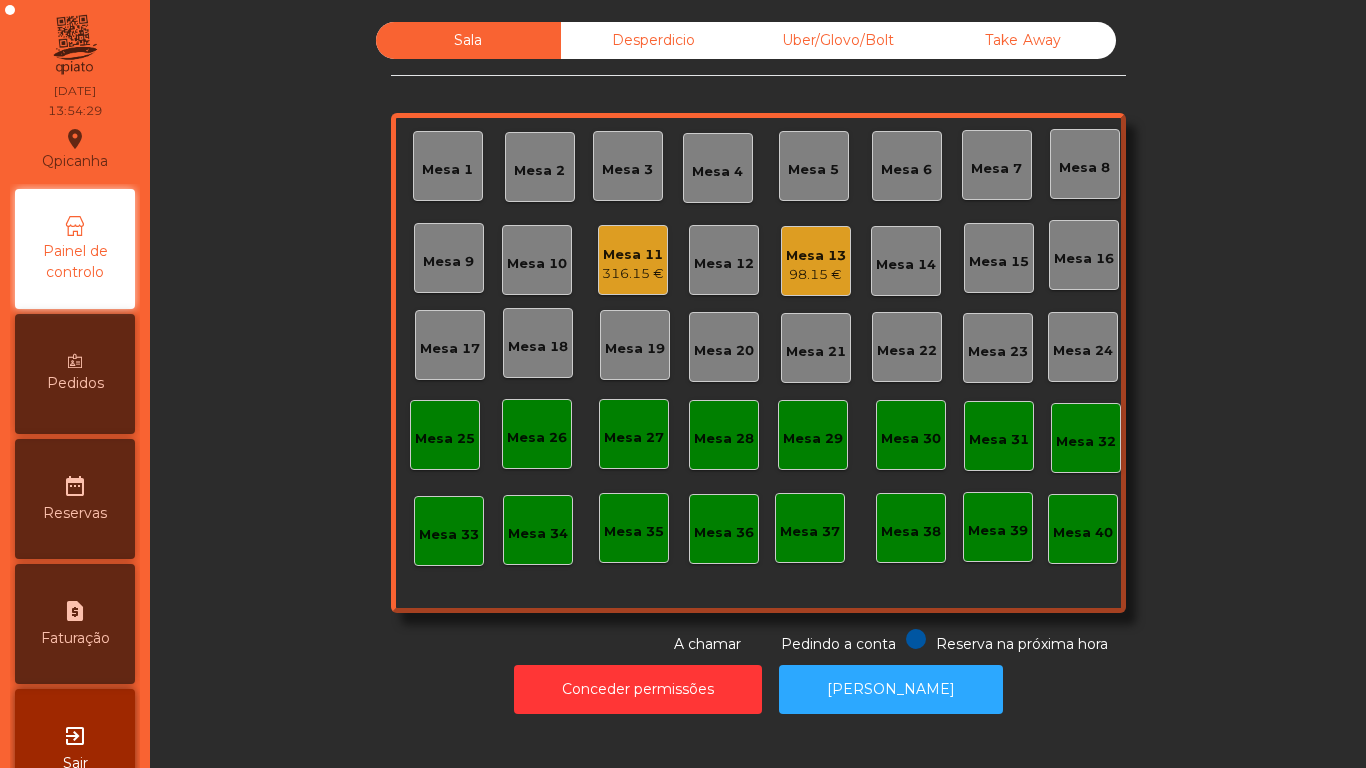 click on "316.15 €" 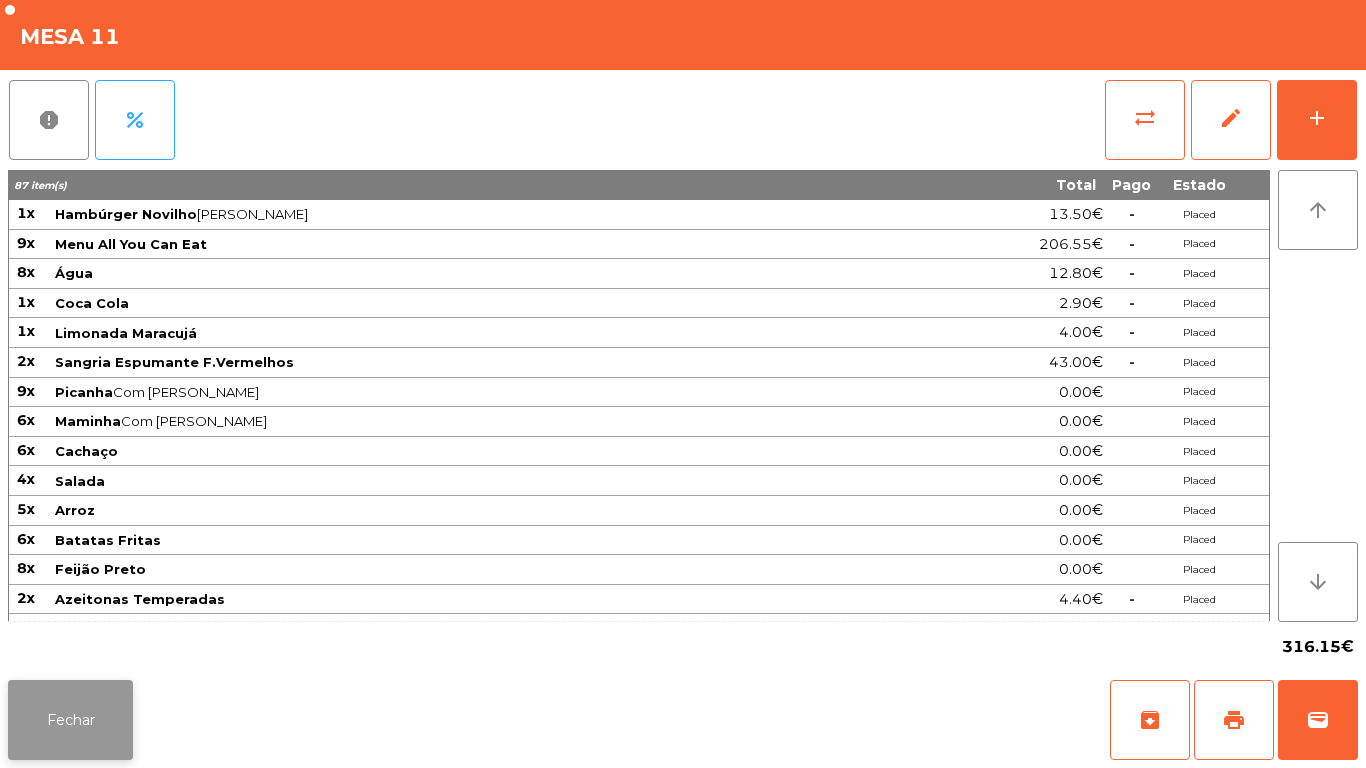 click on "Fechar" 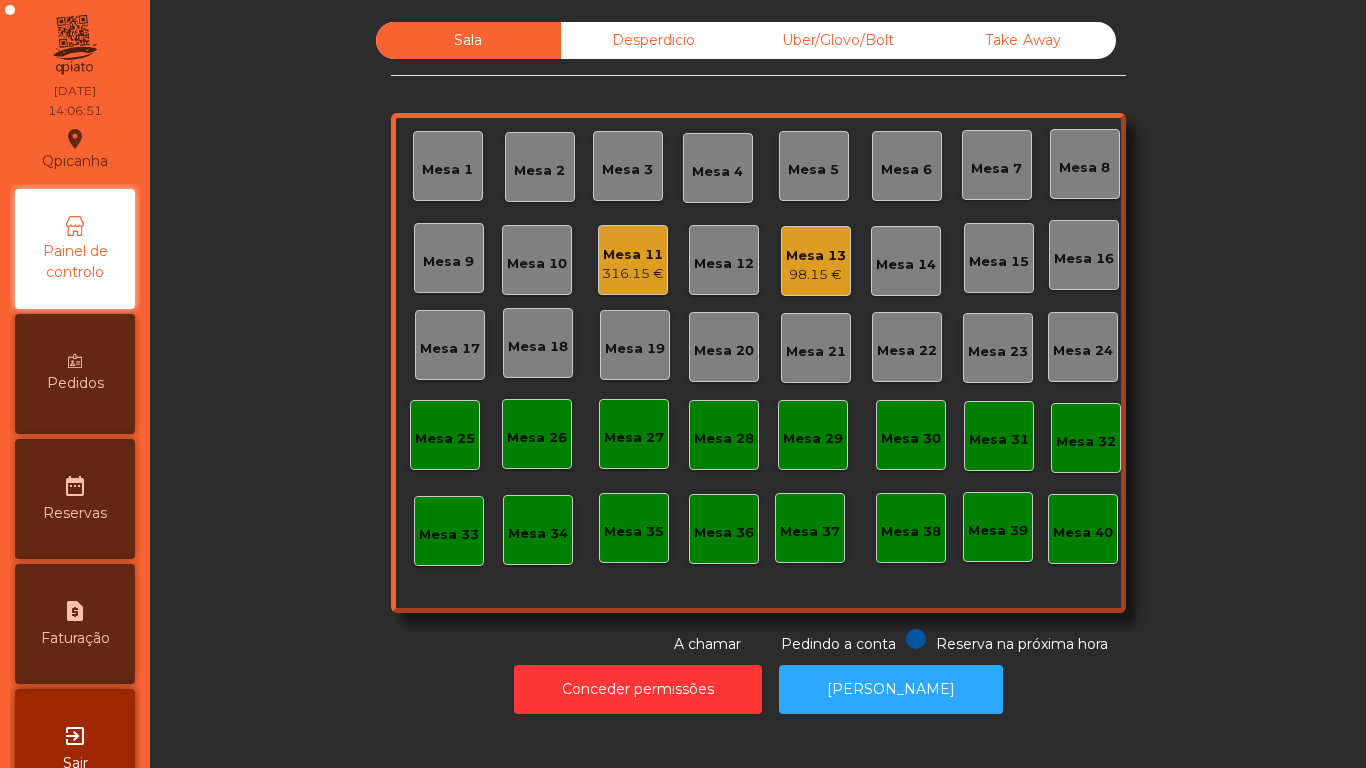 click on "Mesa 11" 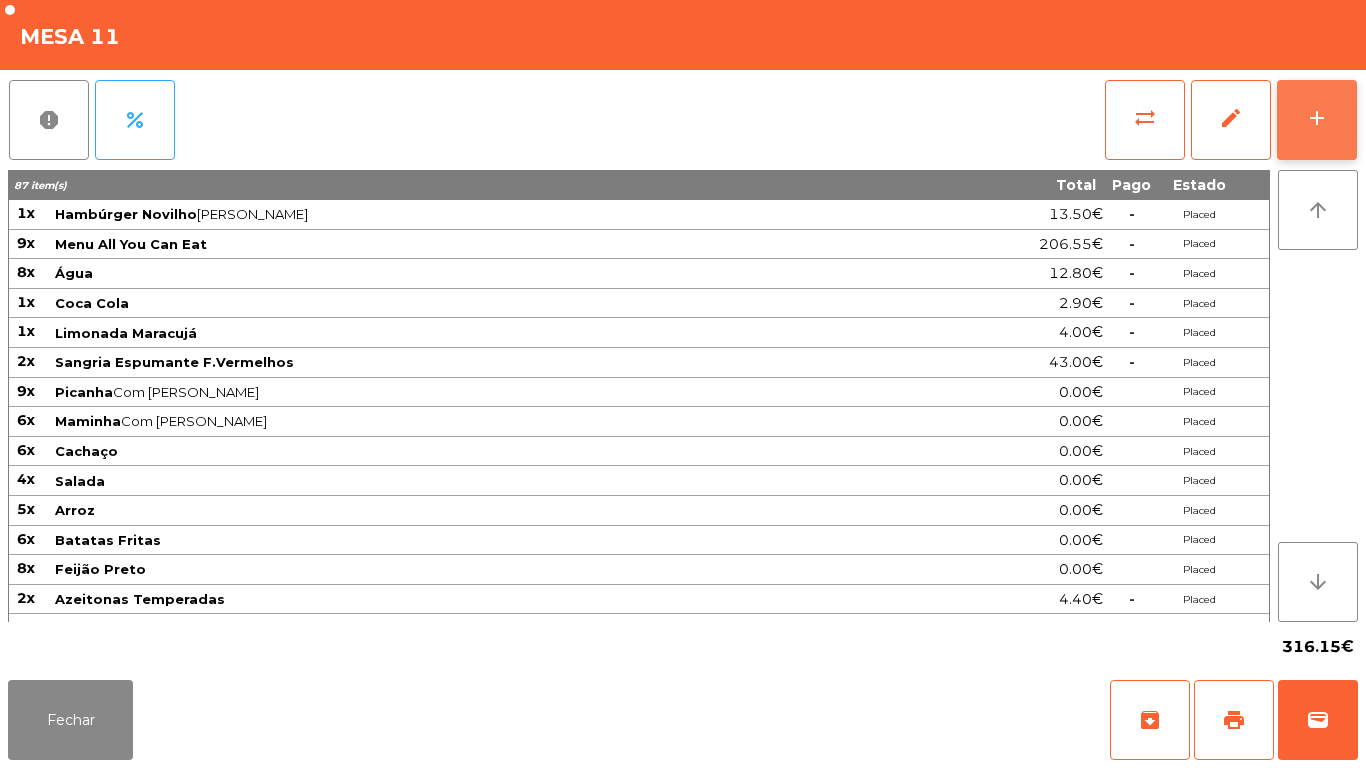 click on "add" 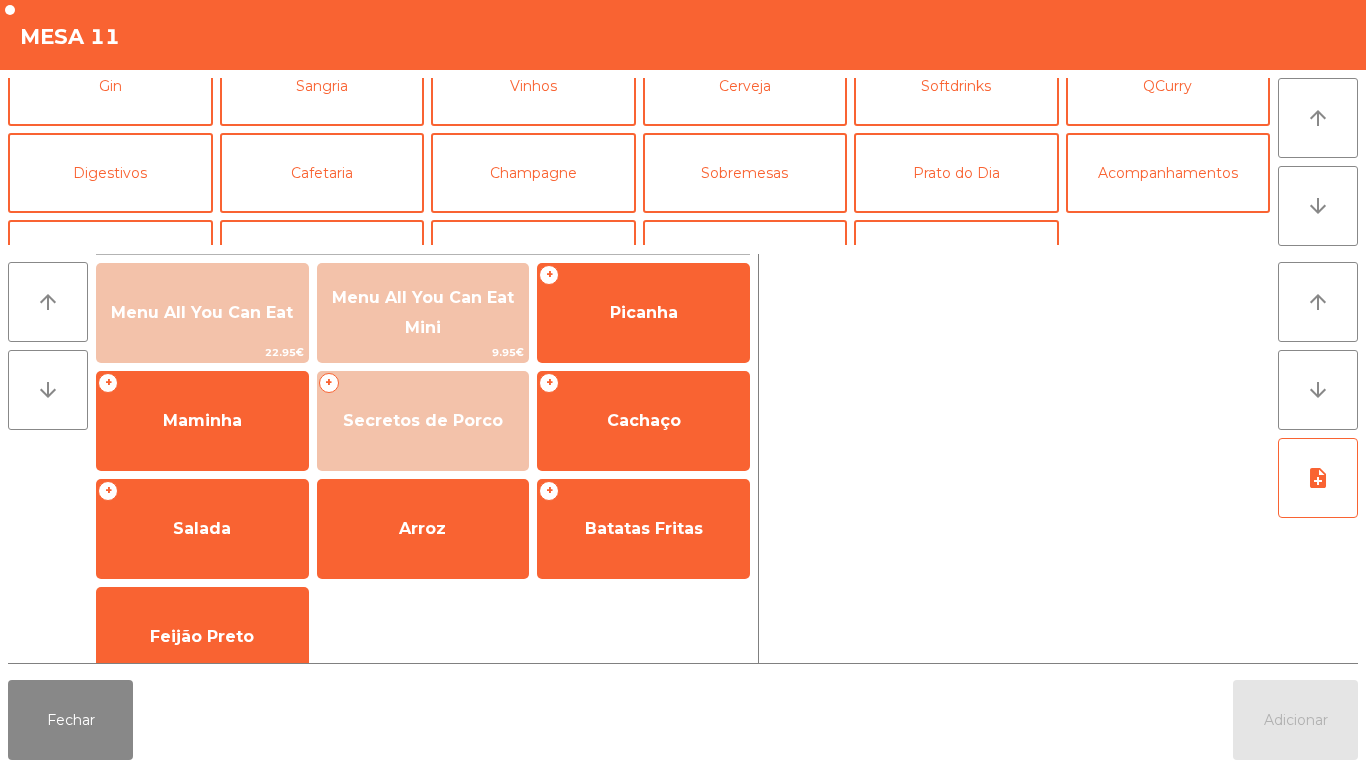 scroll, scrollTop: 120, scrollLeft: 0, axis: vertical 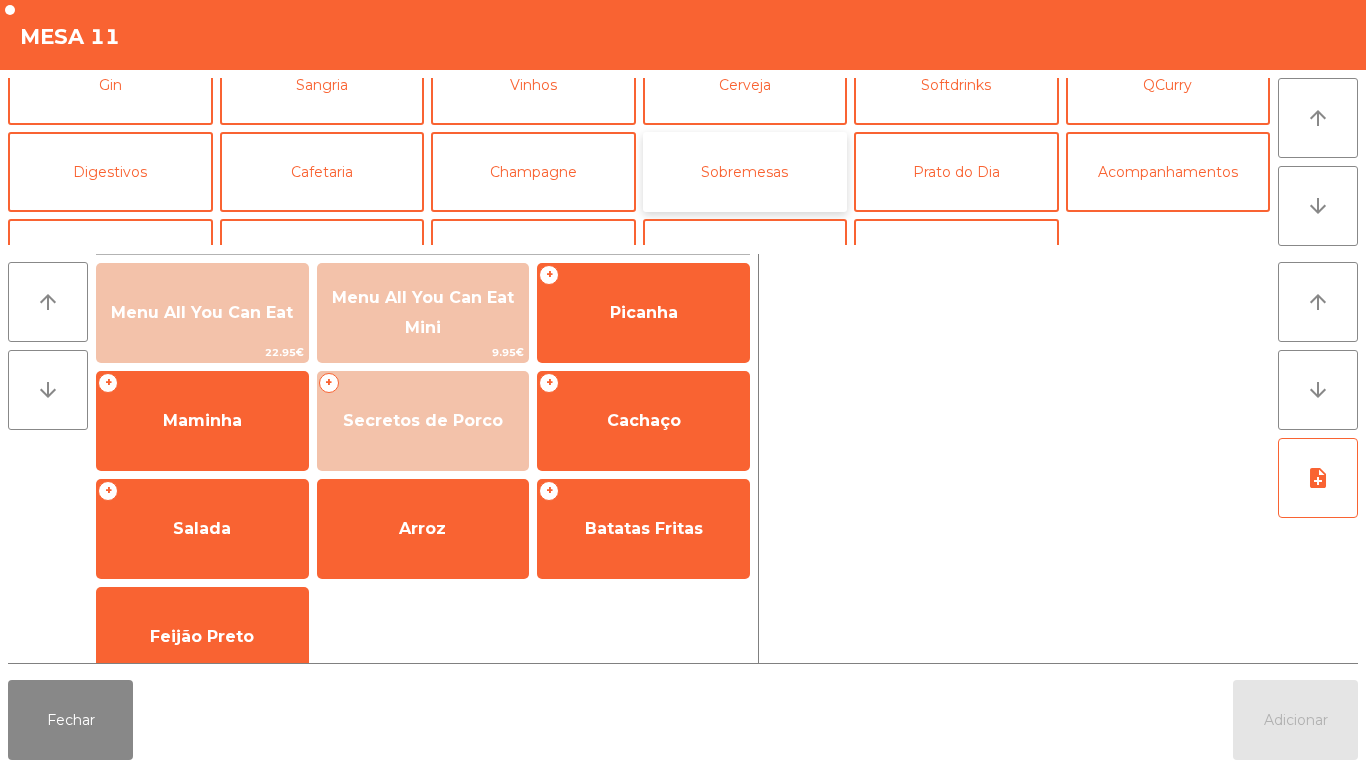 click on "Sobremesas" 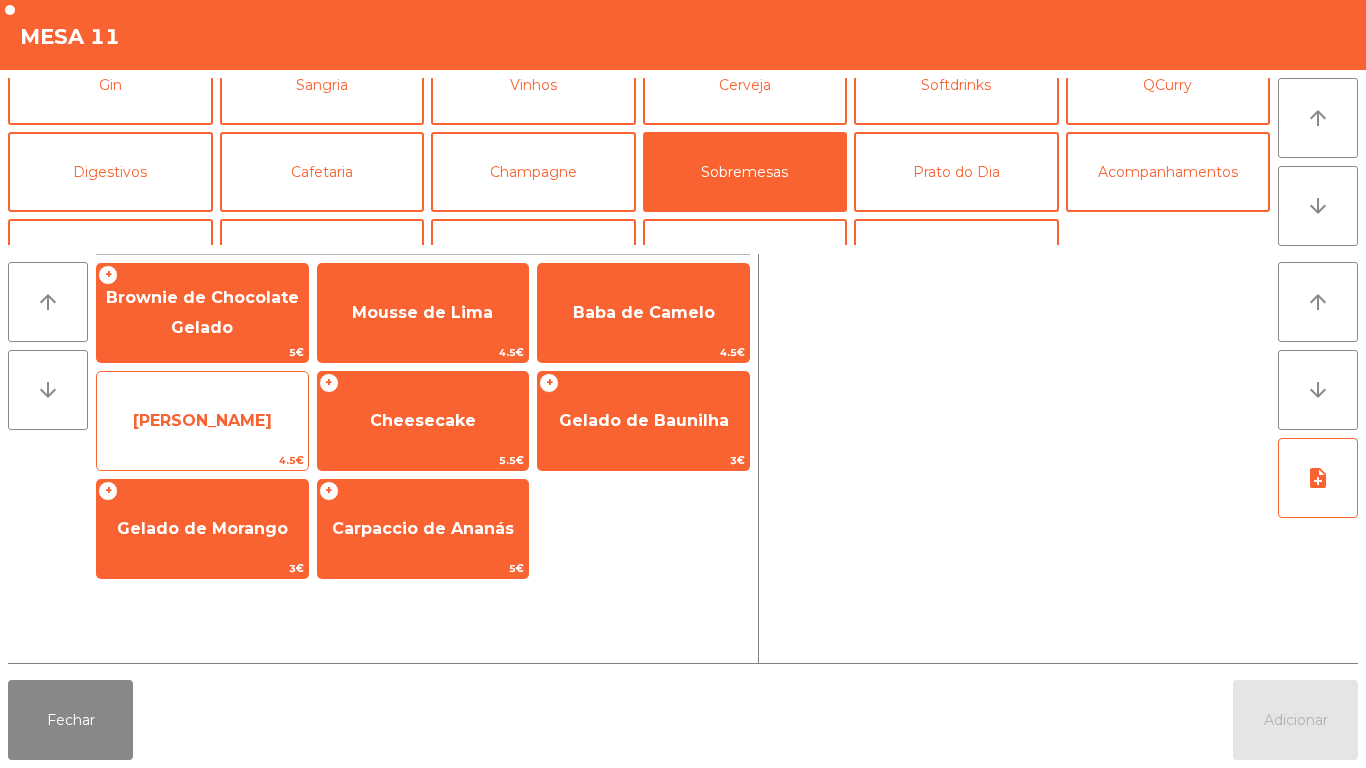 click on "[PERSON_NAME]" 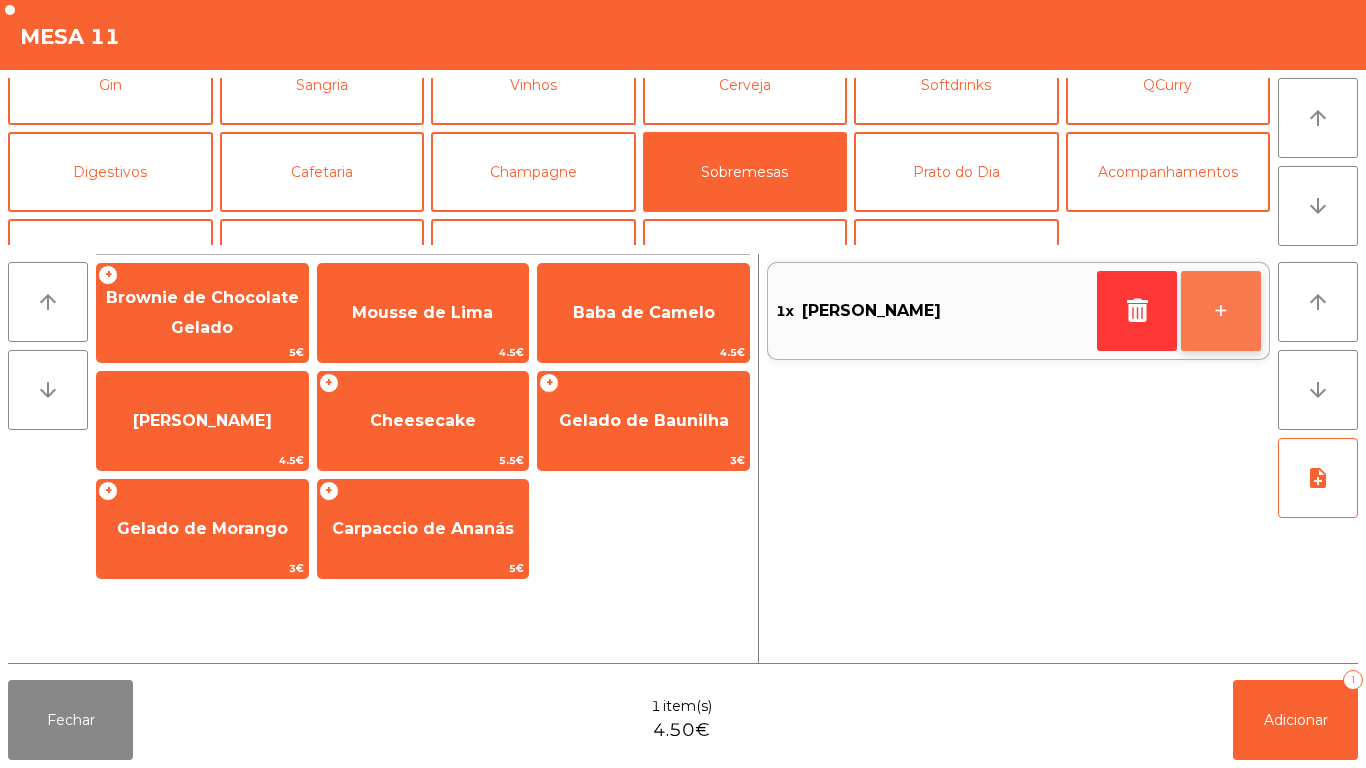 click on "+" 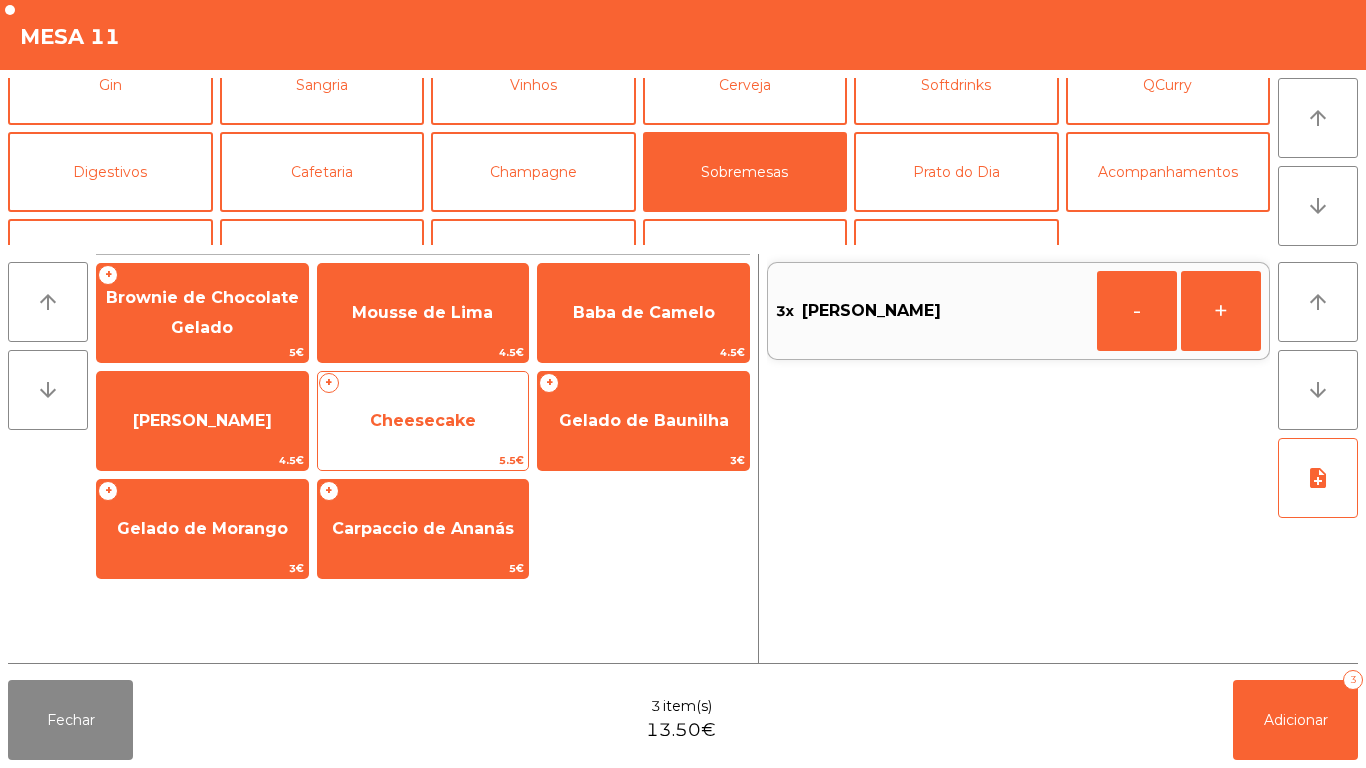 click on "Cheesecake" 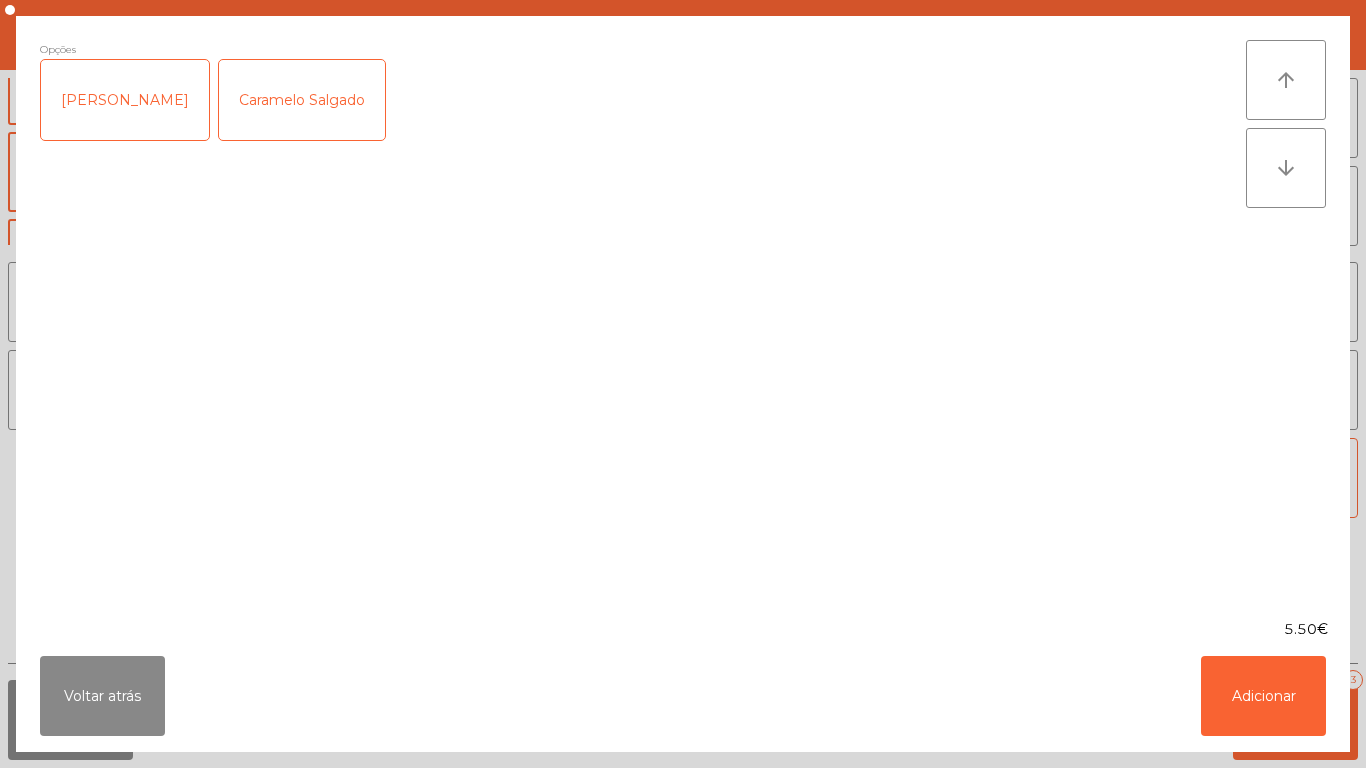 click on "Caramelo Salgado" 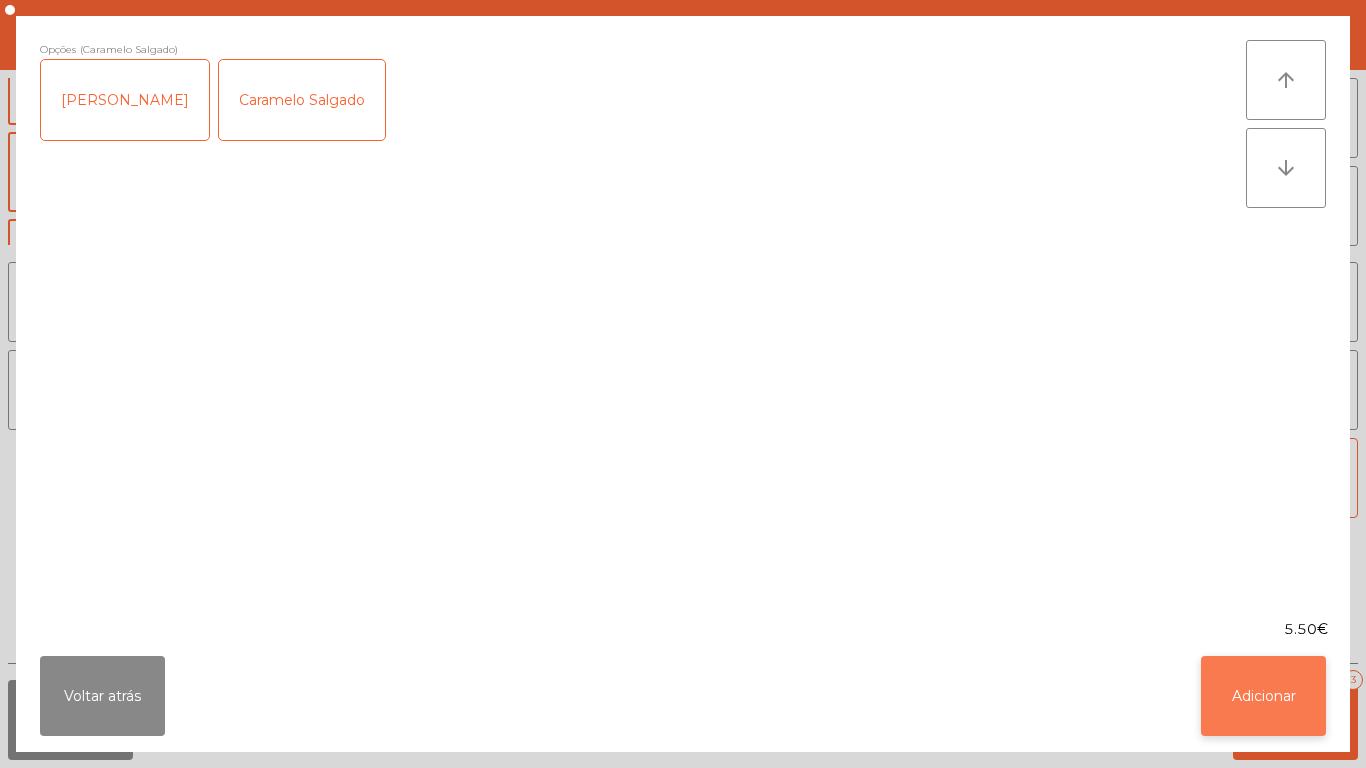 click on "Adicionar" 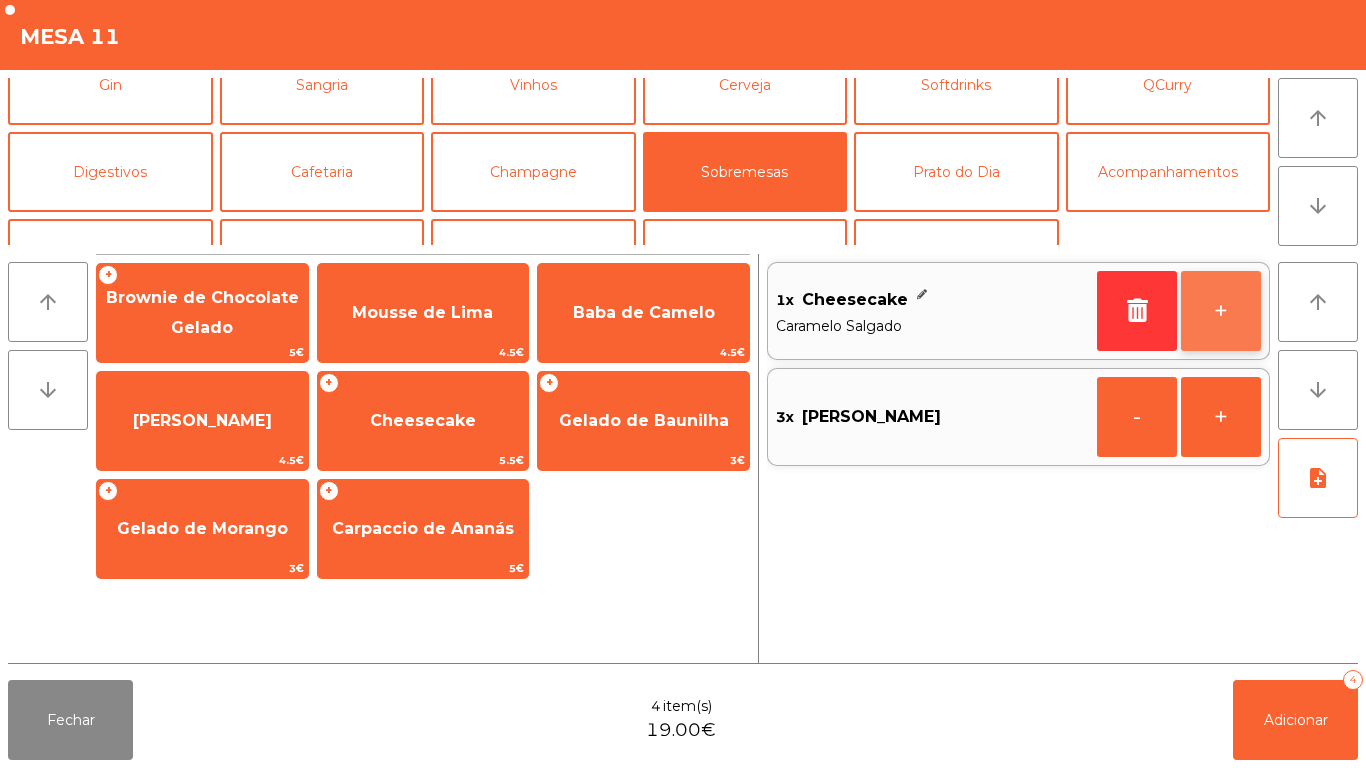 click on "+" 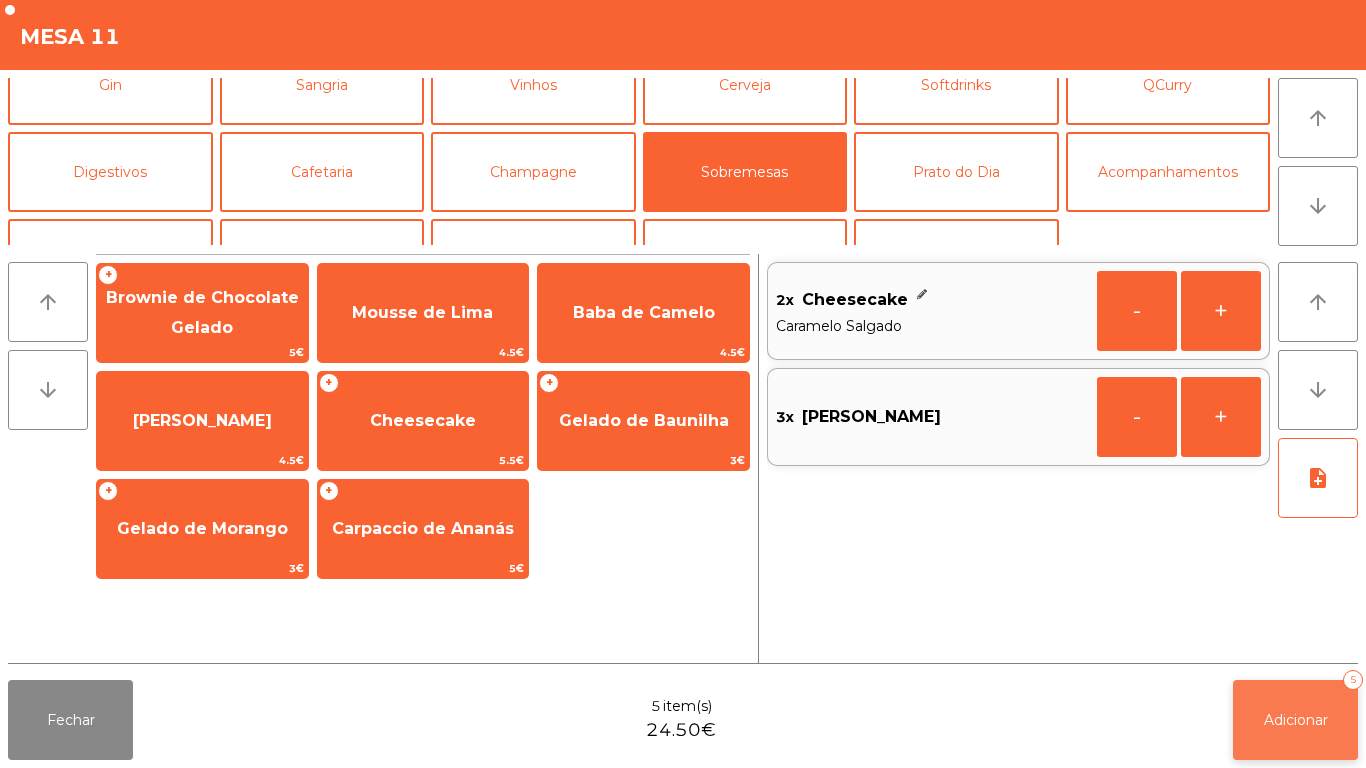 click on "Adicionar   5" 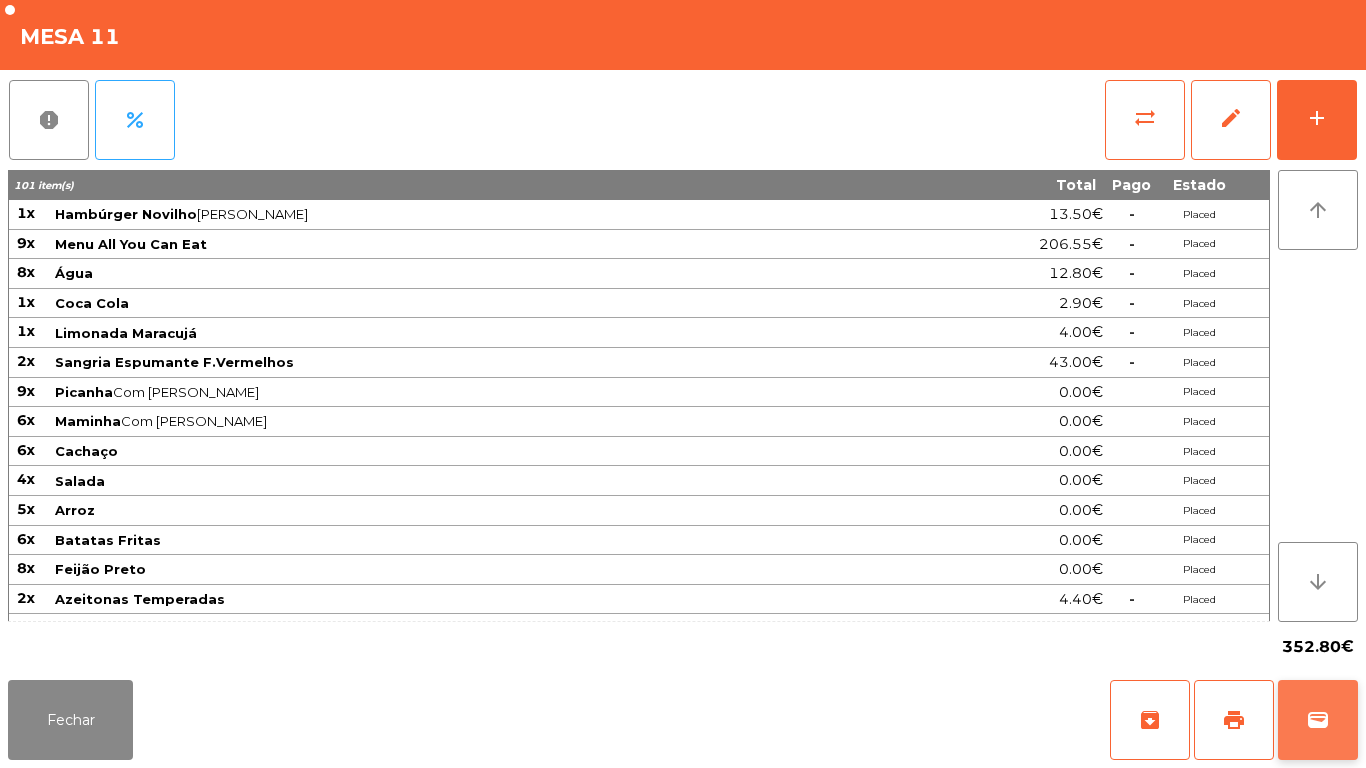 click on "wallet" 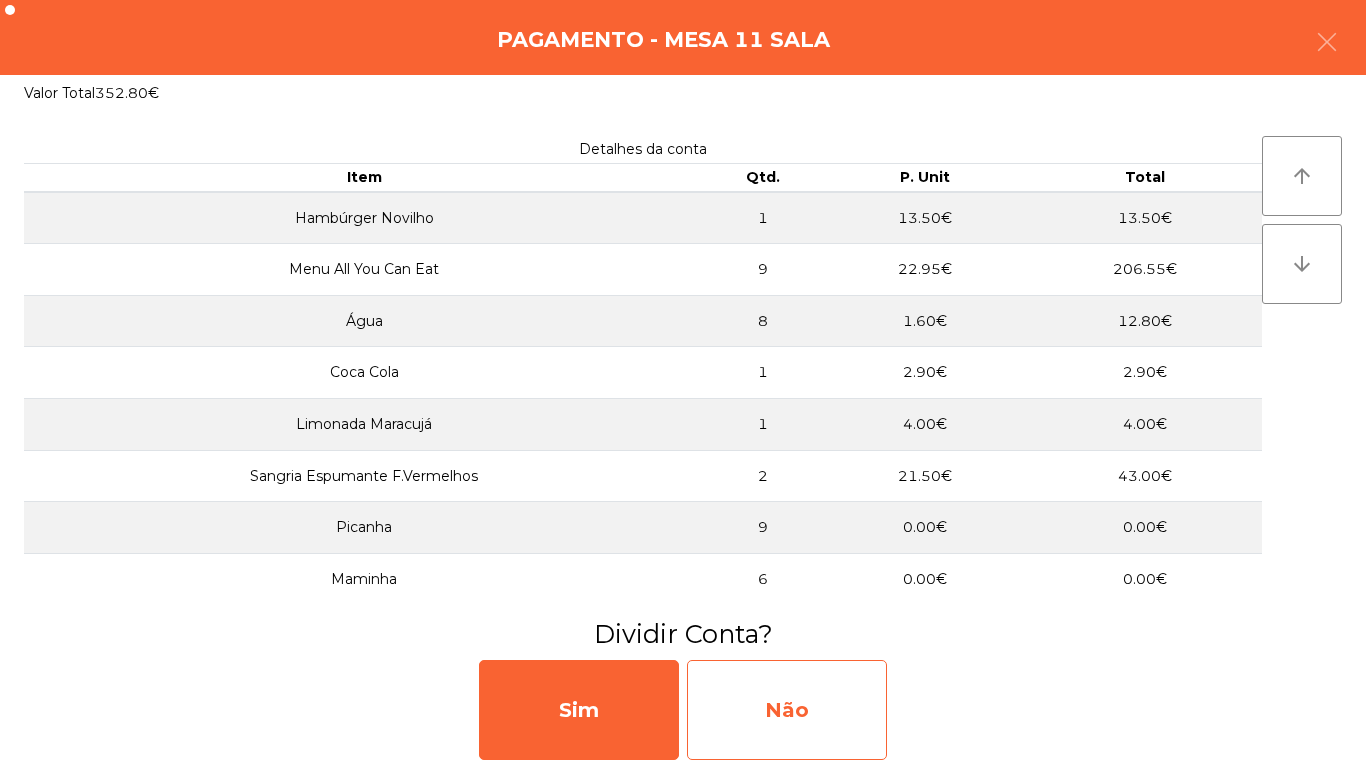 click on "Não" 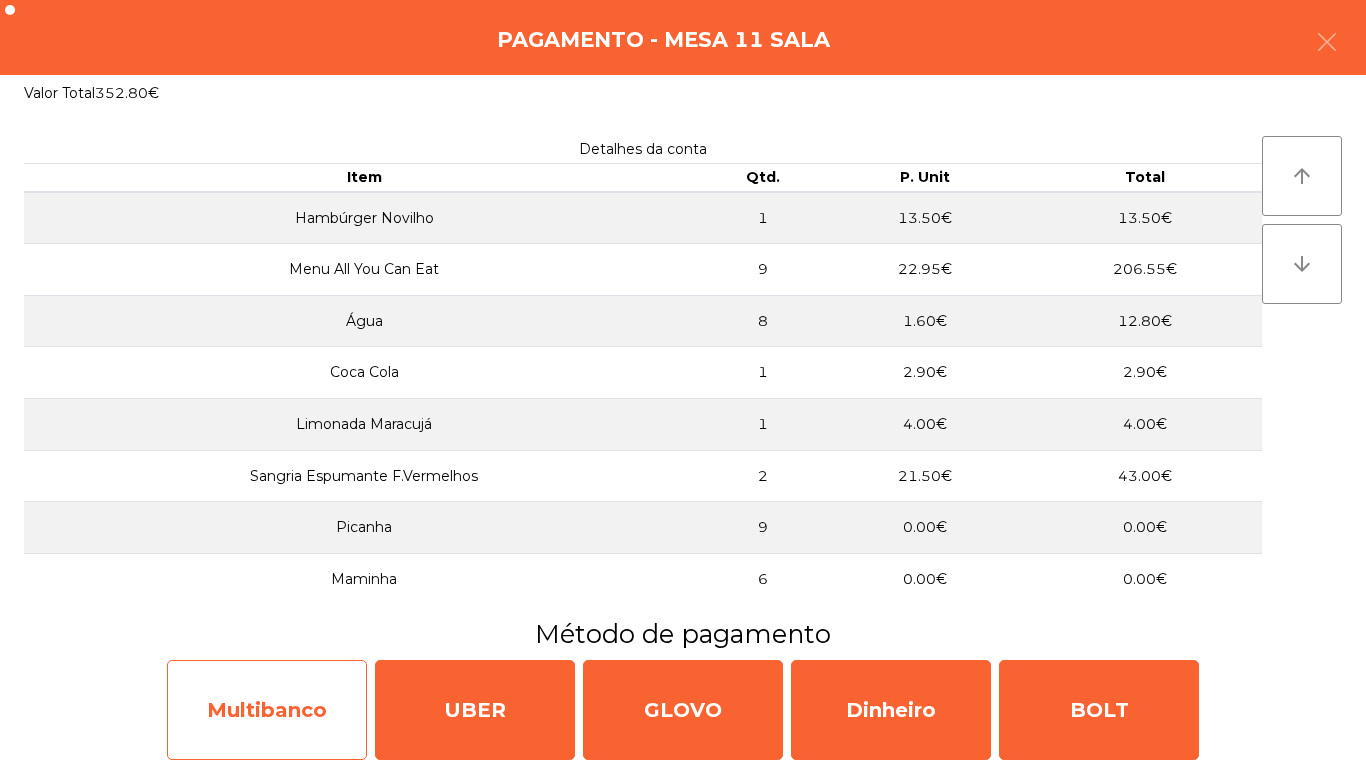 click on "Multibanco" 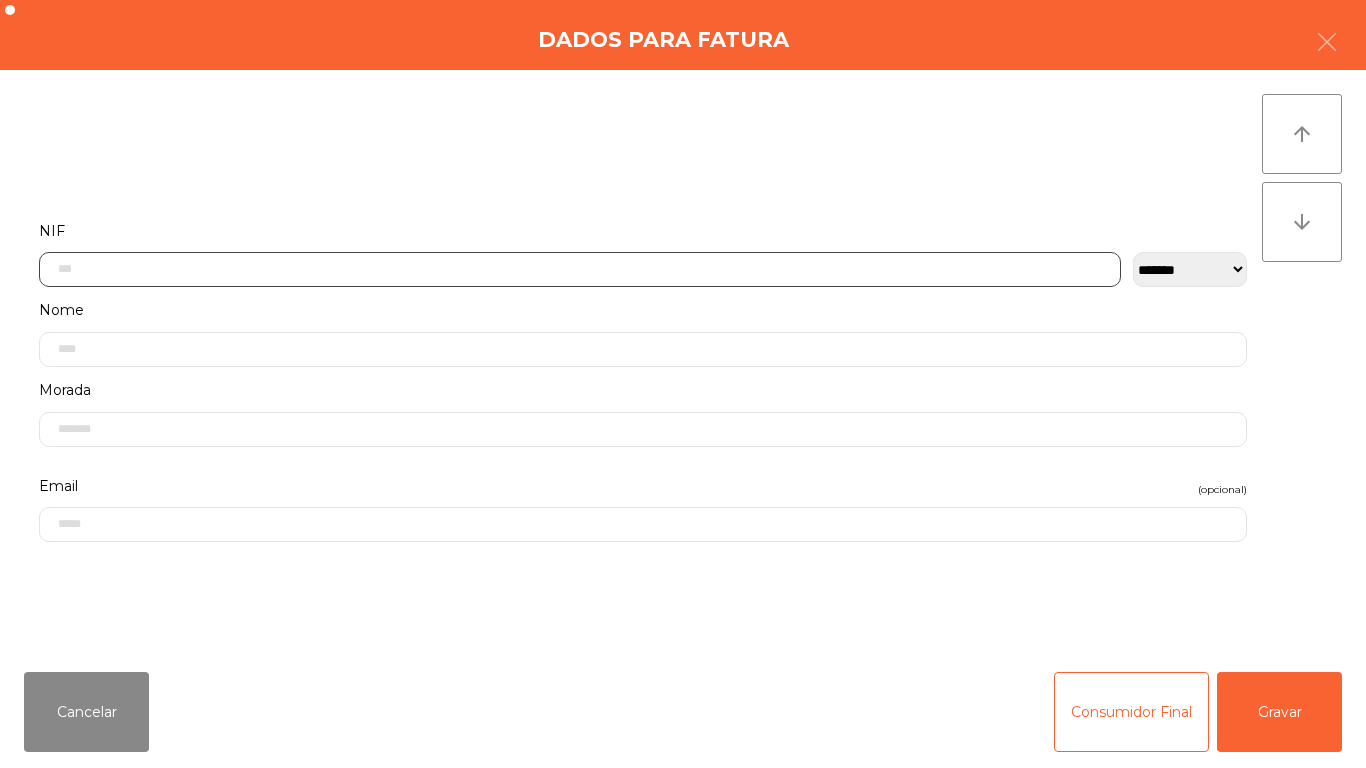 click 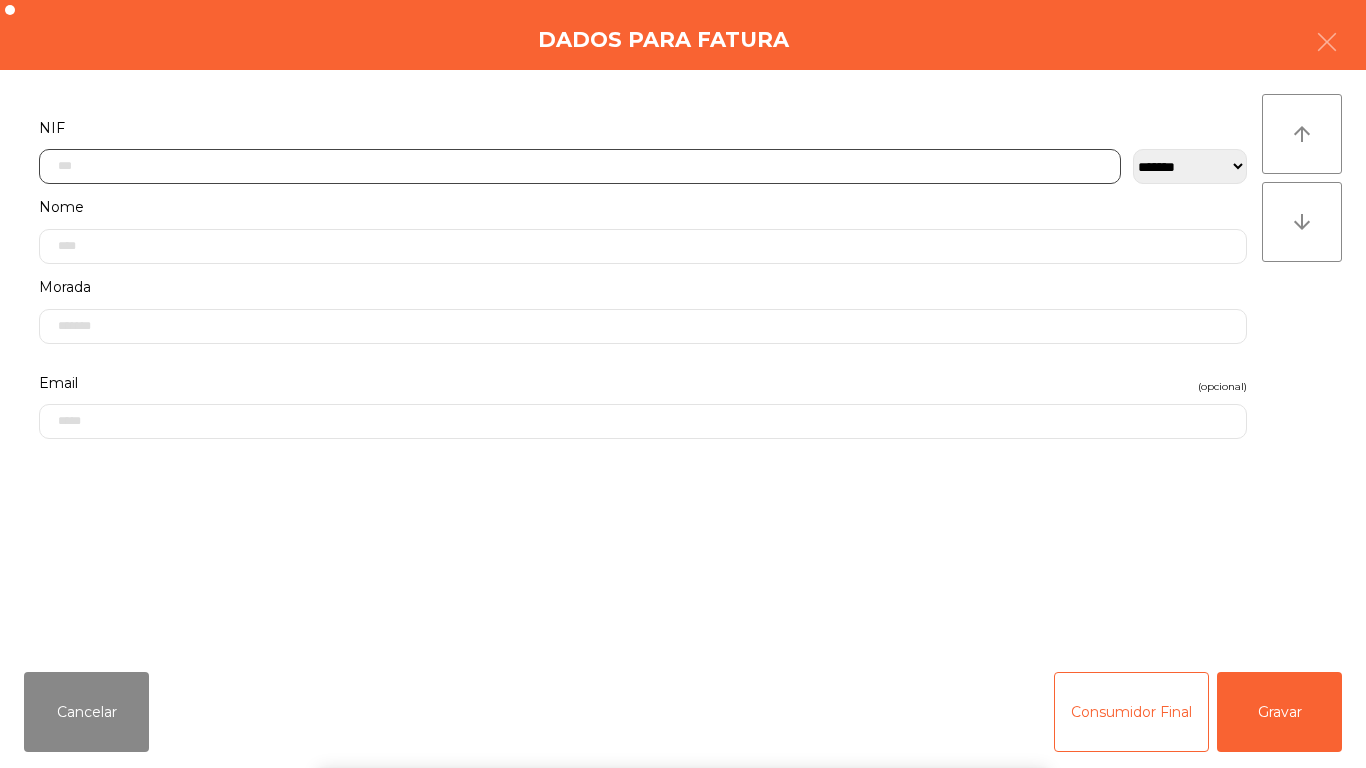scroll, scrollTop: 122, scrollLeft: 0, axis: vertical 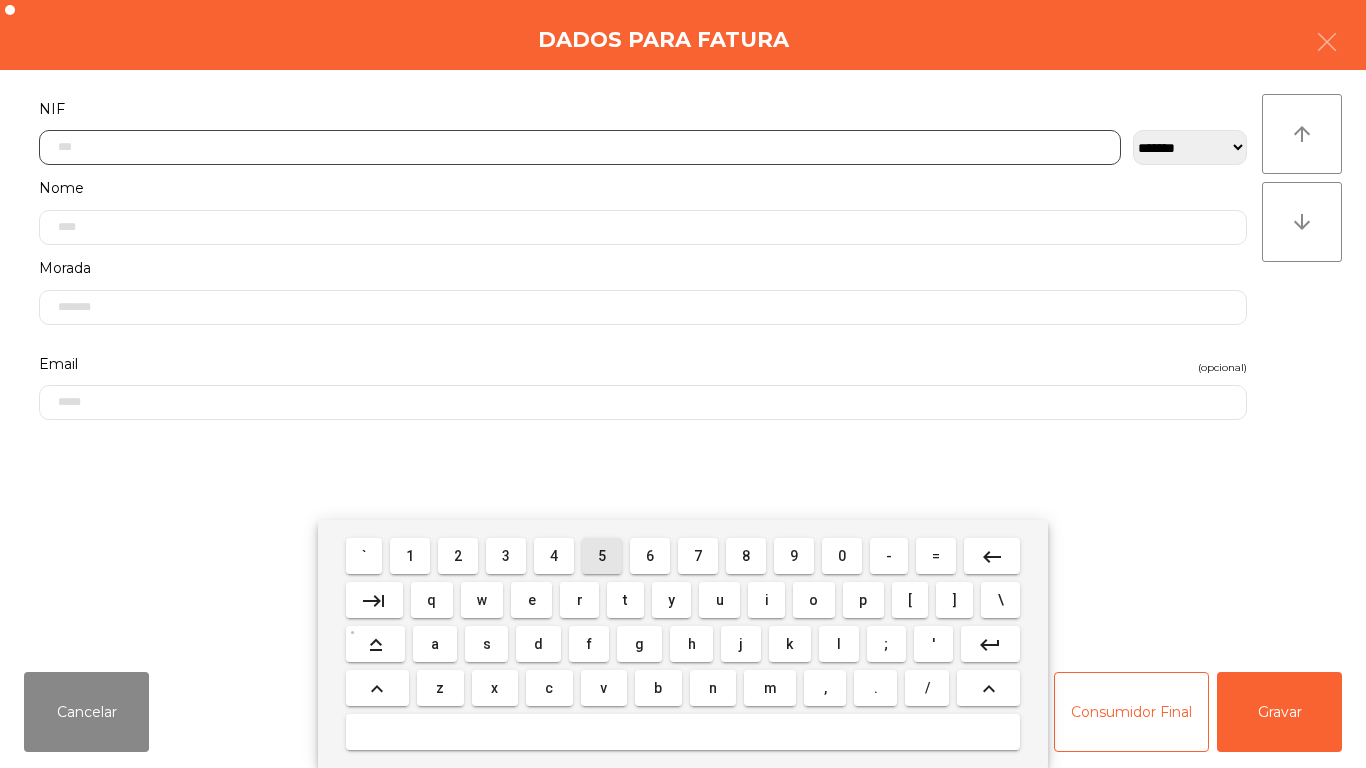 click on "5" at bounding box center (602, 556) 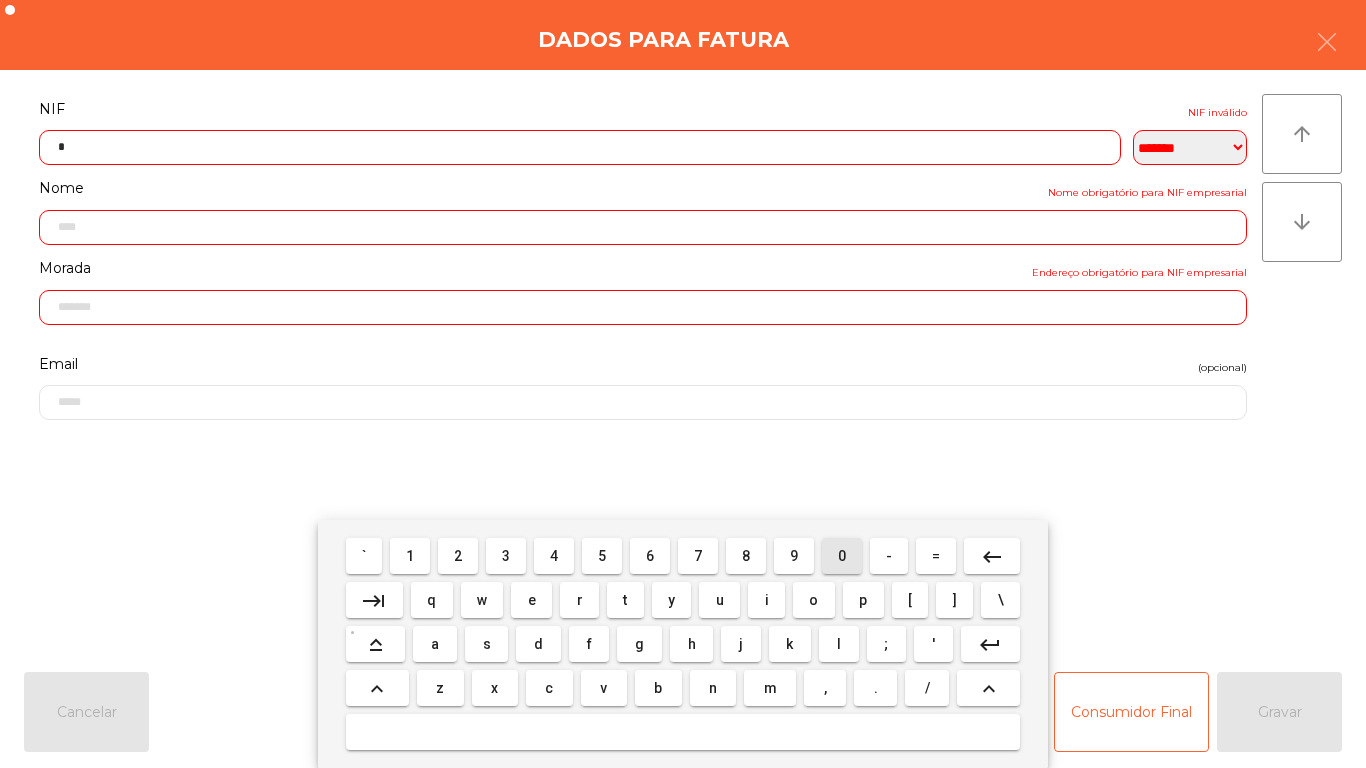 click on "0" at bounding box center [842, 556] 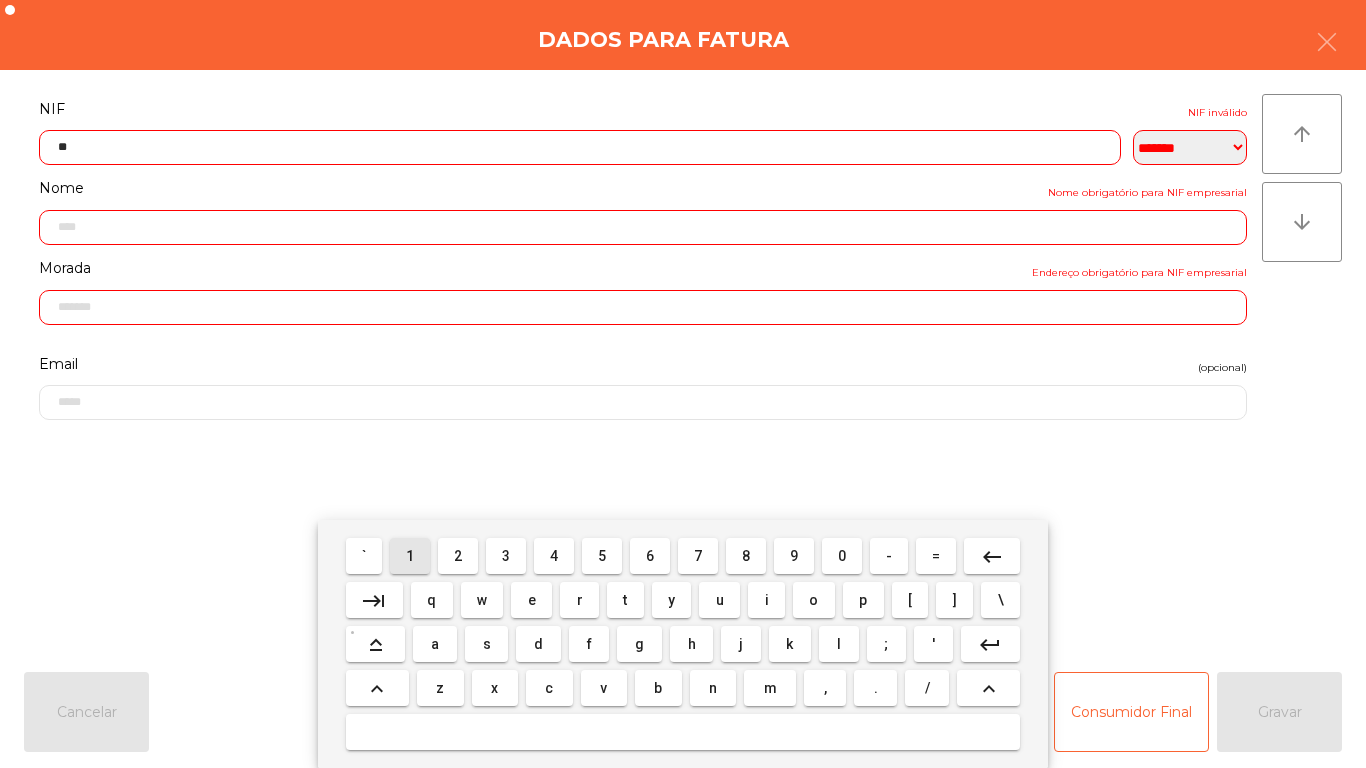 click on "1" at bounding box center (410, 556) 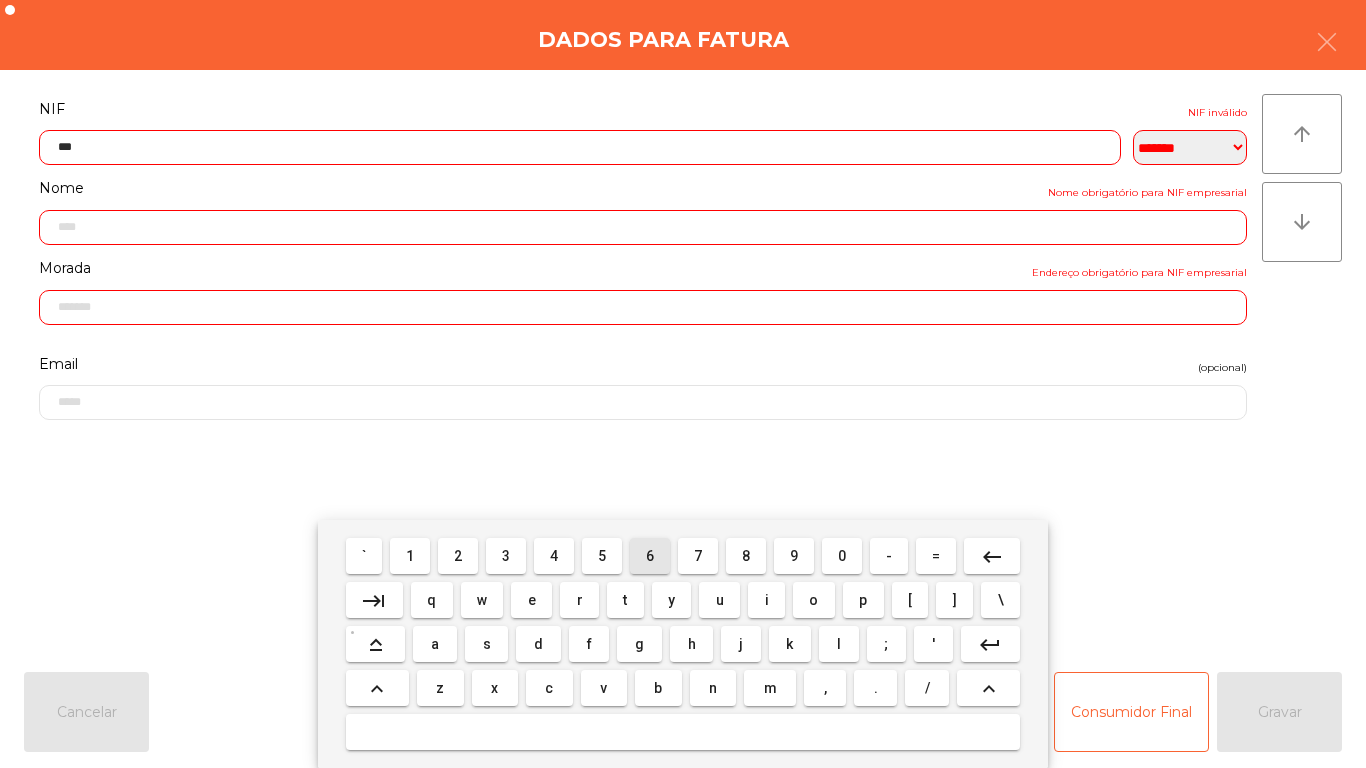 click on "6" at bounding box center (650, 556) 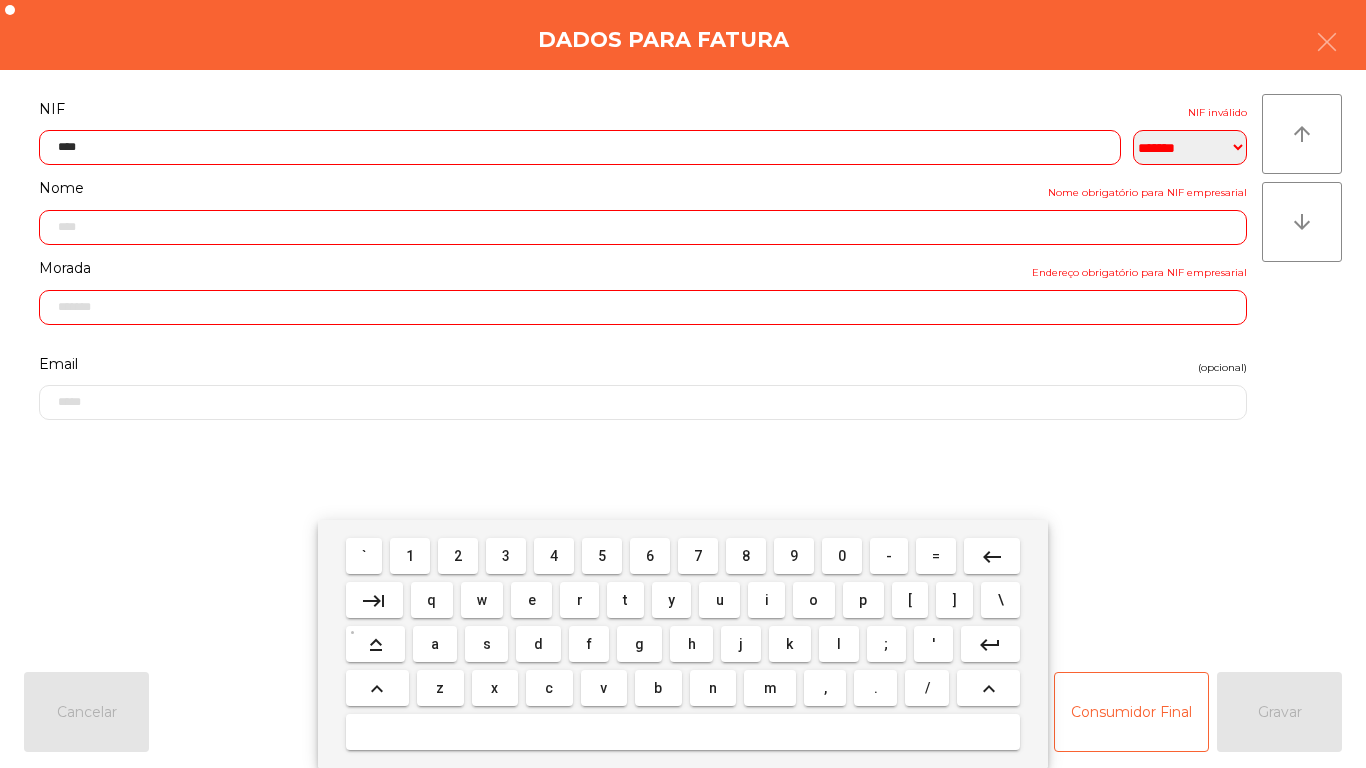 click on "5" at bounding box center [602, 556] 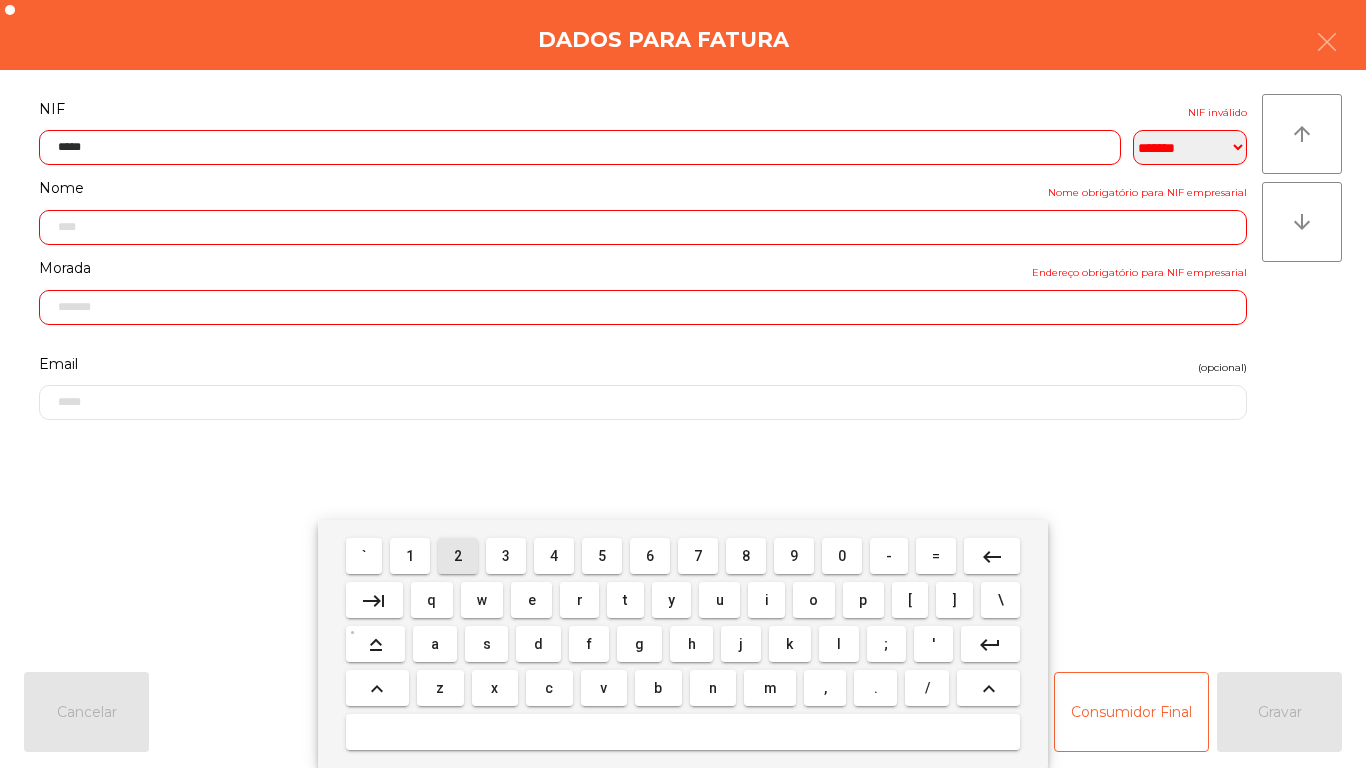 click on "2" at bounding box center [458, 556] 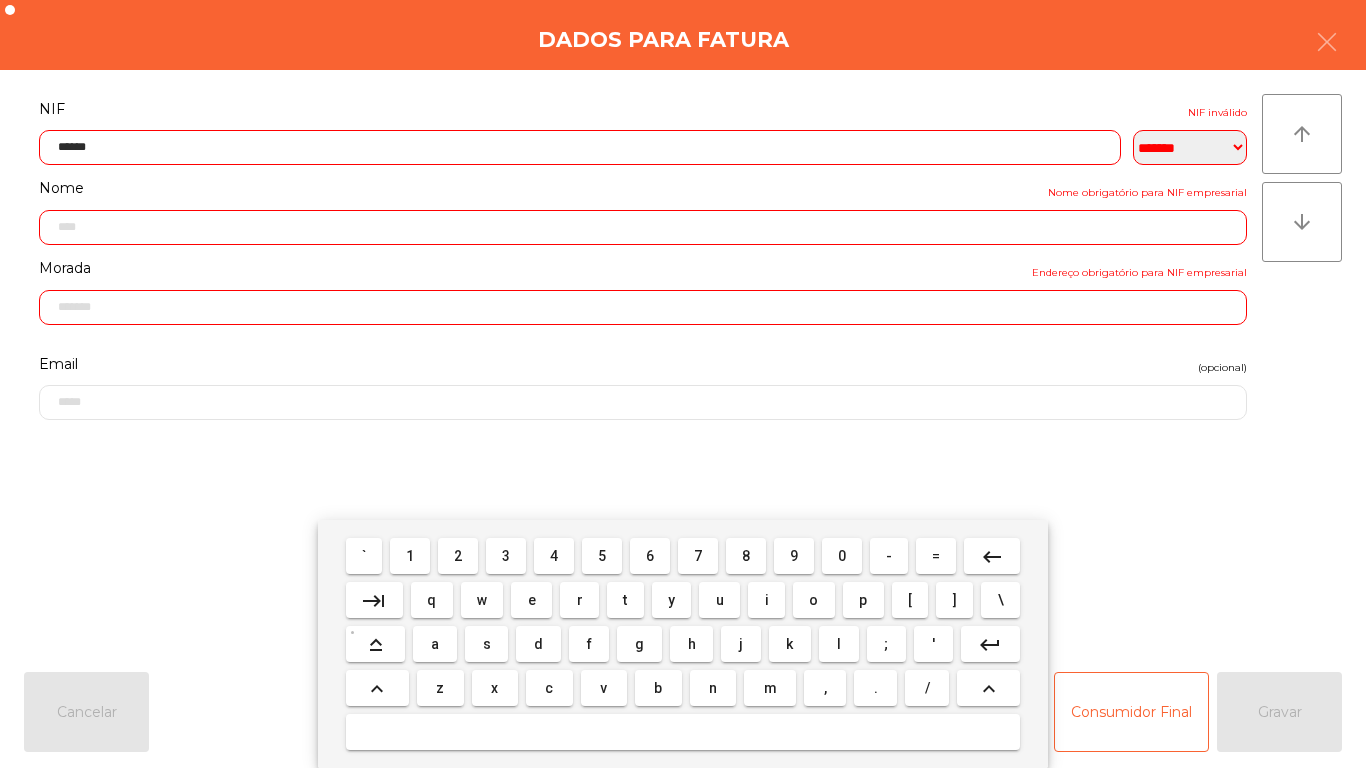 click on "6" at bounding box center [650, 556] 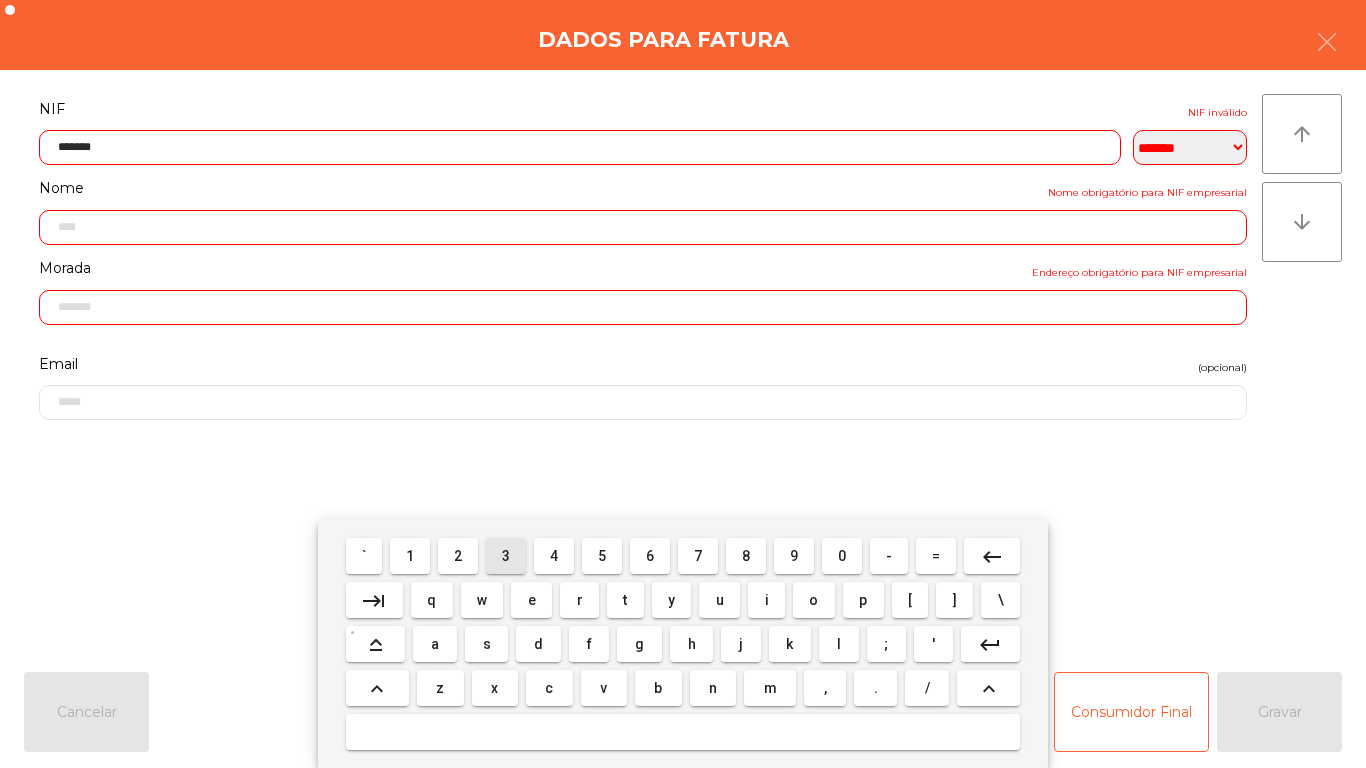click on "3" at bounding box center [506, 556] 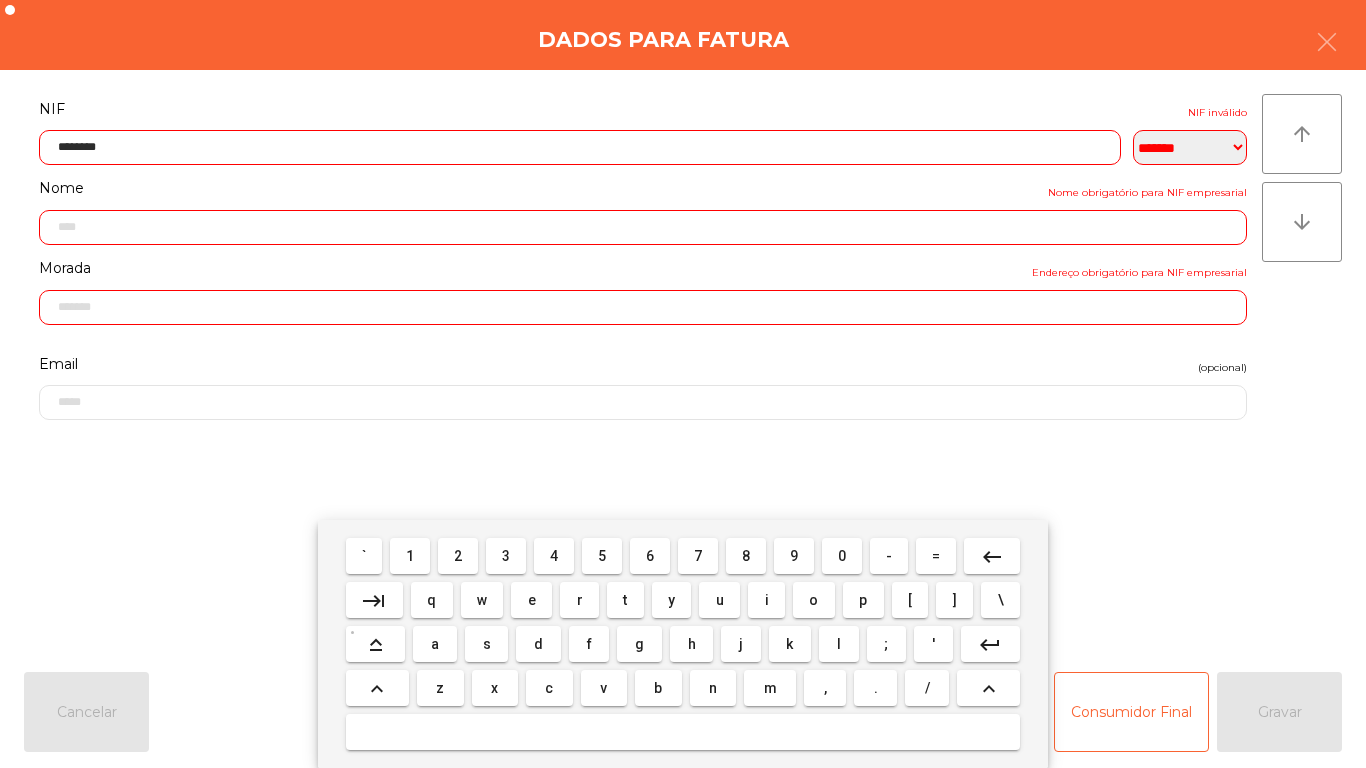 click on "2" at bounding box center (458, 556) 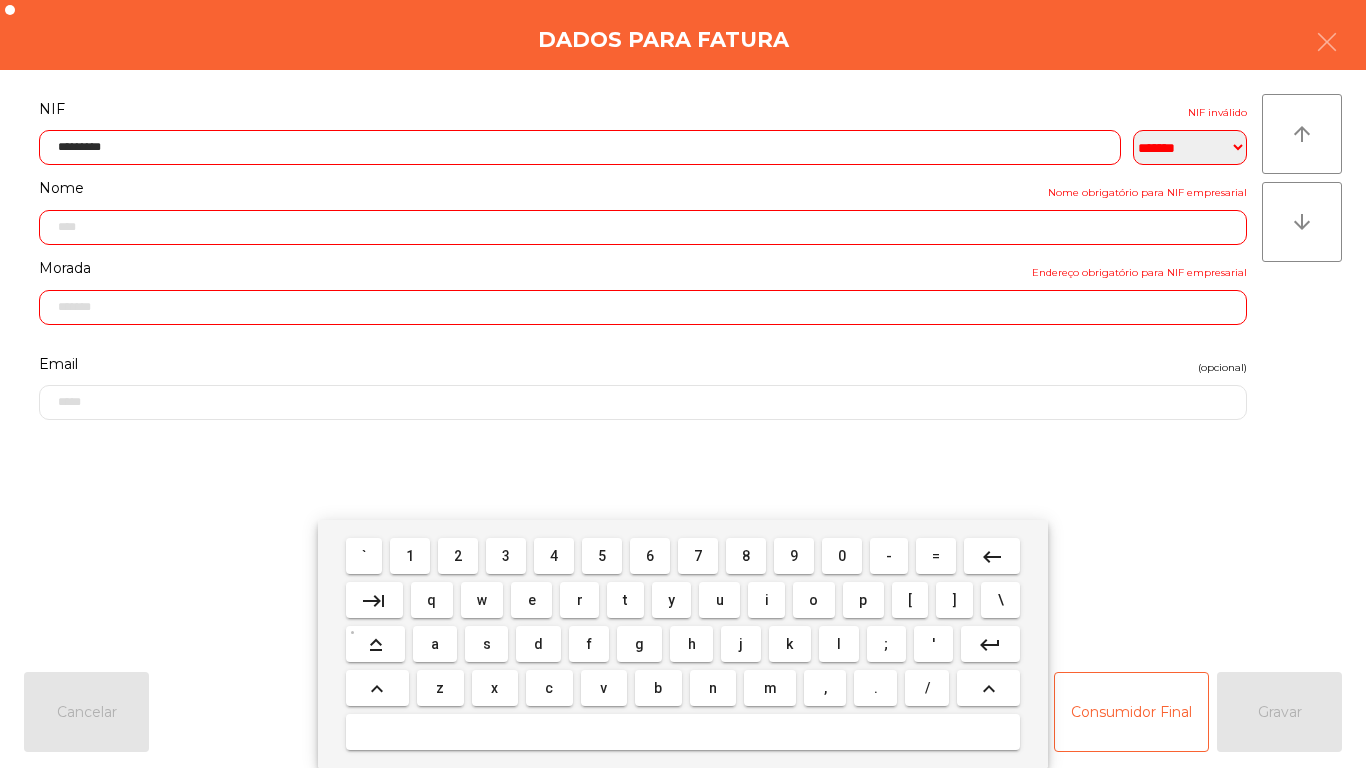 click on "keyboard_backspace" at bounding box center [992, 557] 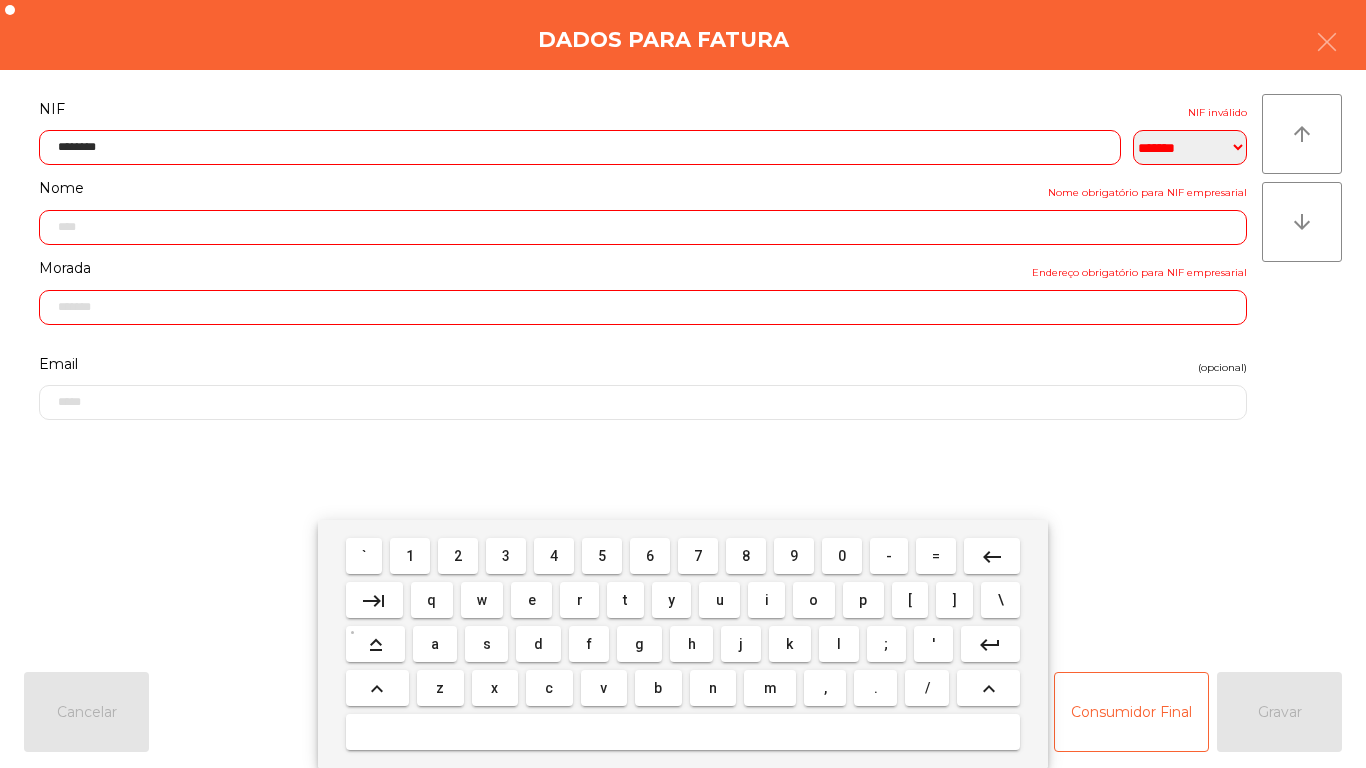 click on "5" at bounding box center [602, 556] 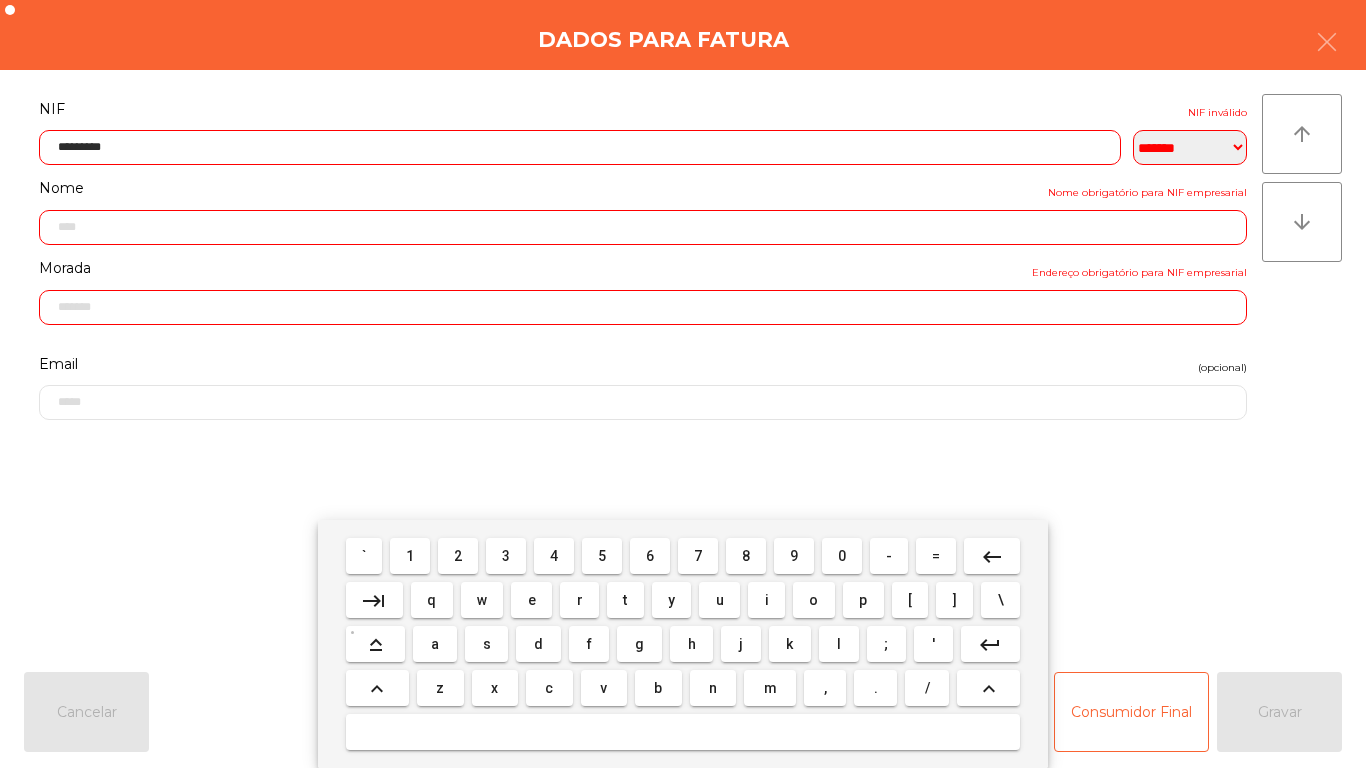 click on "keyboard_backspace" at bounding box center [992, 557] 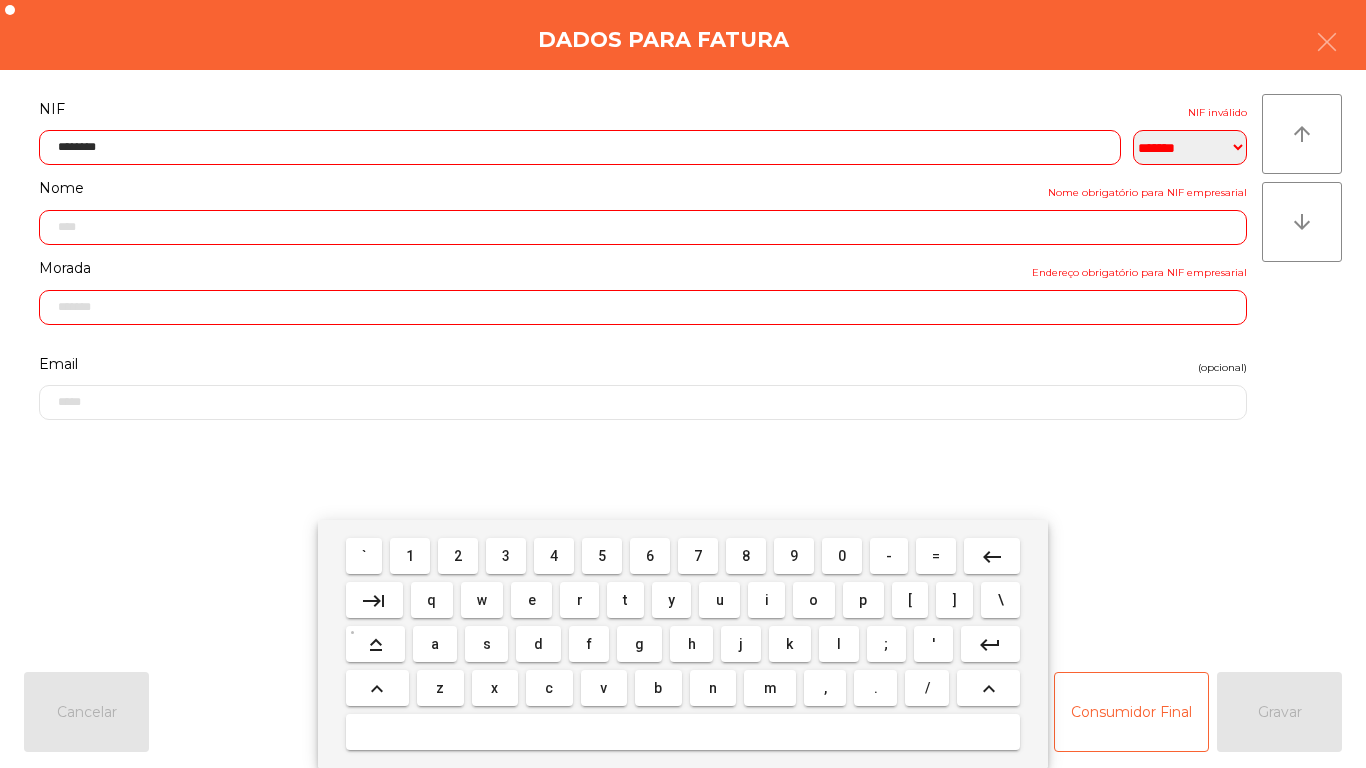 click on "0" at bounding box center (842, 556) 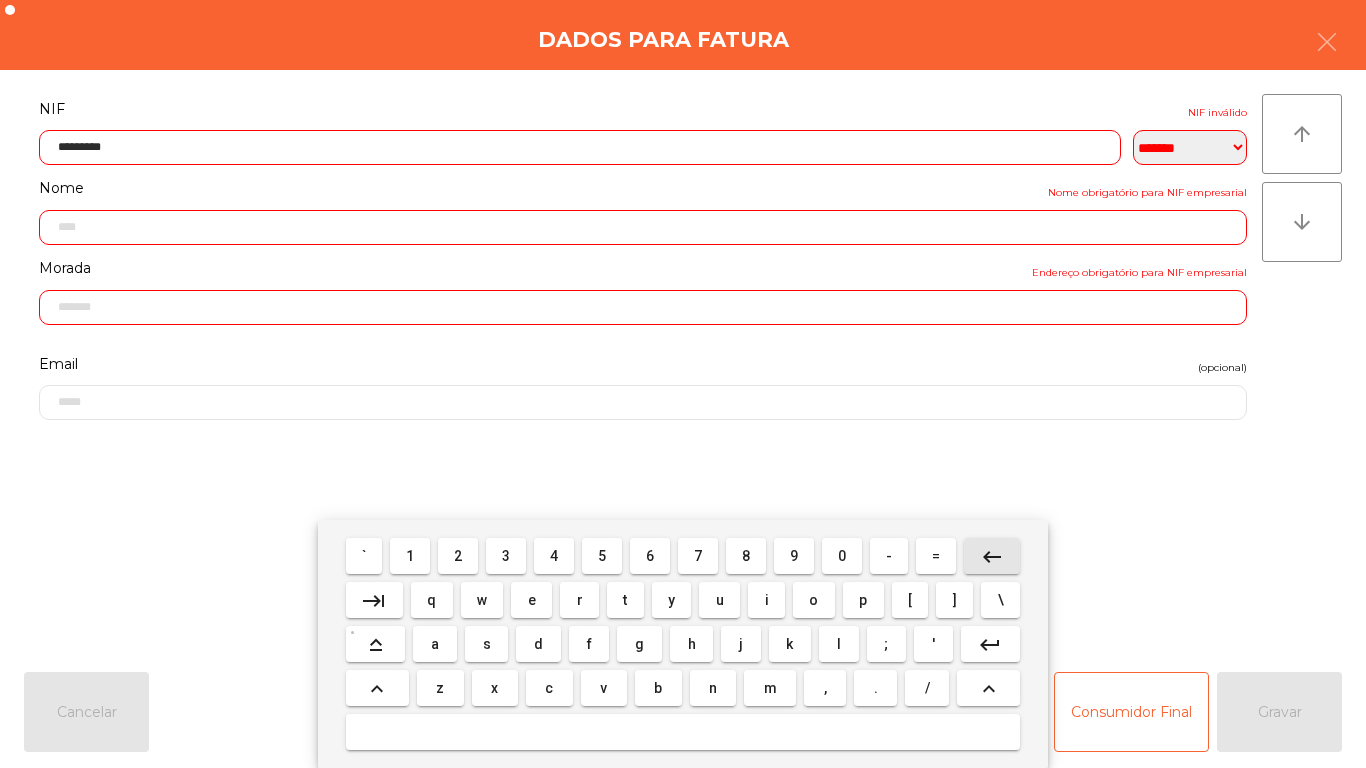 click on "keyboard_backspace" at bounding box center (992, 557) 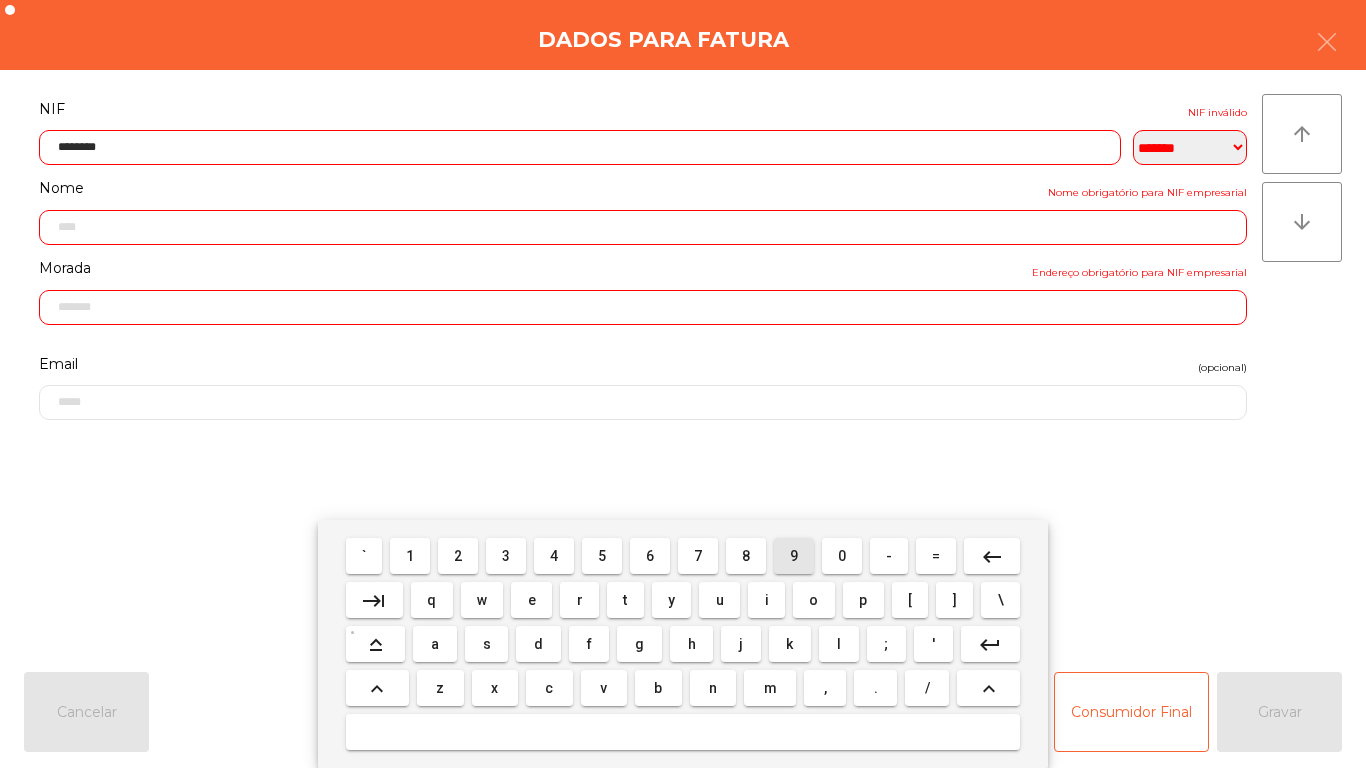 click on "9" at bounding box center (794, 556) 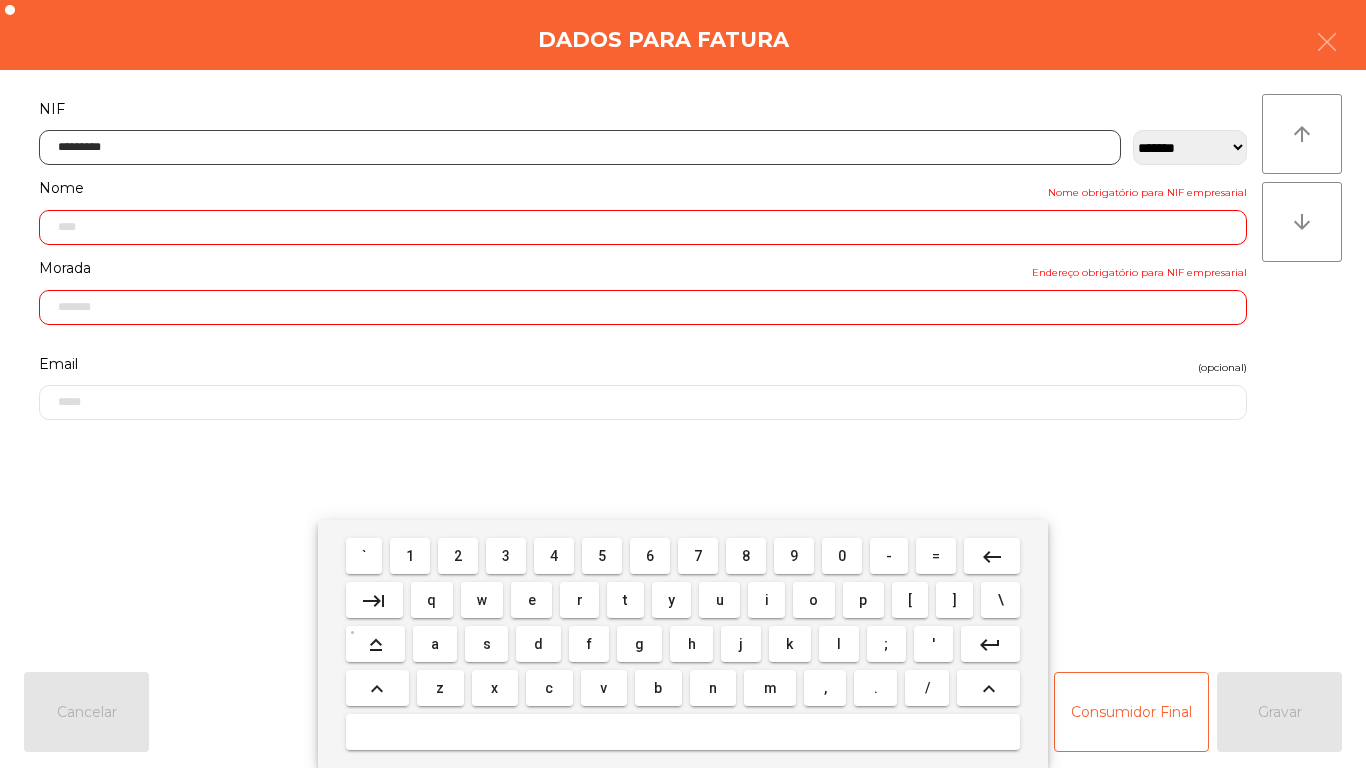type on "**********" 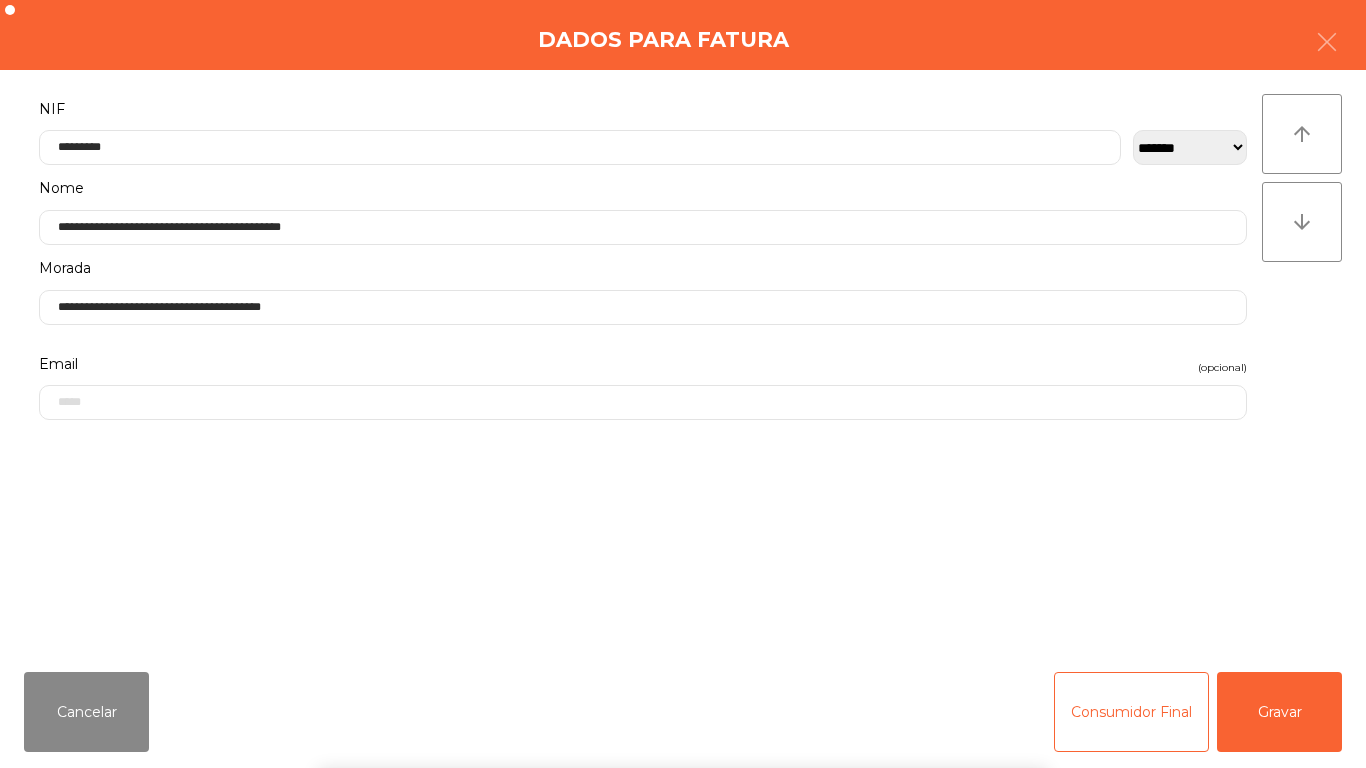 click on "` 1 2 3 4 5 6 7 8 9 0 - = keyboard_backspace keyboard_tab q w e r t y u i o p [ ] \ keyboard_capslock a s d f g h j k l ; ' keyboard_return keyboard_arrow_up z x c v b n m , . / keyboard_arrow_up" at bounding box center (683, 644) 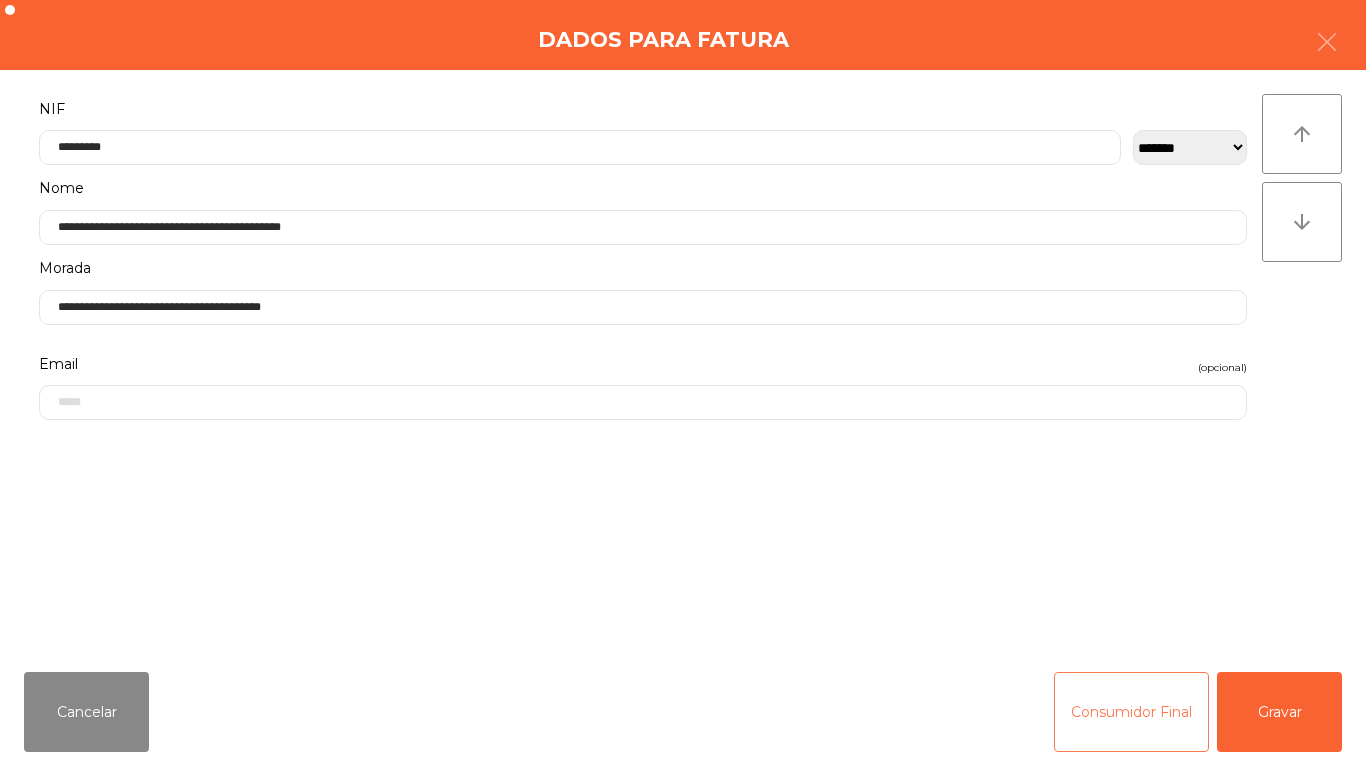 click on "Consumidor Final" 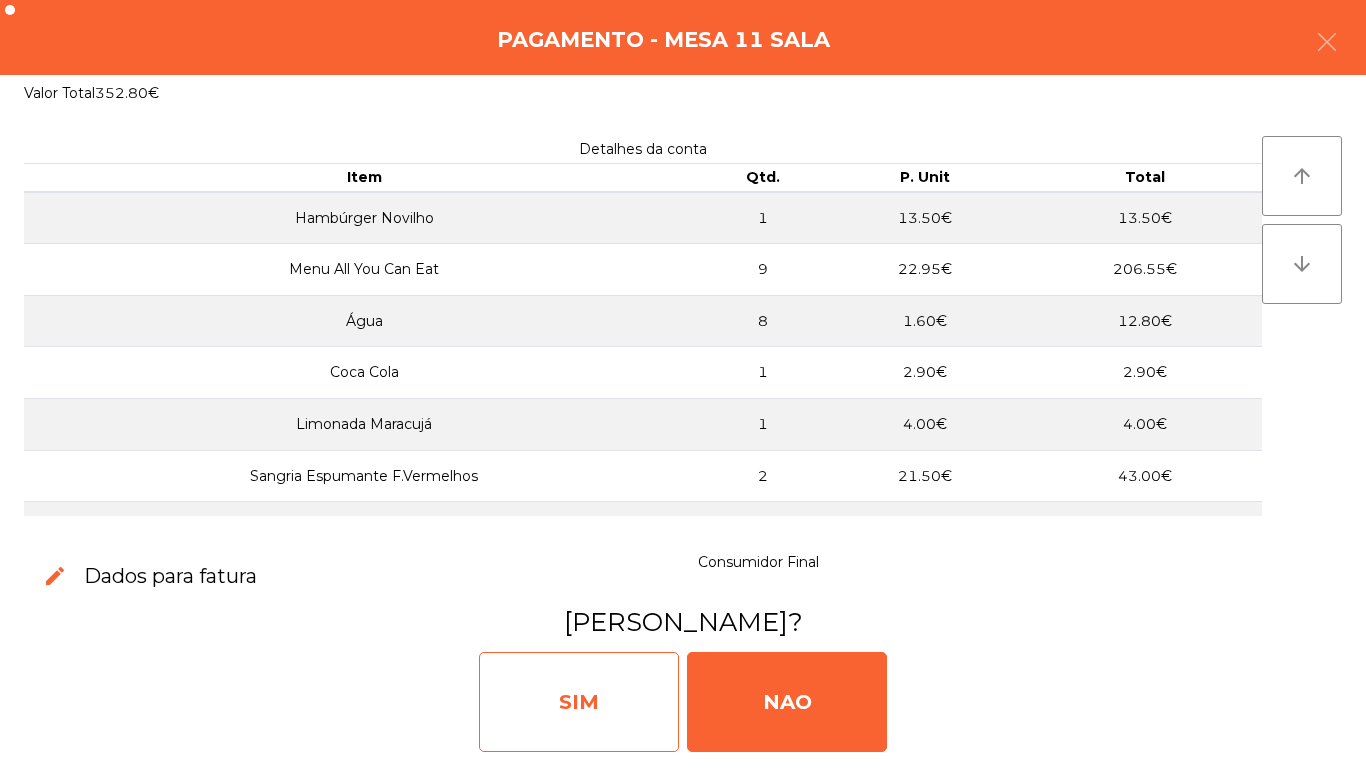 click on "SIM" 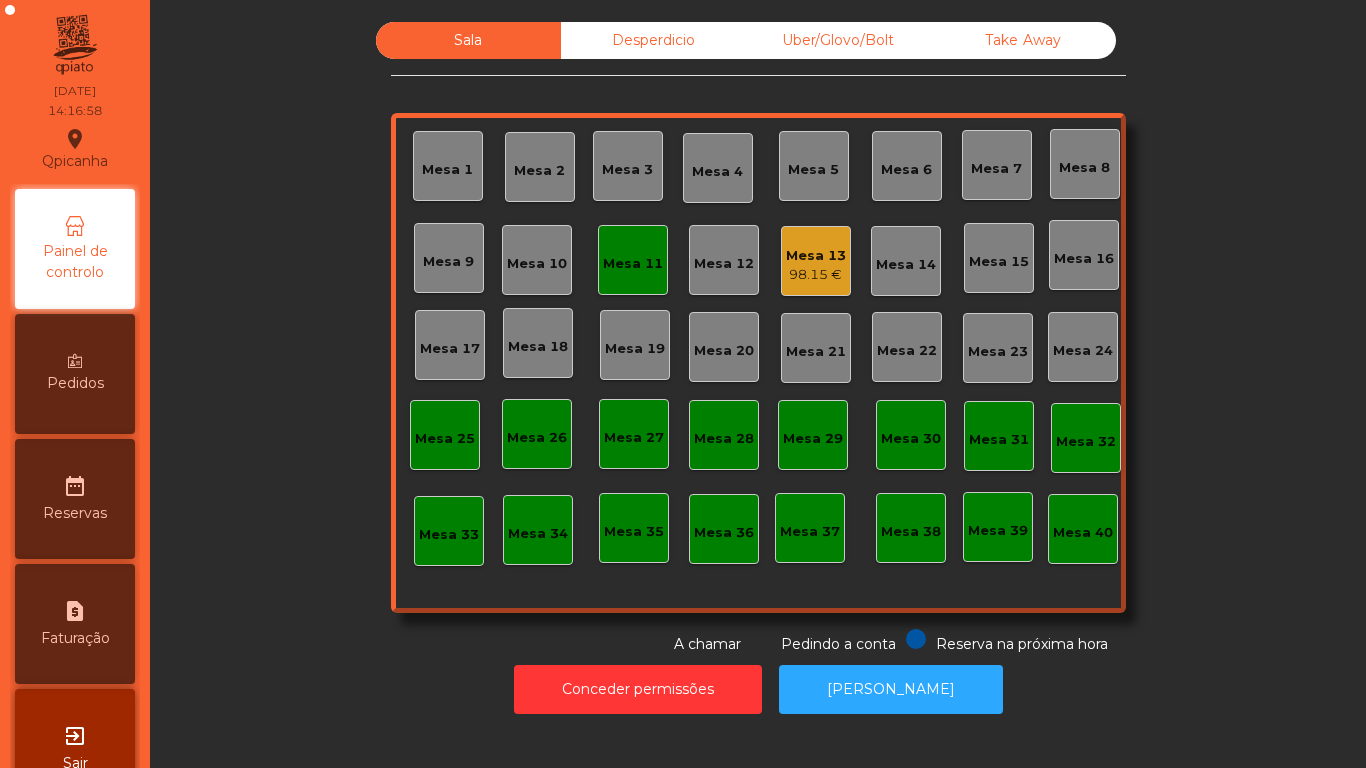 click on "Mesa 2" 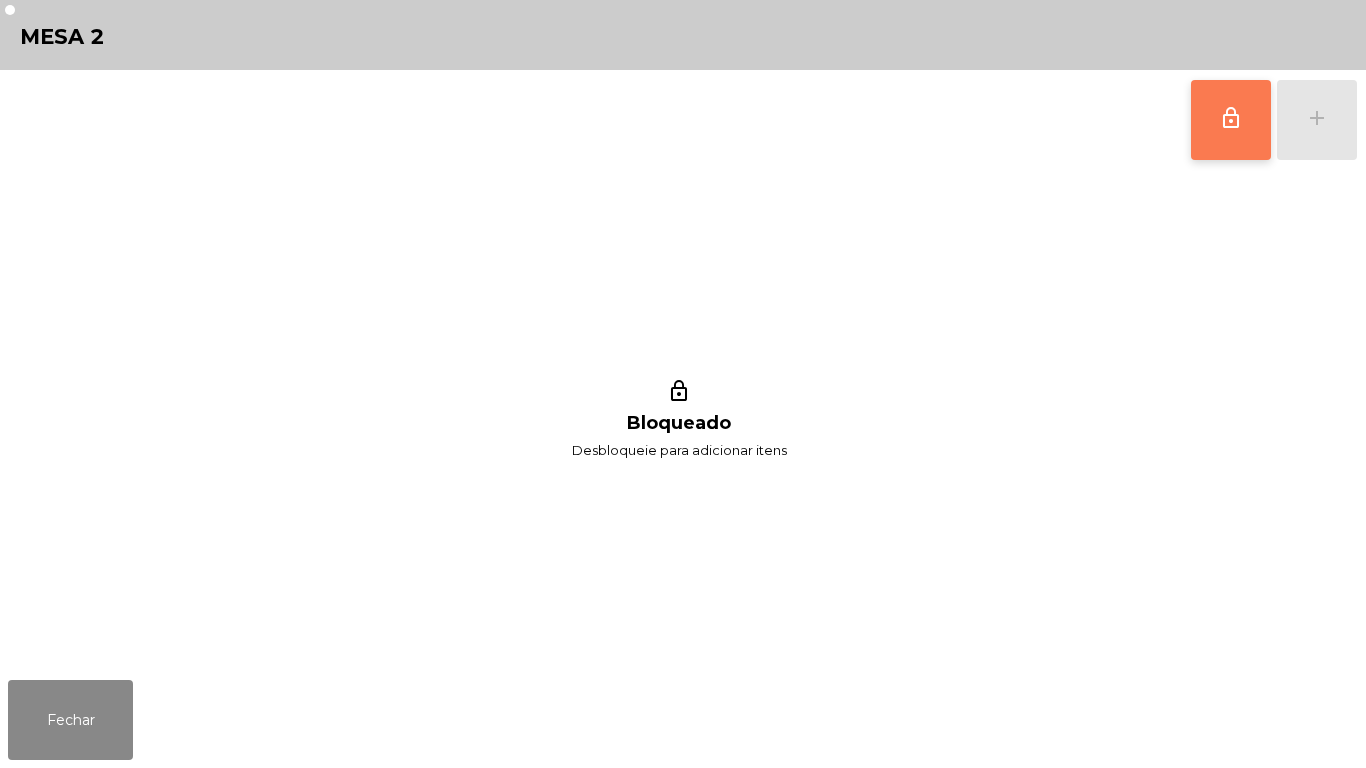 click on "lock_outline" 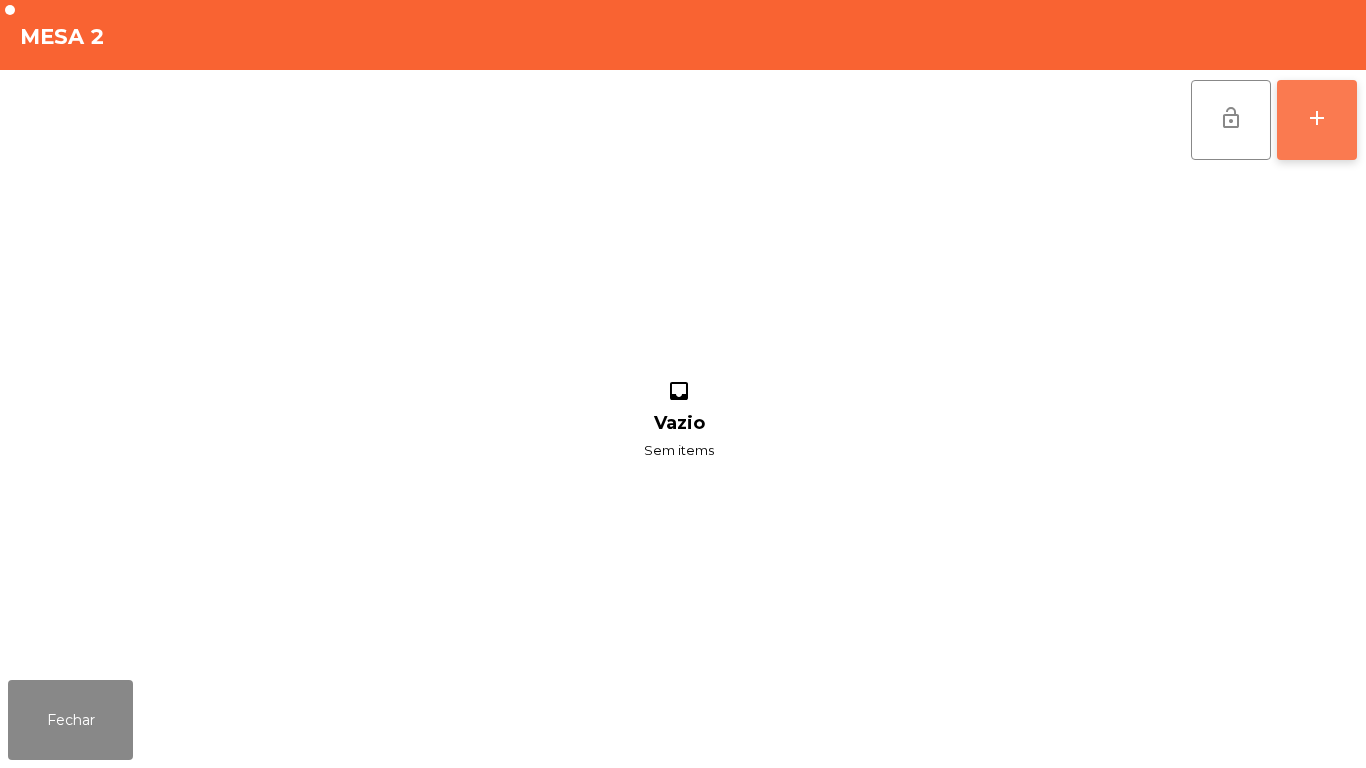 click on "add" 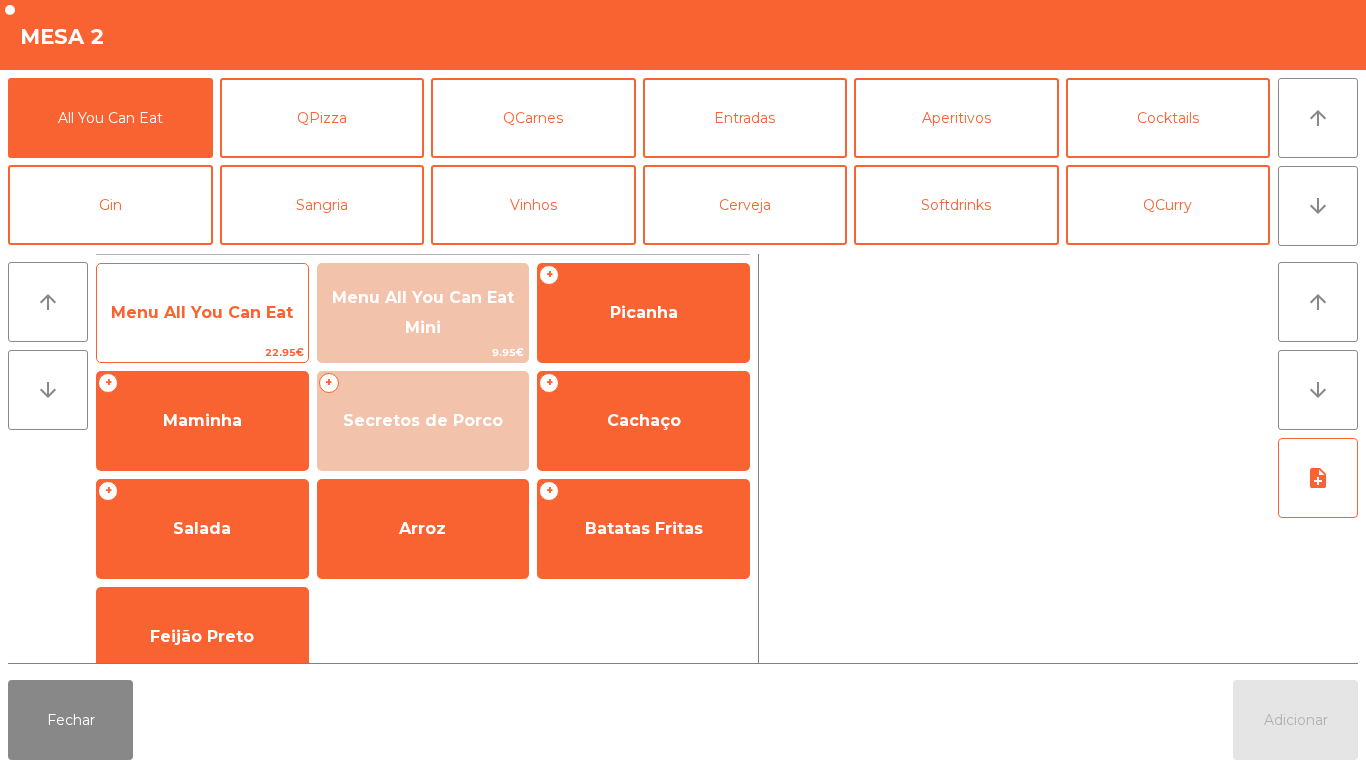 click on "Menu All You Can Eat" 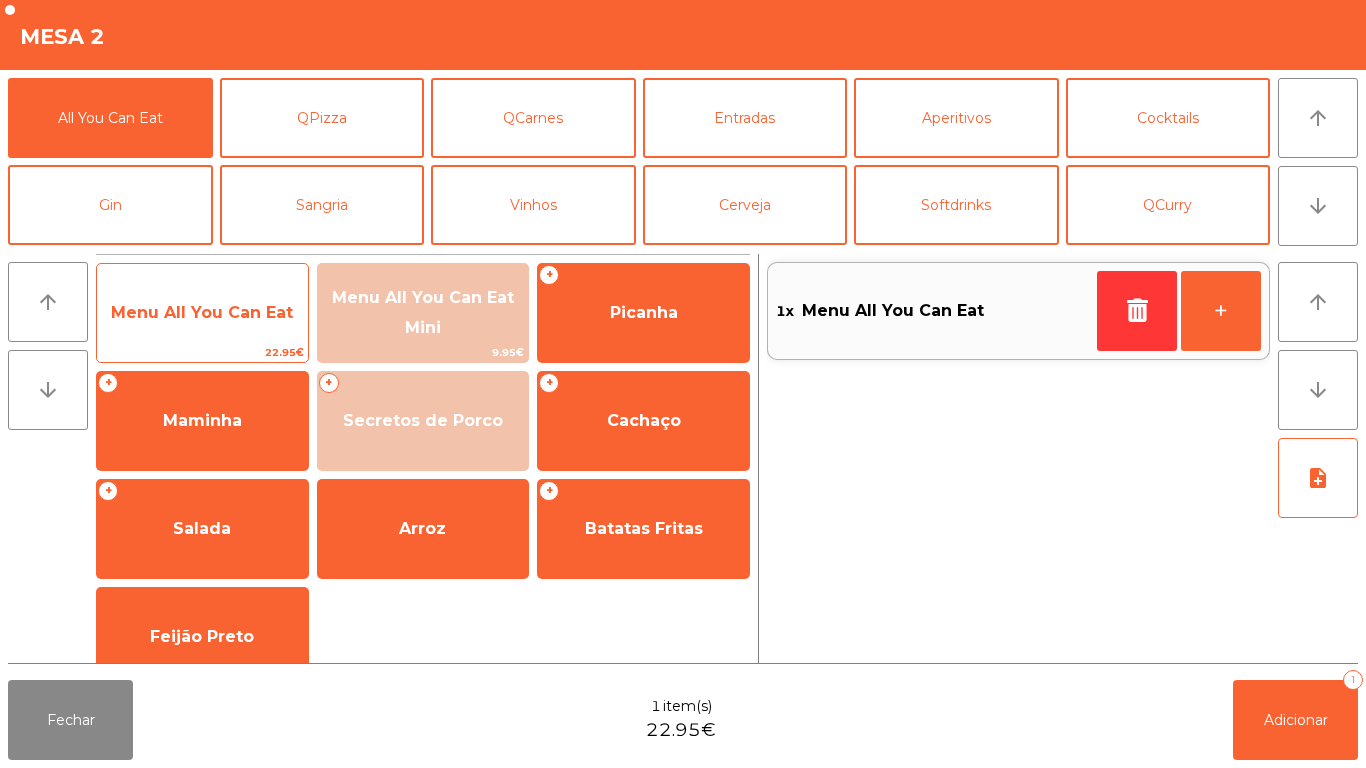click on "Menu All You Can Eat" 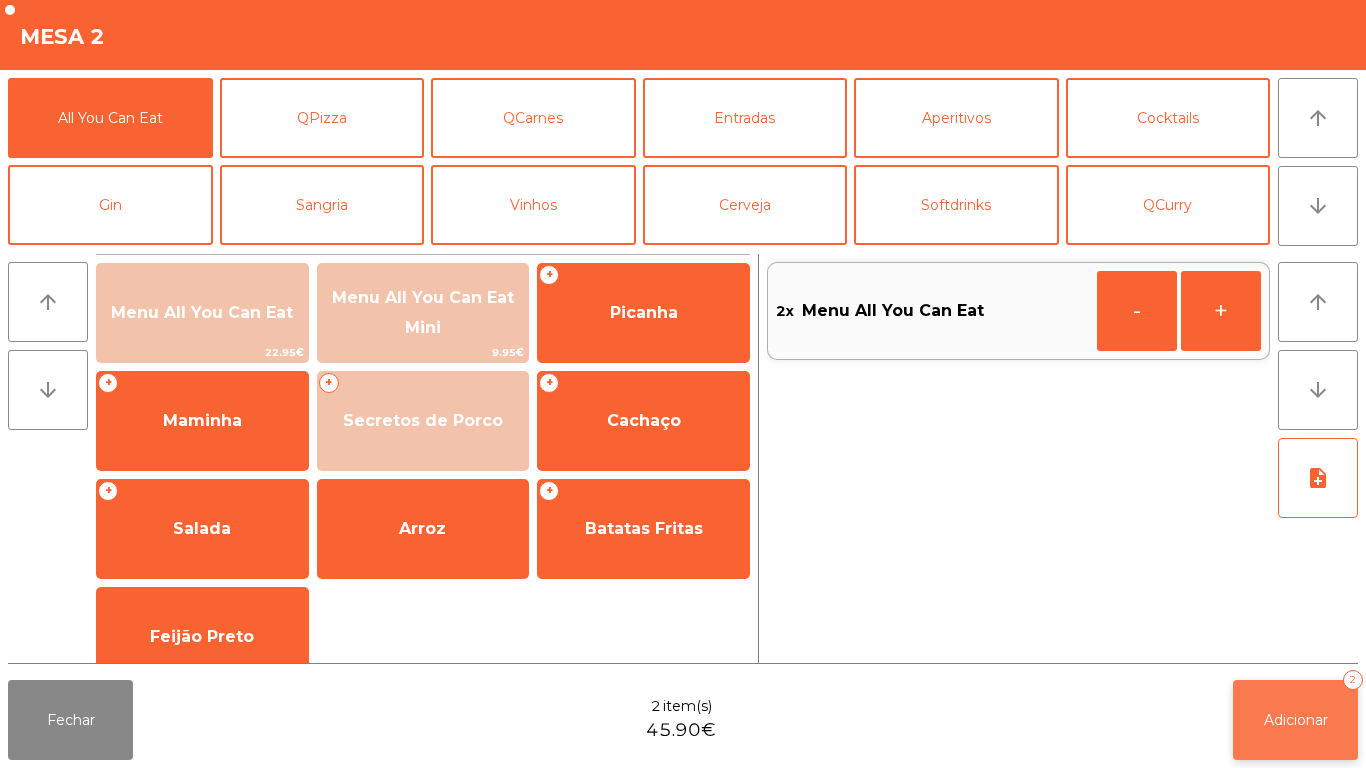 click on "Adicionar   2" 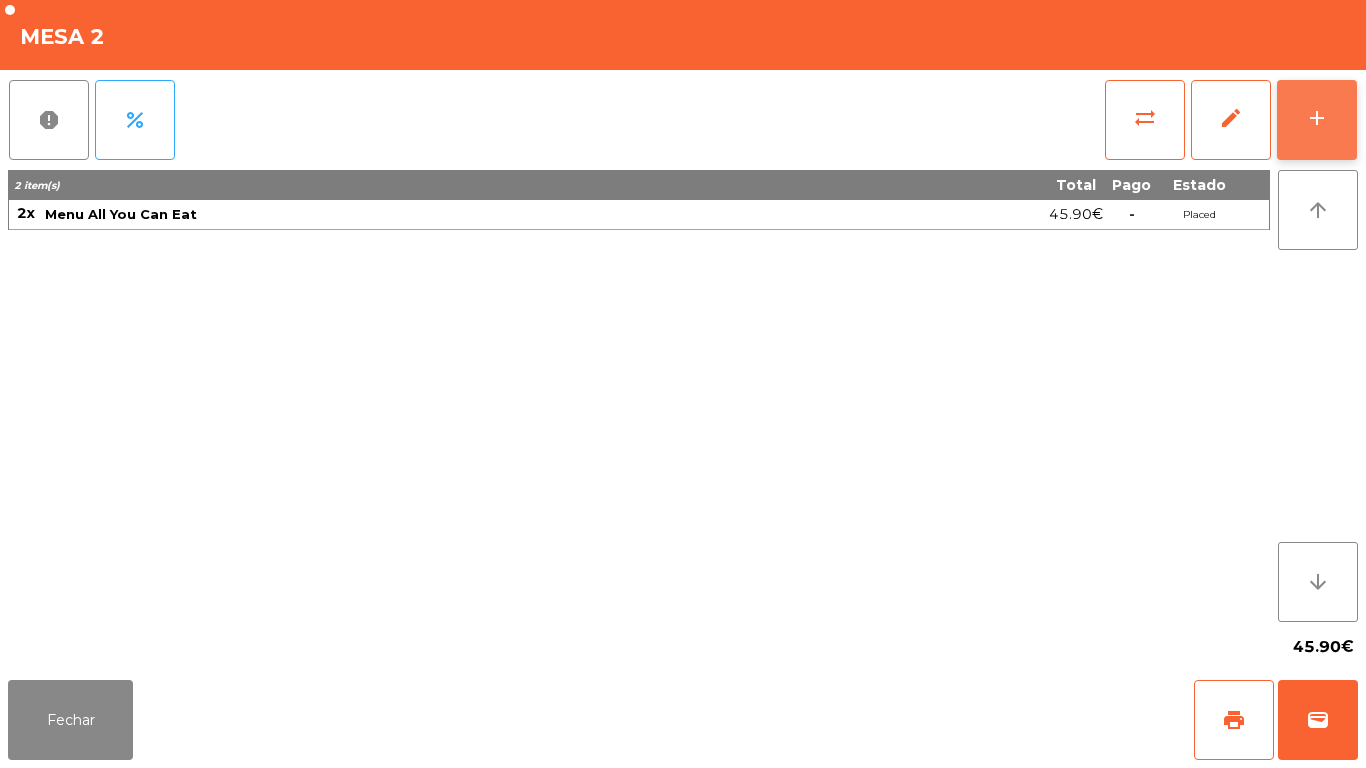 click on "add" 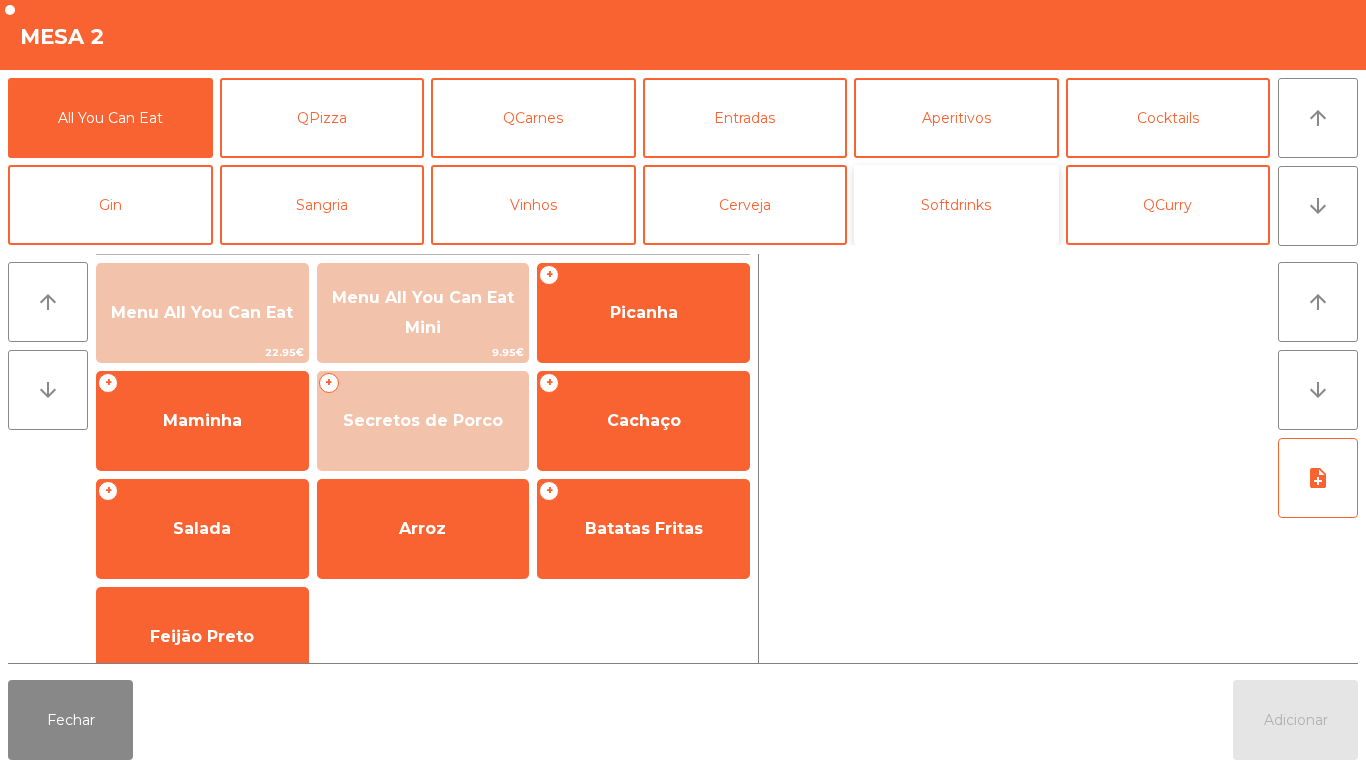 click on "Softdrinks" 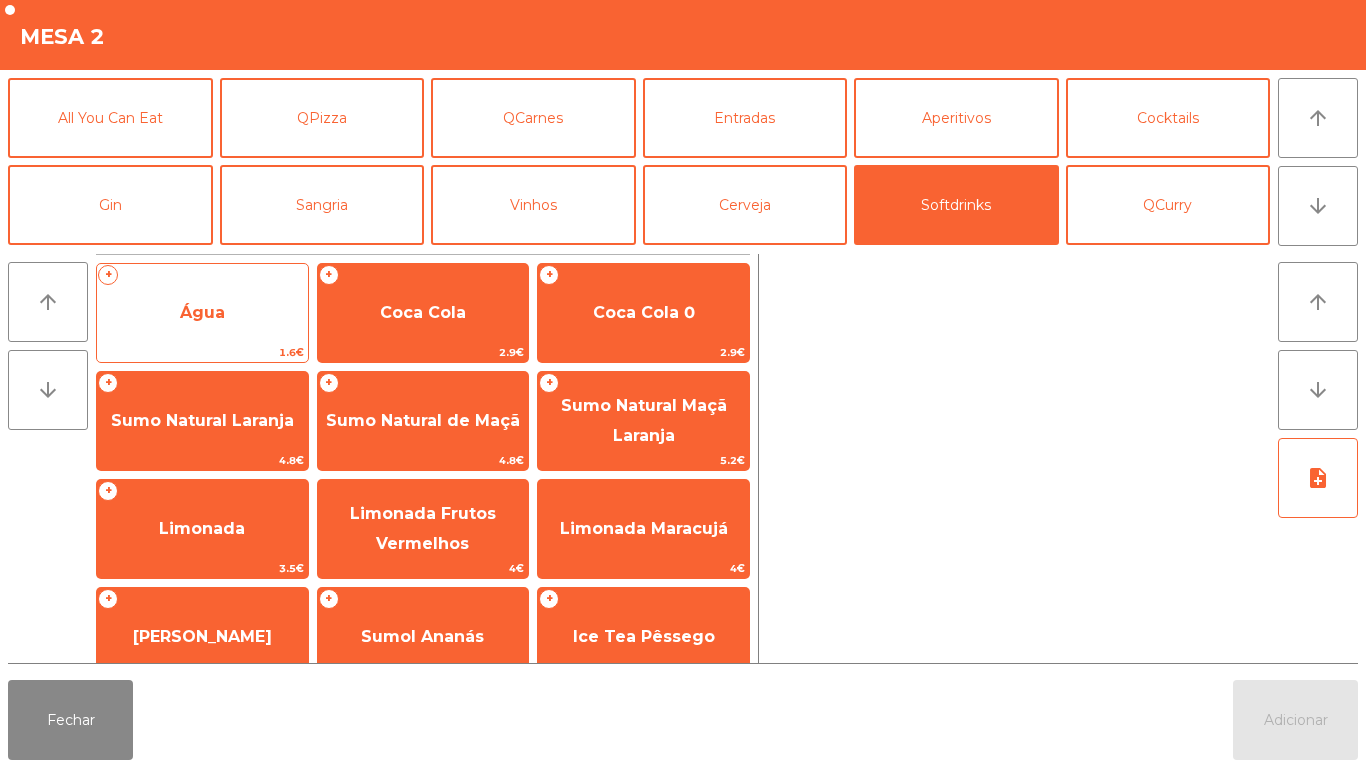 click on "Água" 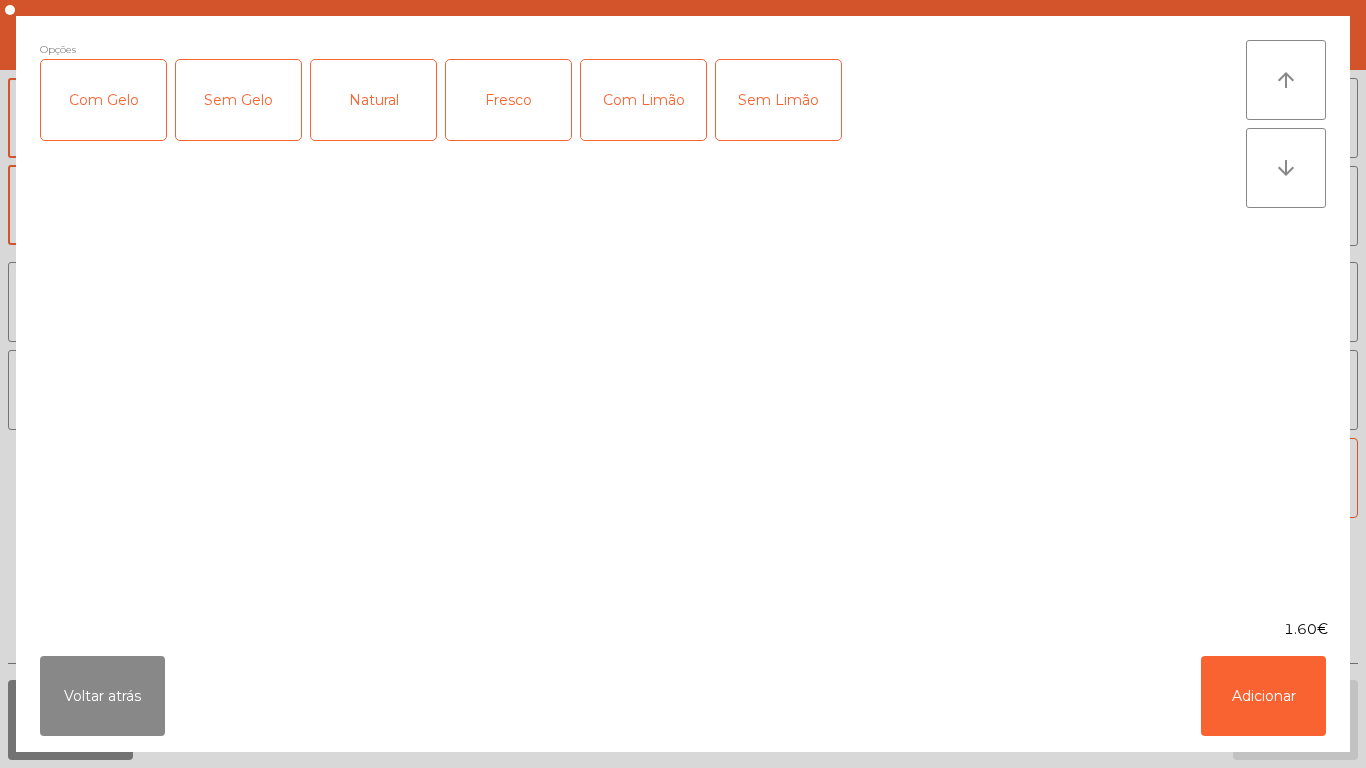 click on "Fresco" 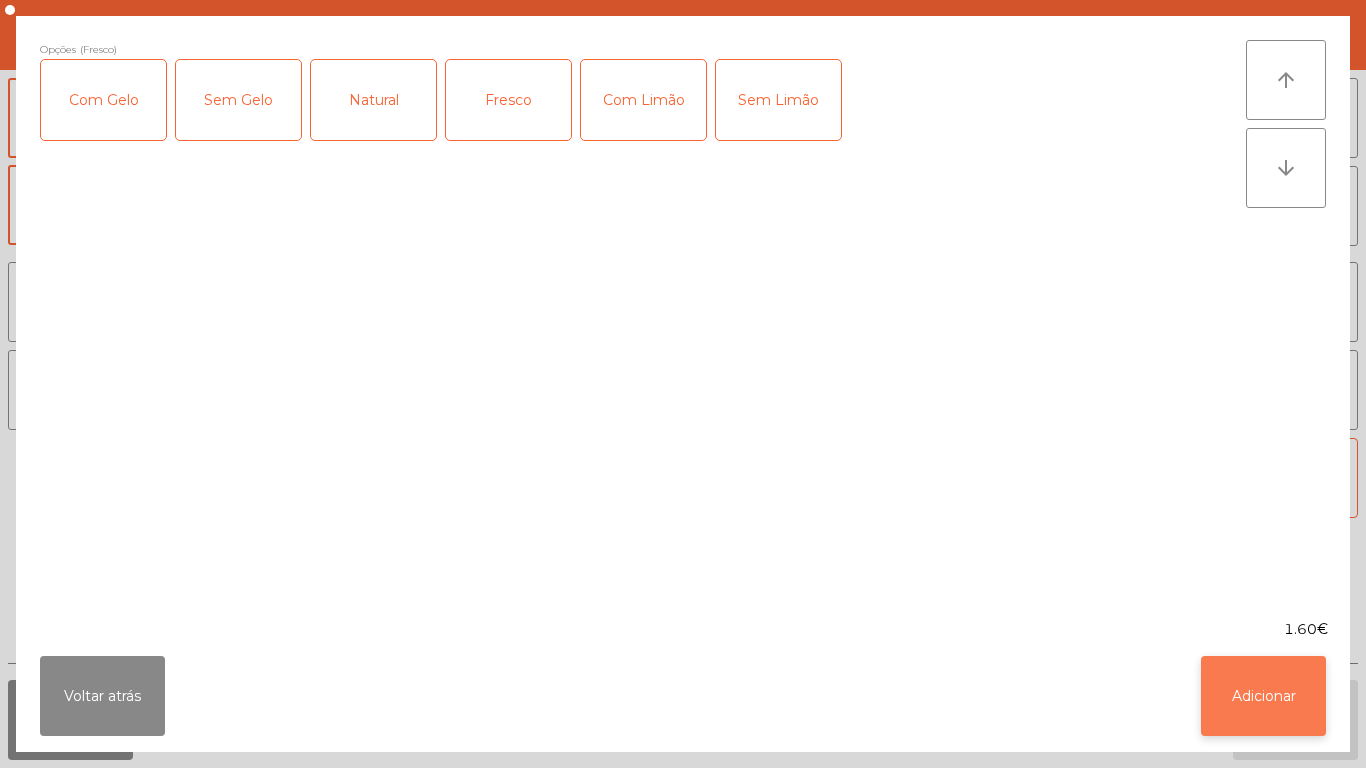 click on "Adicionar" 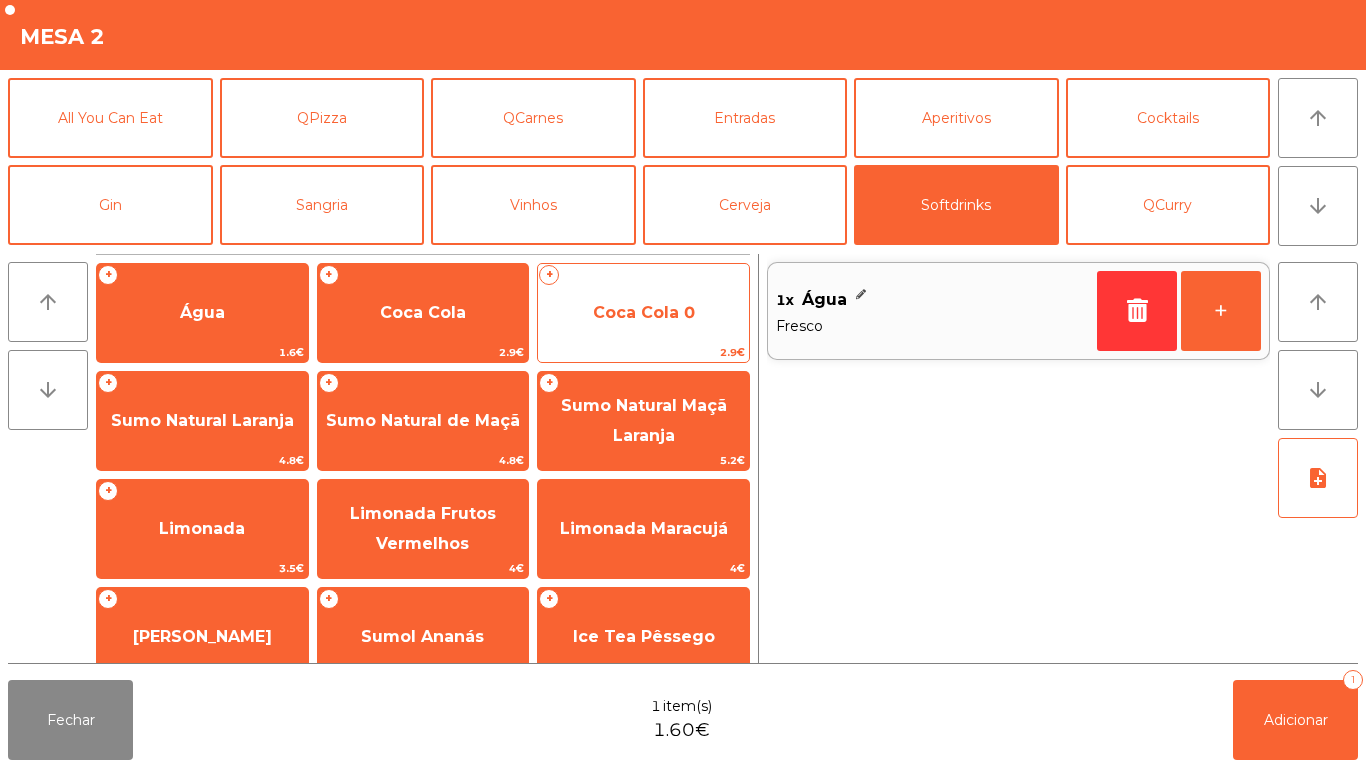 click on "Coca Cola 0" 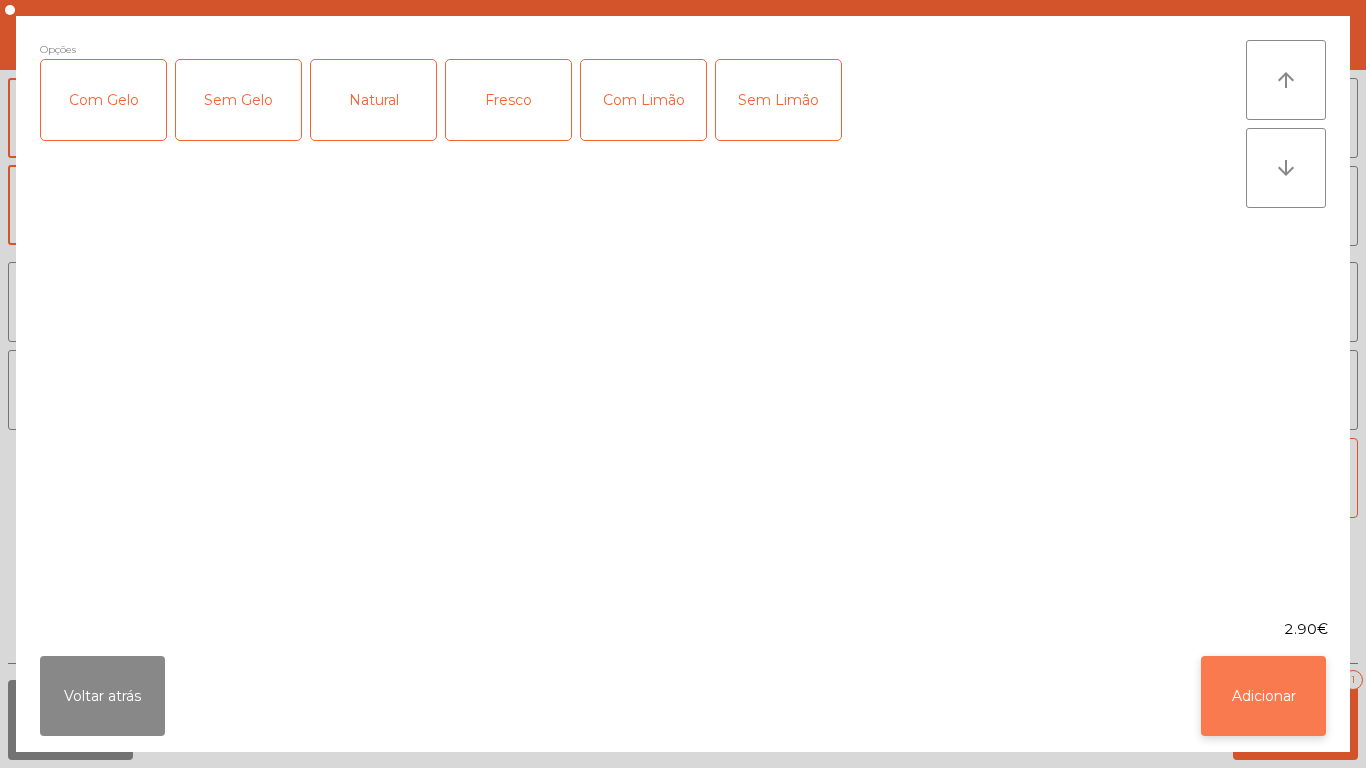 click on "Adicionar" 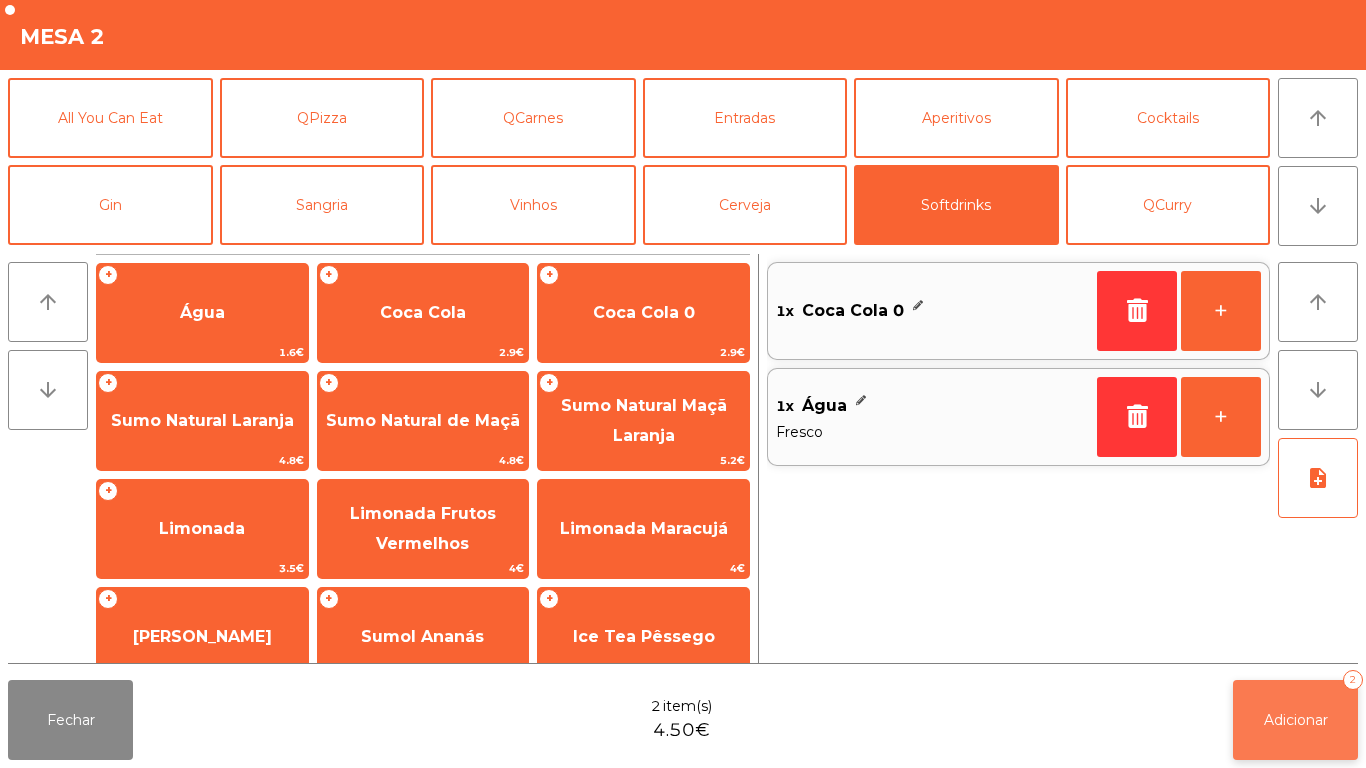 click on "Adicionar   2" 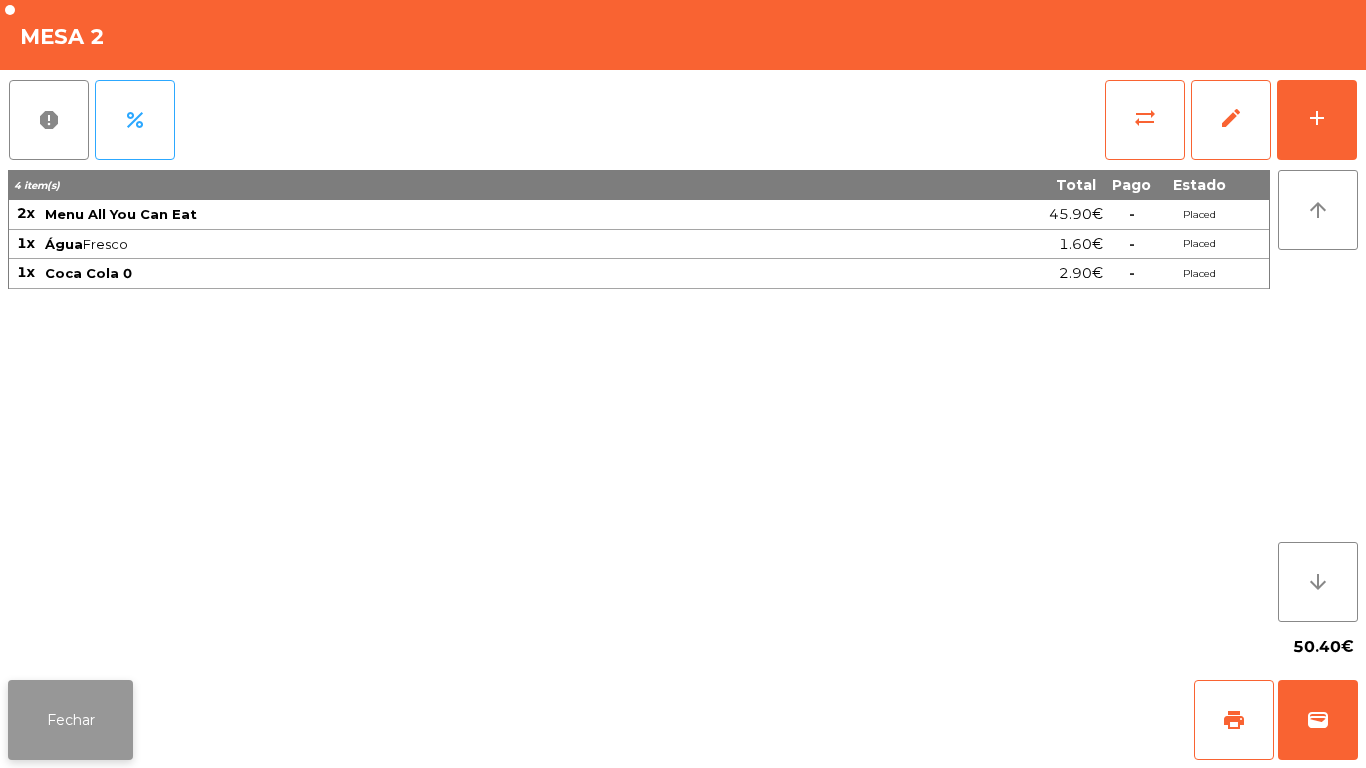 click on "Fechar" 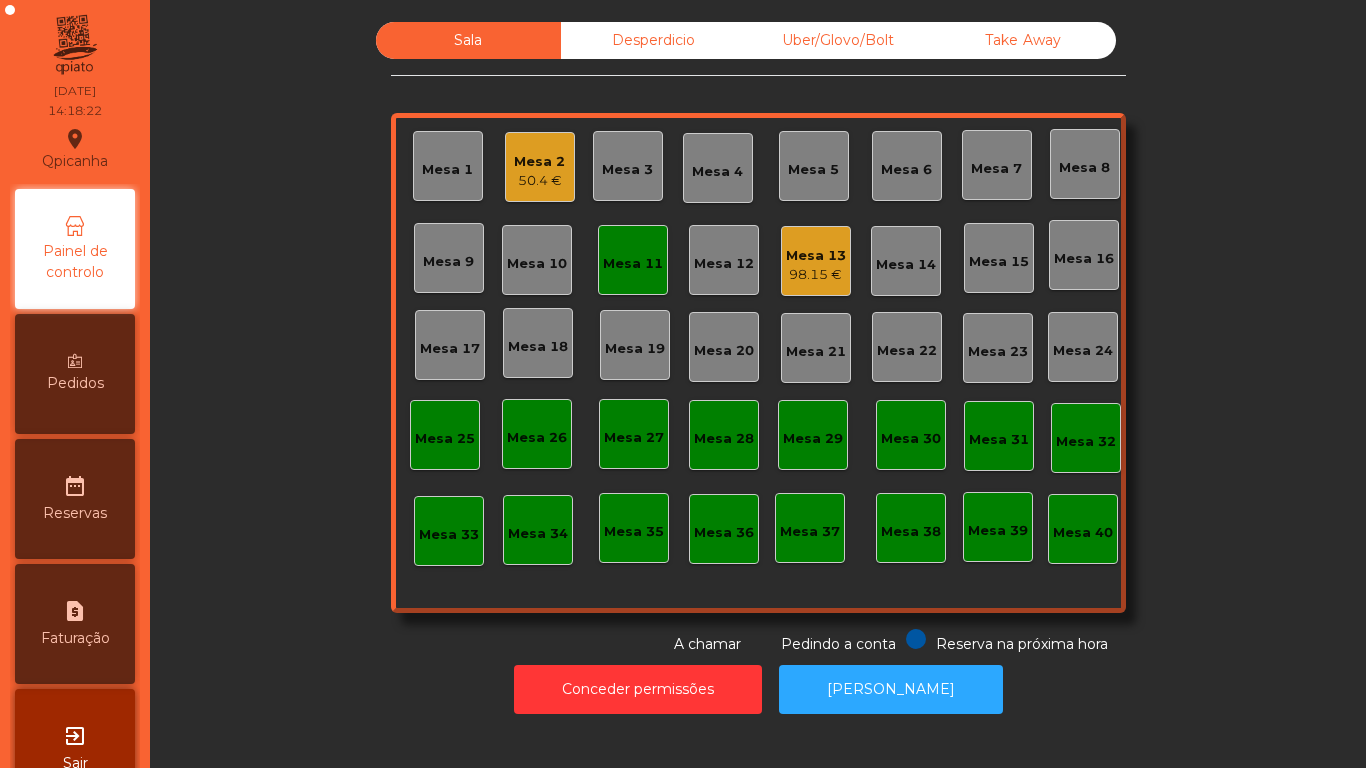 click on "Mesa 3" 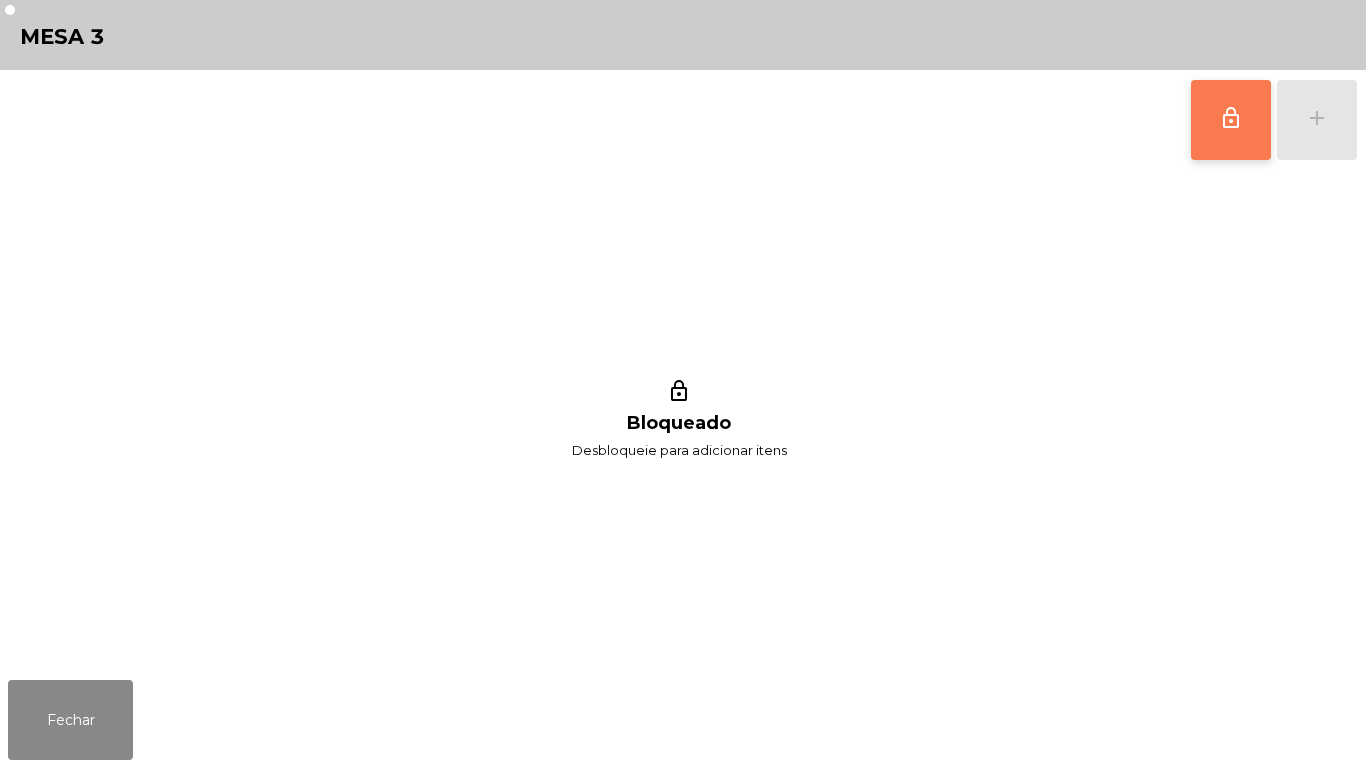 click on "lock_outline" 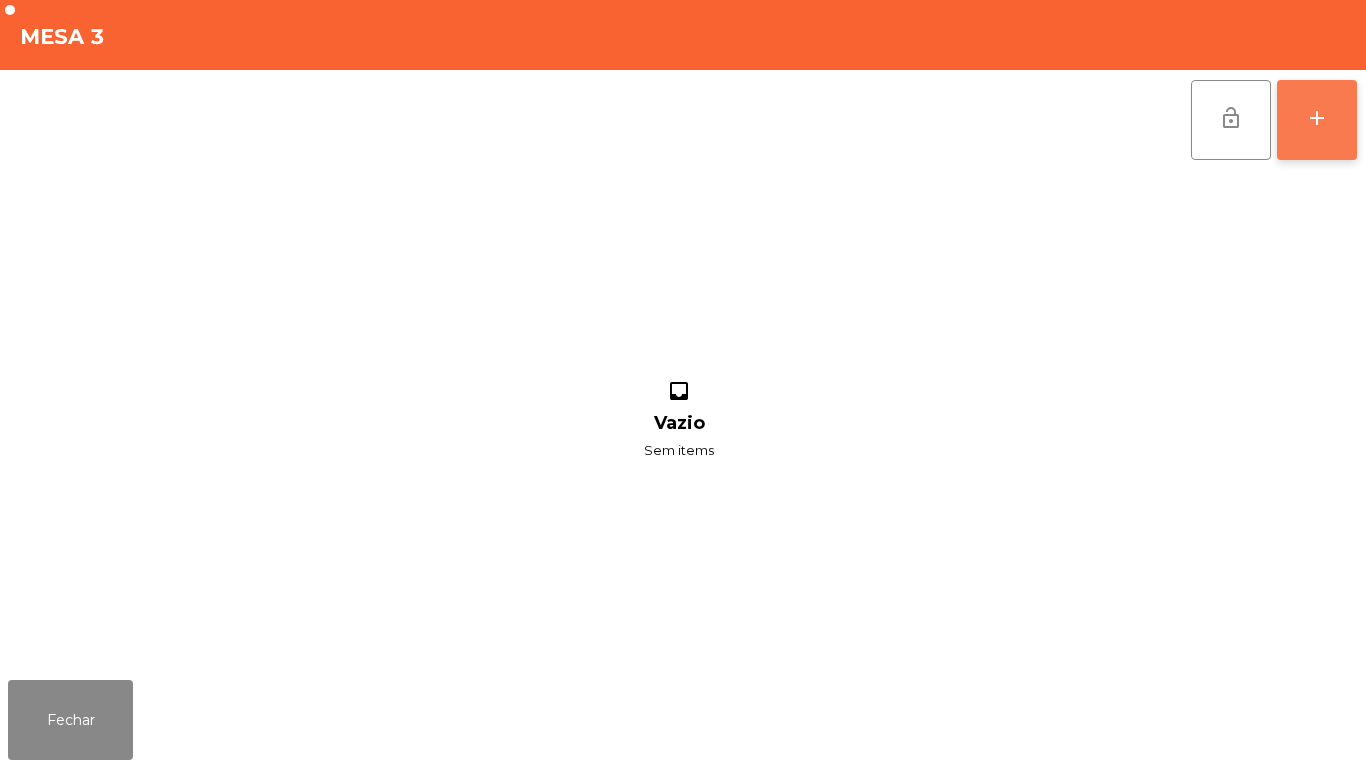 click on "add" 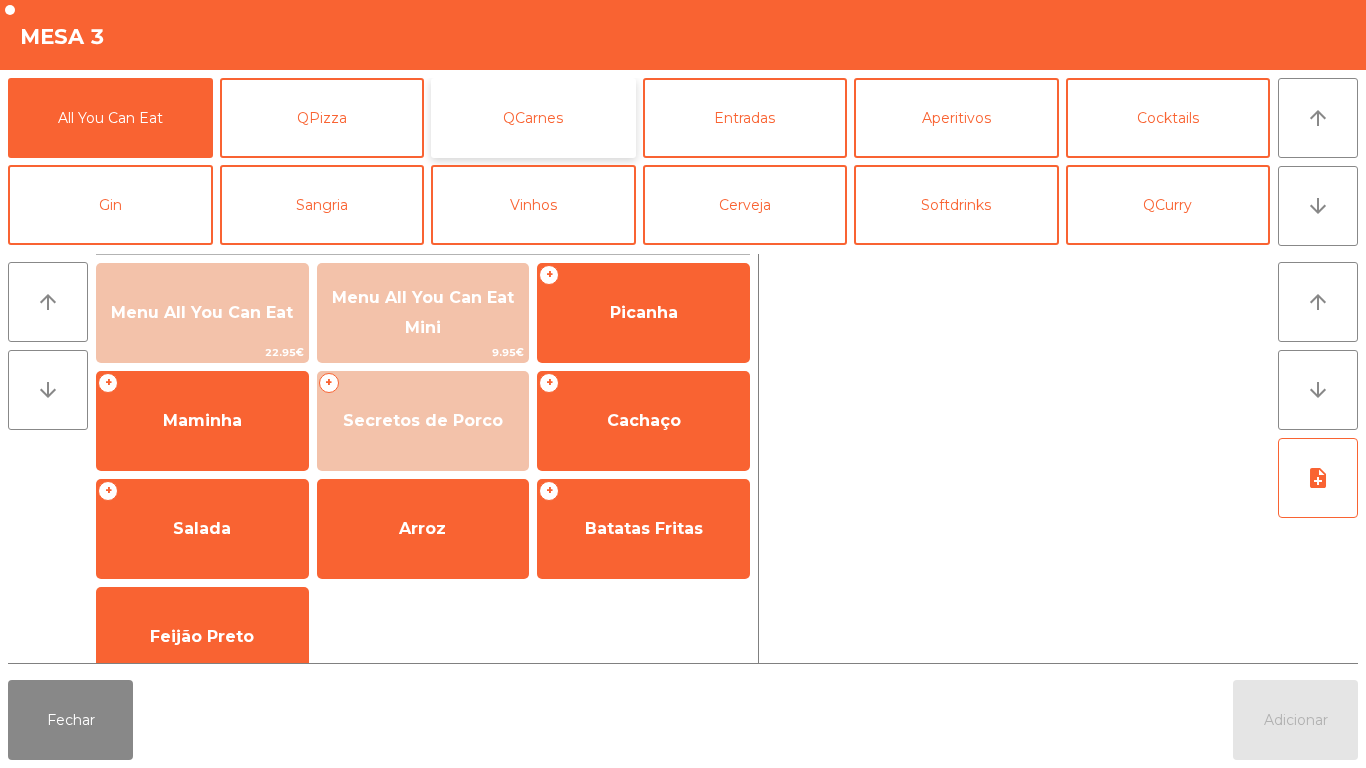 click on "QCarnes" 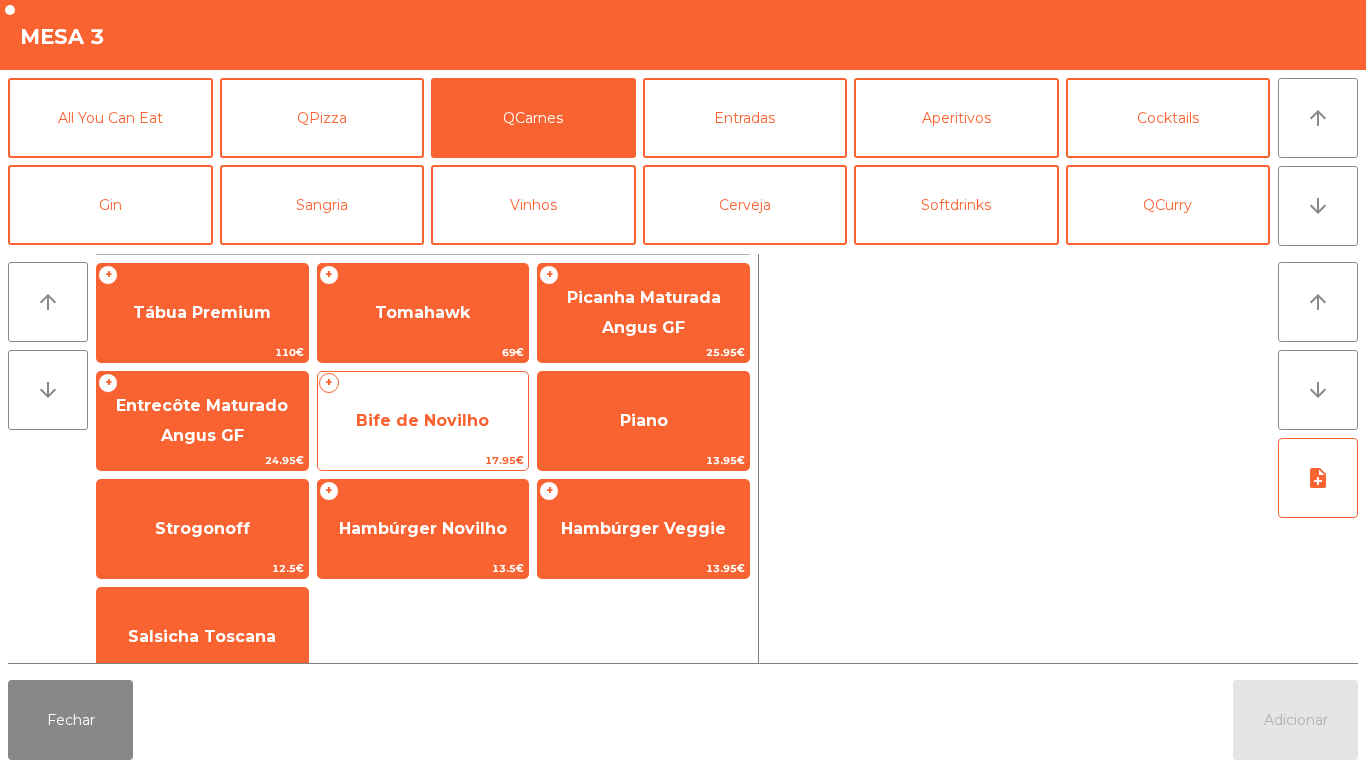 click on "Bife de Novilho" 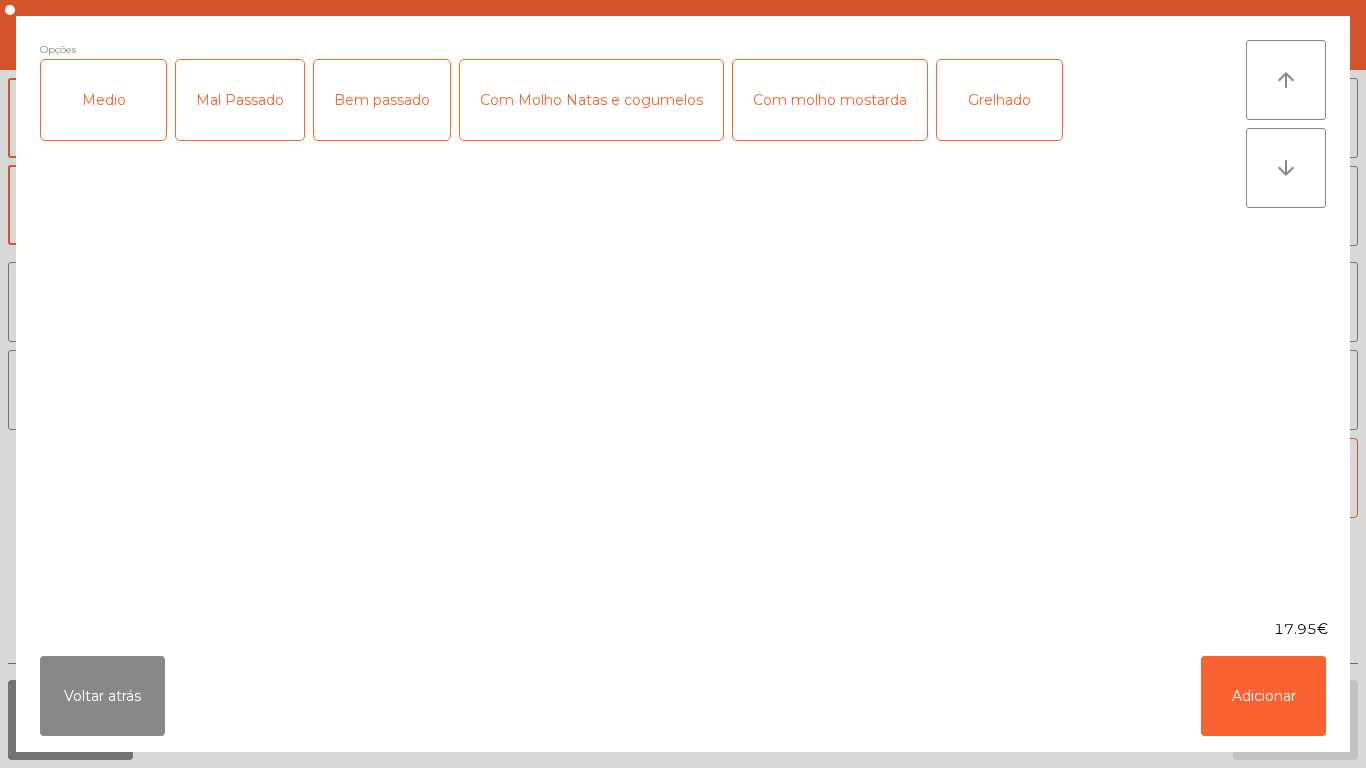 click on "Medio" 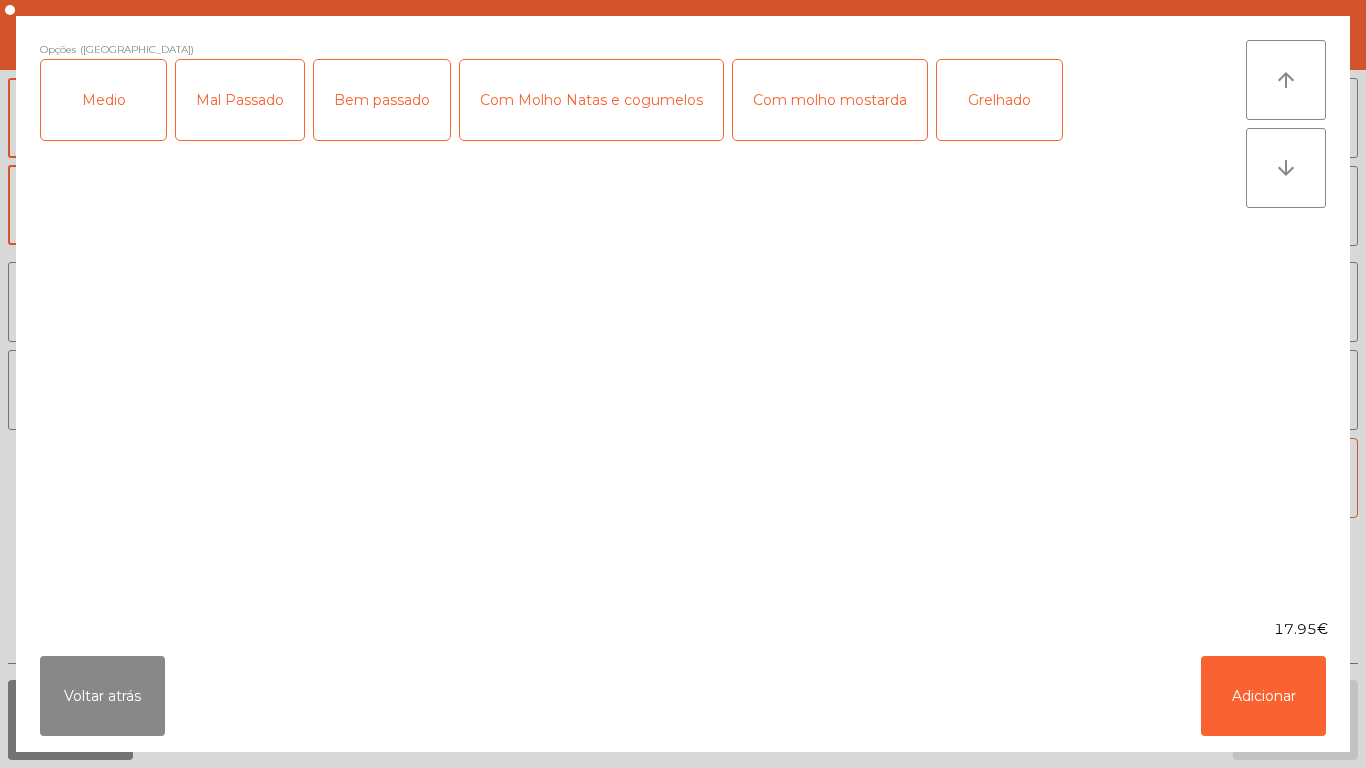 click on "Grelhado" 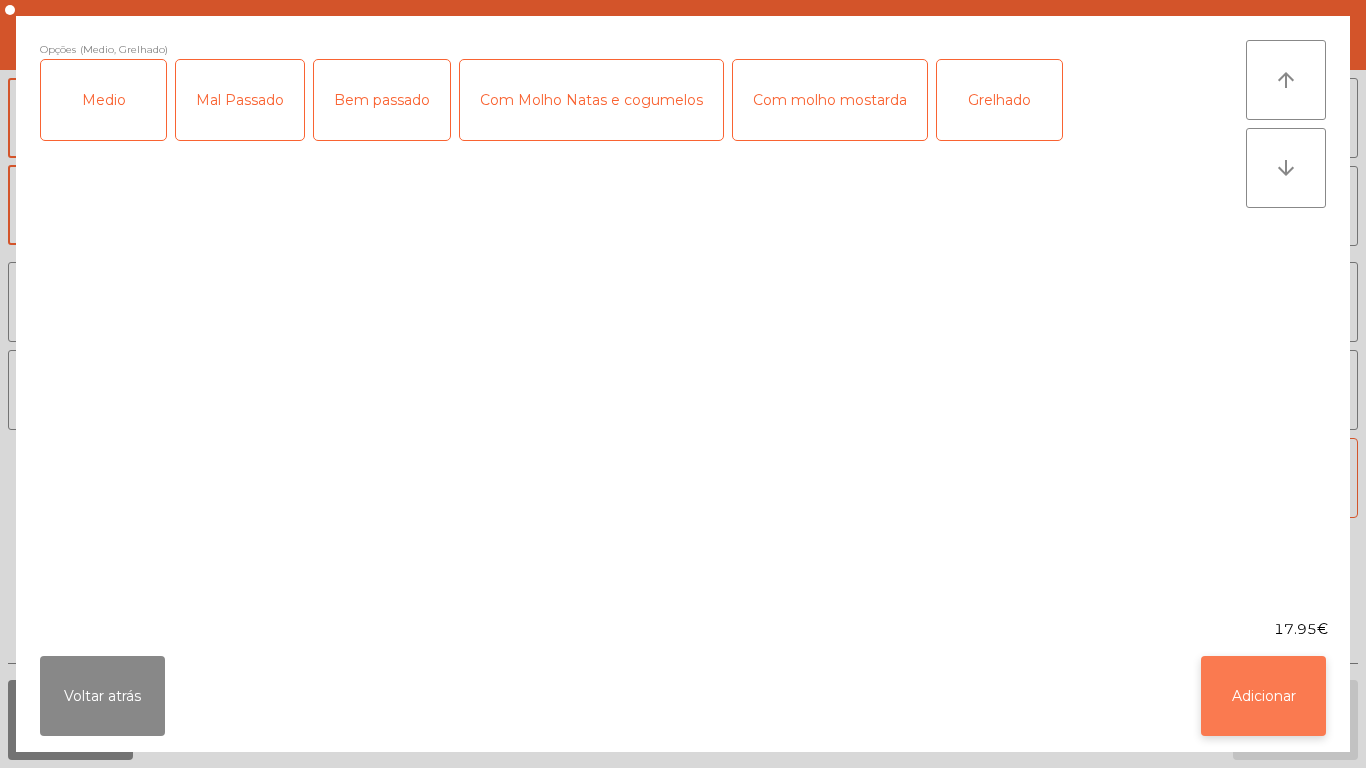 click on "Adicionar" 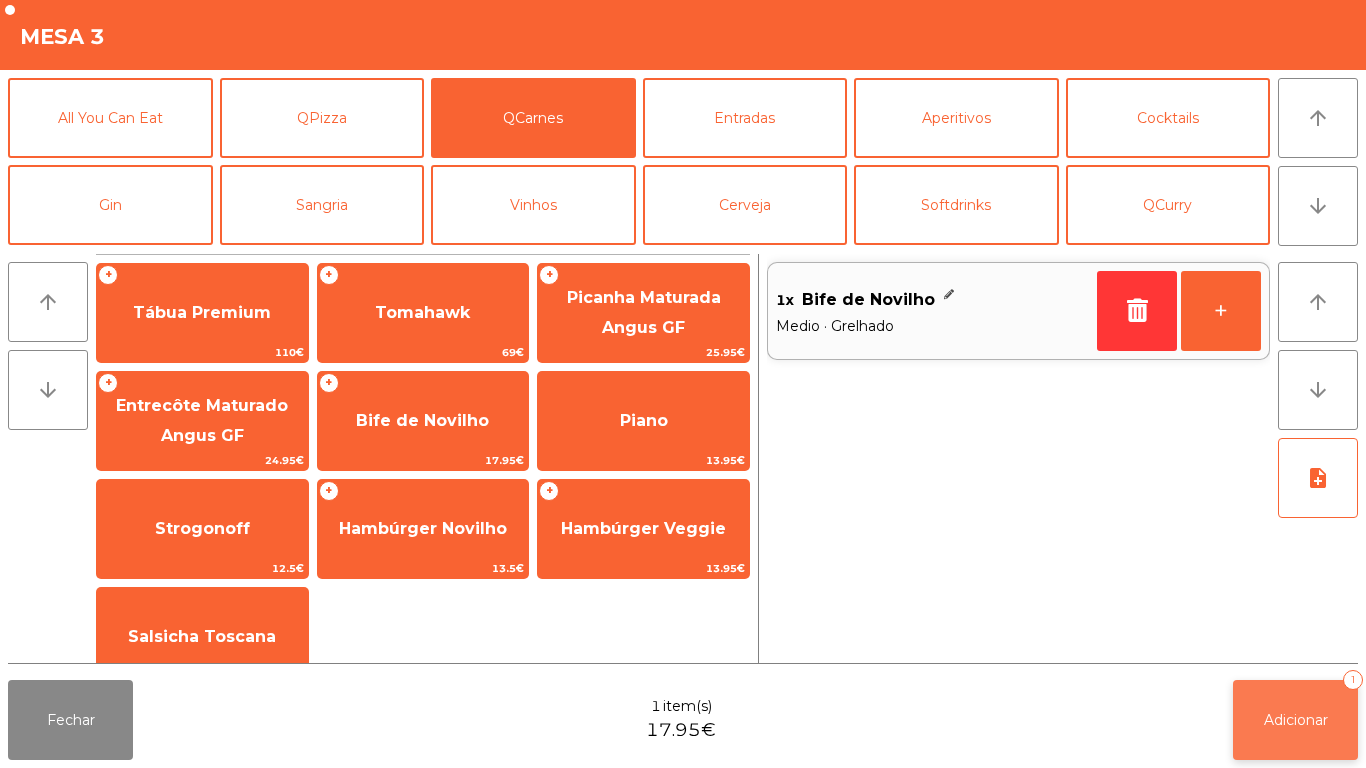 click on "Adicionar" 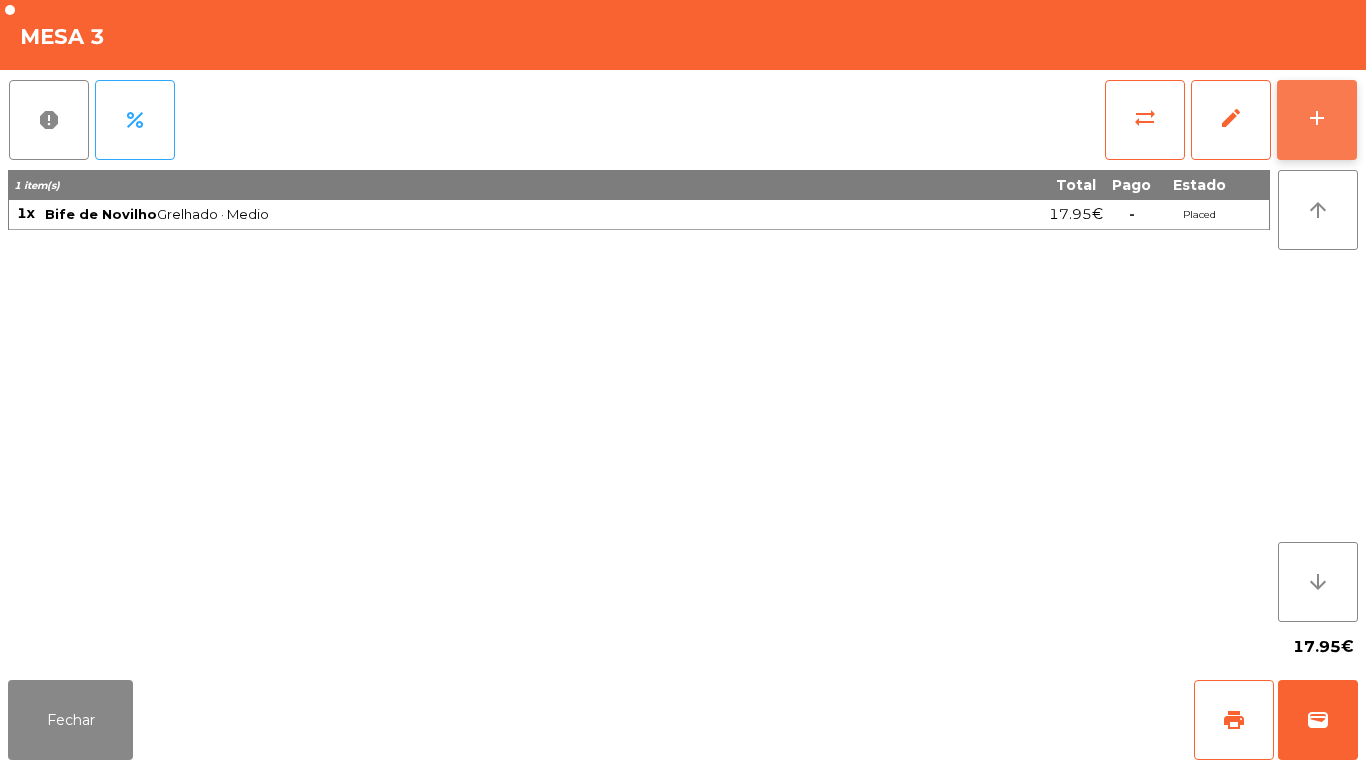 click on "add" 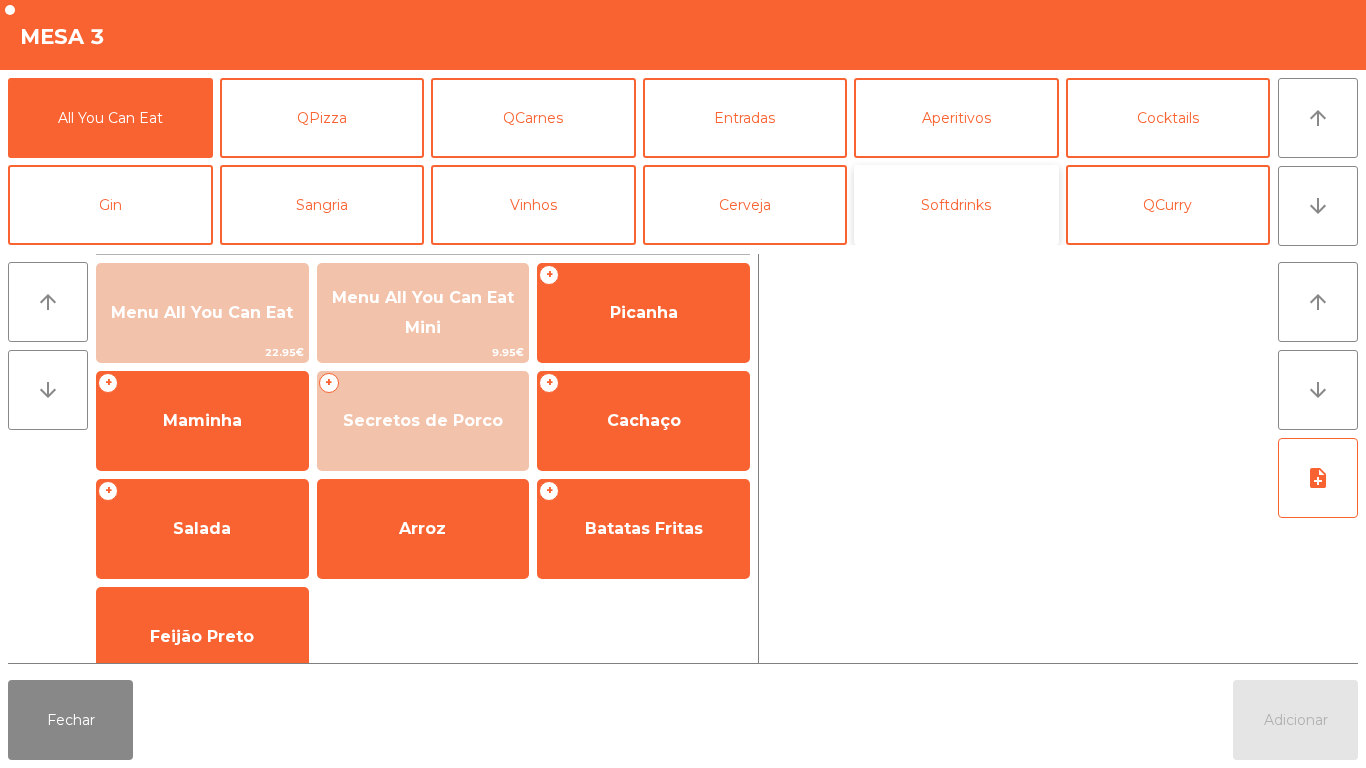 click on "Softdrinks" 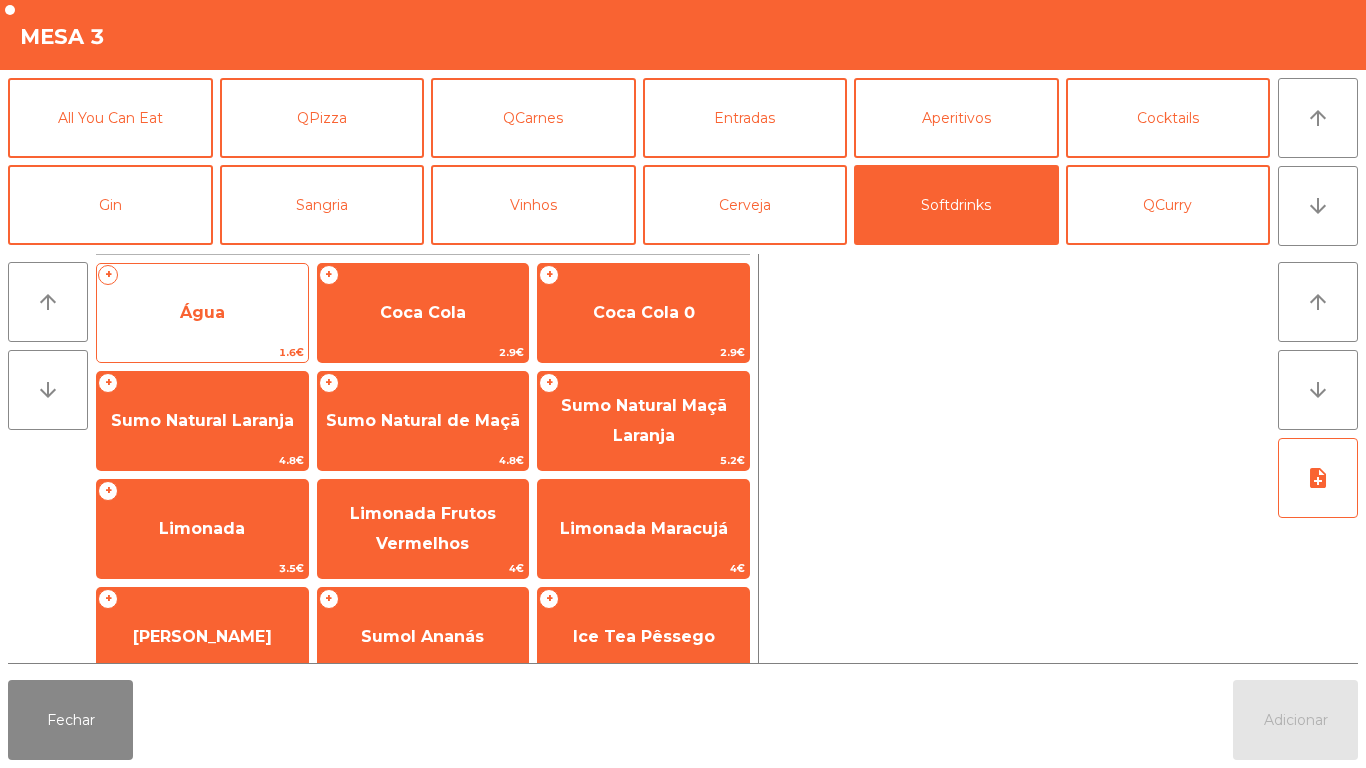 click on "Água" 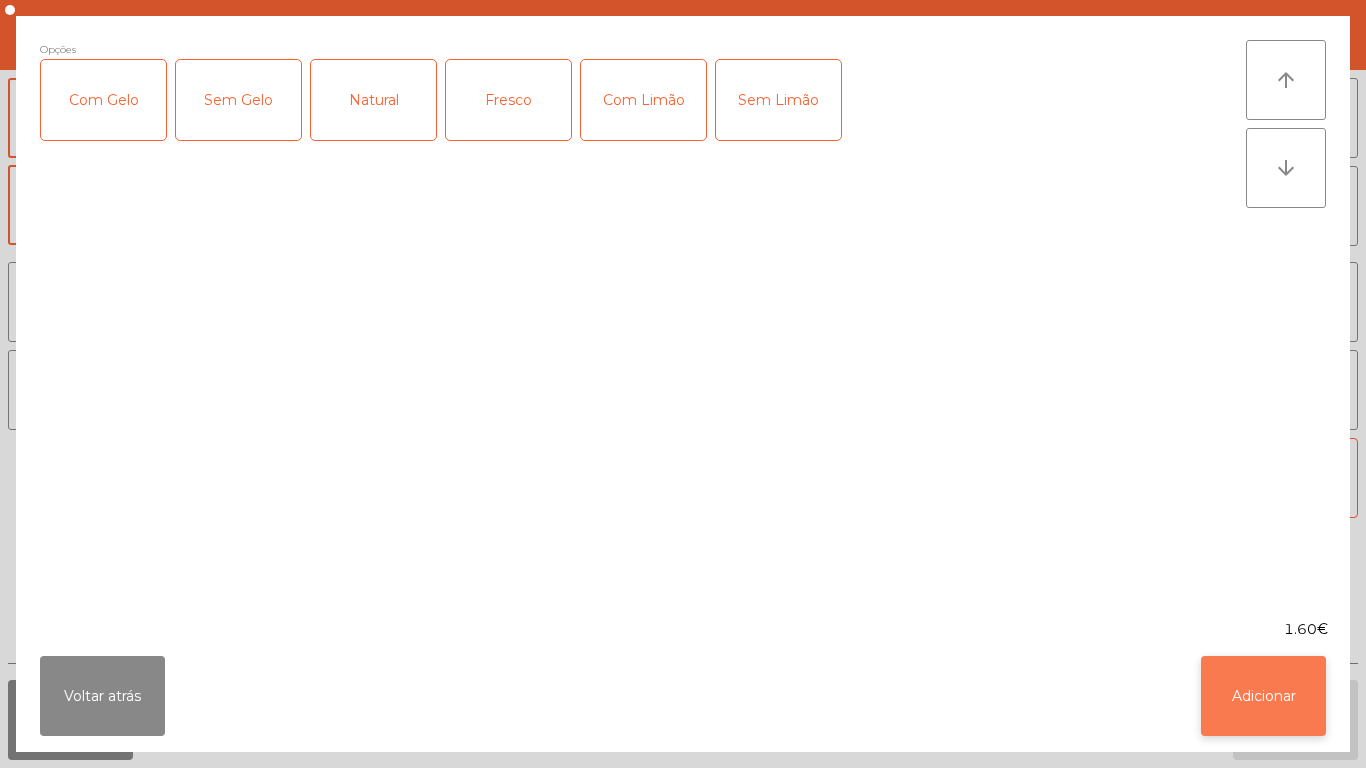 click on "Adicionar" 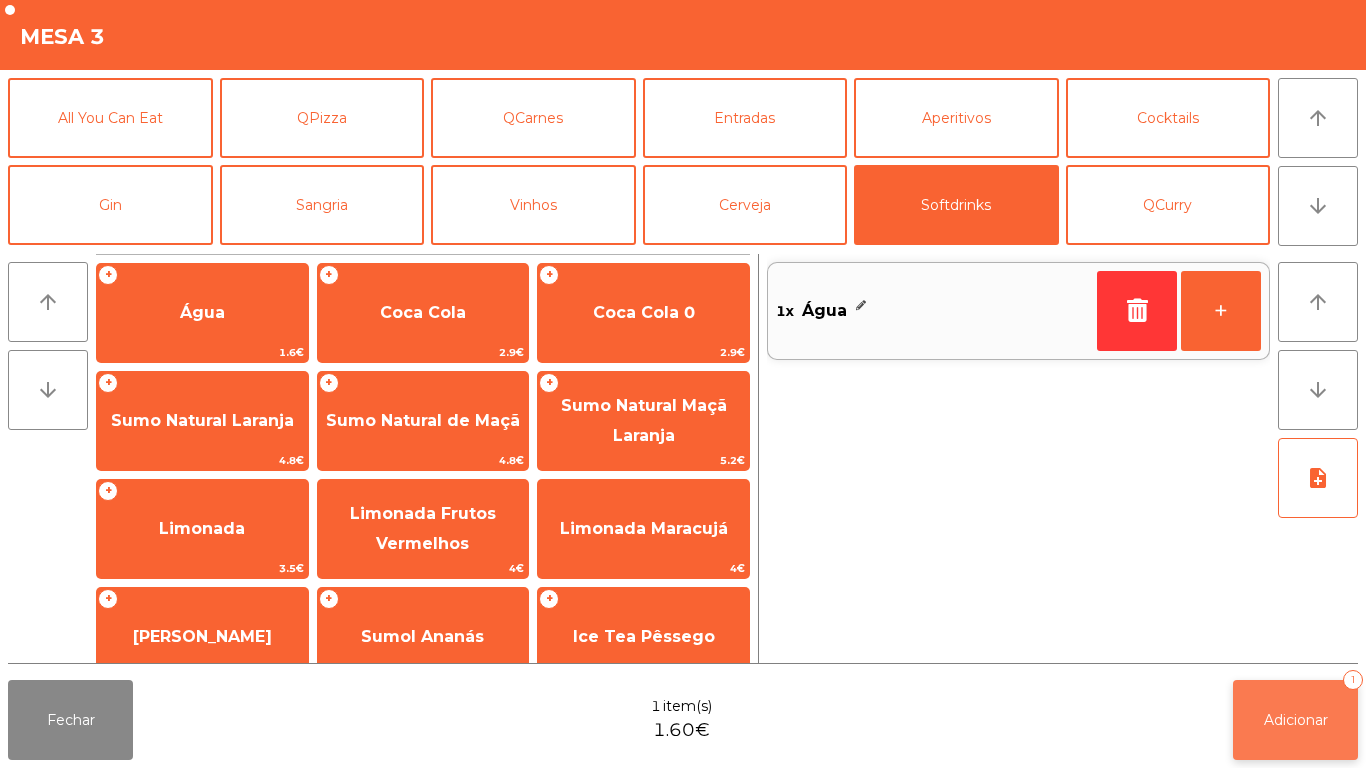 click on "Adicionar   1" 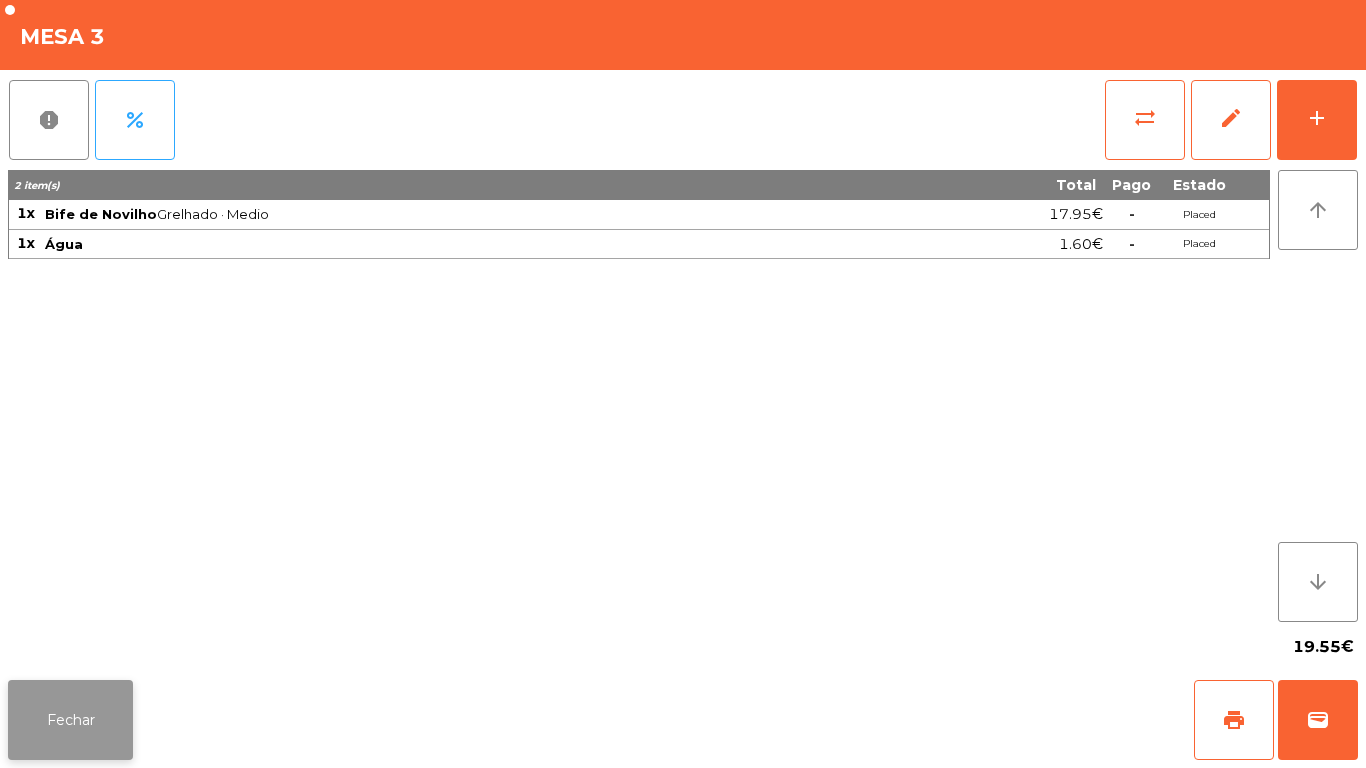 click on "Fechar" 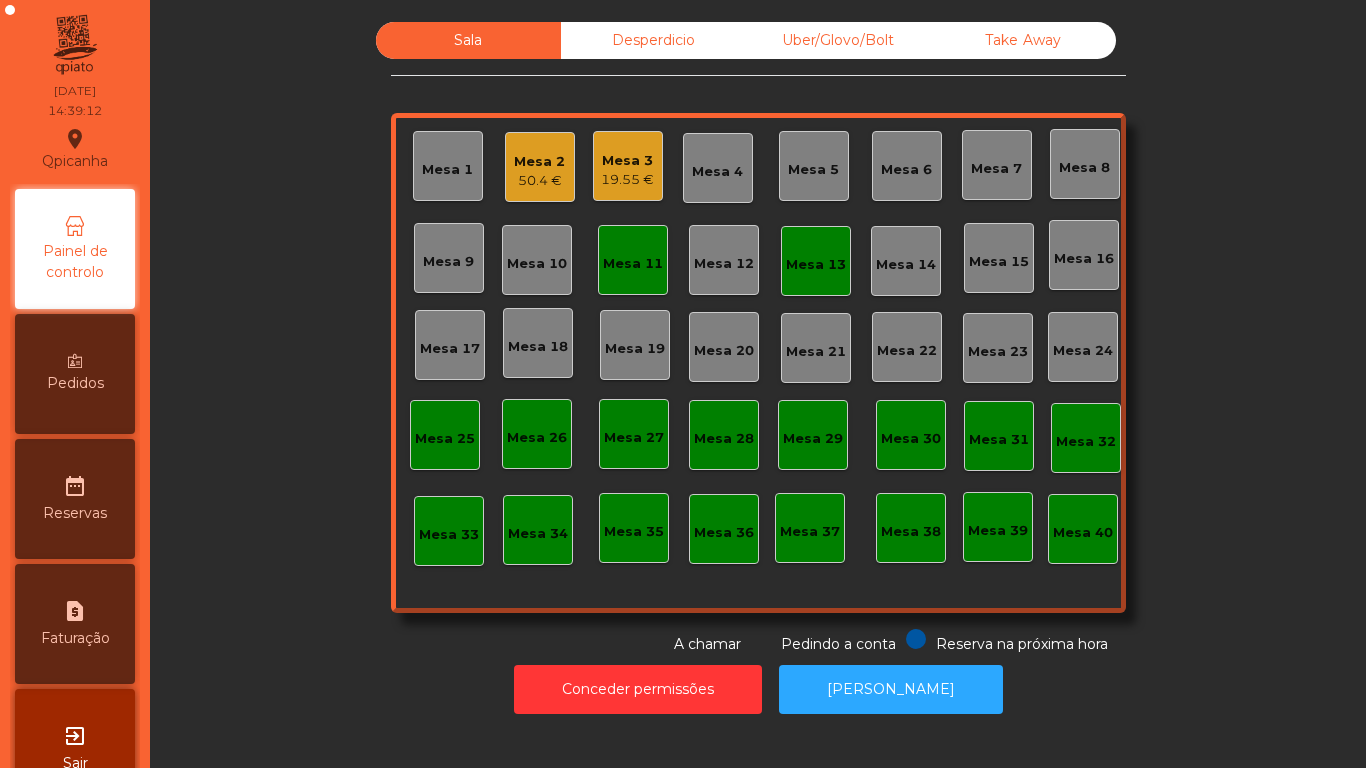 click on "Mesa 2" 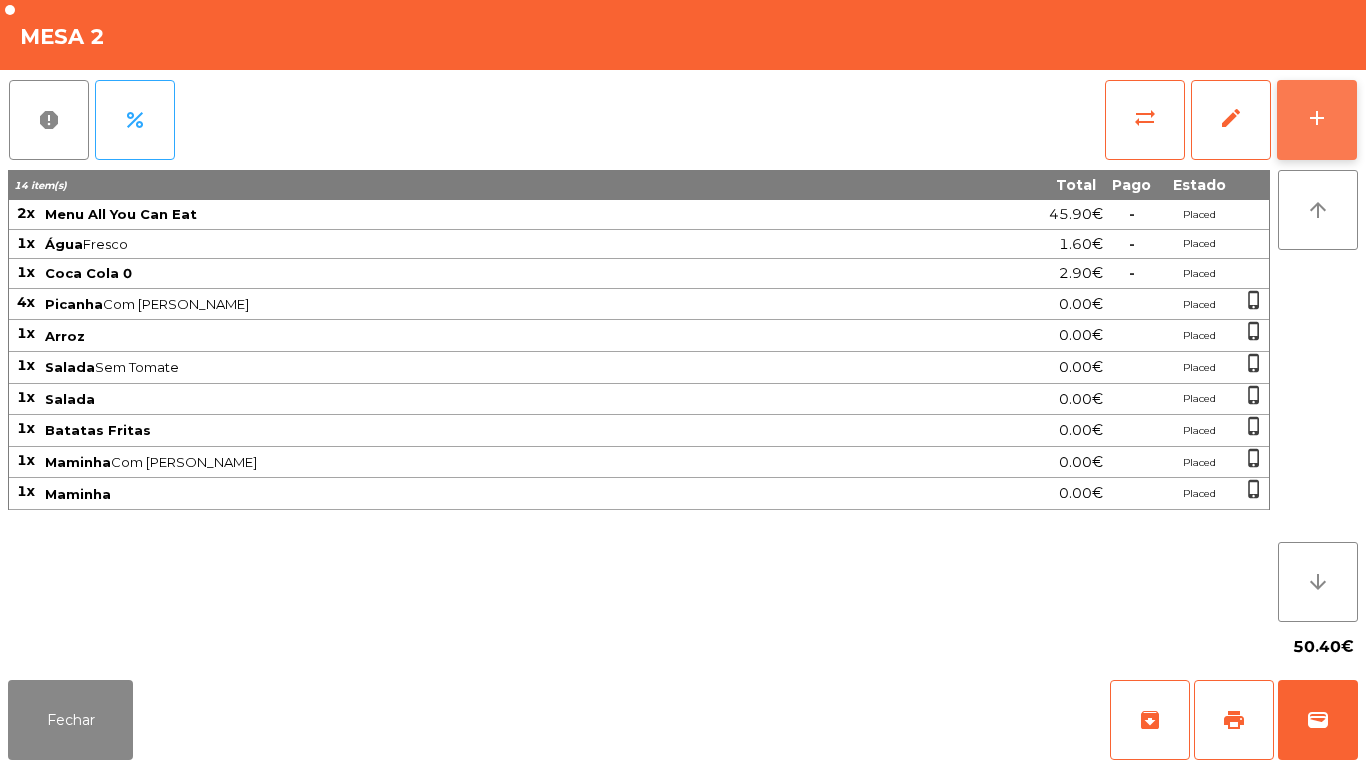 click on "add" 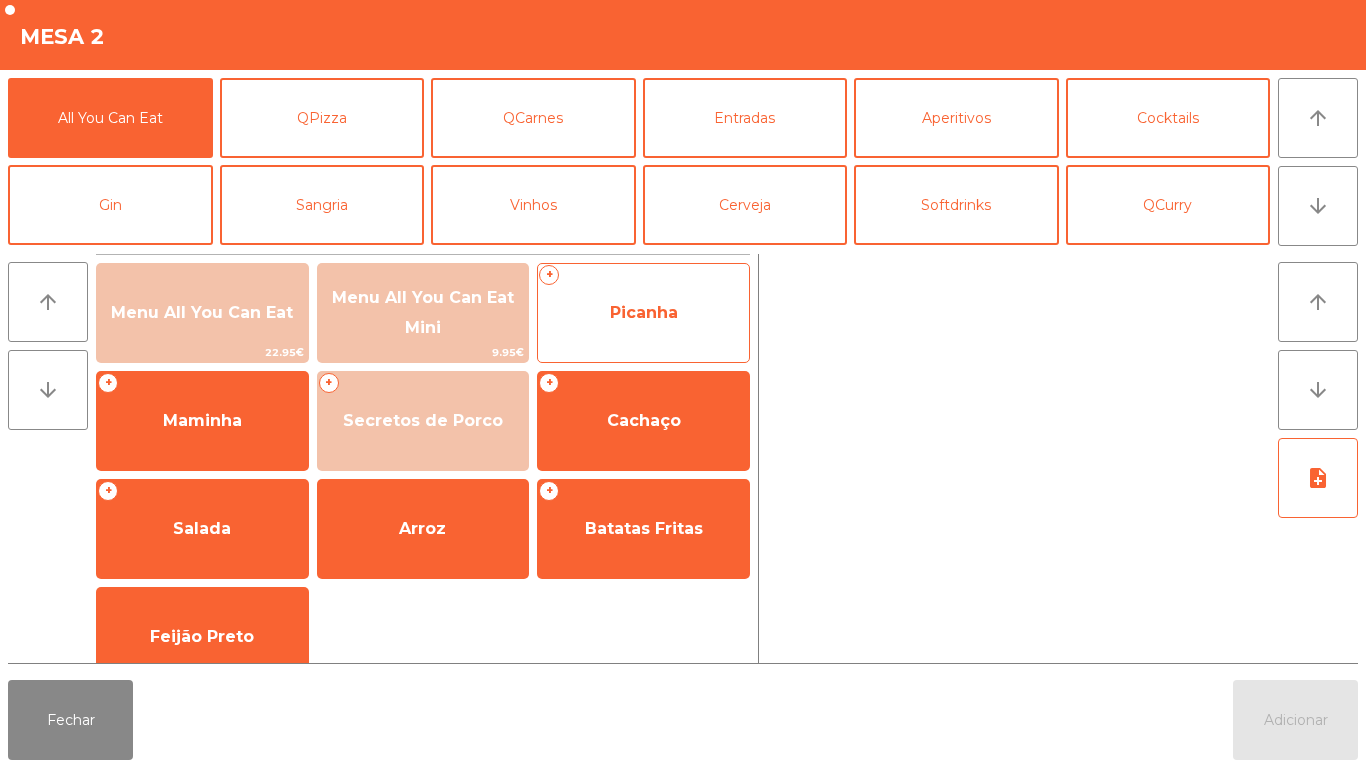 click on "Picanha" 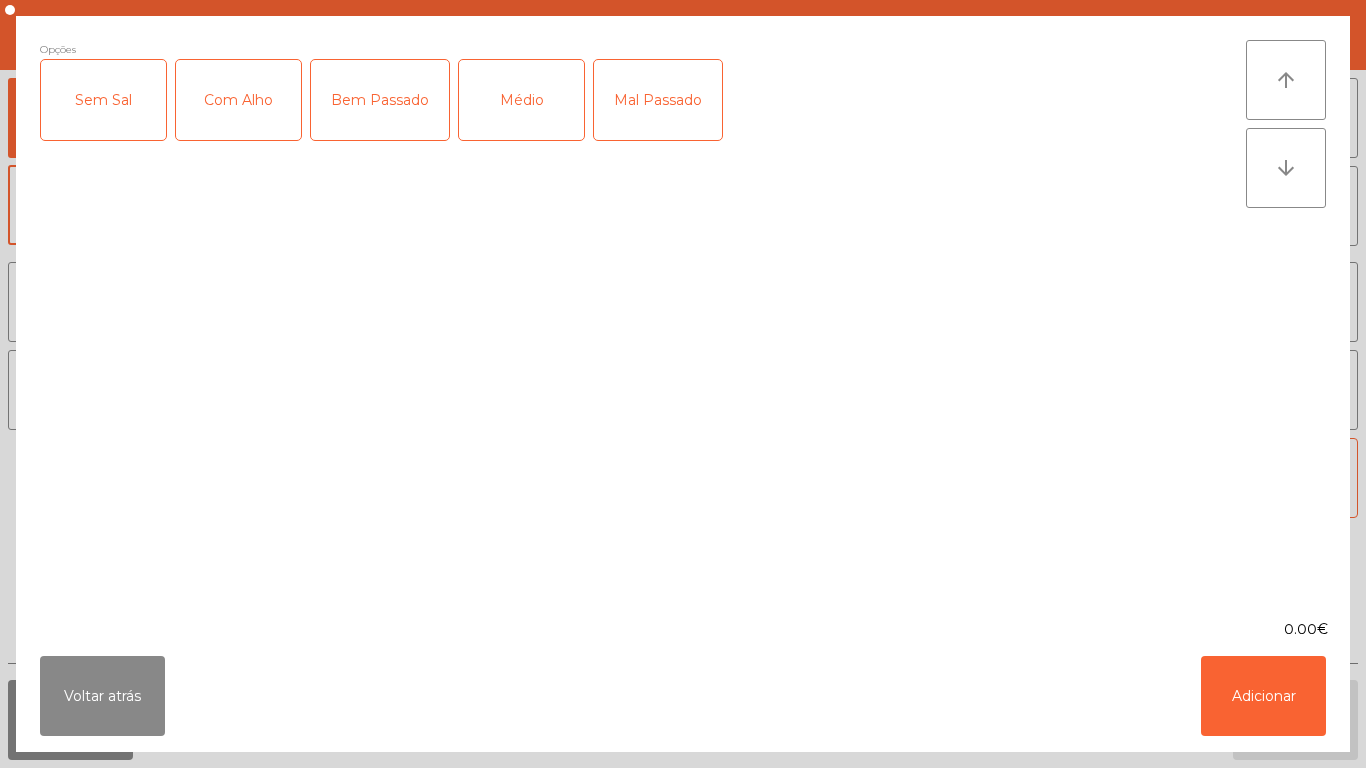 click on "Médio" 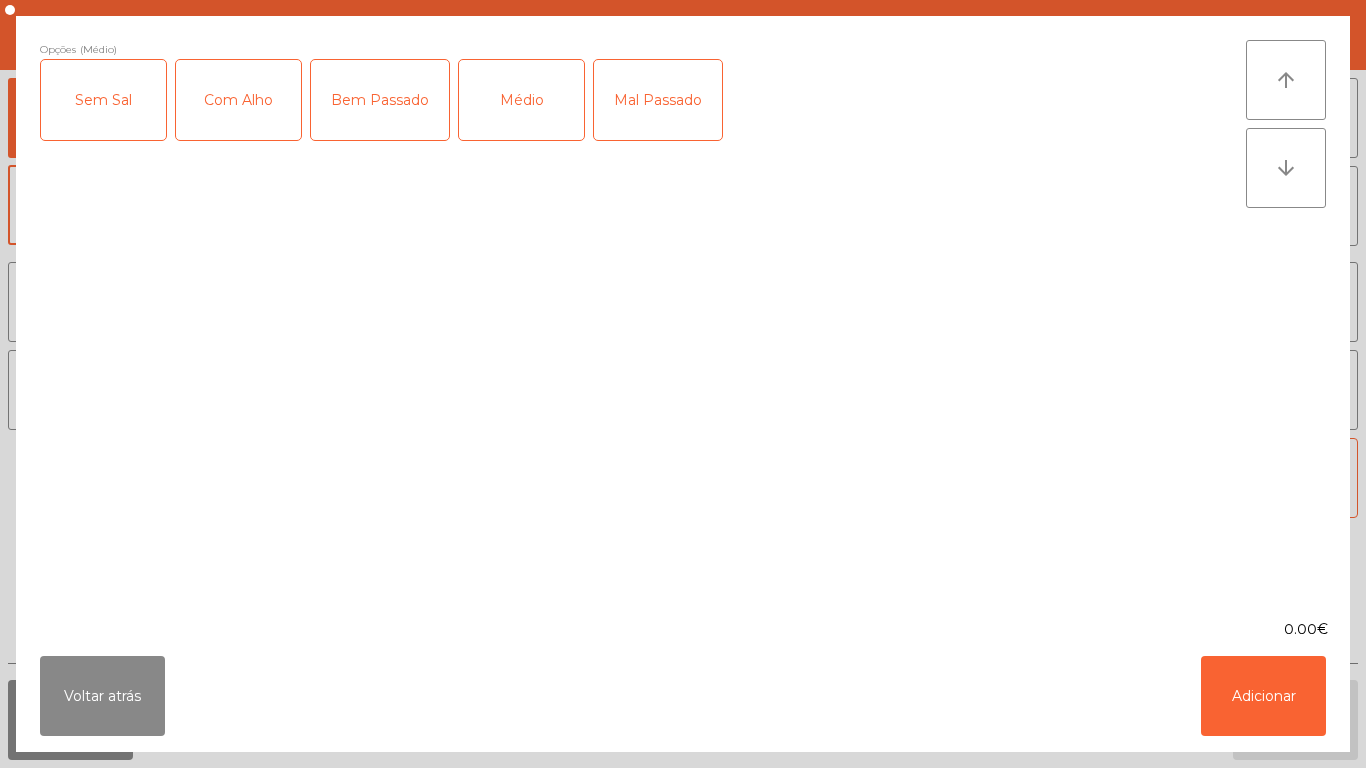 click on "Com Alho" 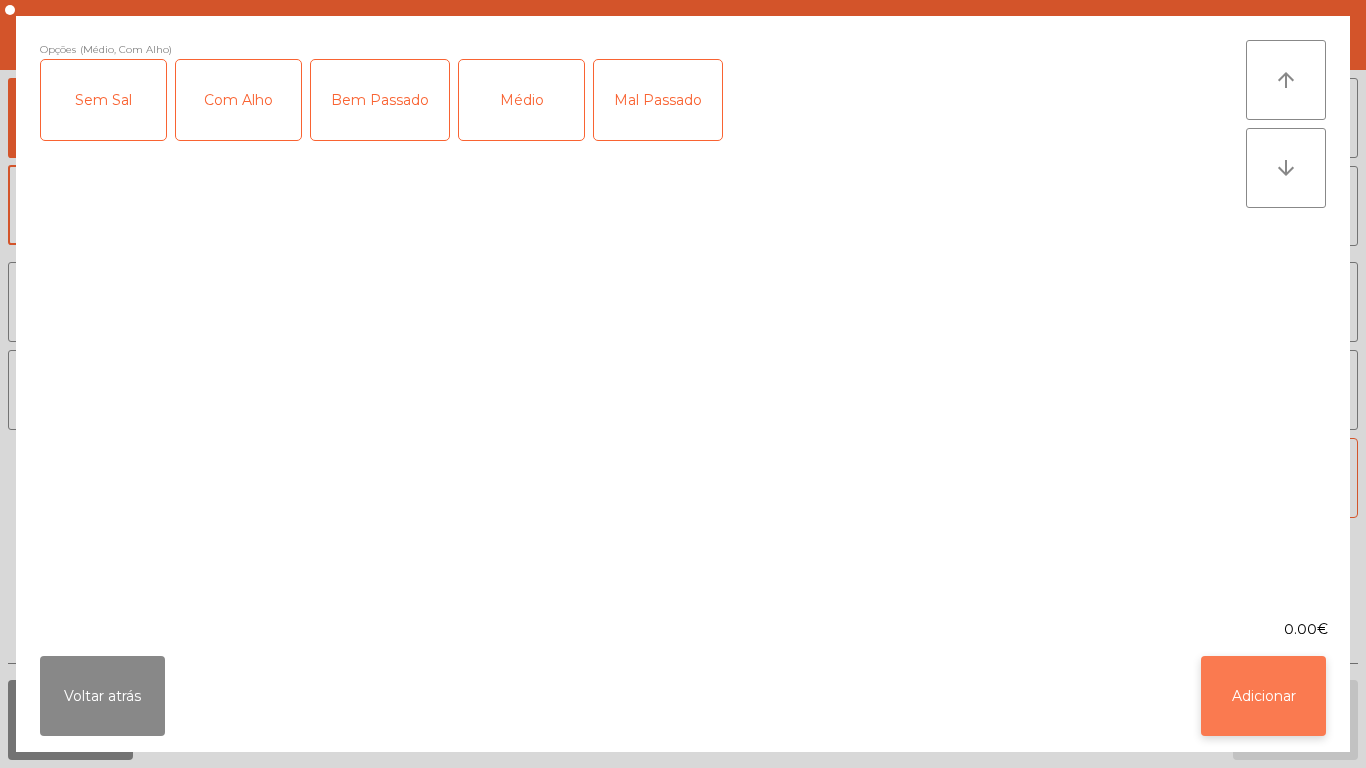 click on "Adicionar" 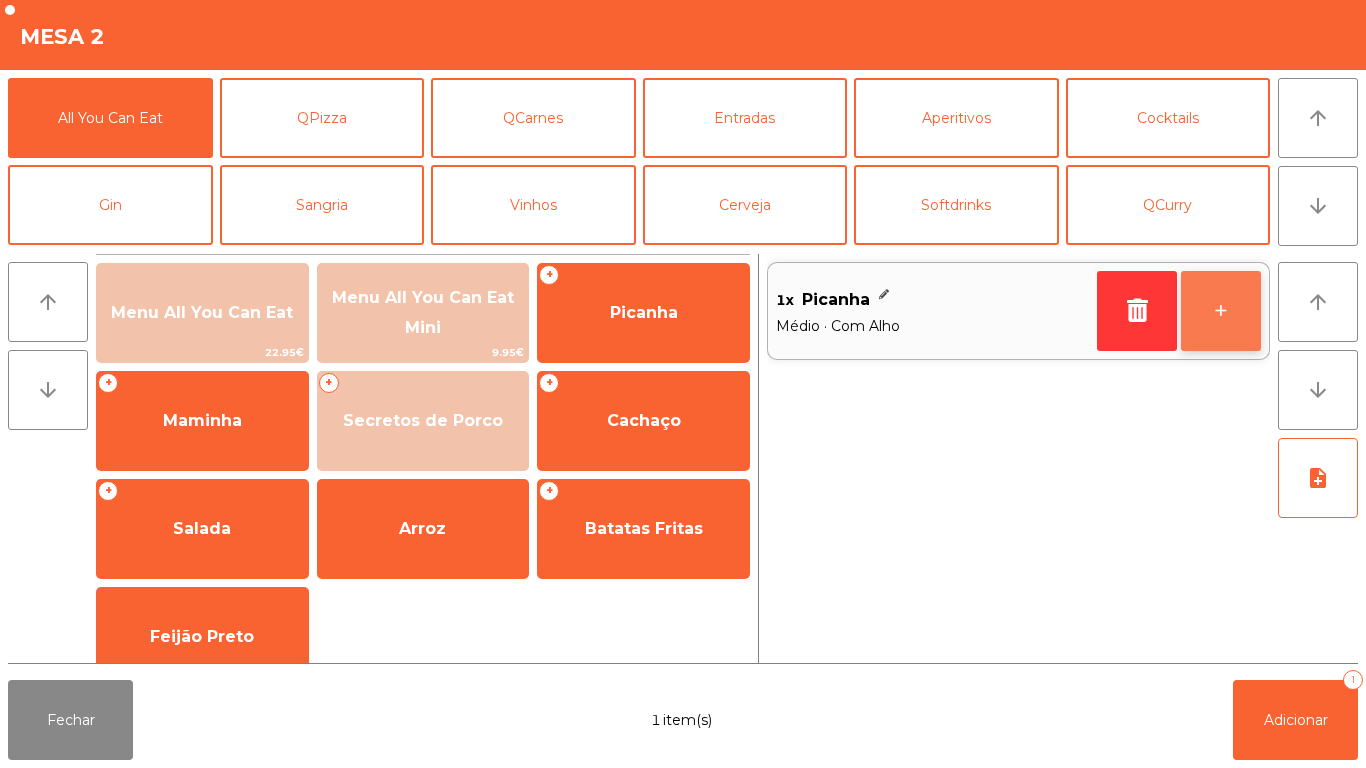 click on "+" 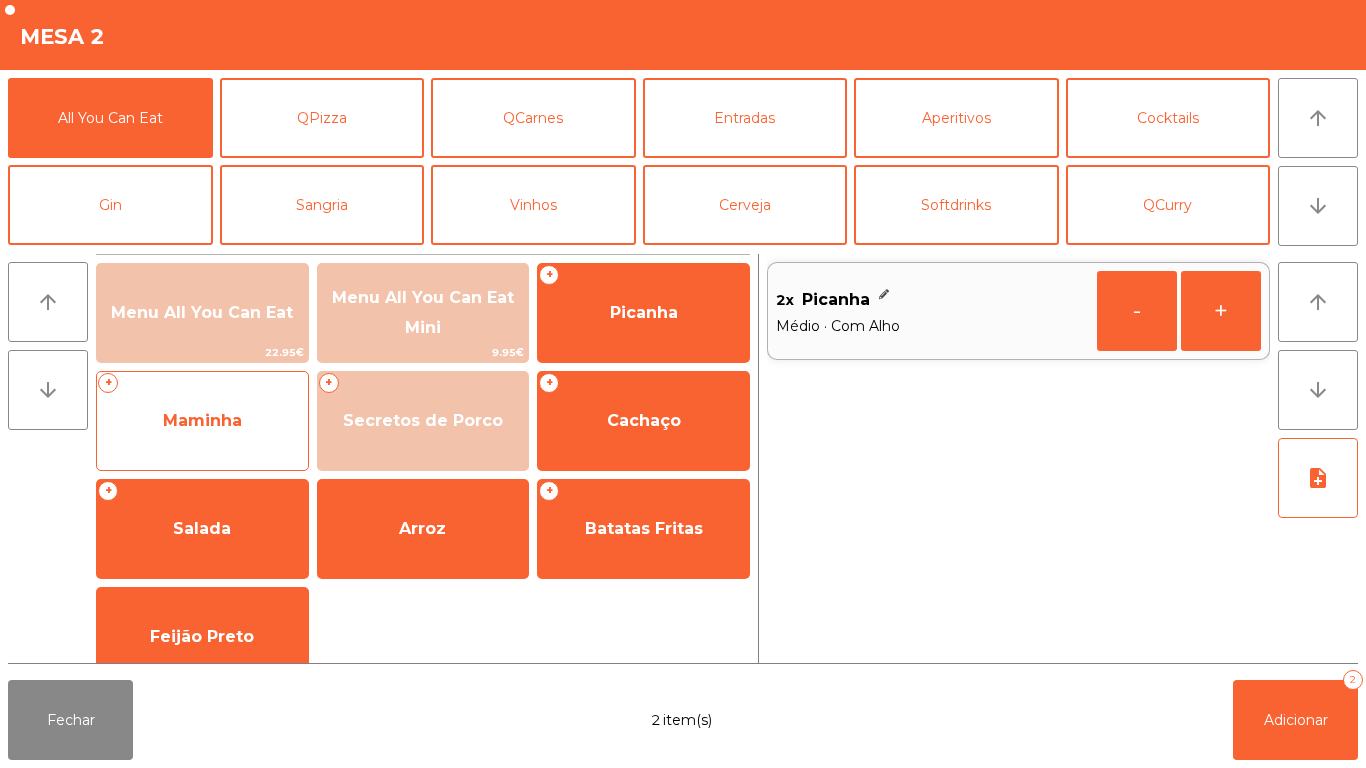 click on "Maminha" 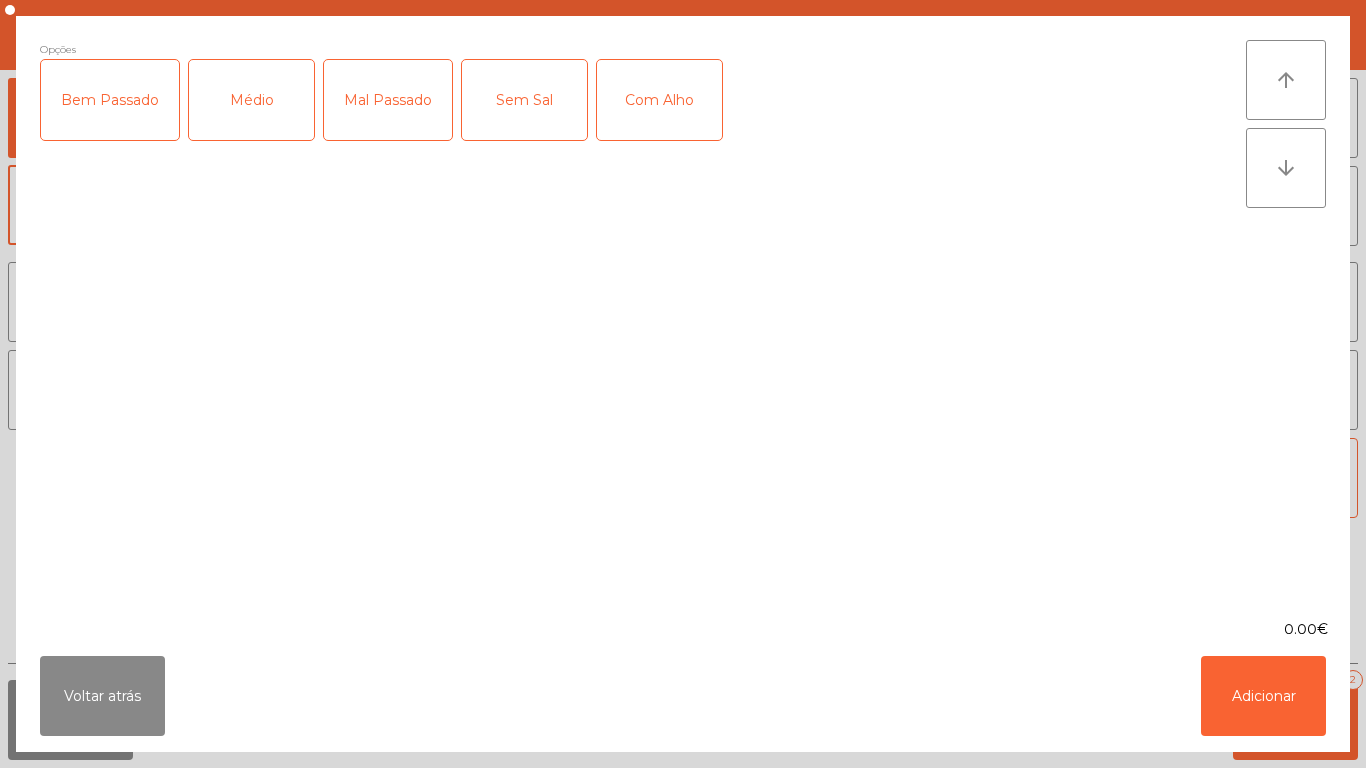 click on "Médio" 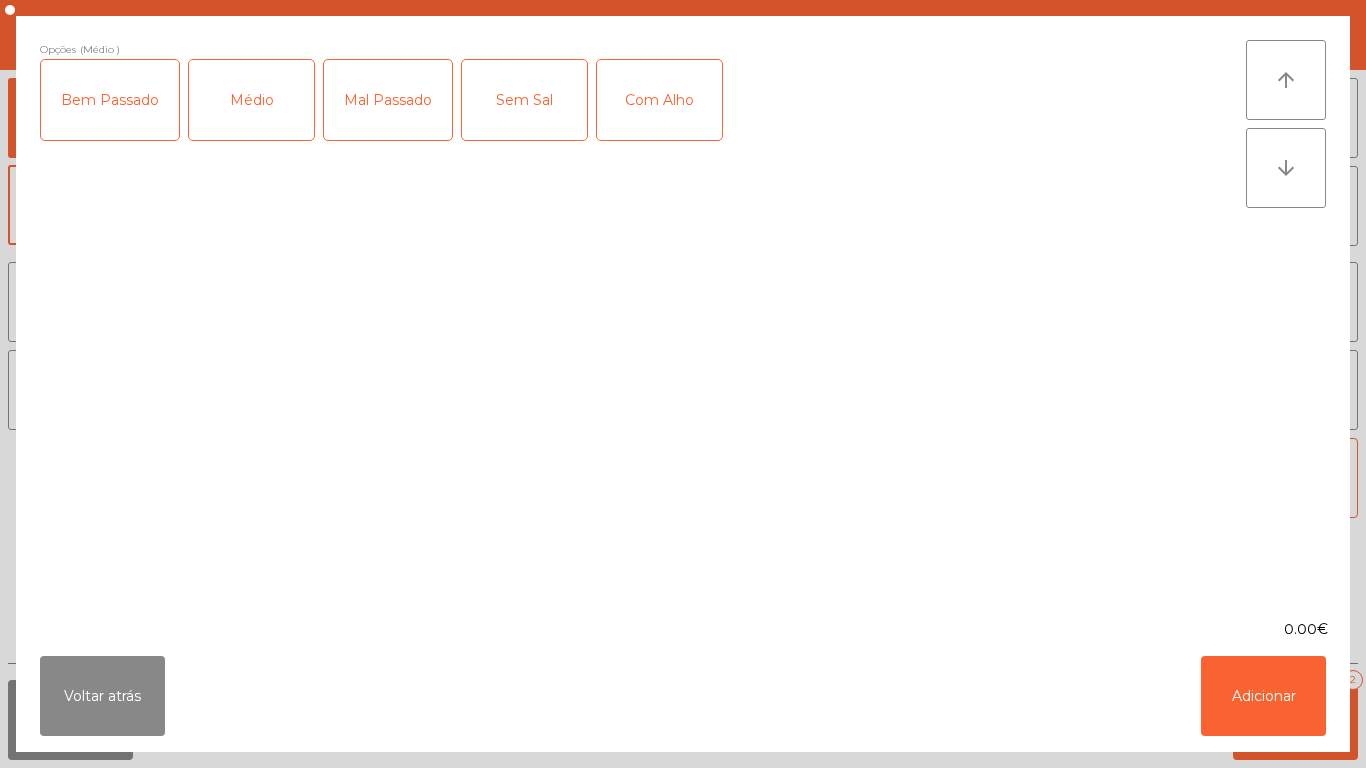 click on "Com Alho" 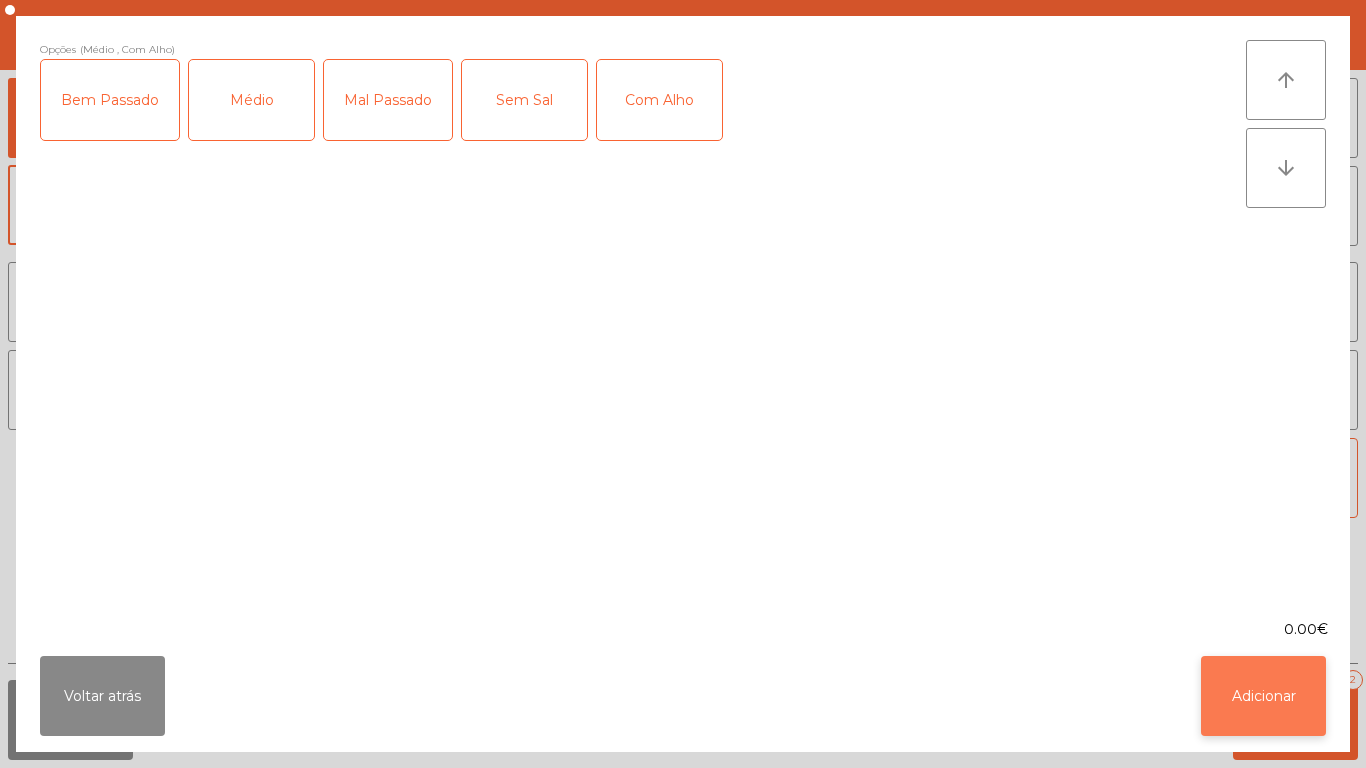 click on "Adicionar" 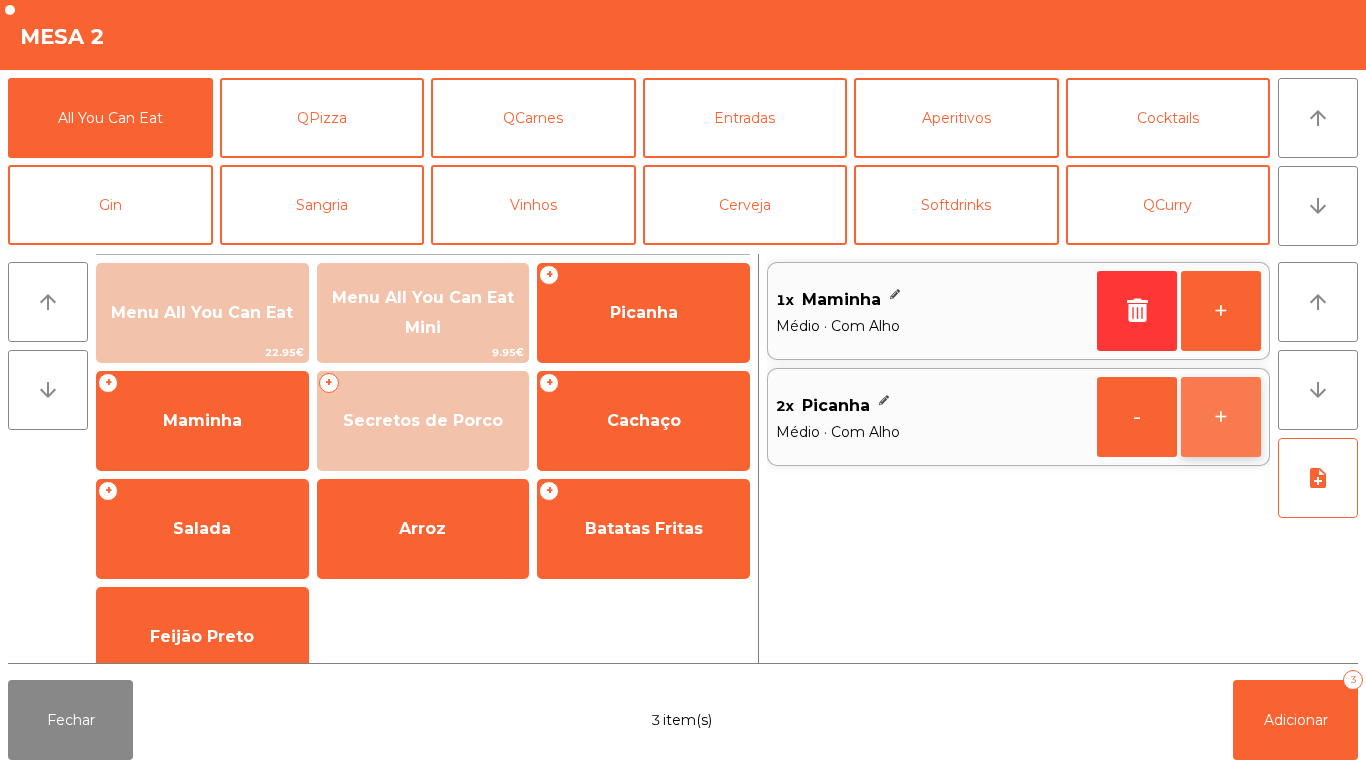 click on "+" 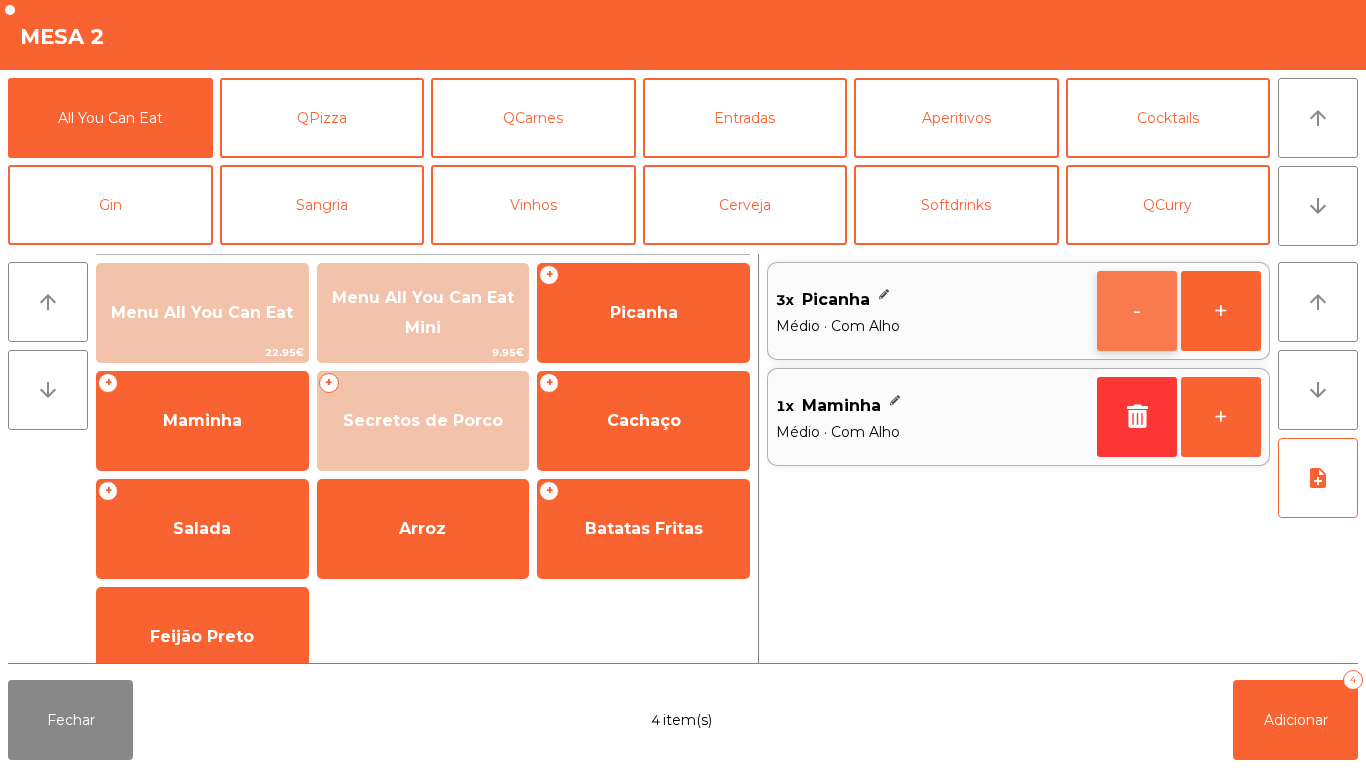 click on "-" 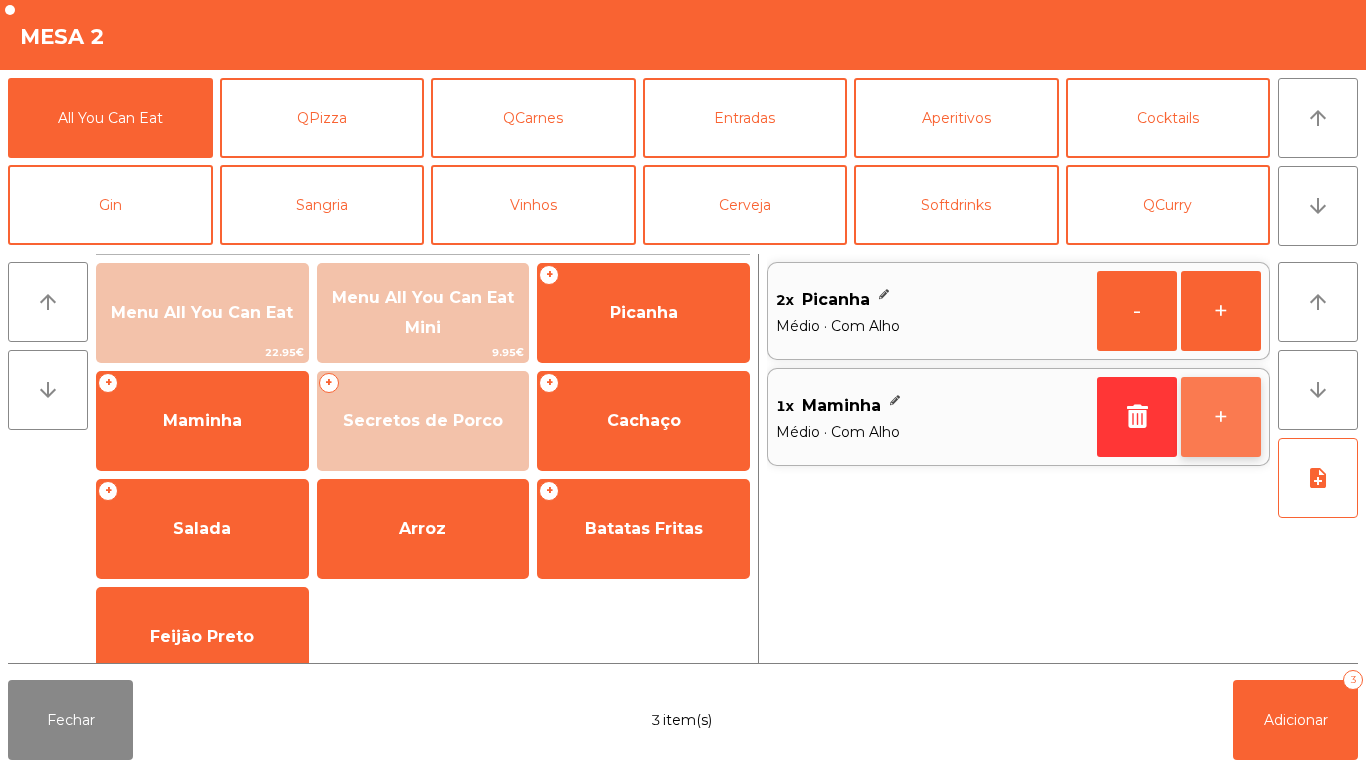 click on "+" 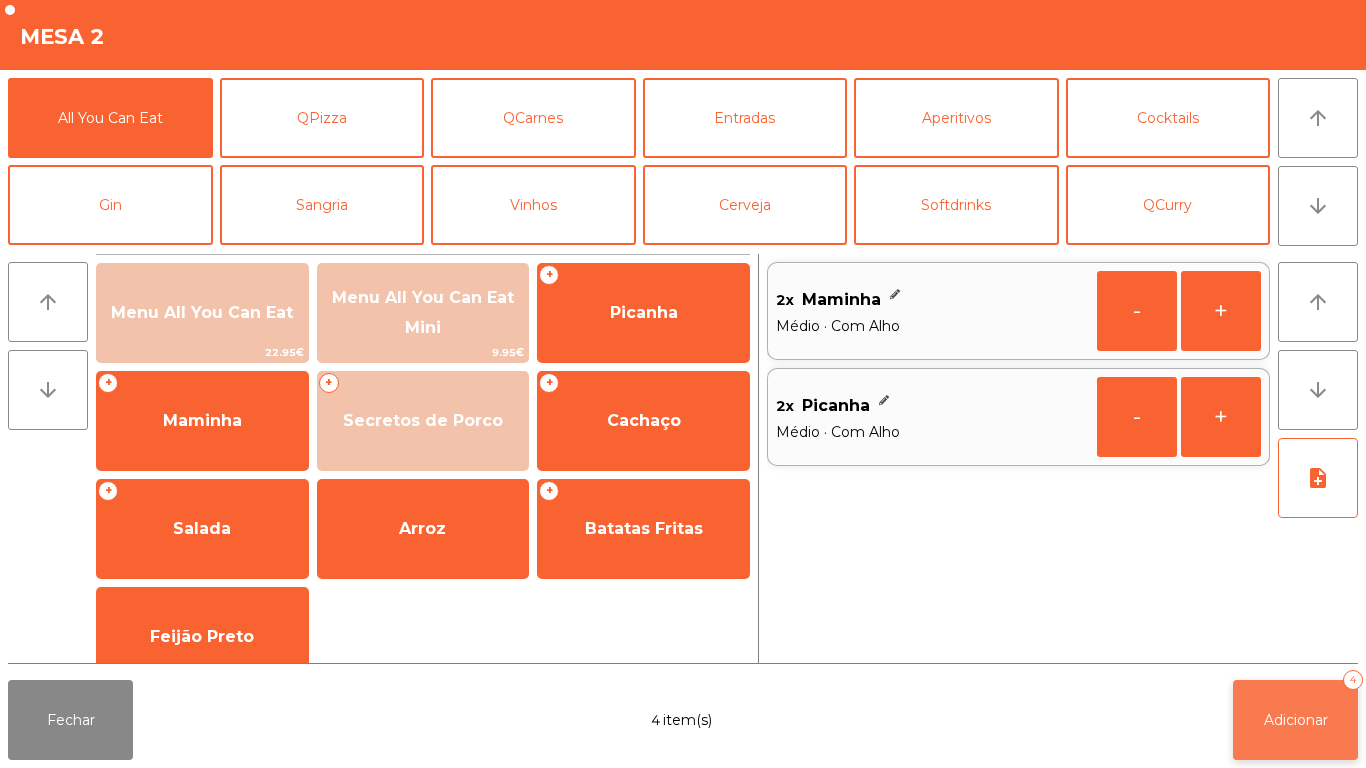 click on "Adicionar   4" 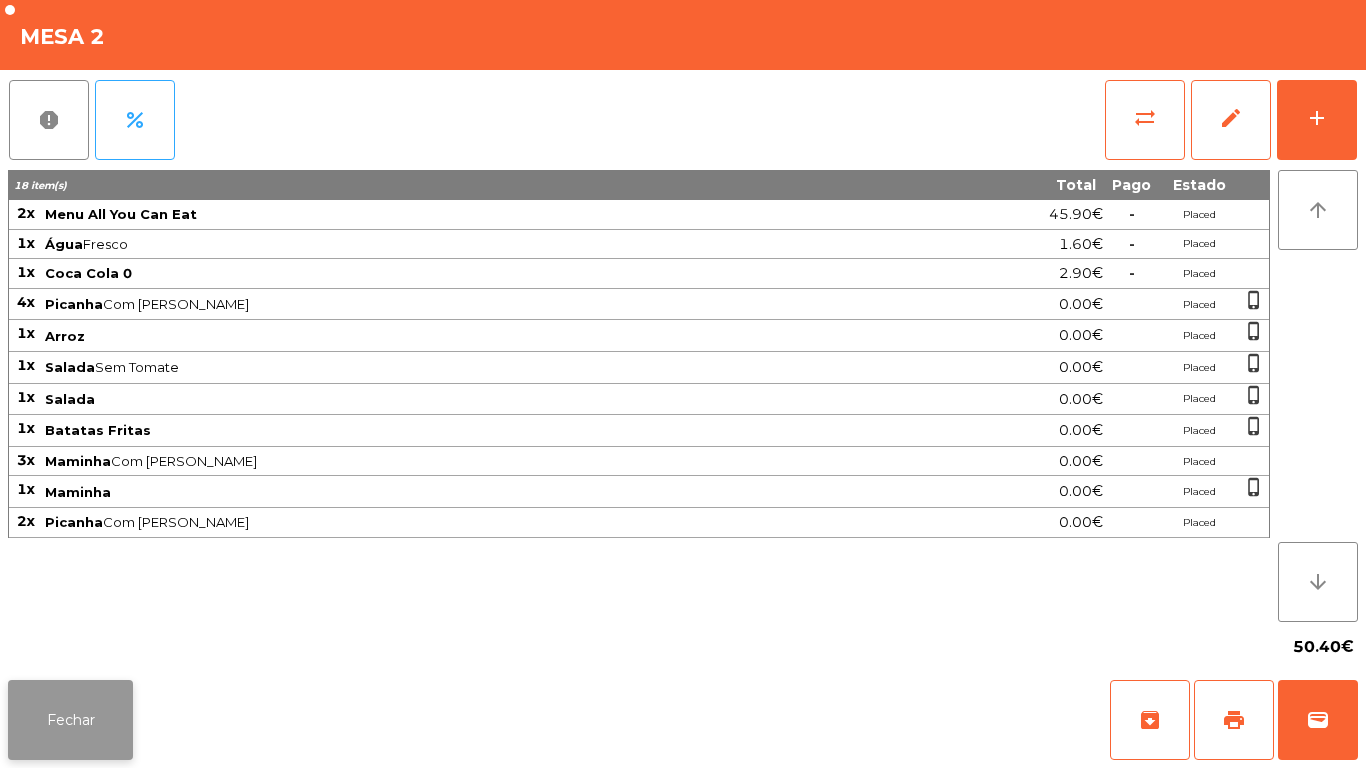 click on "Fechar" 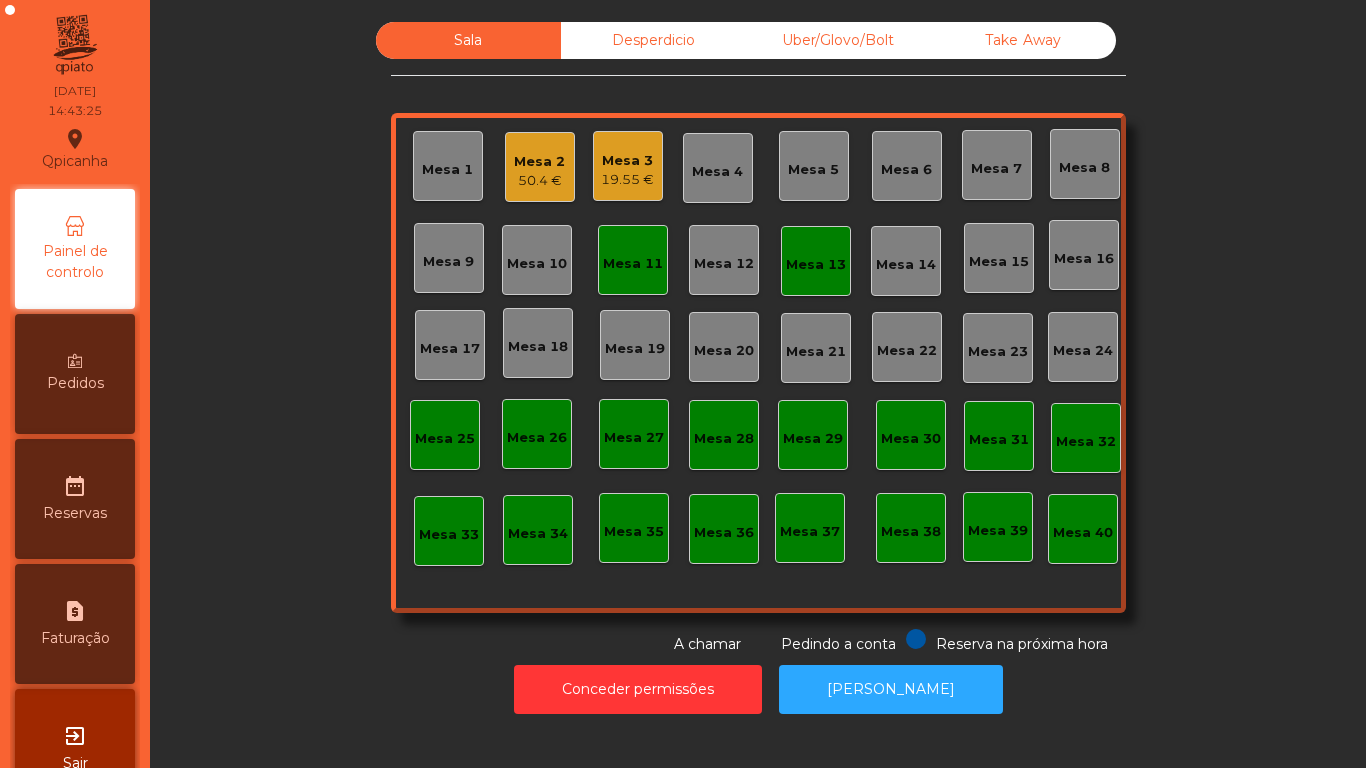 click on "Mesa 11" 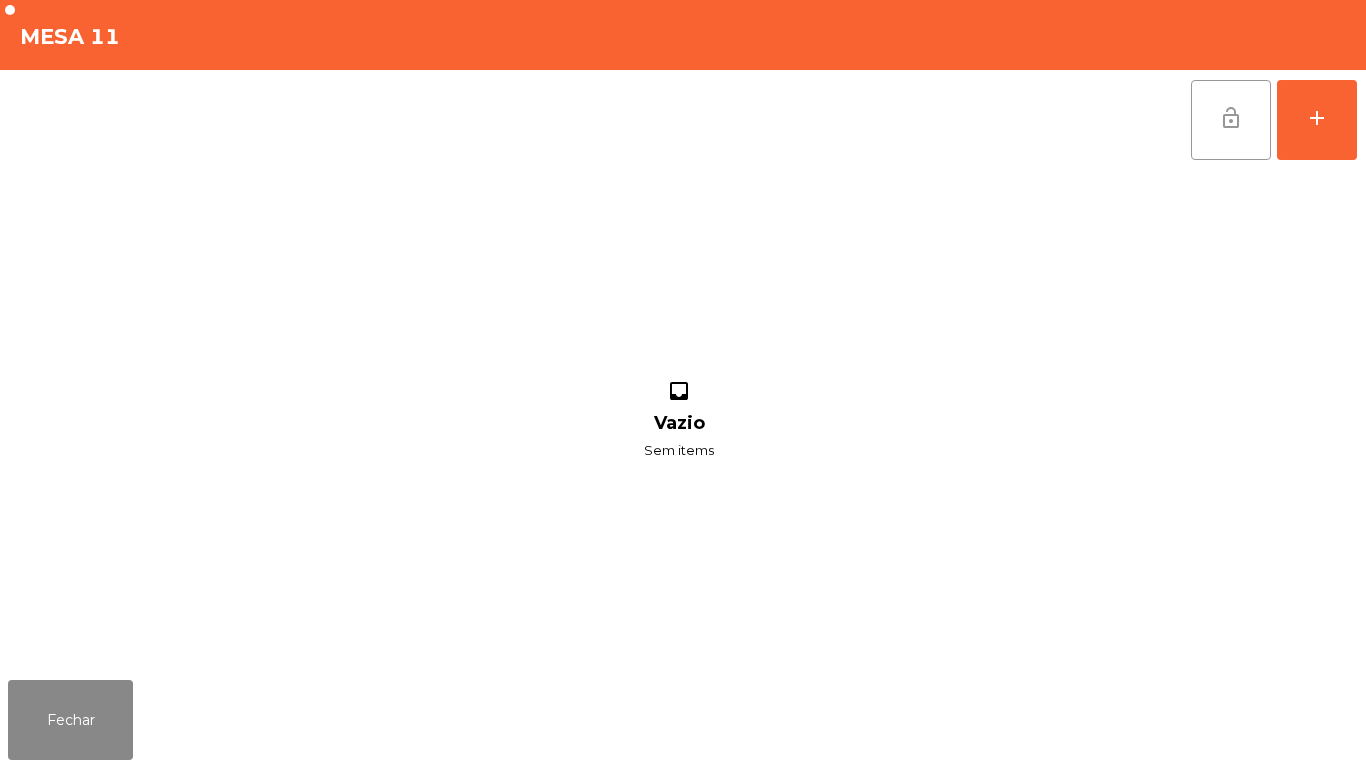 click on "lock_open" 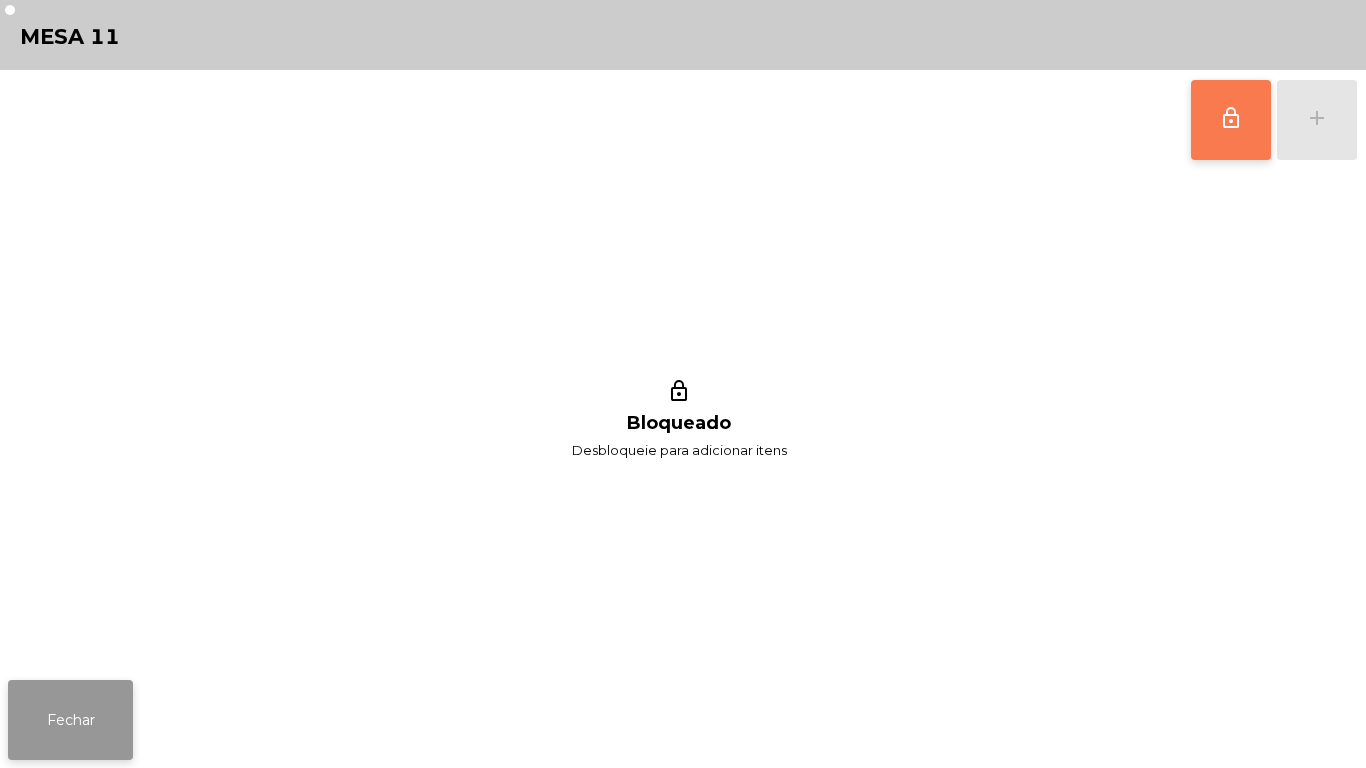 click on "Fechar" 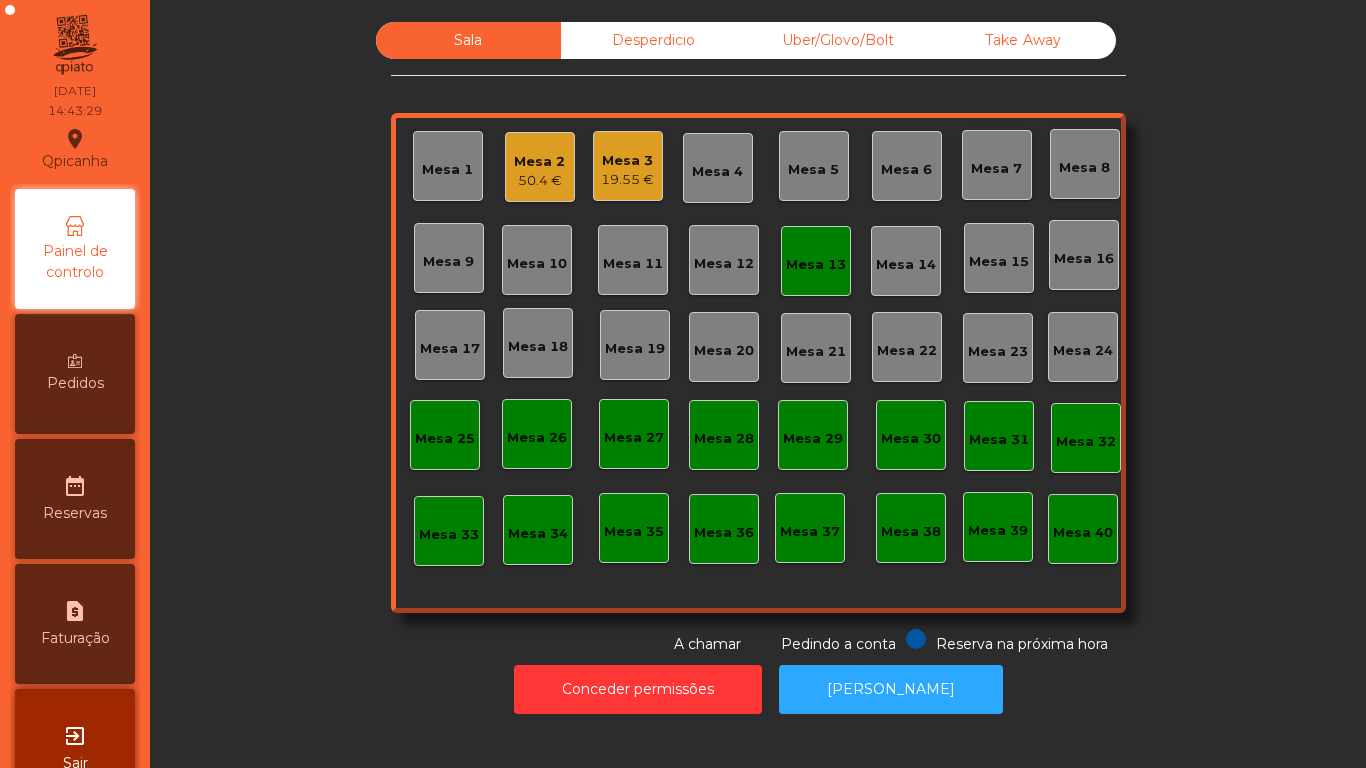 click on "Mesa 13" 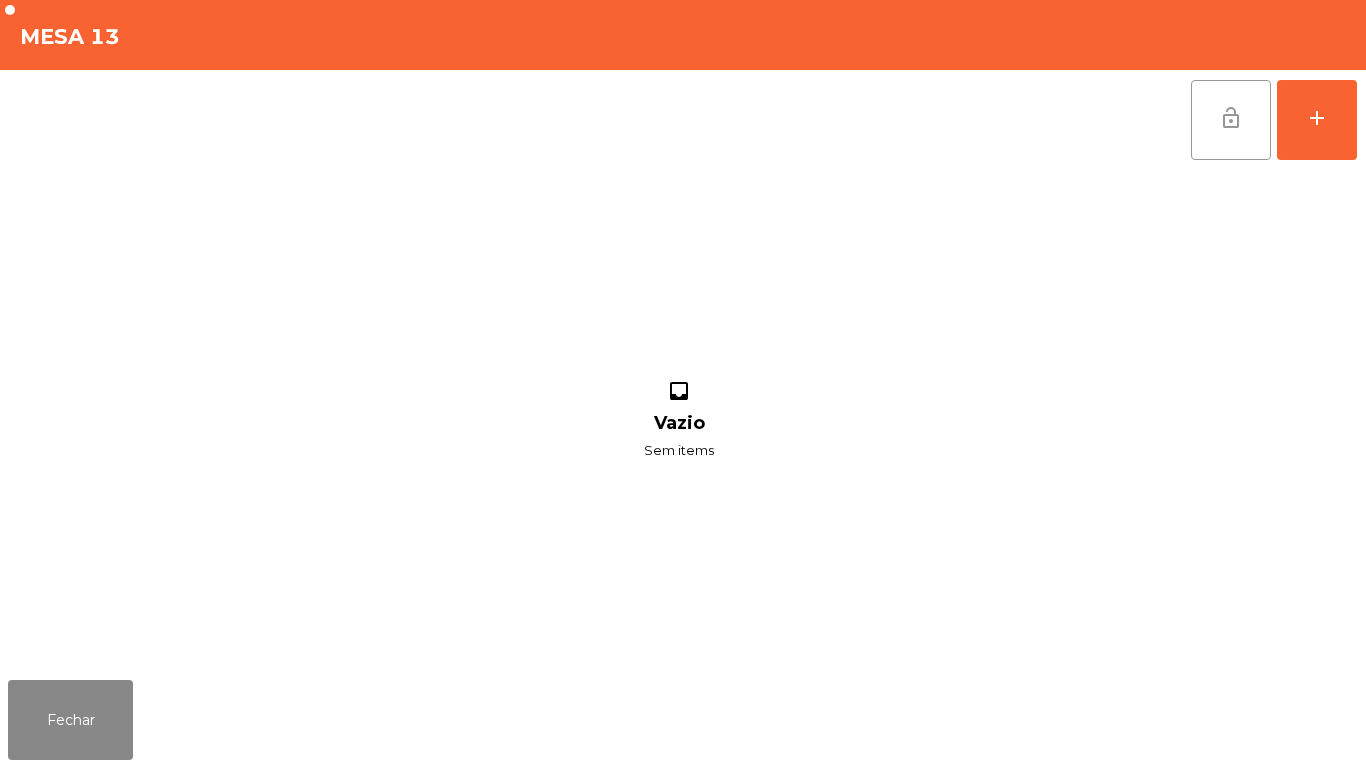 click on "lock_open" 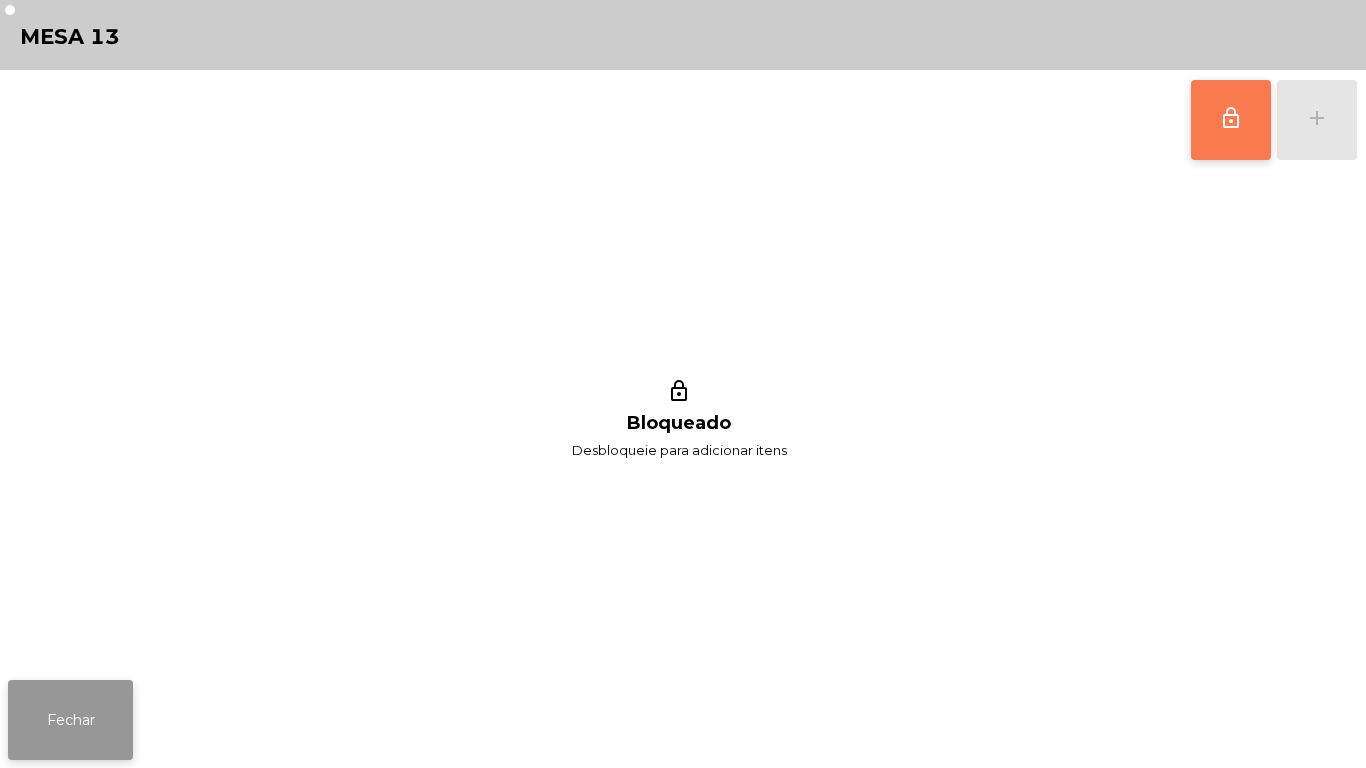 click on "Fechar" 